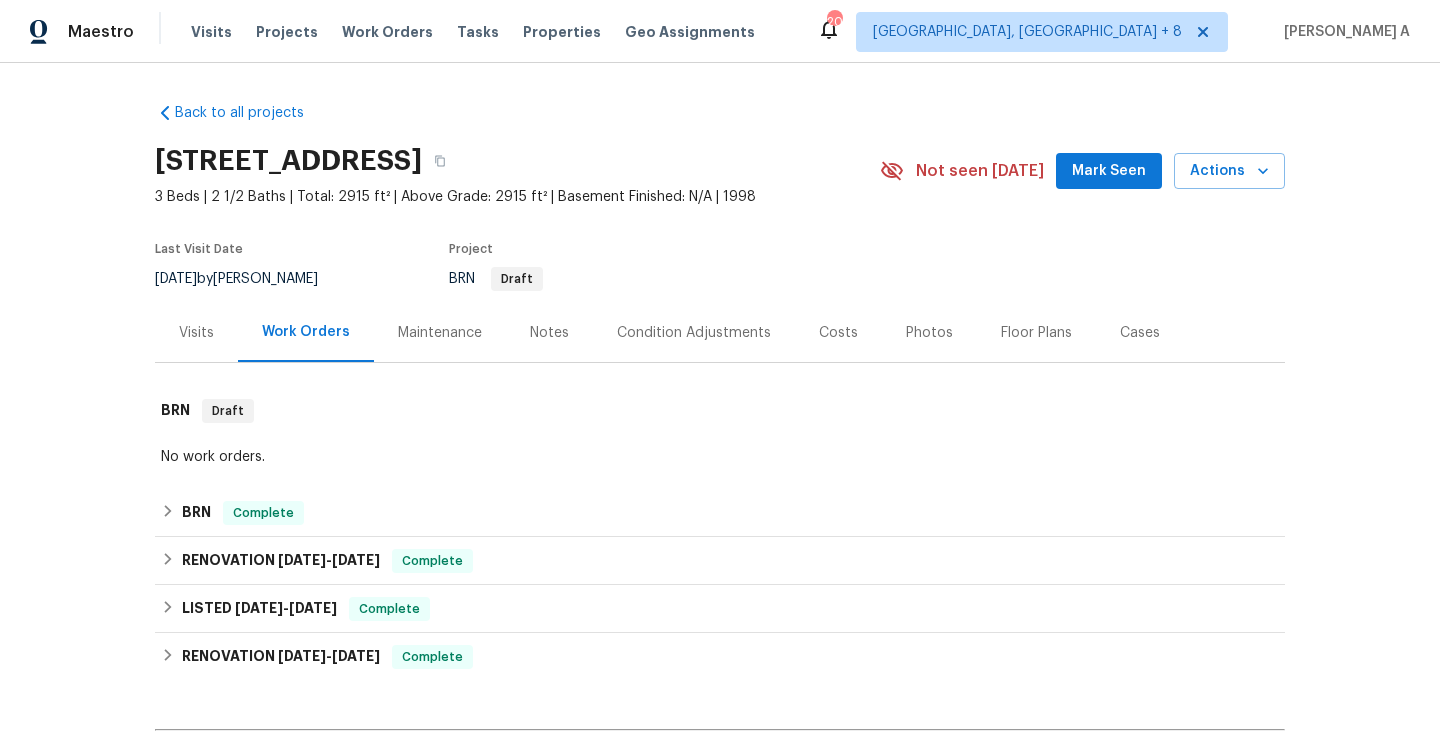 scroll, scrollTop: 0, scrollLeft: 0, axis: both 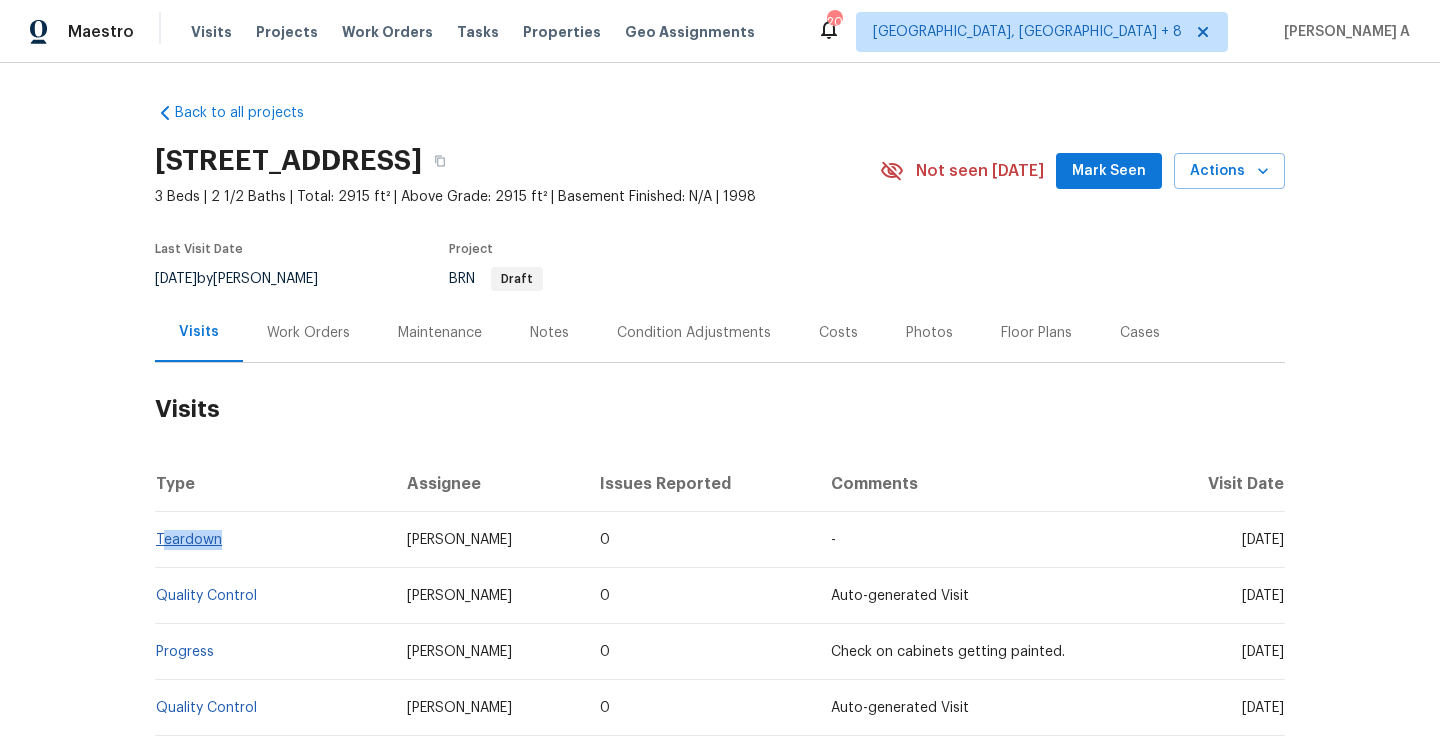drag, startPoint x: 232, startPoint y: 543, endPoint x: 159, endPoint y: 546, distance: 73.061615 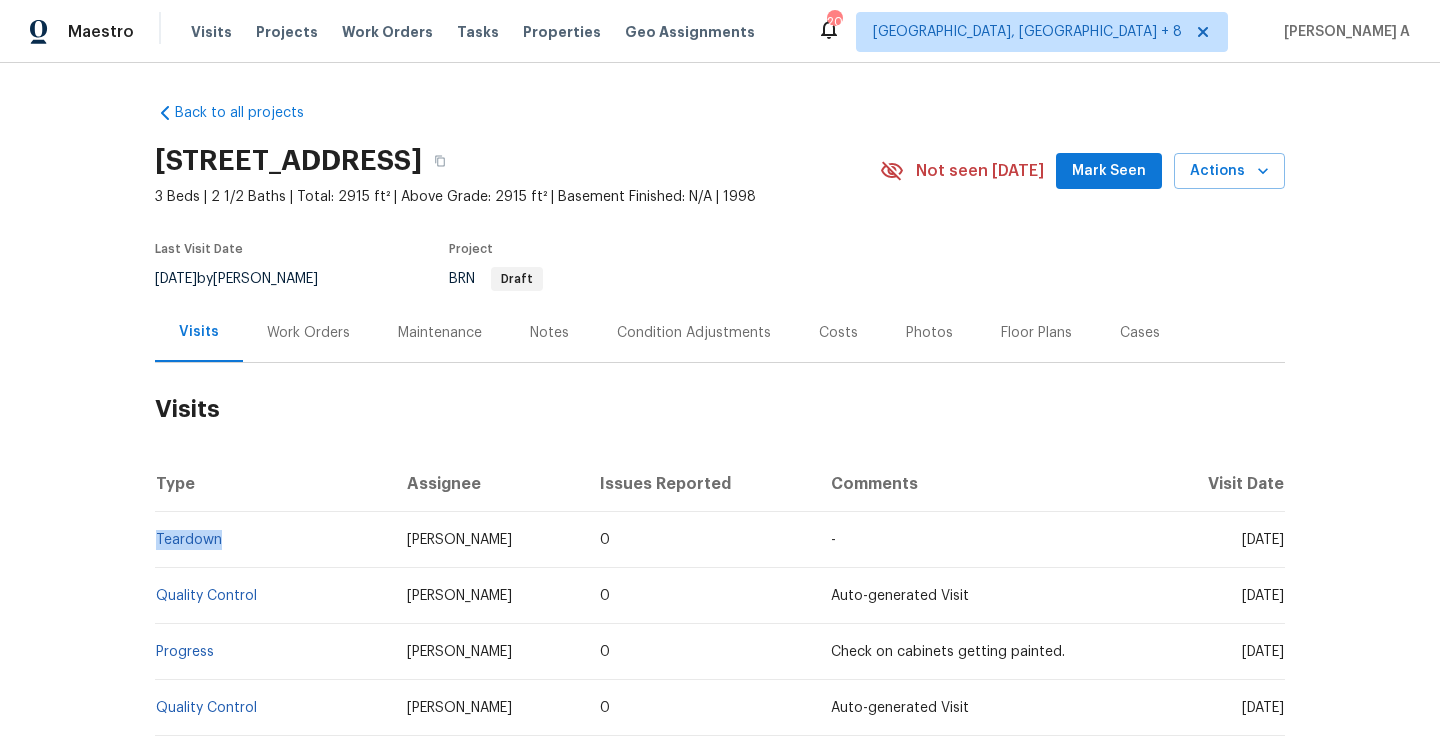 copy on "Teardown" 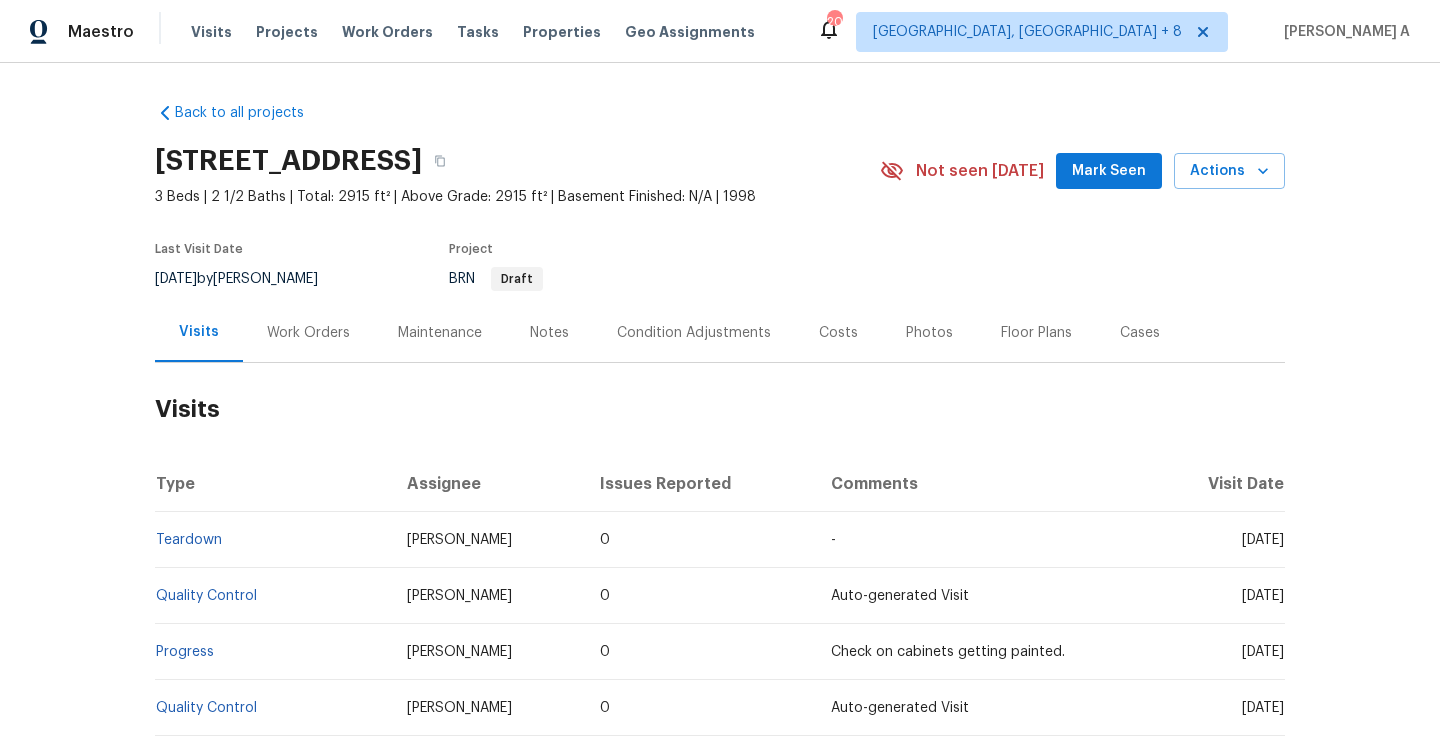 click on "Work Orders" at bounding box center (308, 332) 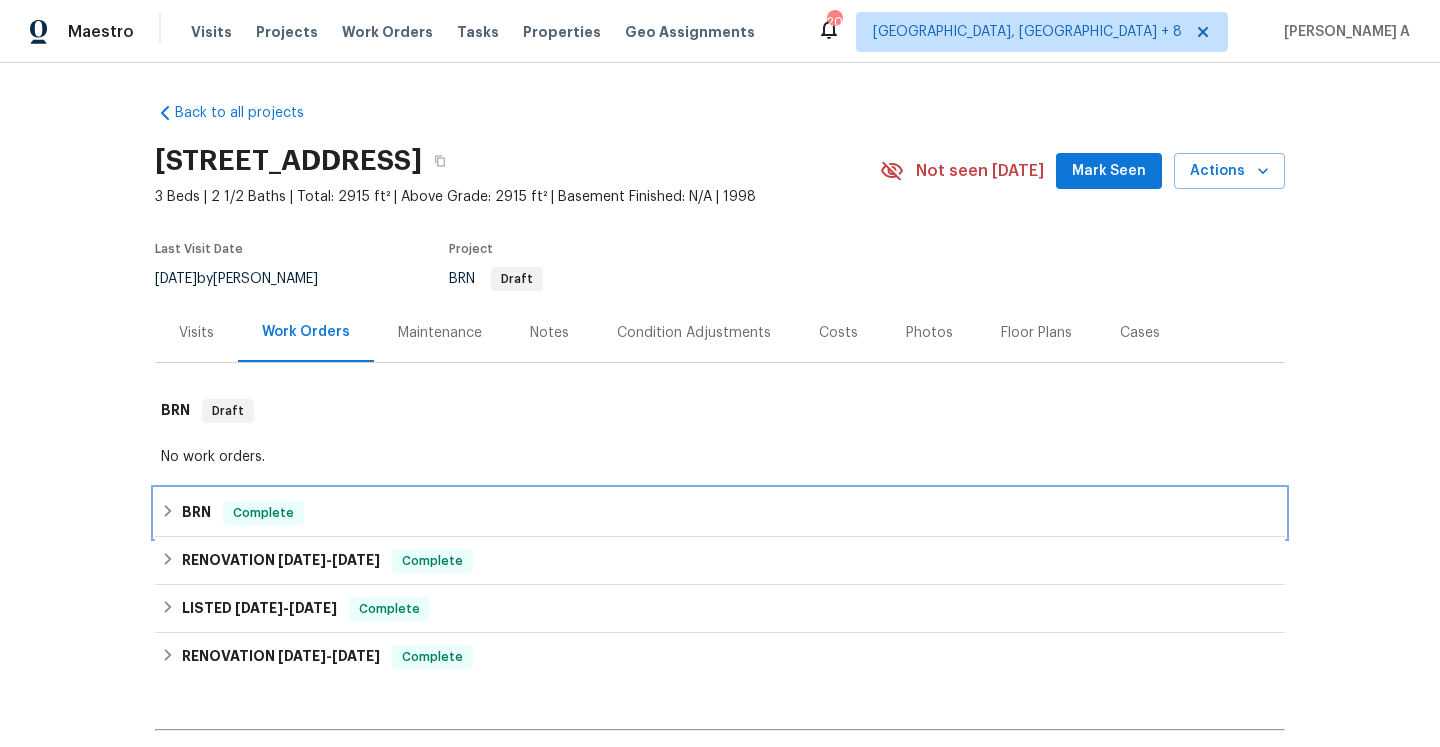 click on "BRN   Complete" at bounding box center (720, 513) 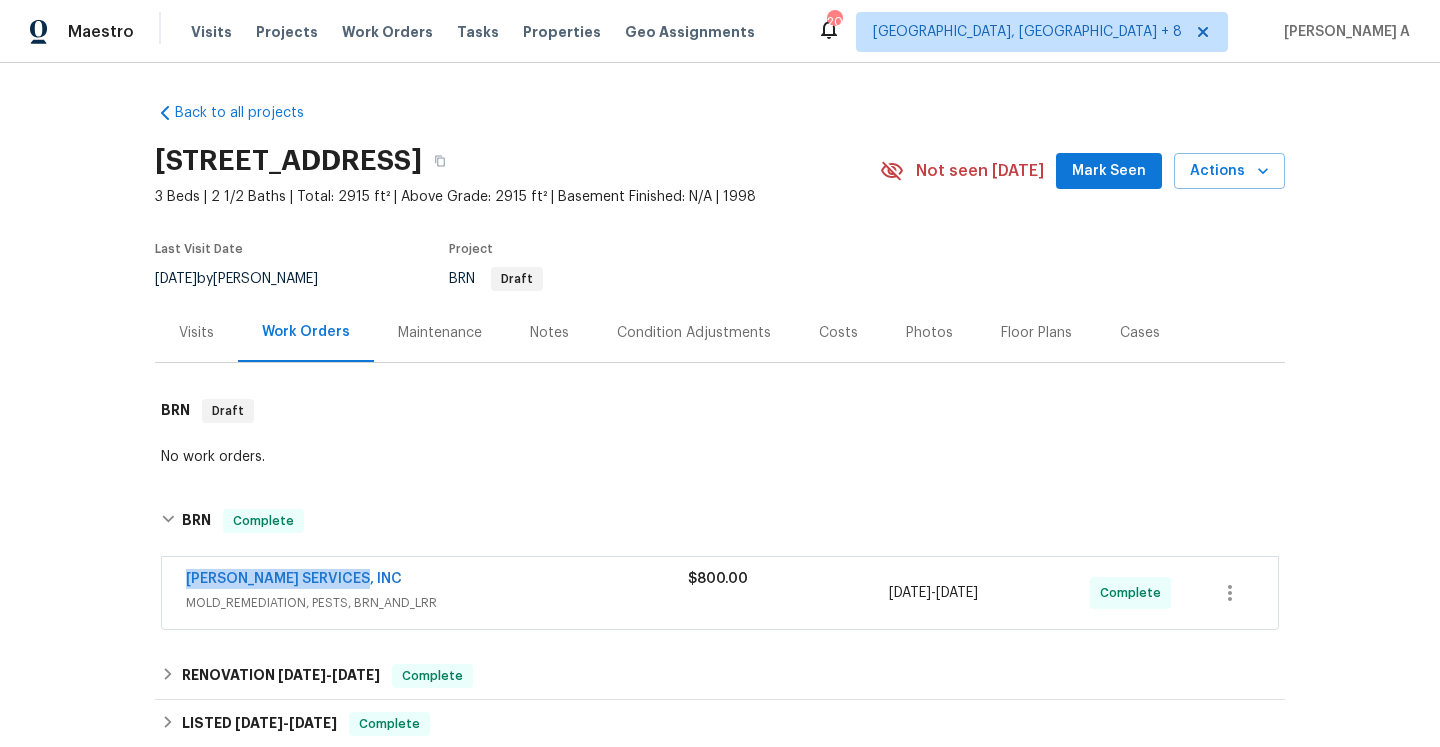 drag, startPoint x: 371, startPoint y: 571, endPoint x: 184, endPoint y: 587, distance: 187.68324 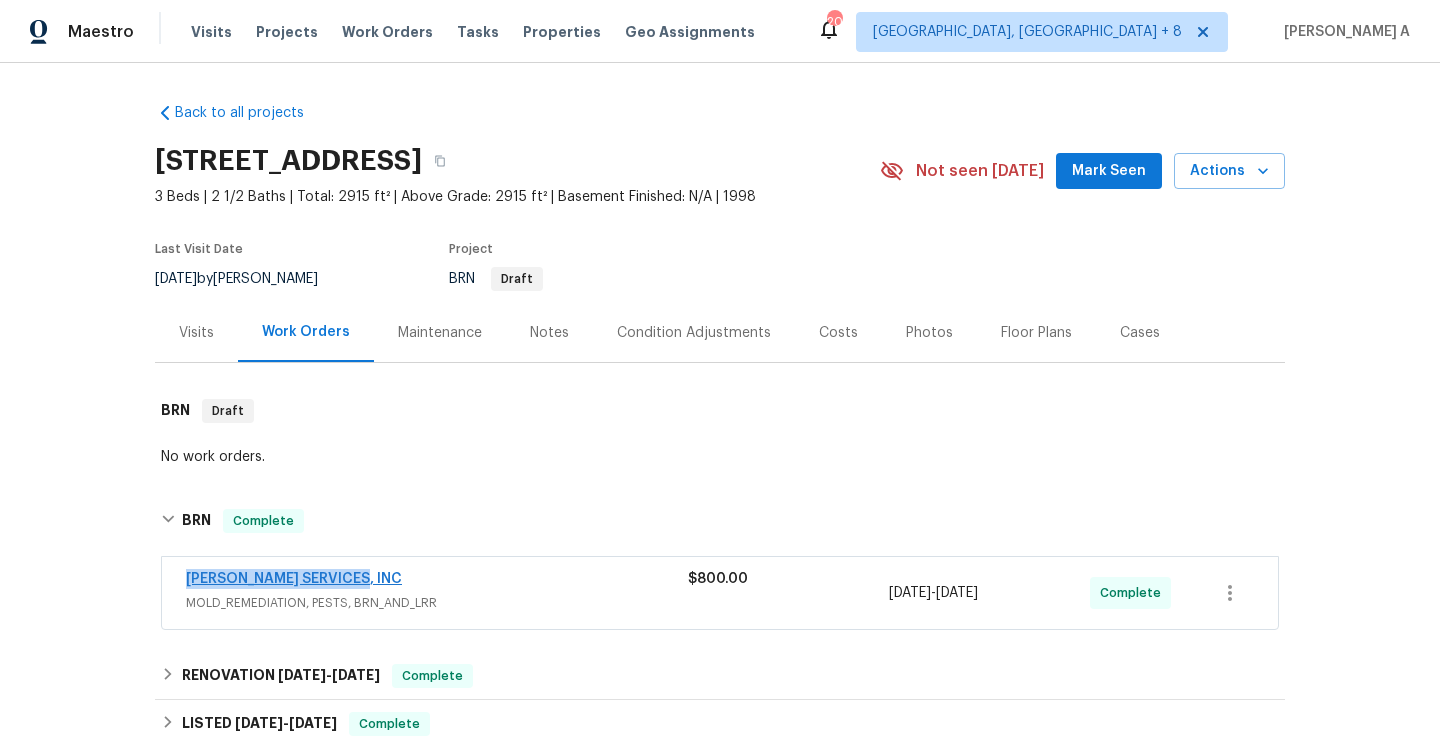 copy on "CANADY'S SERVICES, INC" 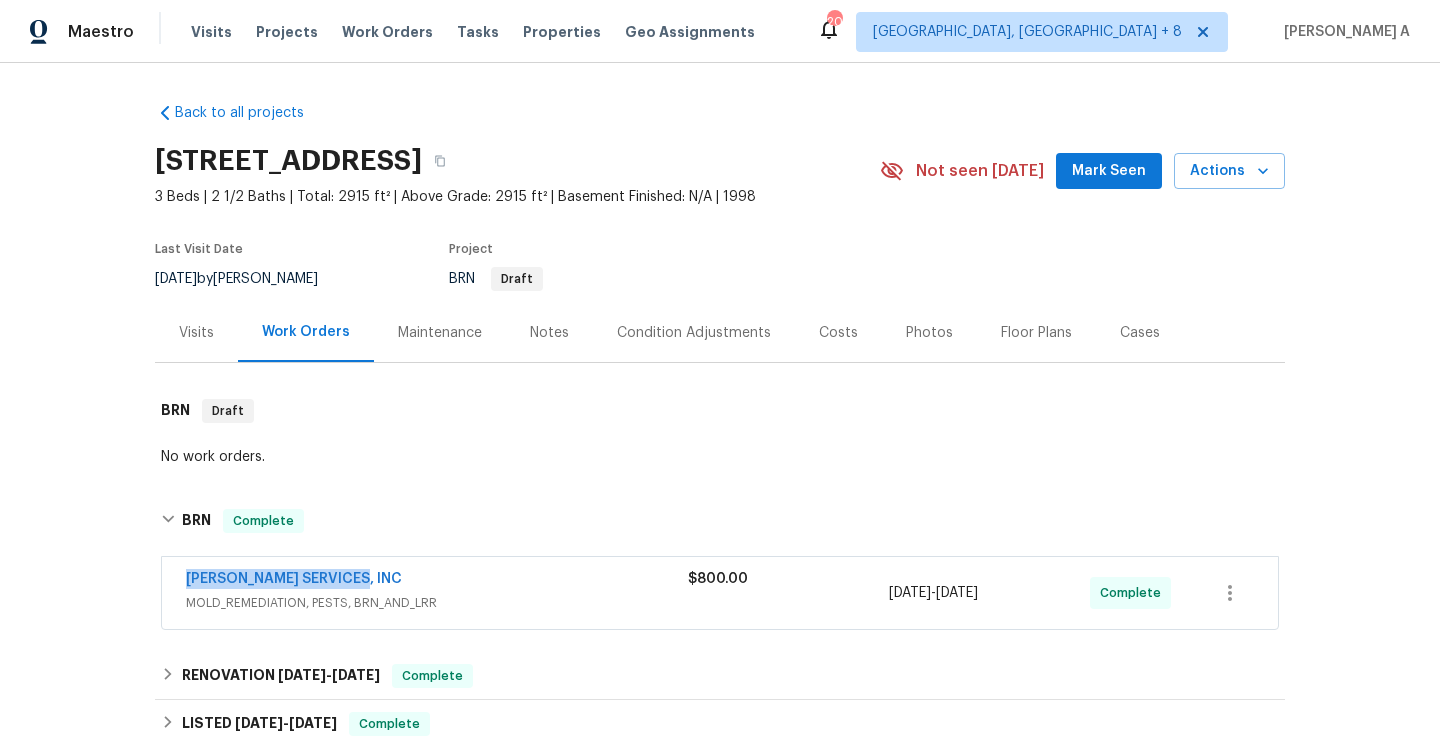 click on "CANADY'S SERVICES, INC MOLD_REMEDIATION, PESTS, BRN_AND_LRR $800.00 6/26/2025  -  6/27/2025 Complete" at bounding box center [720, 593] 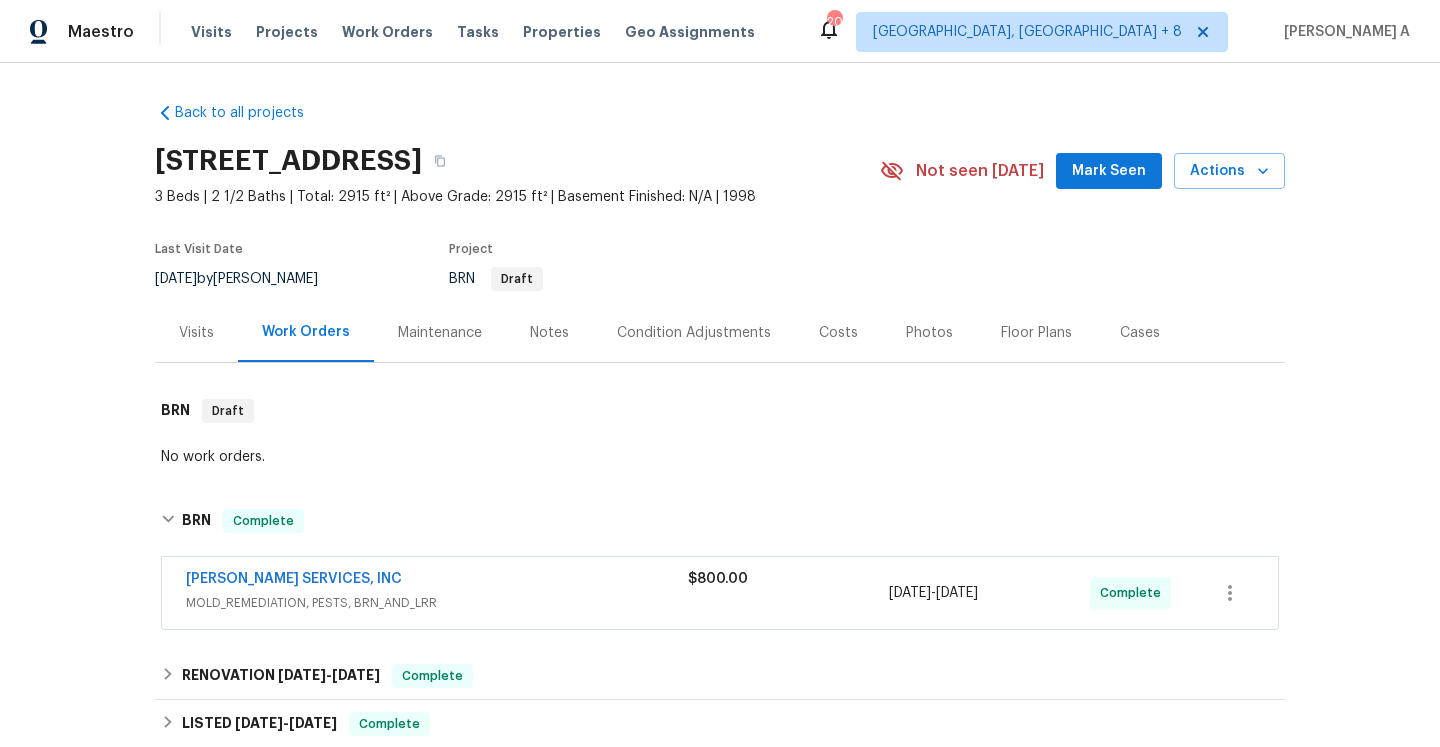 click on "CANADY'S SERVICES, INC" at bounding box center [437, 581] 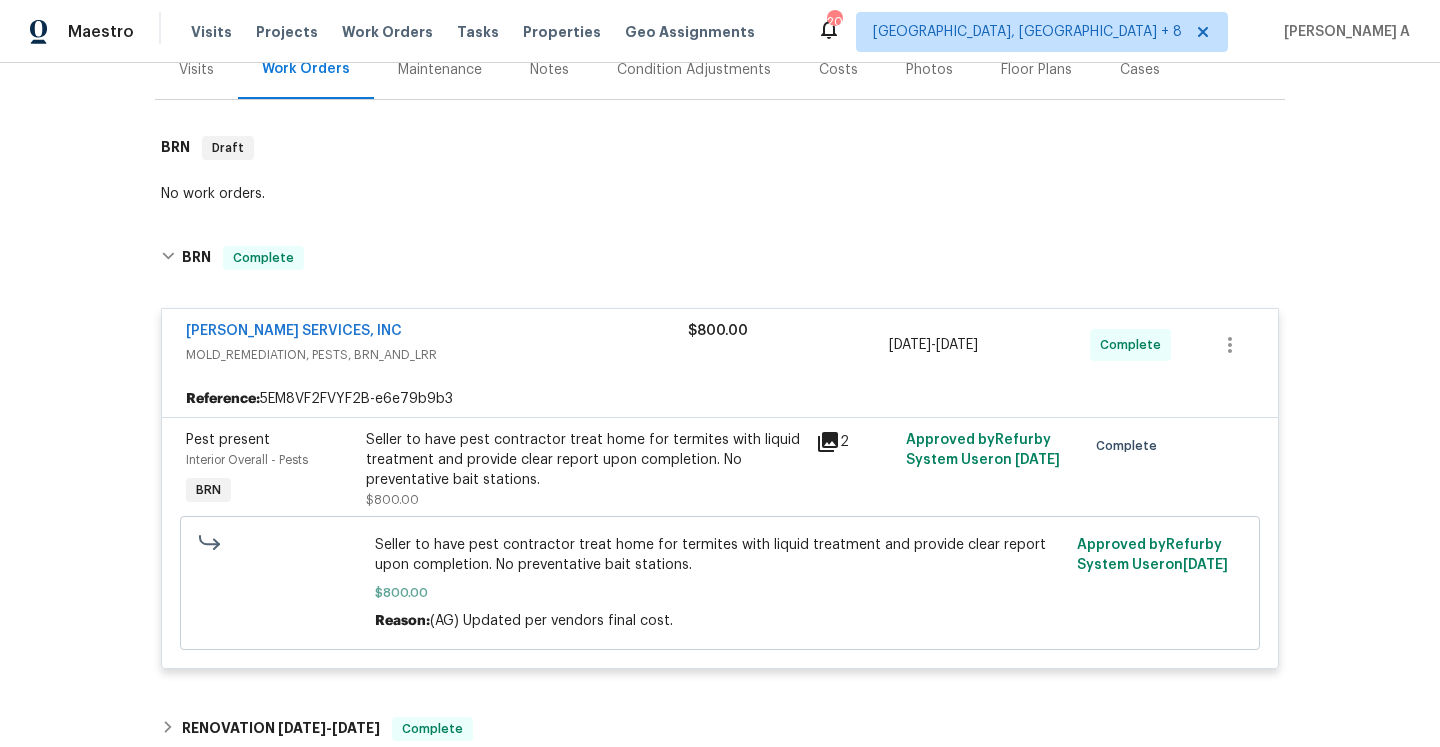 scroll, scrollTop: 283, scrollLeft: 0, axis: vertical 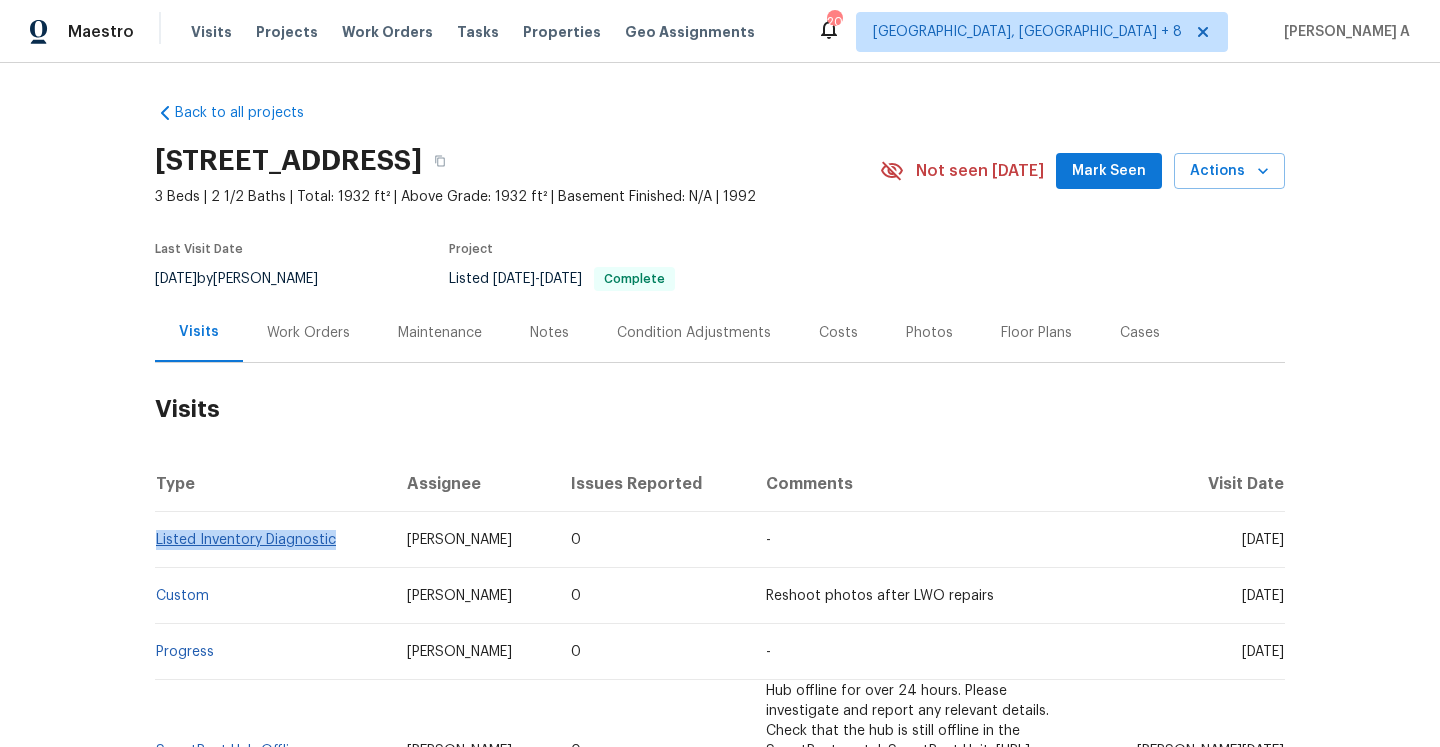 drag, startPoint x: 337, startPoint y: 547, endPoint x: 158, endPoint y: 546, distance: 179.00279 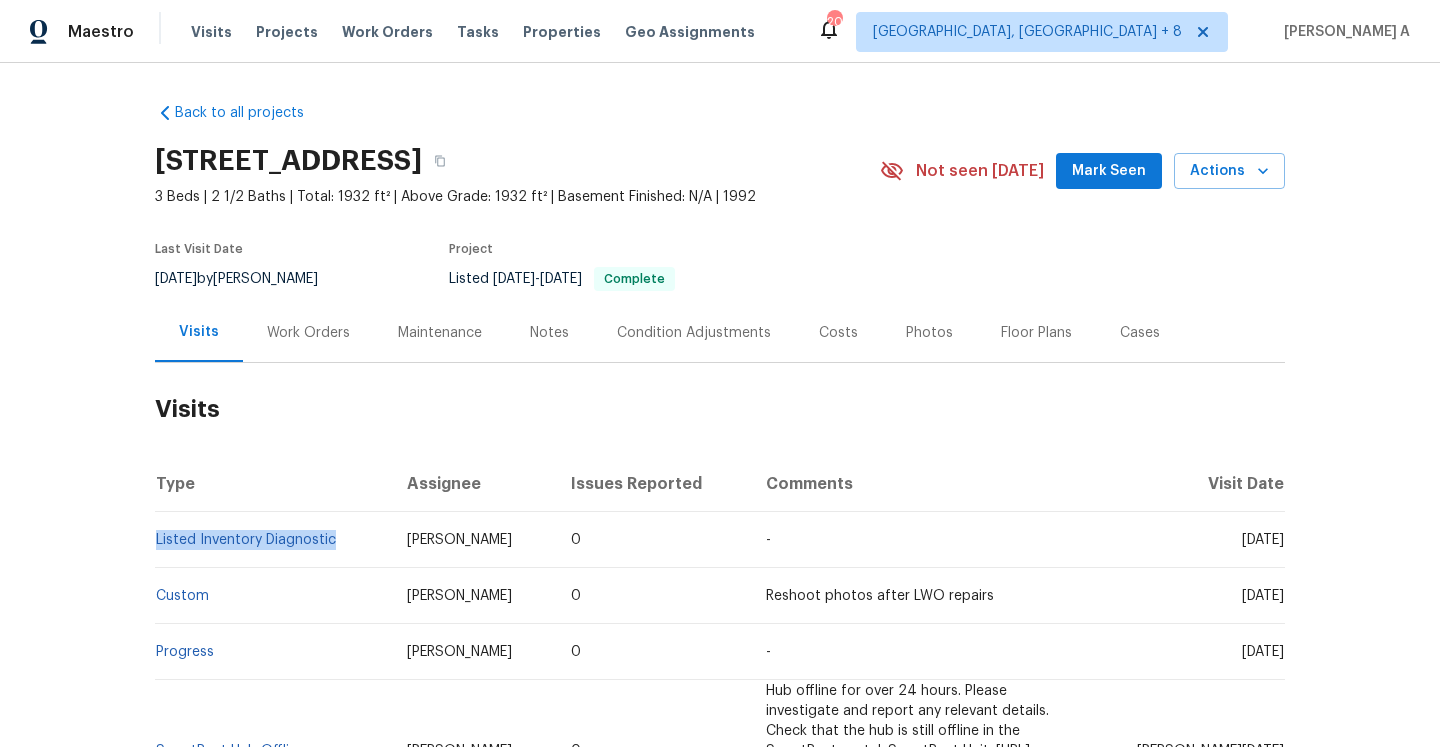 copy on "Listed Inventory Diagnostic" 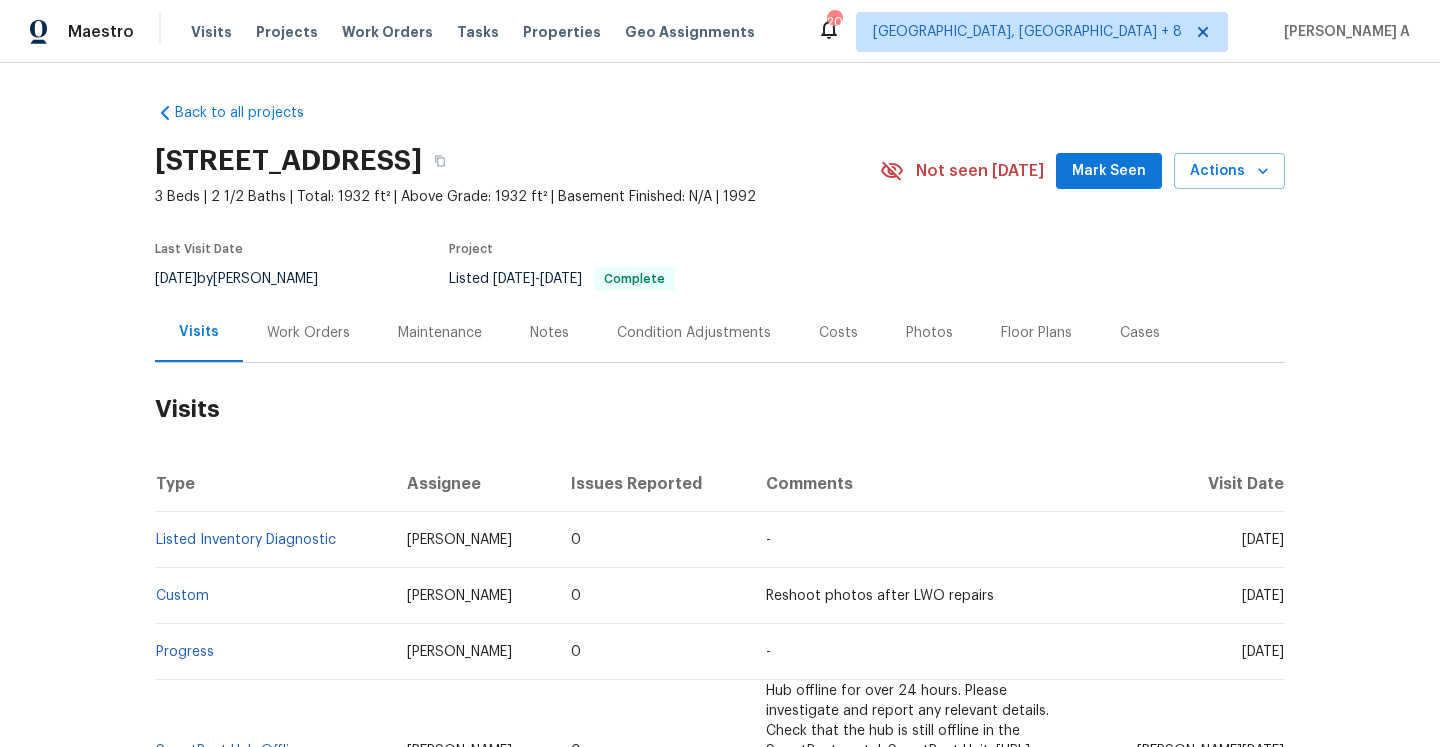 click on "Work Orders" at bounding box center [308, 332] 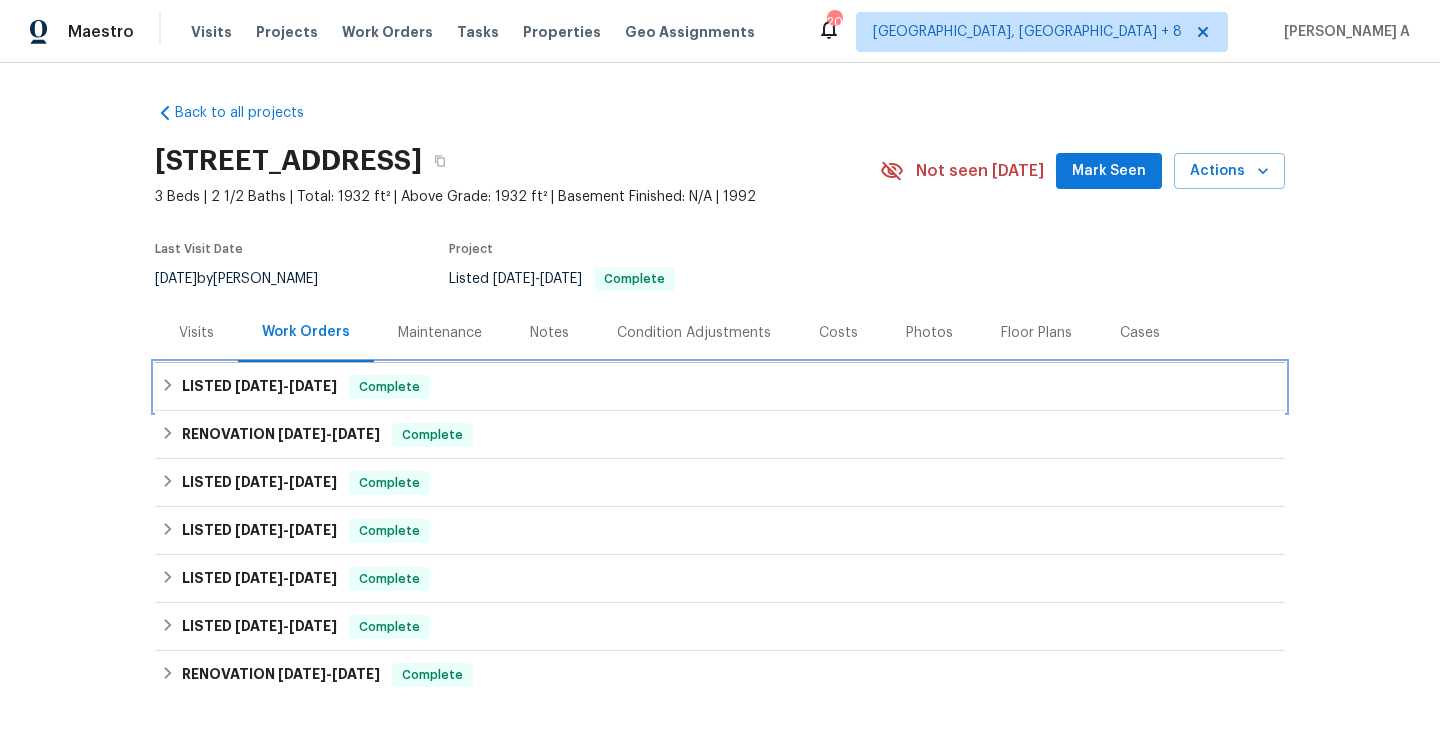 click on "LISTED   6/30/25  -  7/3/25 Complete" at bounding box center [720, 387] 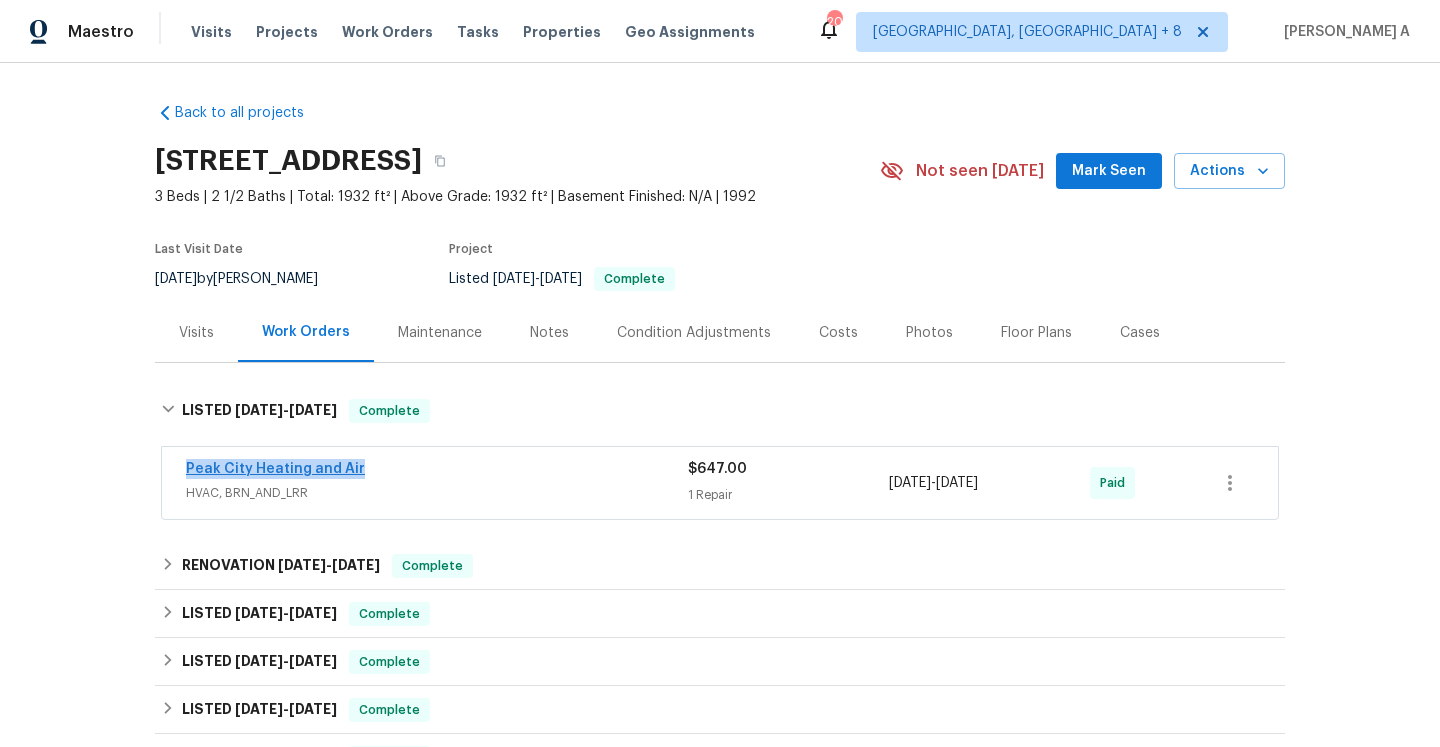 drag, startPoint x: 395, startPoint y: 480, endPoint x: 186, endPoint y: 471, distance: 209.1937 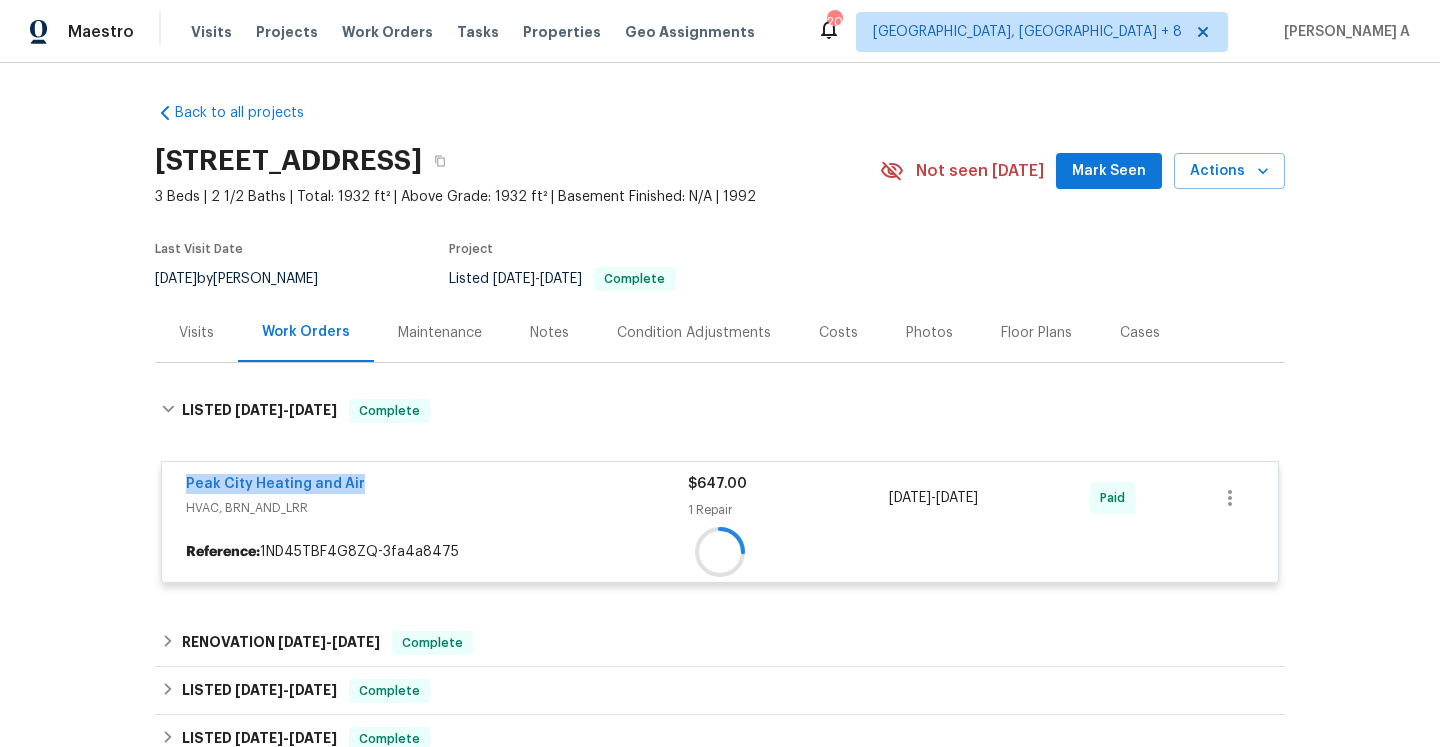 copy on "Peak City Heating and Air" 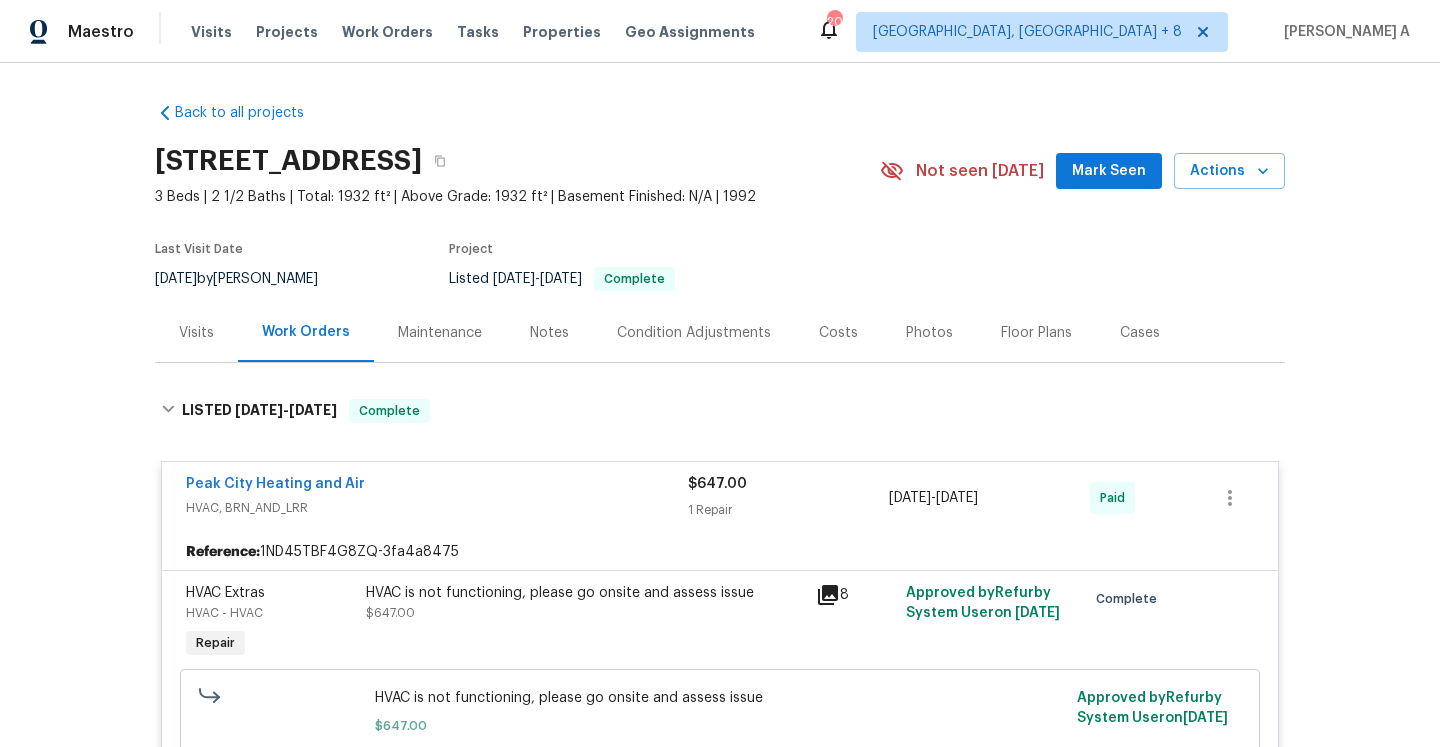 click on "Visits" at bounding box center (196, 332) 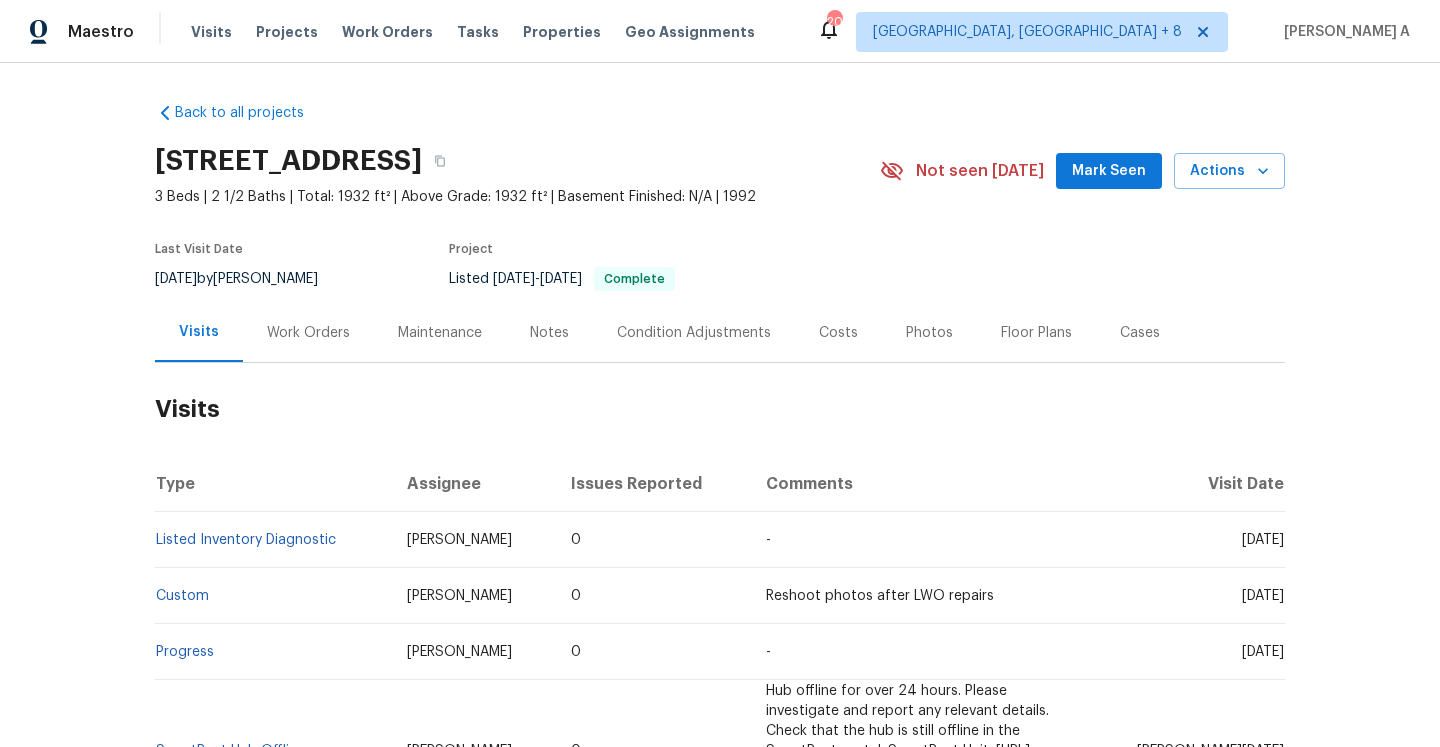 click on "Listed Inventory Diagnostic" at bounding box center [273, 540] 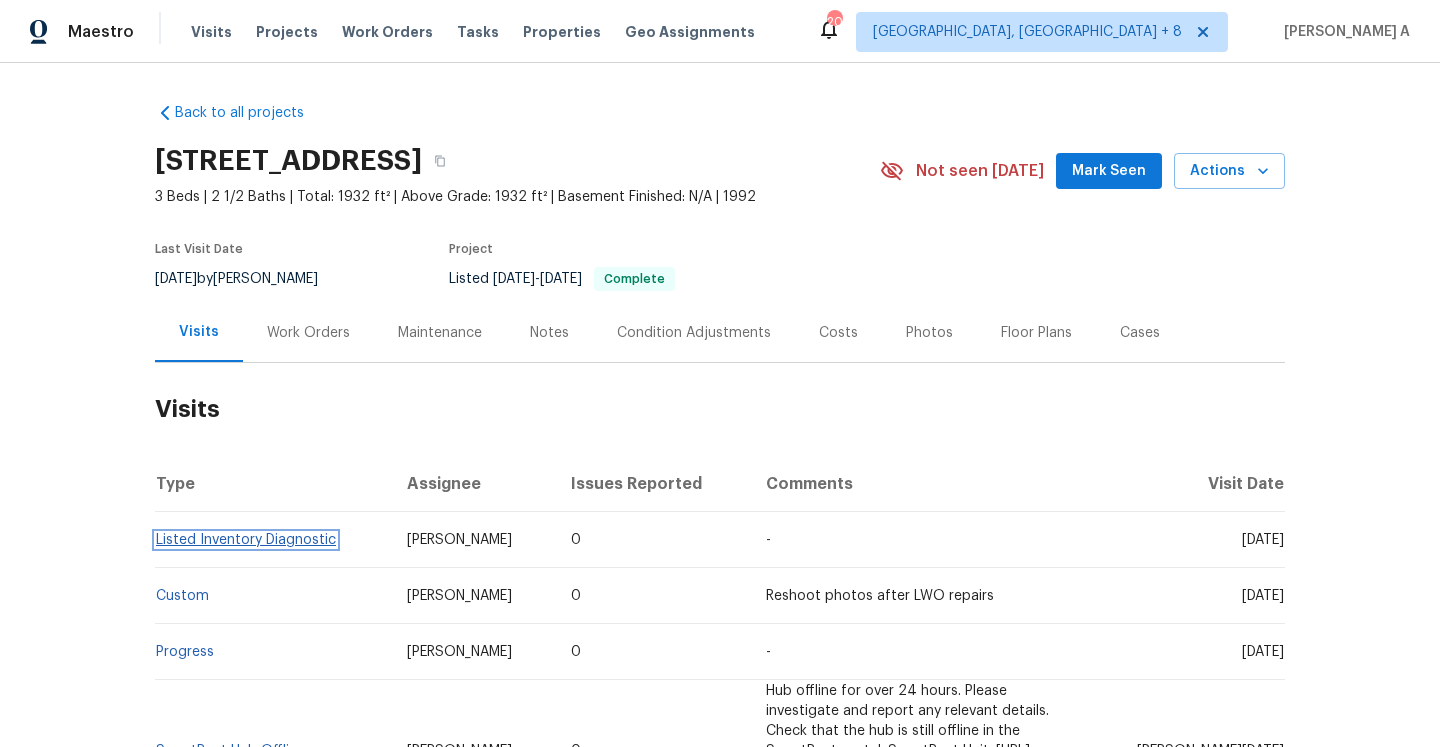 click on "Listed Inventory Diagnostic" at bounding box center [246, 540] 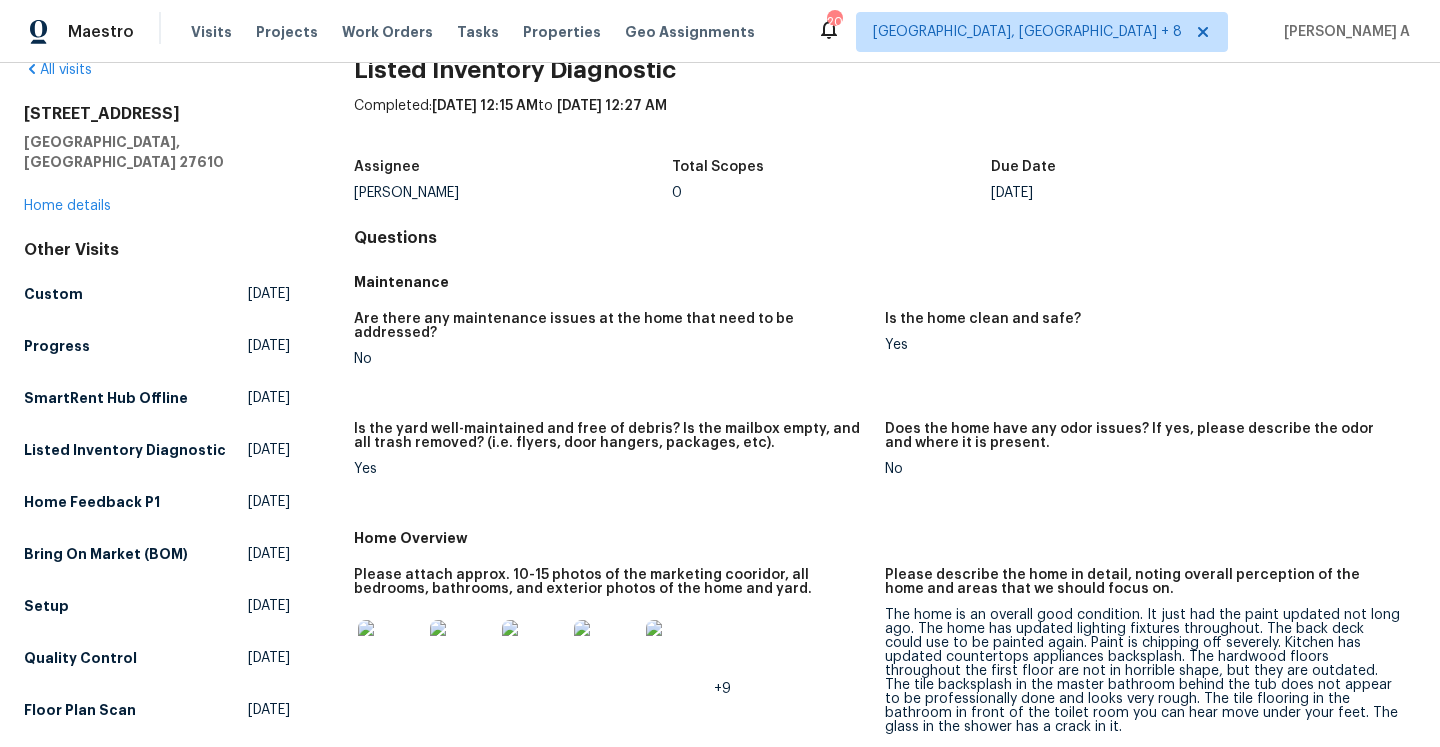 scroll, scrollTop: 0, scrollLeft: 0, axis: both 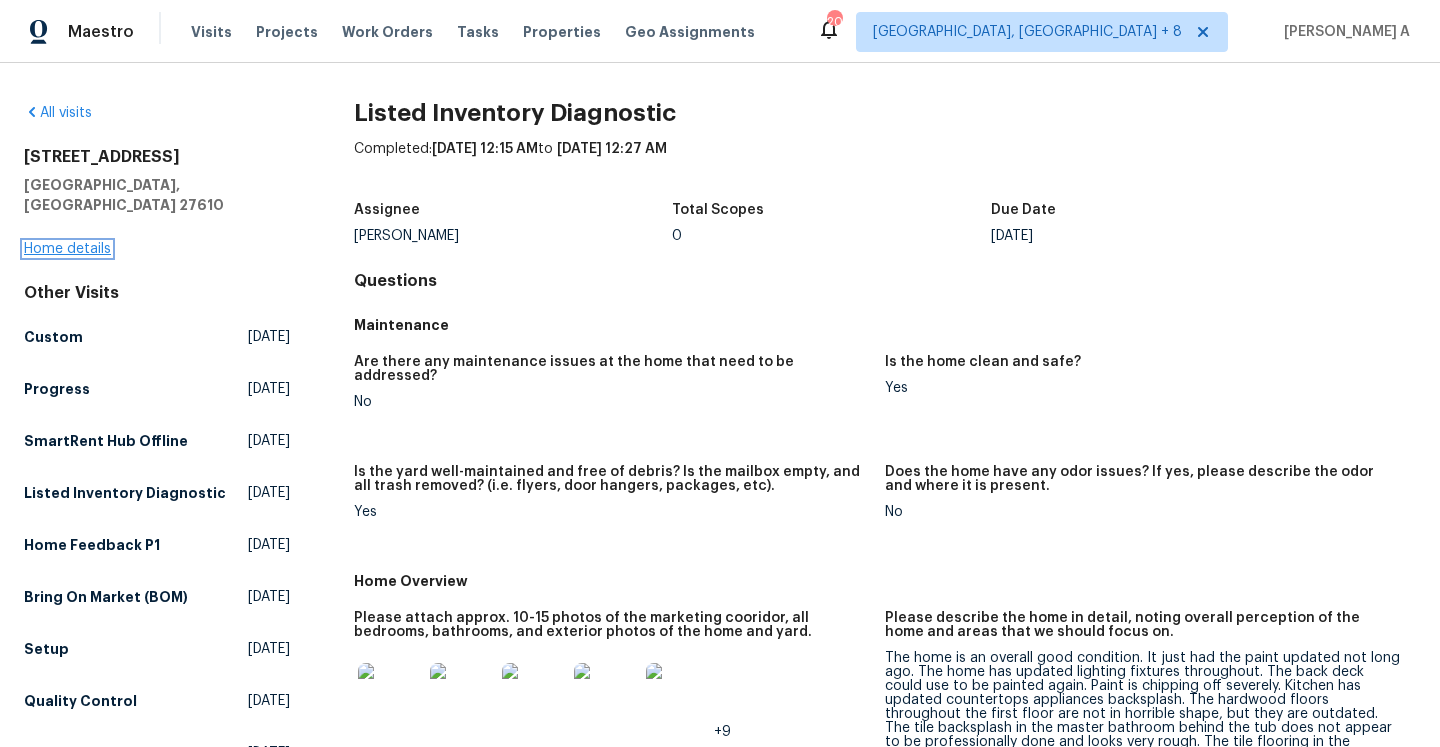 click on "Home details" at bounding box center (67, 249) 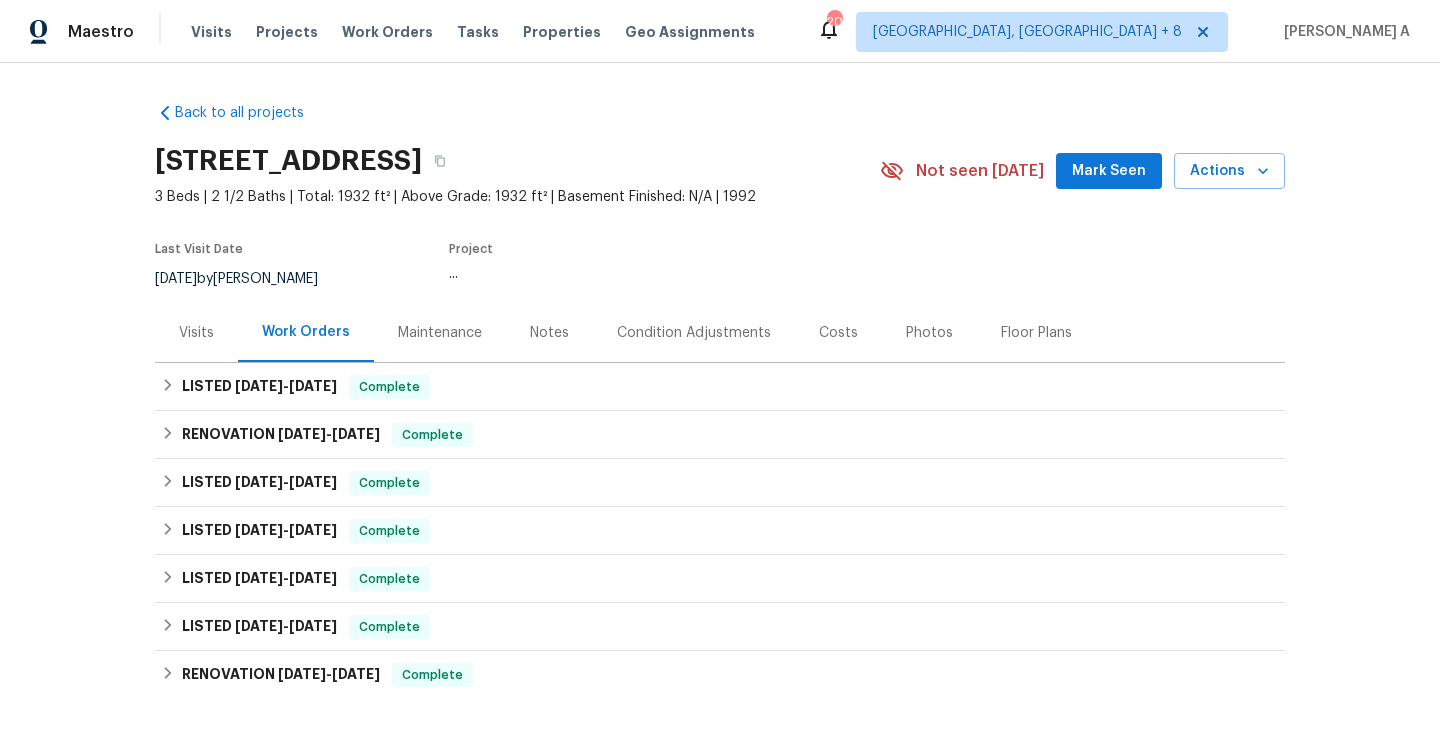click on "Visits" at bounding box center (196, 333) 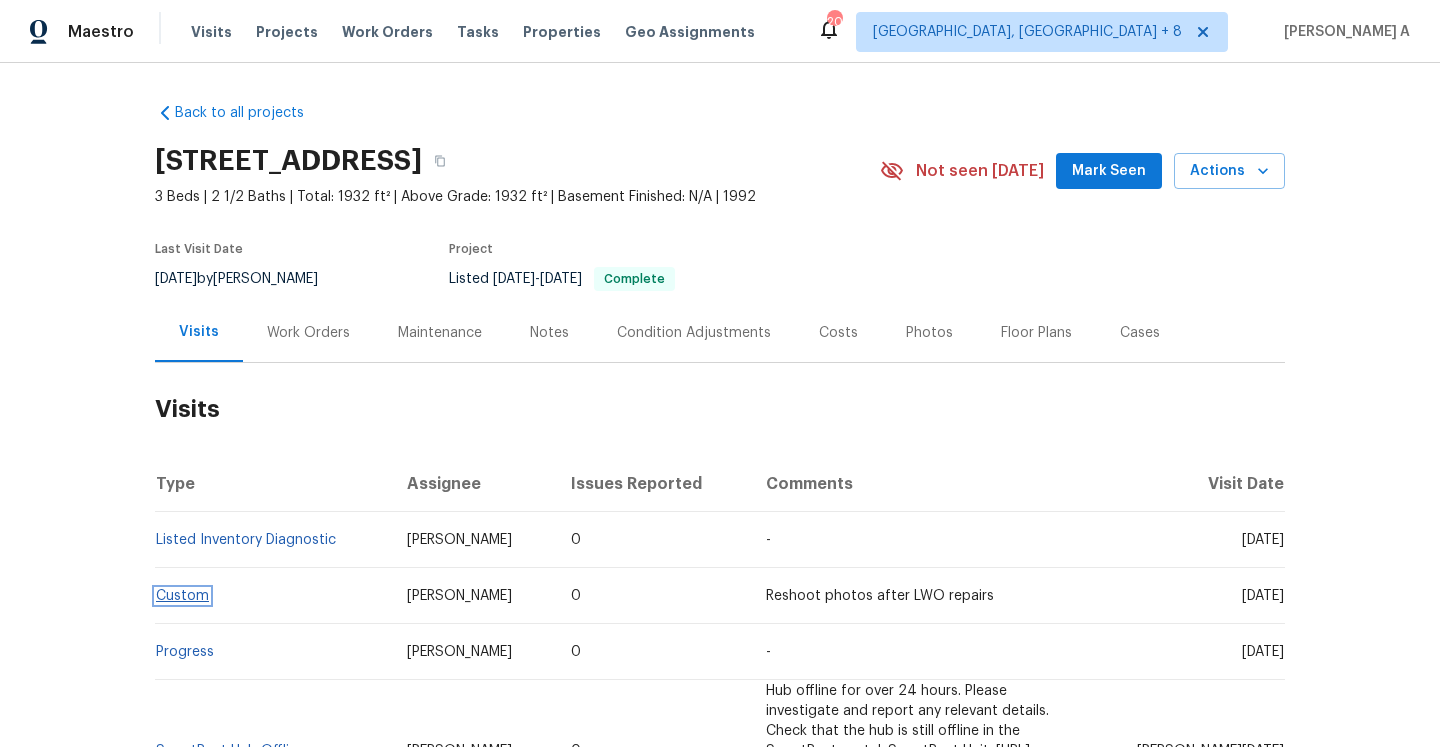 click on "Custom" at bounding box center (182, 596) 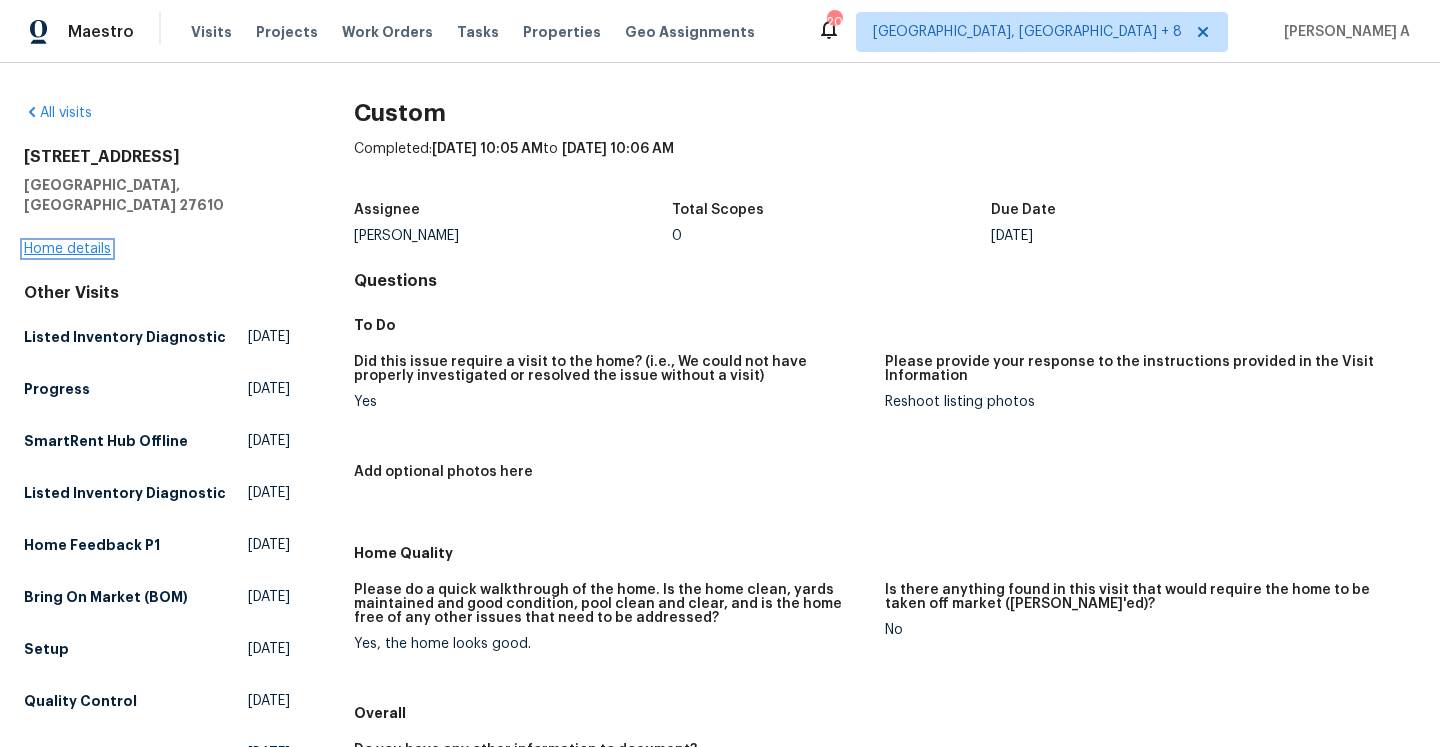 click on "Home details" at bounding box center (67, 249) 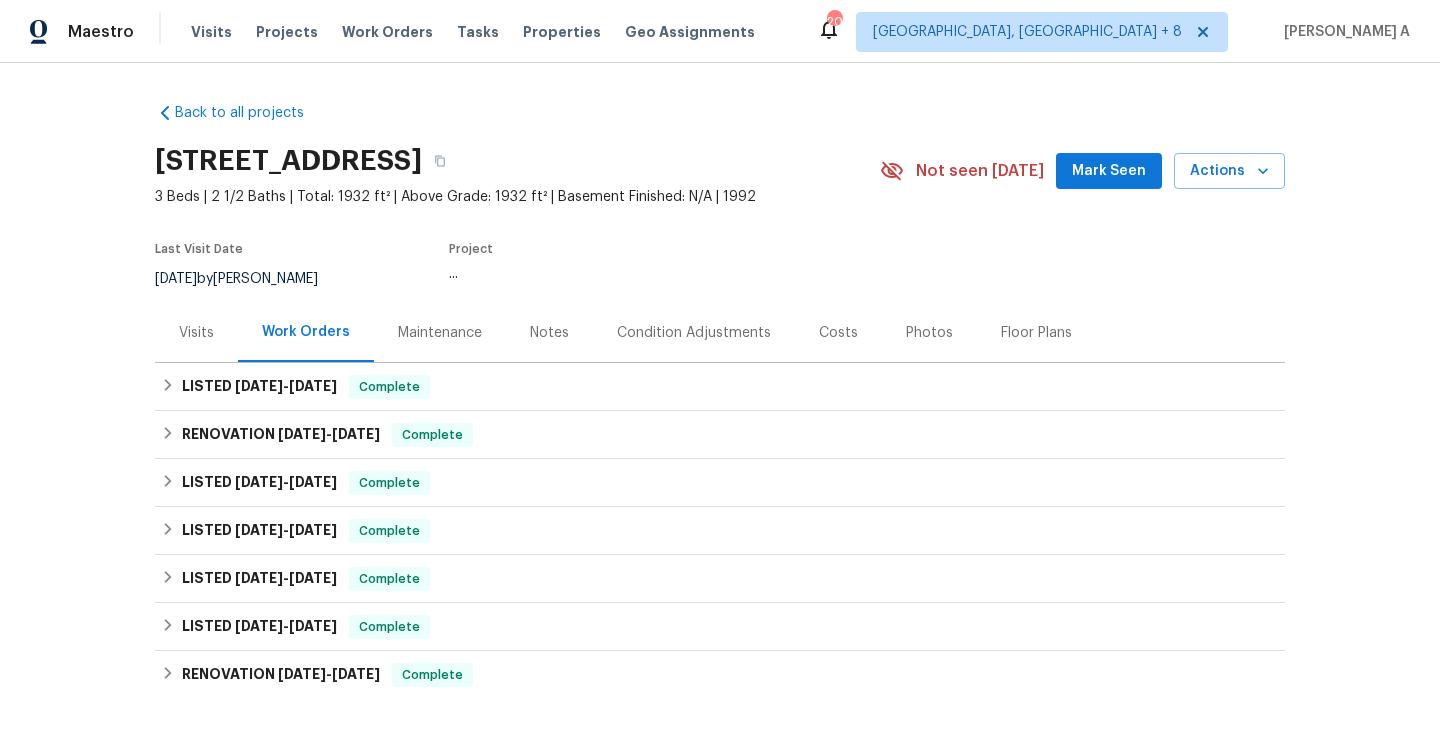 click on "Visits" at bounding box center [196, 333] 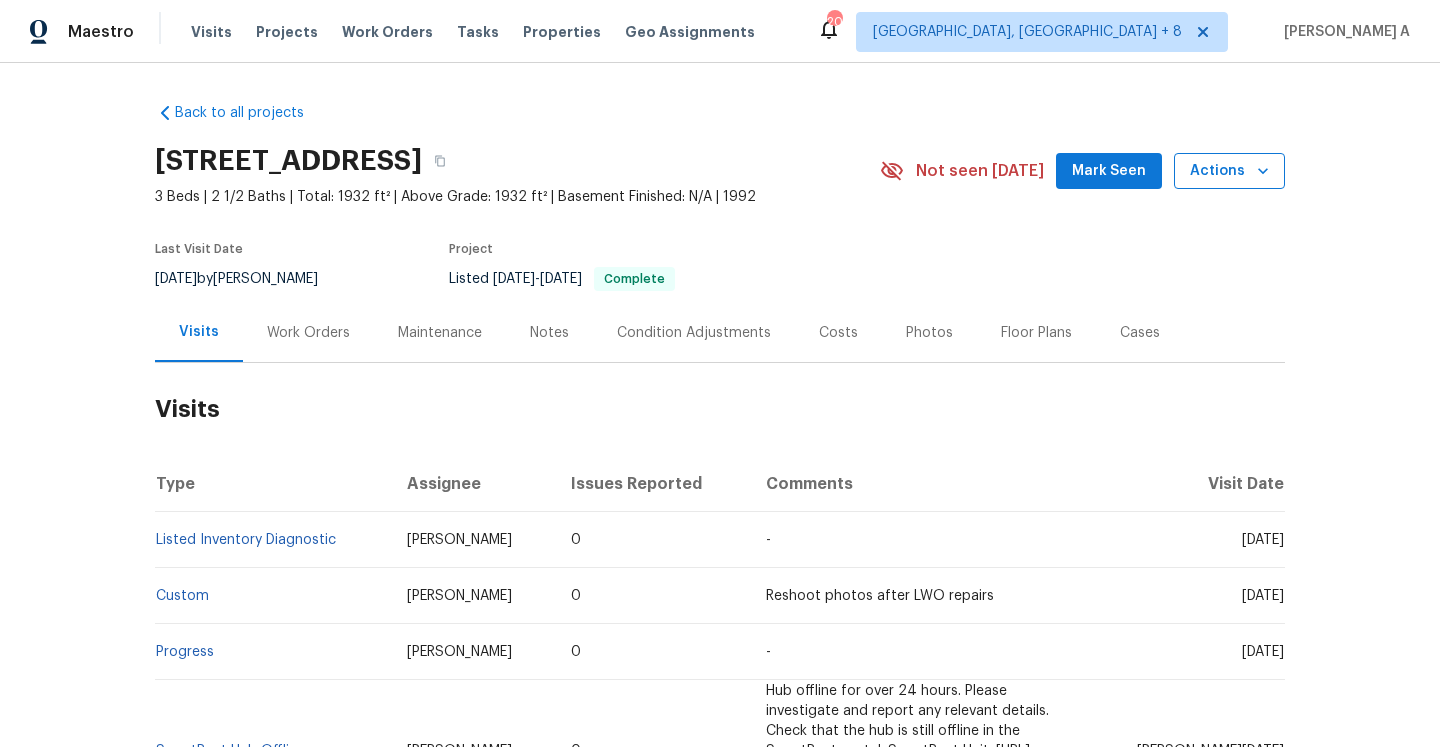 click on "Actions" at bounding box center (1229, 171) 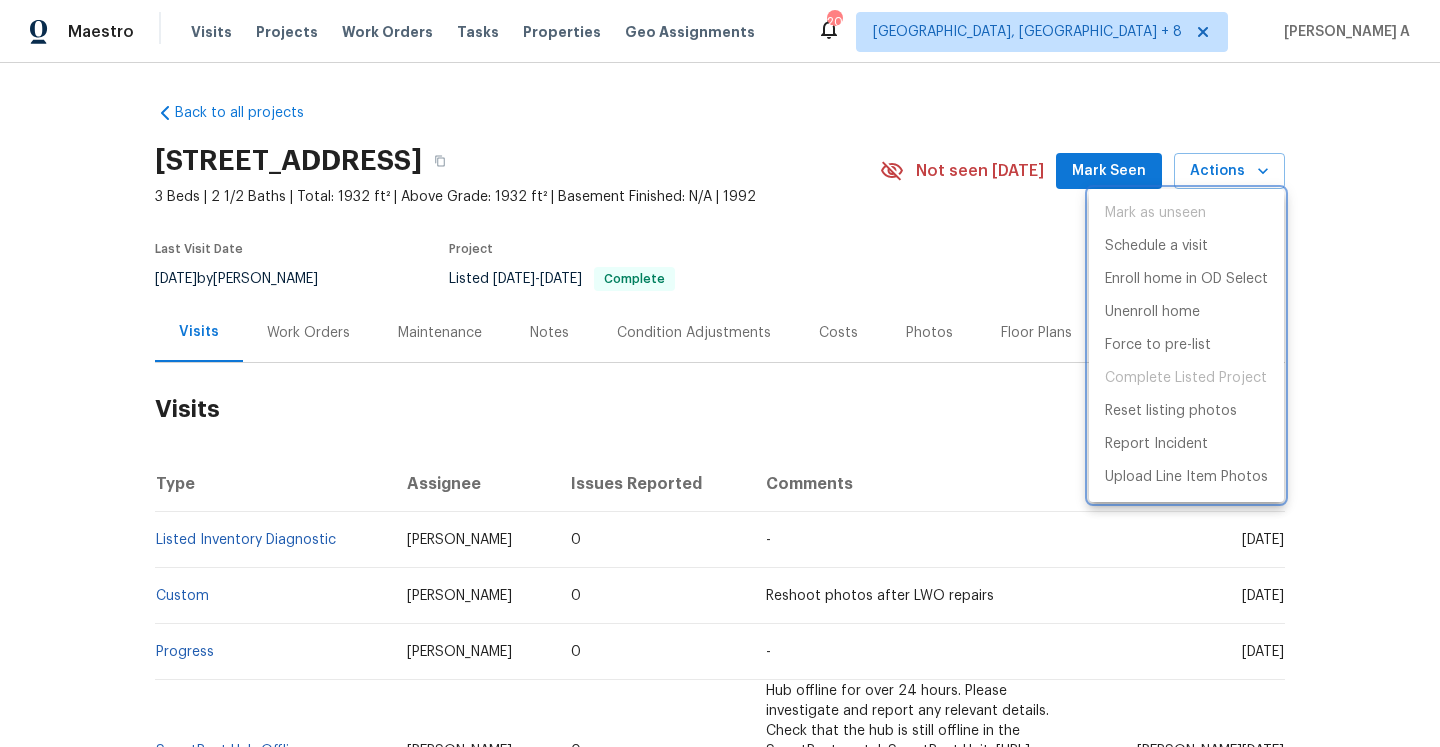click at bounding box center (720, 373) 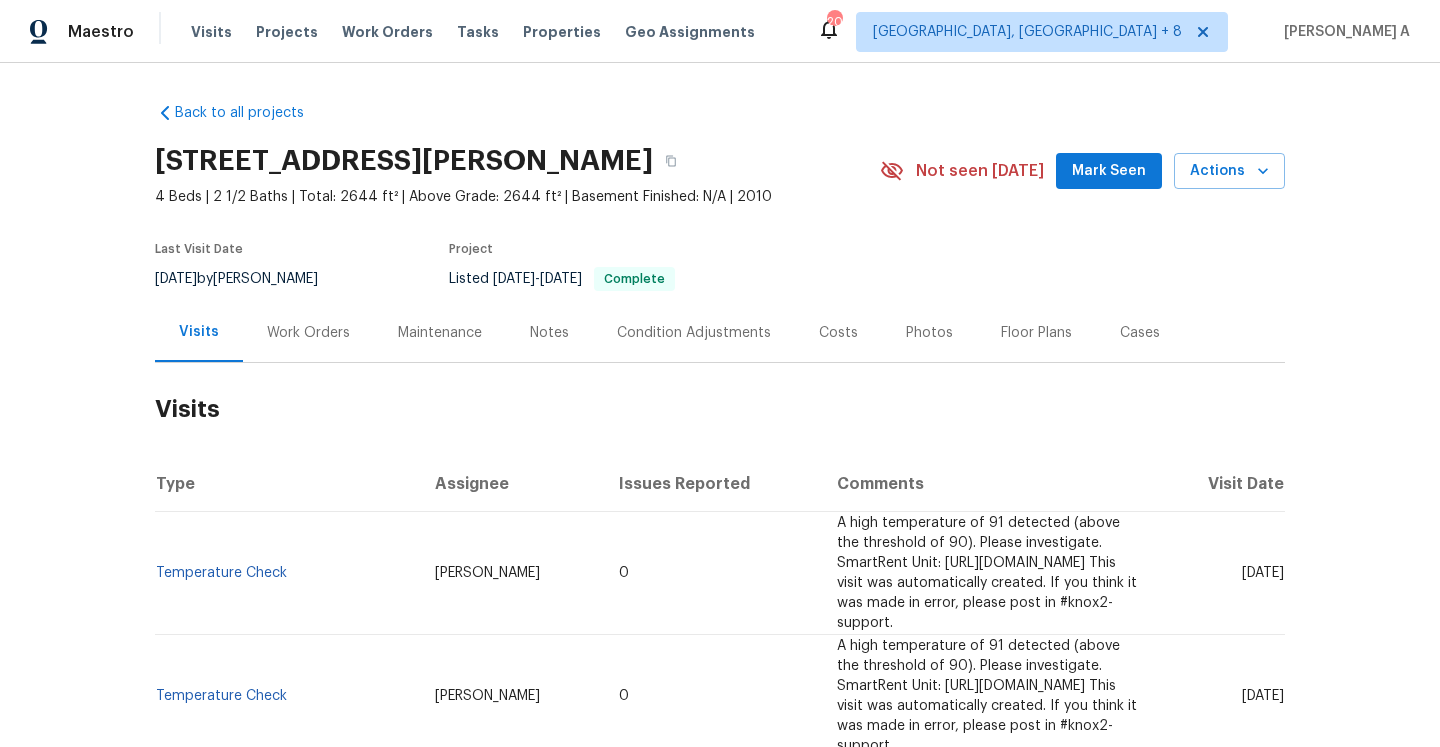 scroll, scrollTop: 0, scrollLeft: 0, axis: both 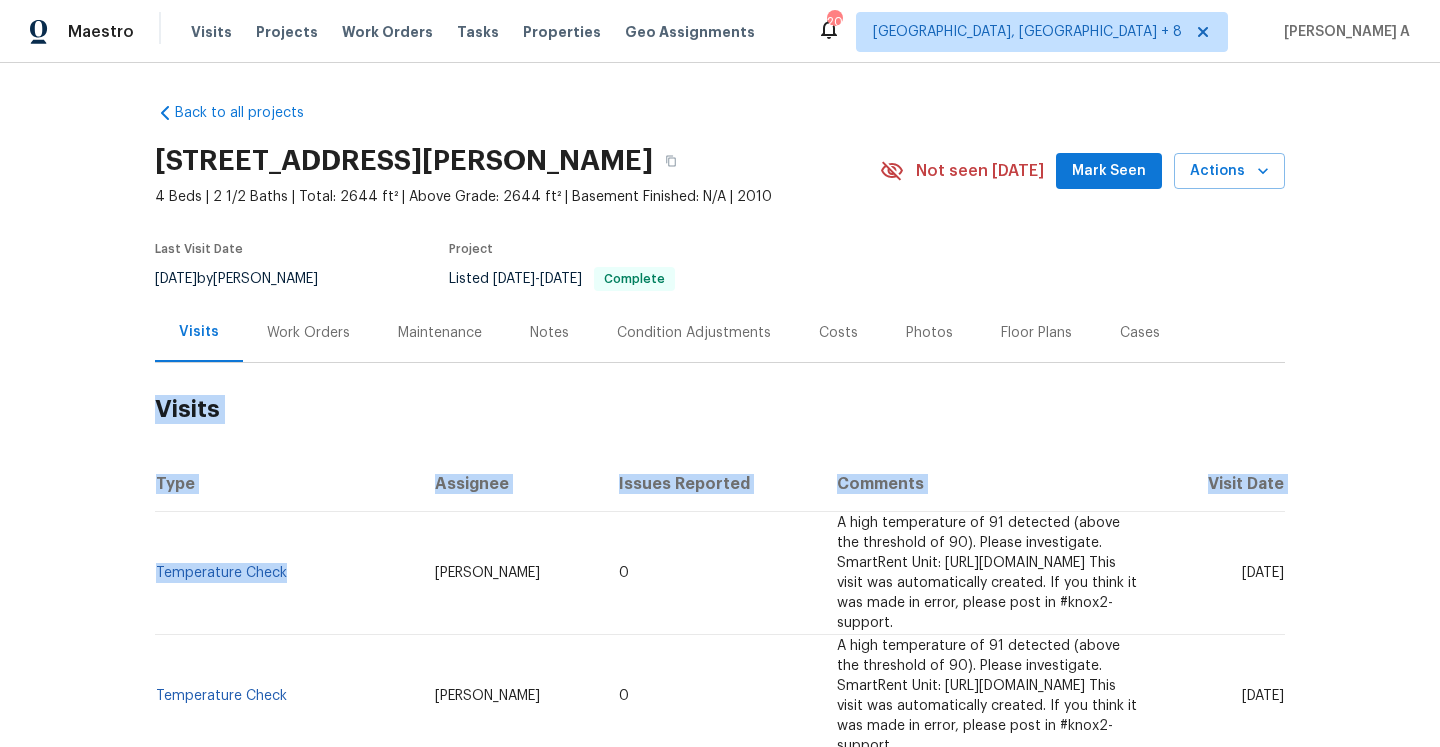 drag, startPoint x: 286, startPoint y: 566, endPoint x: 152, endPoint y: 561, distance: 134.09325 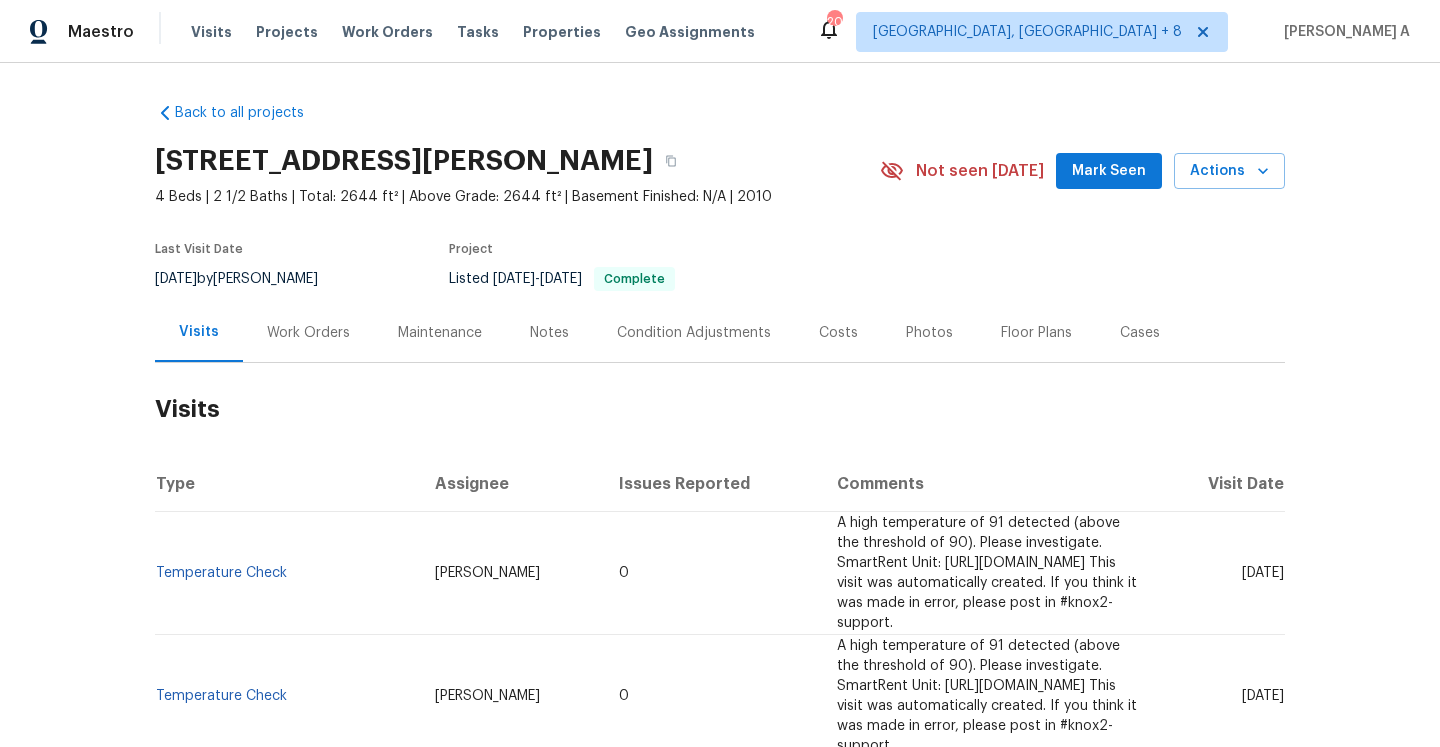 click on "Visits" at bounding box center [720, 409] 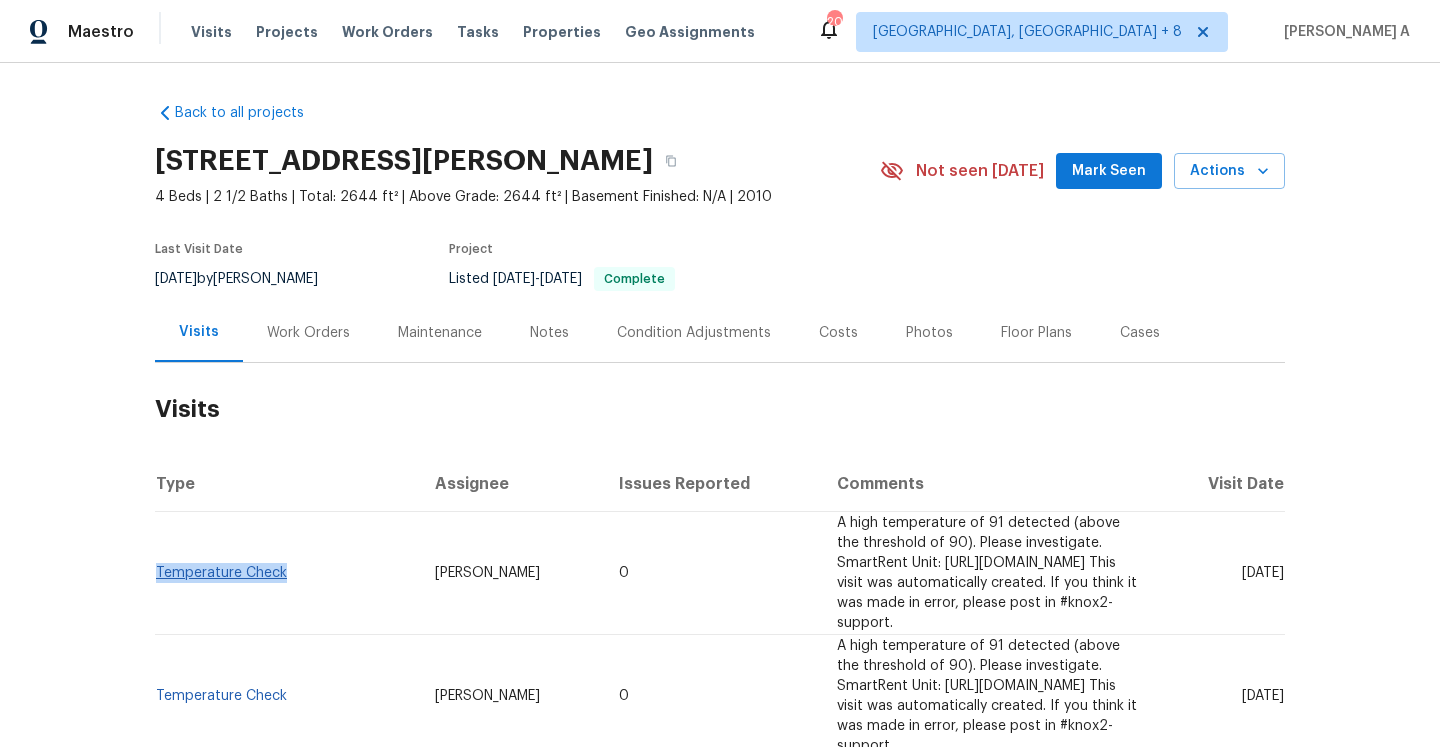drag, startPoint x: 289, startPoint y: 568, endPoint x: 157, endPoint y: 565, distance: 132.03409 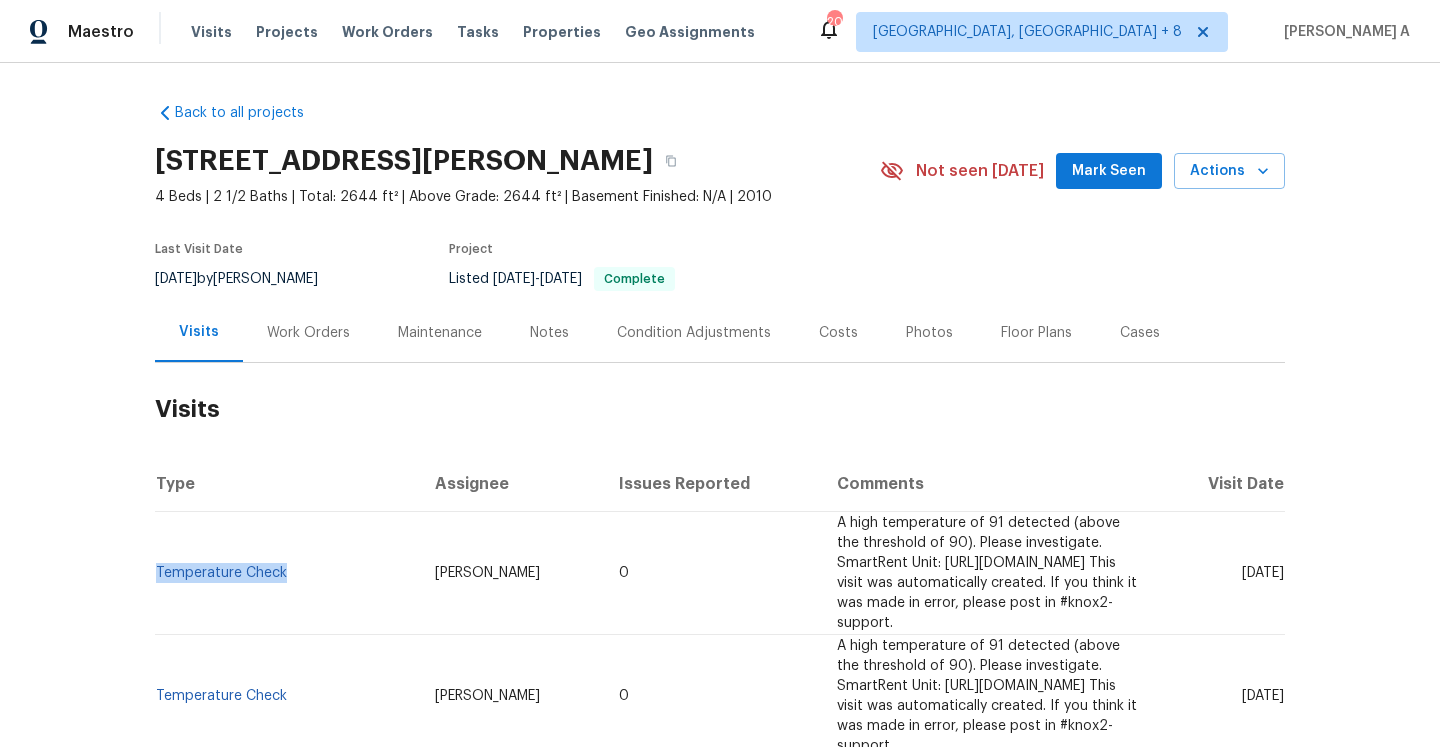 copy on "Temperature Check" 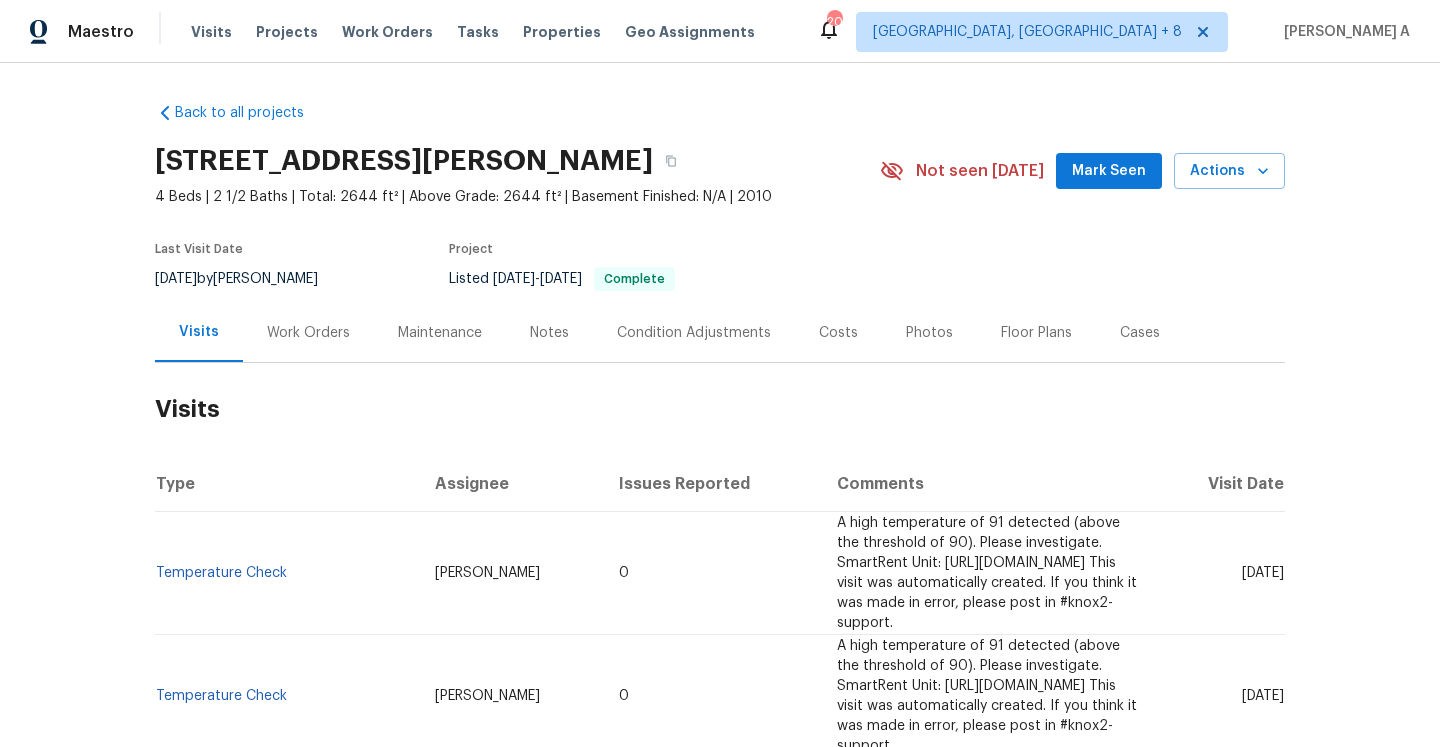 click on "Work Orders" at bounding box center (308, 332) 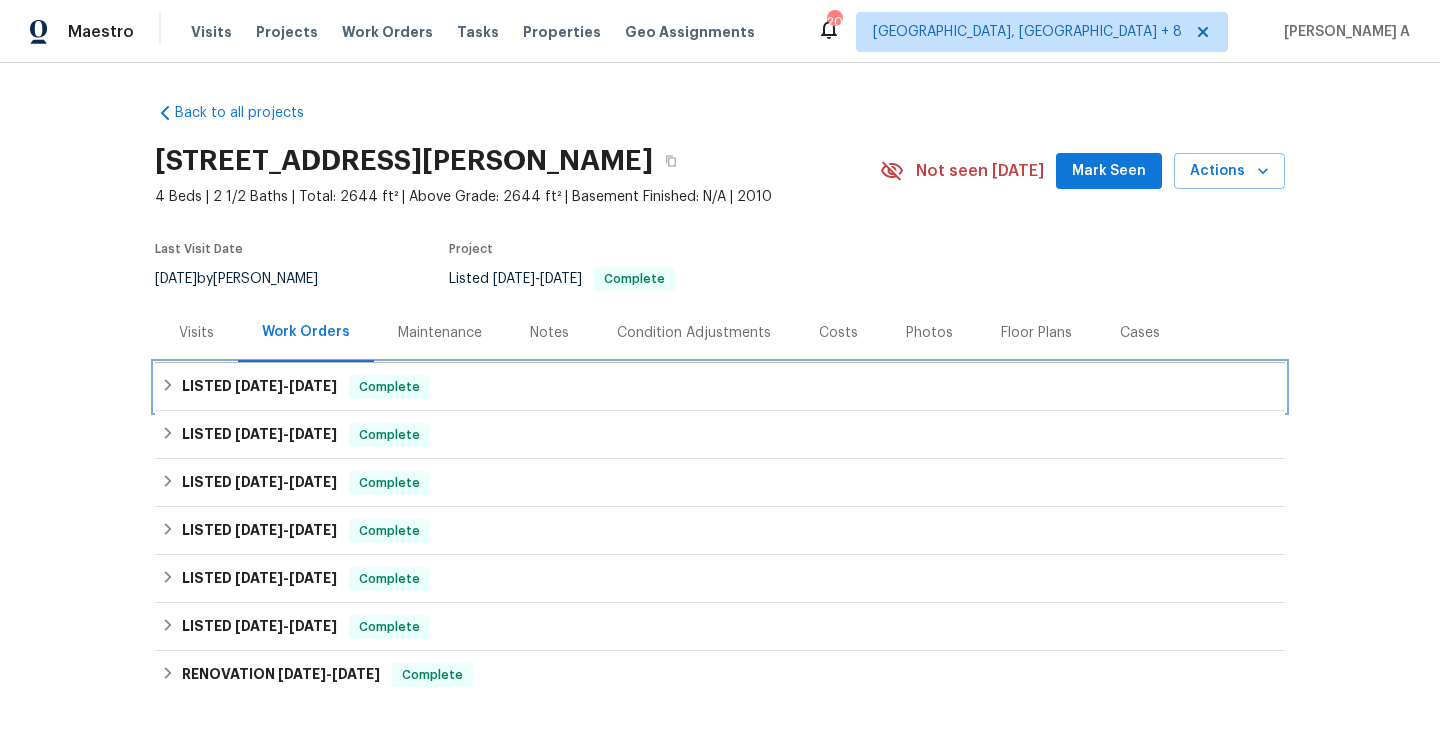 click on "5/30/25" at bounding box center (313, 386) 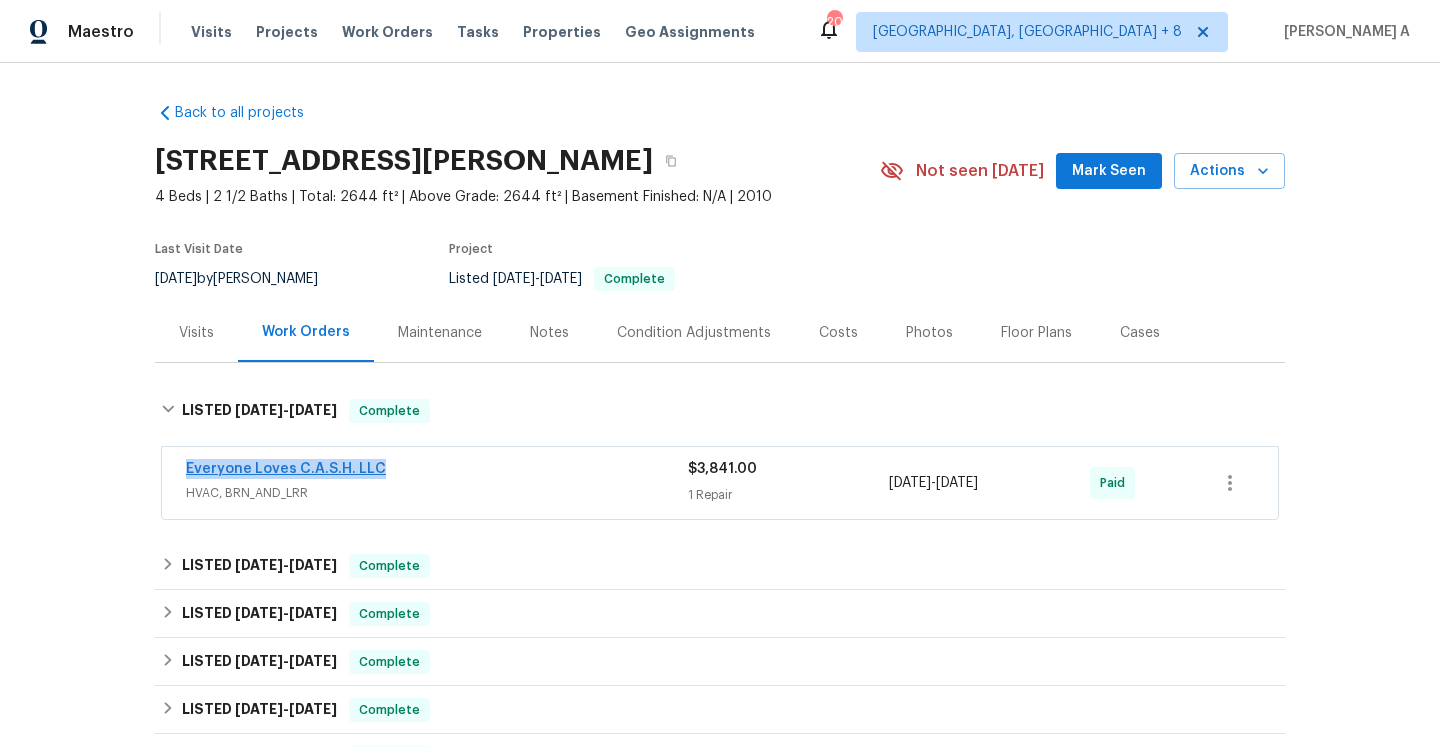 drag, startPoint x: 397, startPoint y: 466, endPoint x: 186, endPoint y: 466, distance: 211 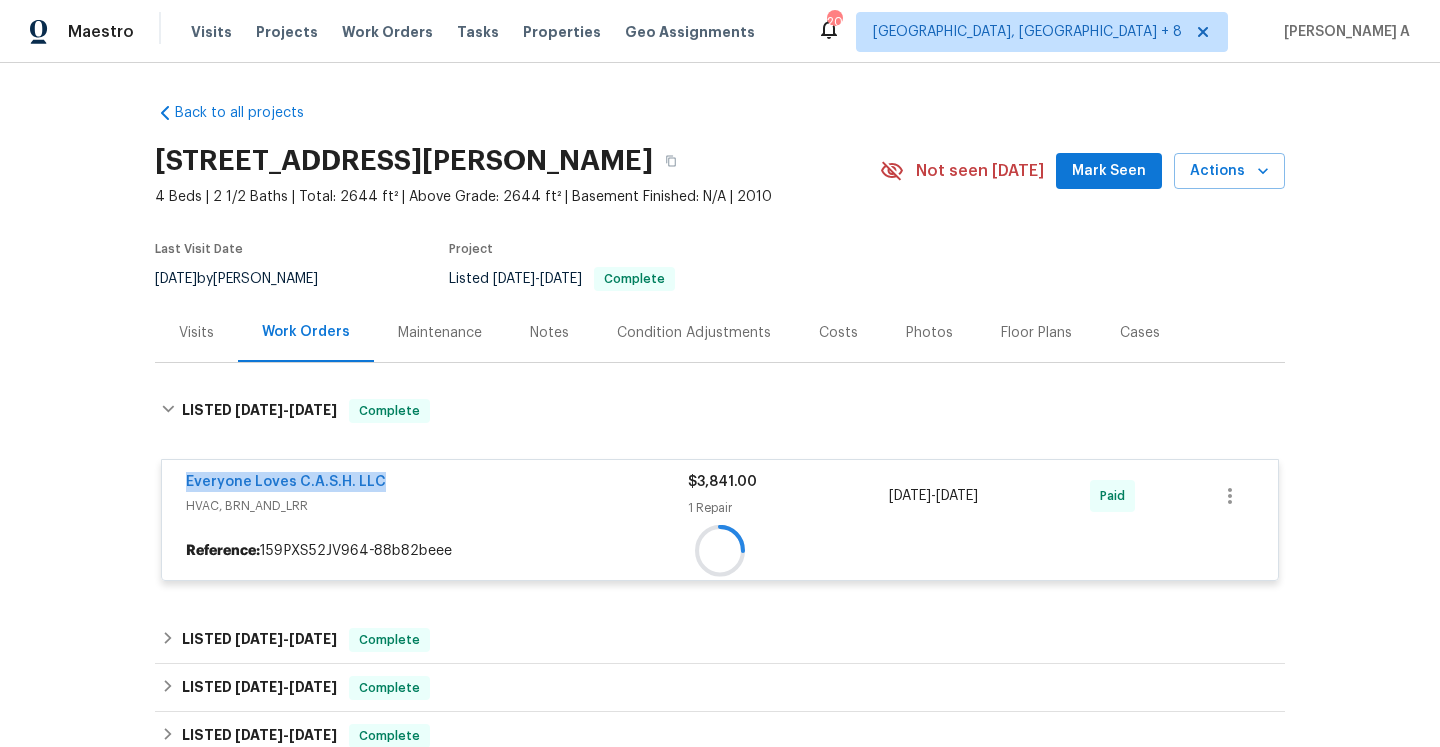 copy on "Everyone Loves C.A.S.H. LLC" 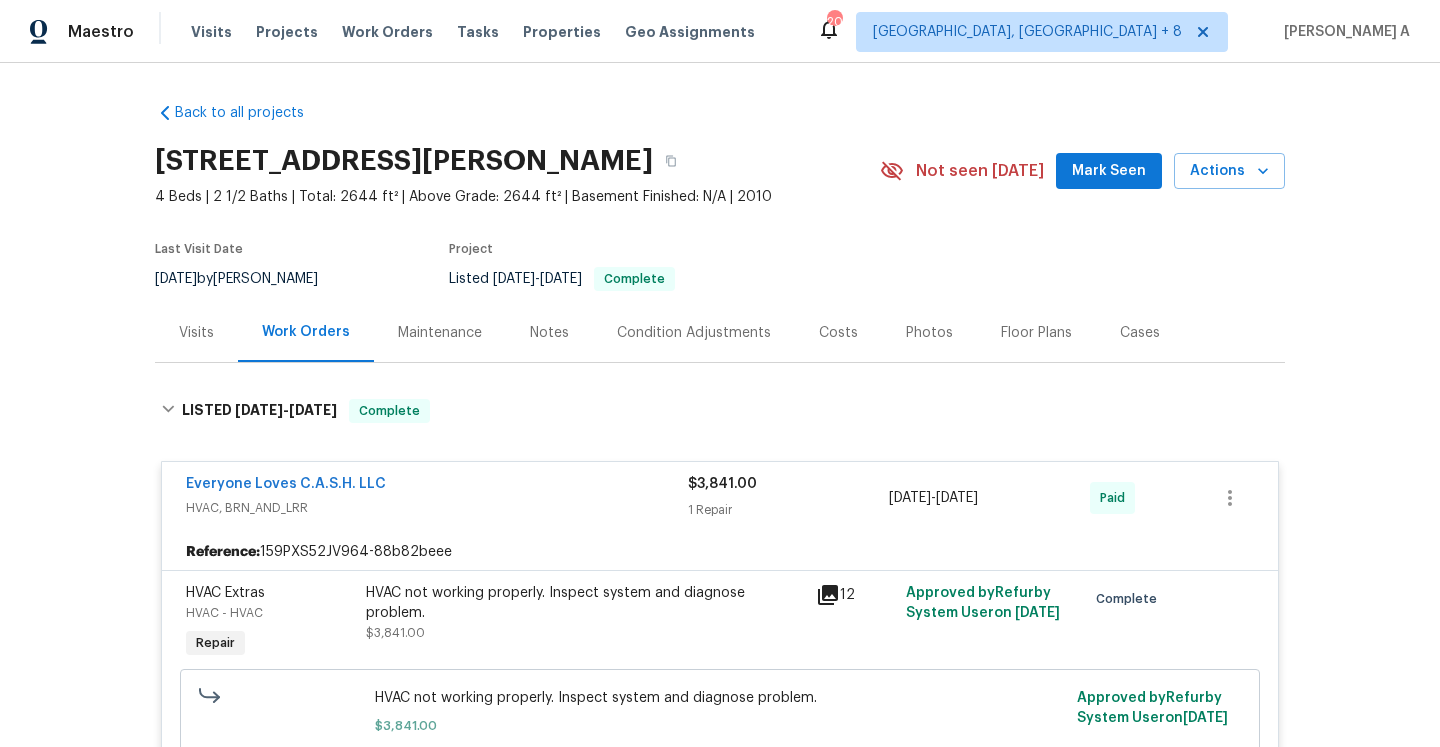 click on "Visits Work Orders Maintenance Notes Condition Adjustments Costs Photos Floor Plans Cases" at bounding box center (720, 333) 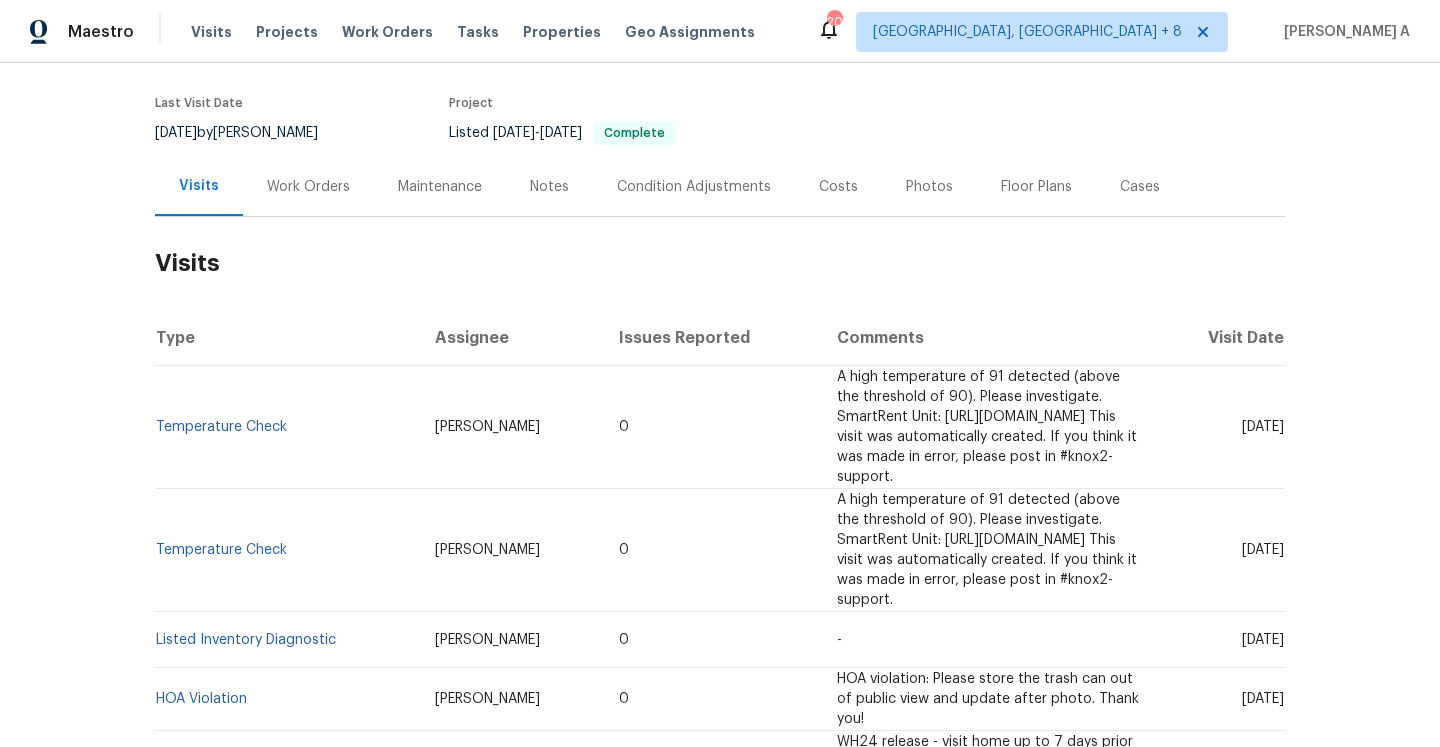 scroll, scrollTop: 0, scrollLeft: 0, axis: both 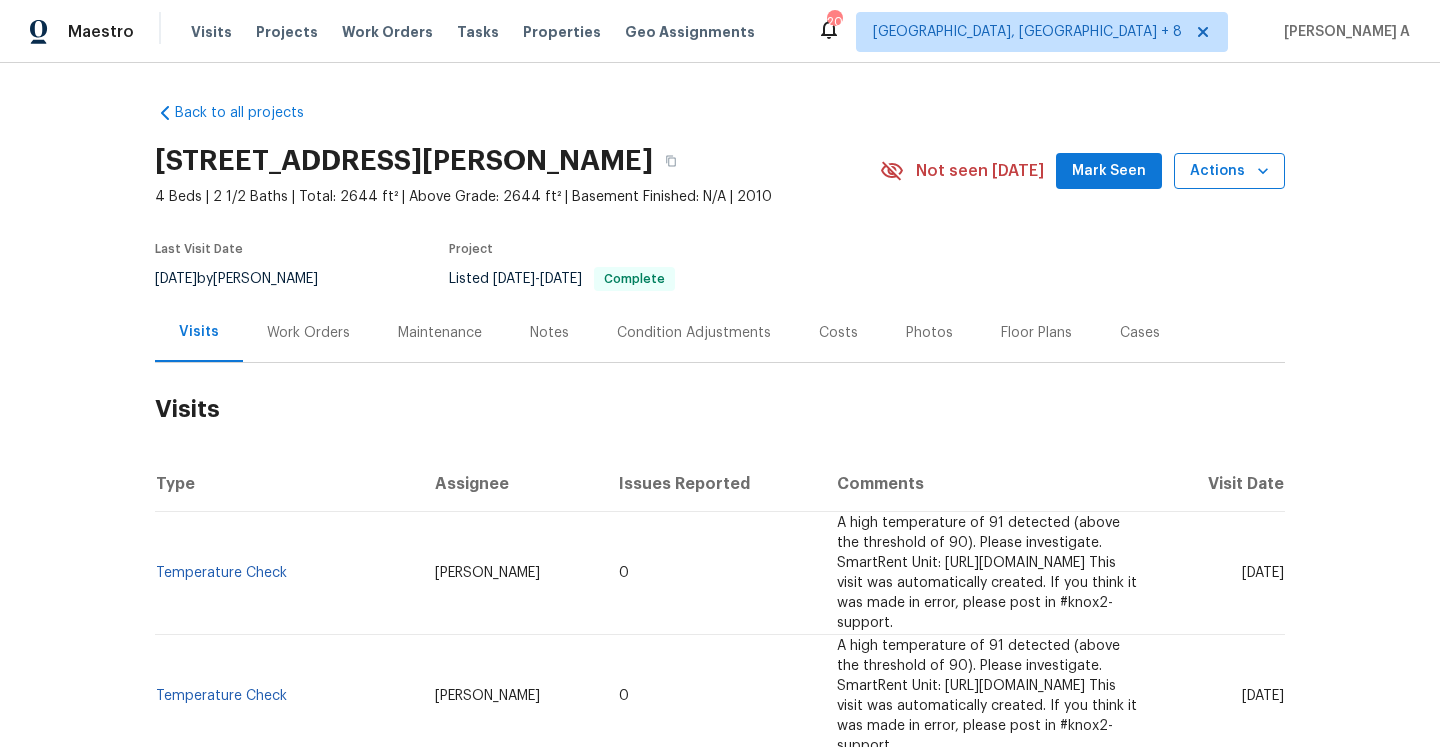 click 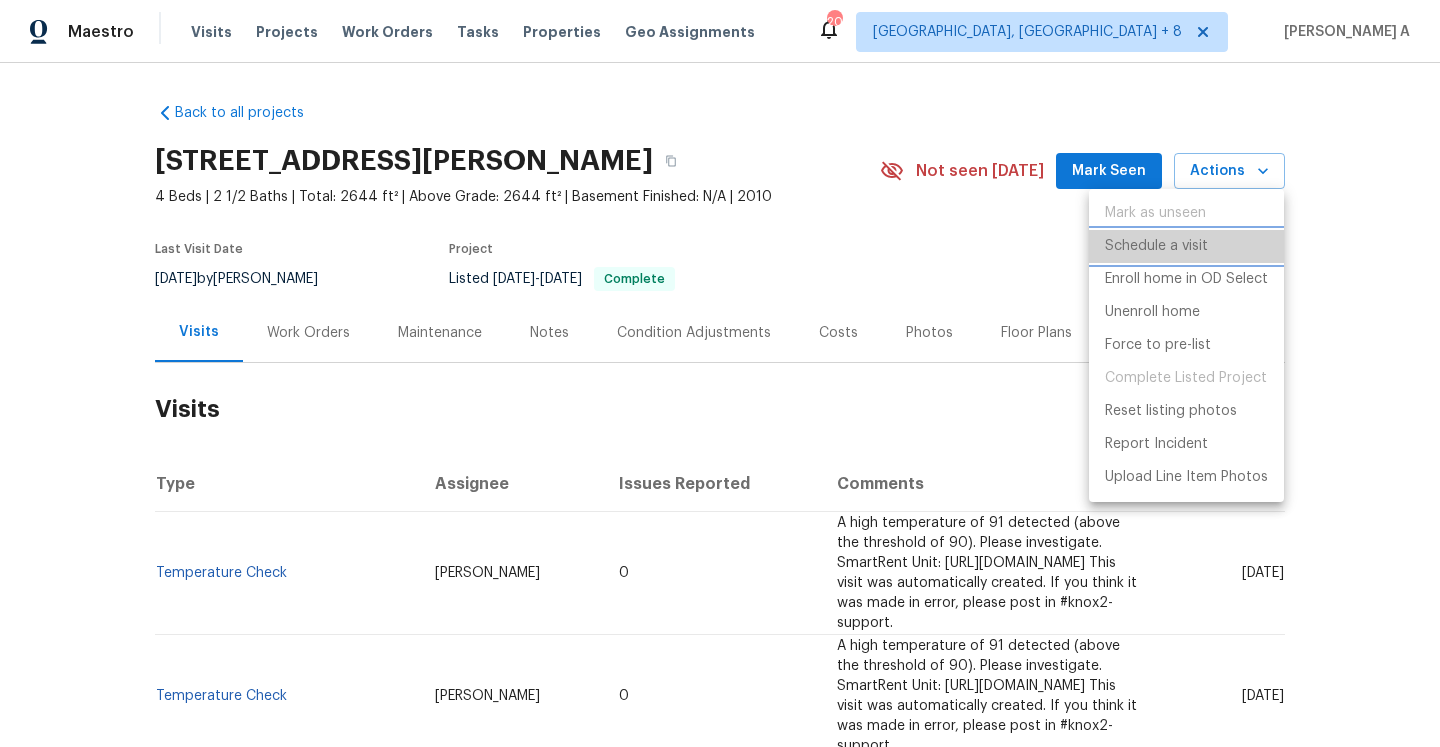 click on "Schedule a visit" at bounding box center [1156, 246] 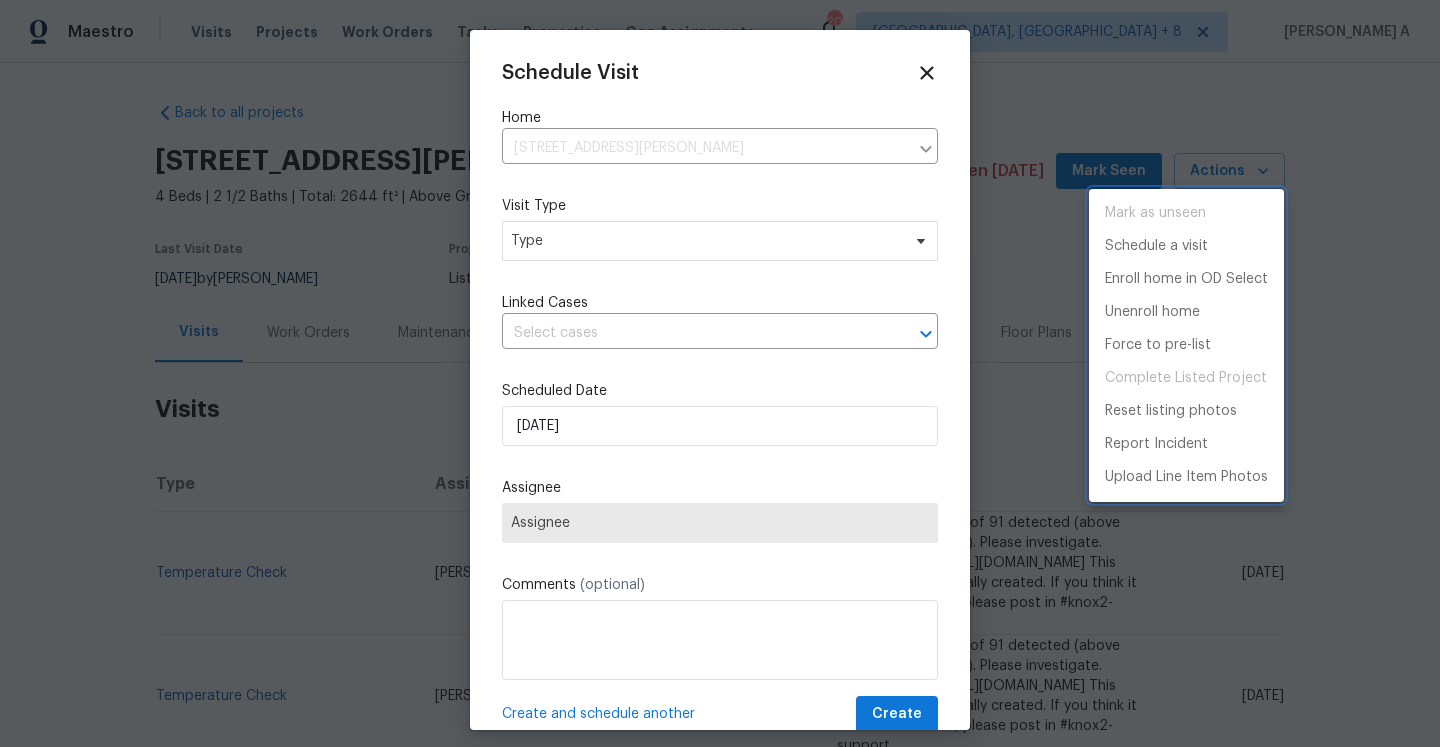 click at bounding box center [720, 373] 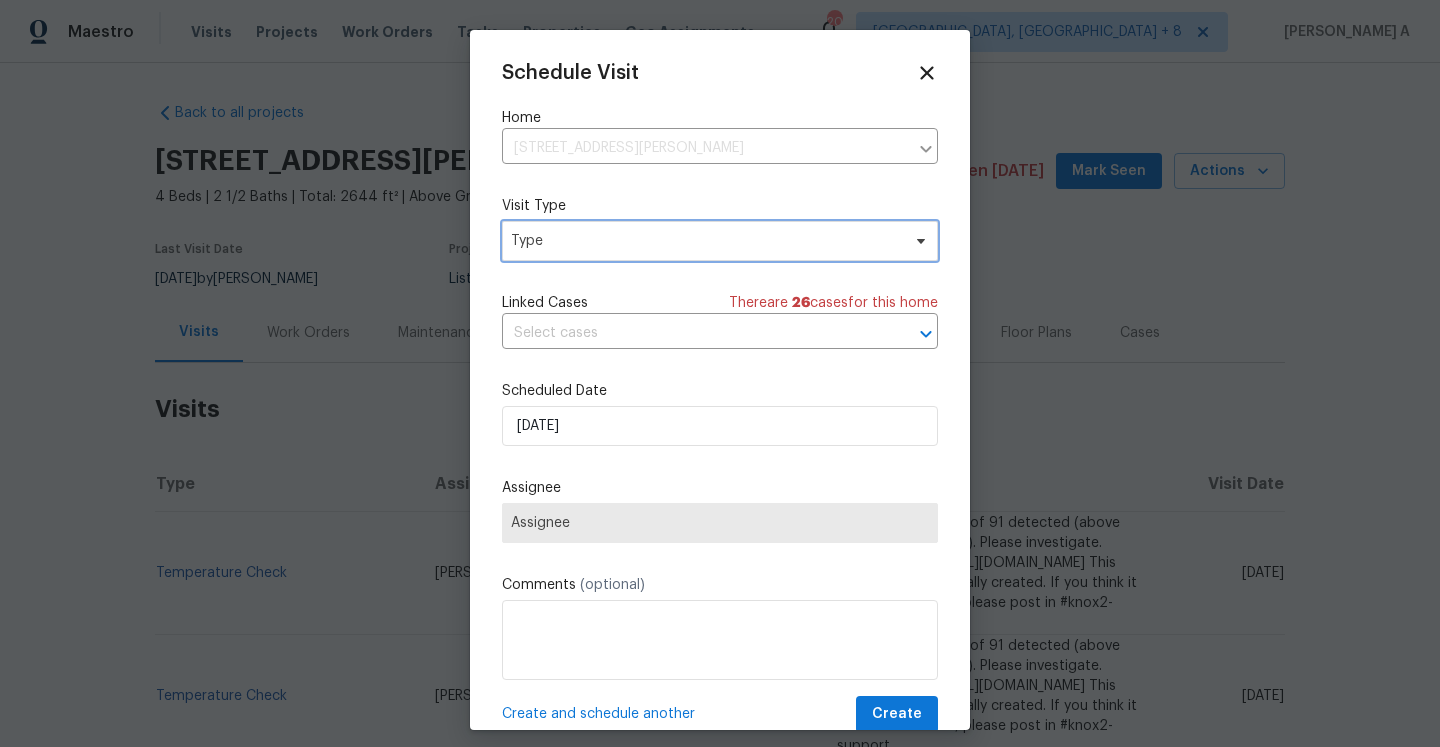 click on "Type" at bounding box center [705, 241] 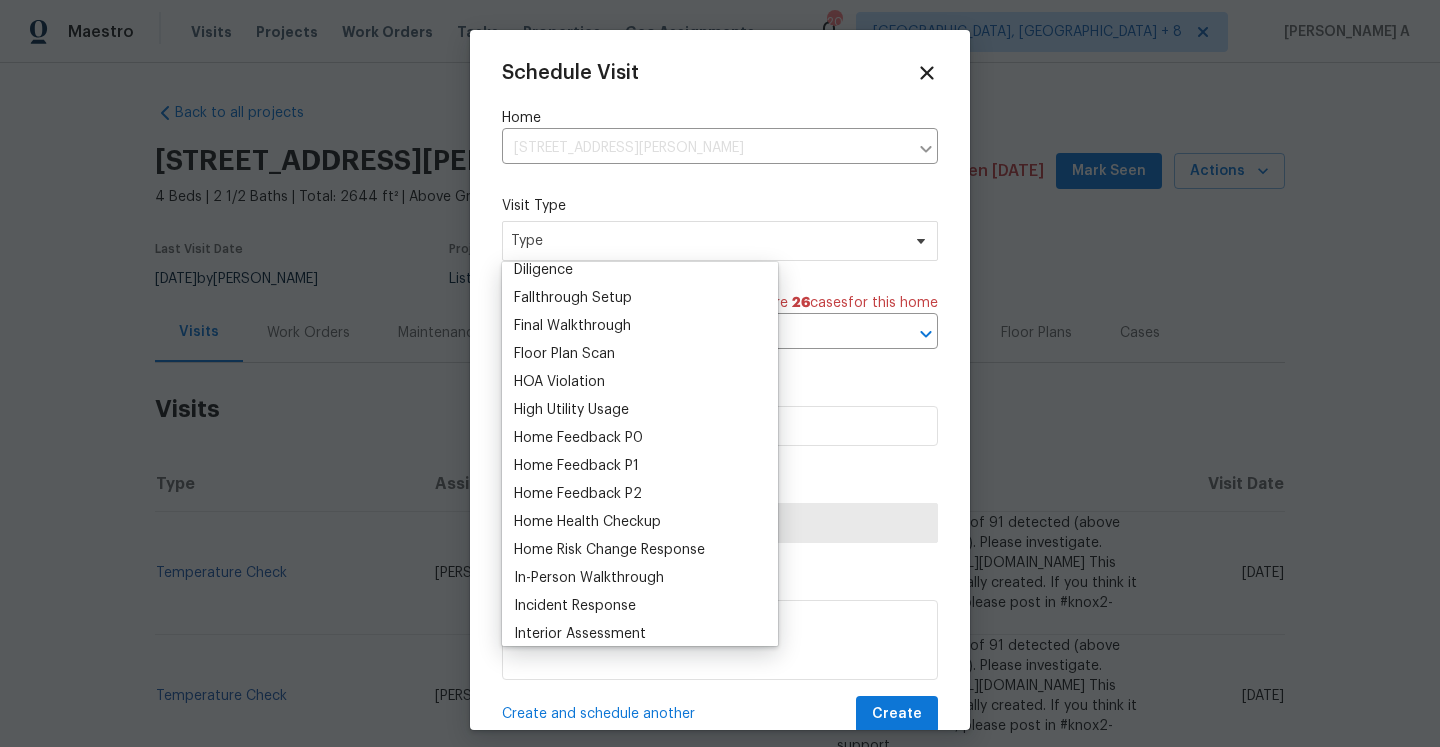 scroll, scrollTop: 497, scrollLeft: 0, axis: vertical 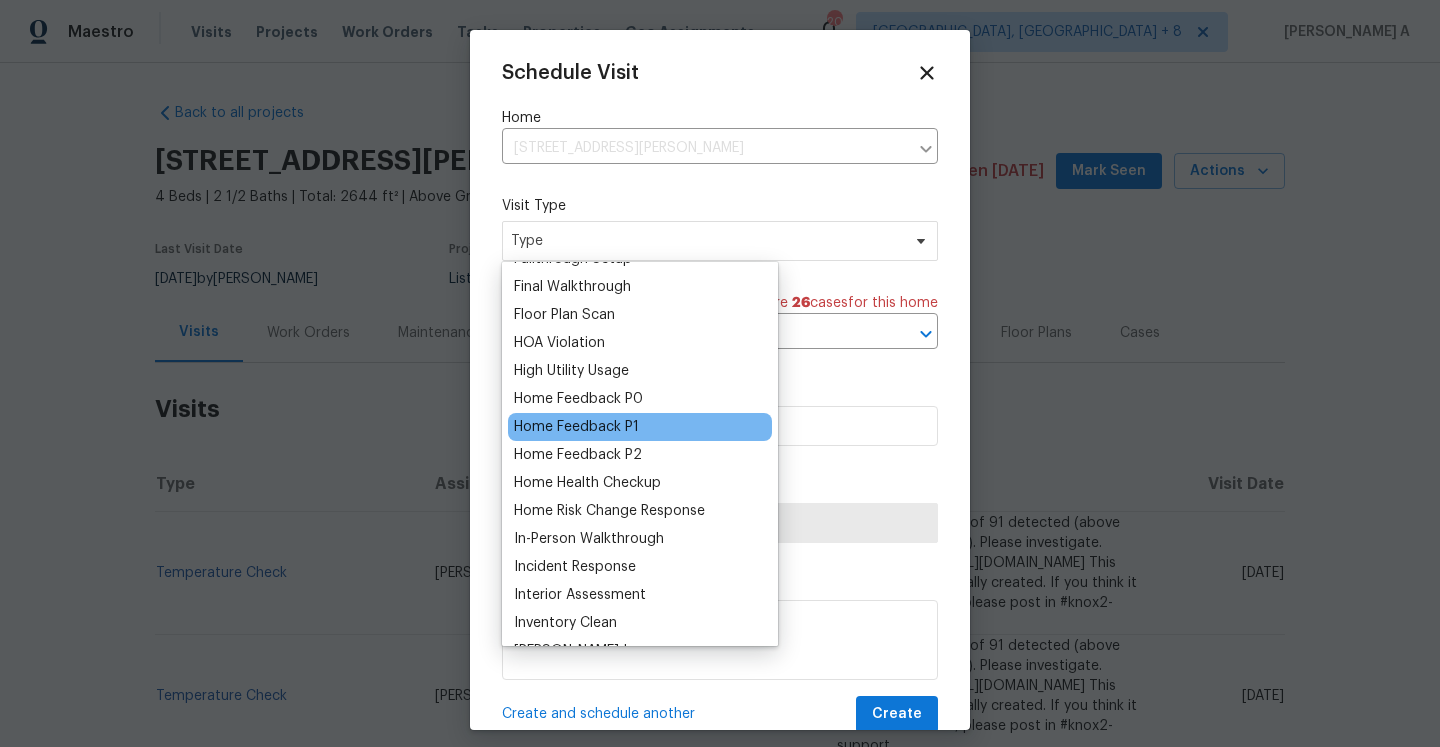 click on "Home Feedback P1" at bounding box center (576, 427) 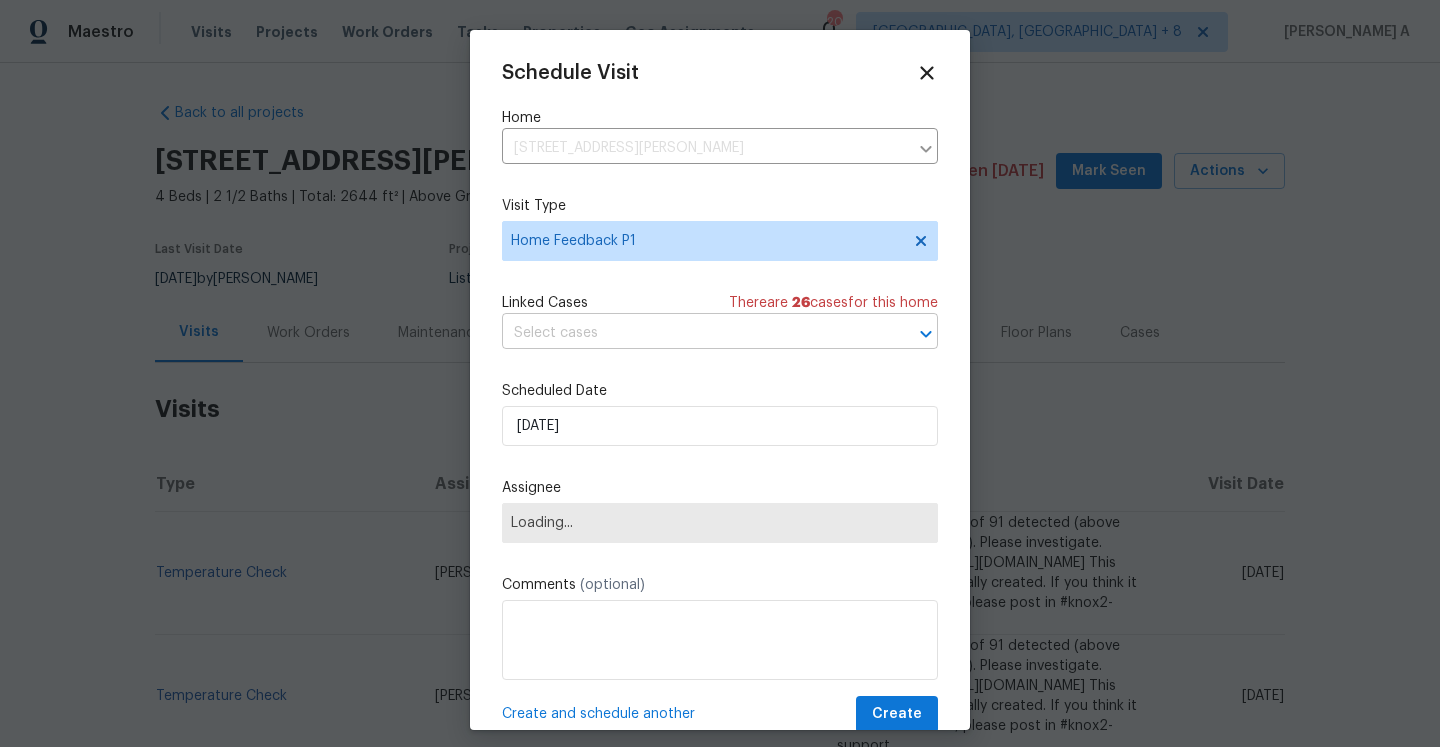 click at bounding box center [692, 333] 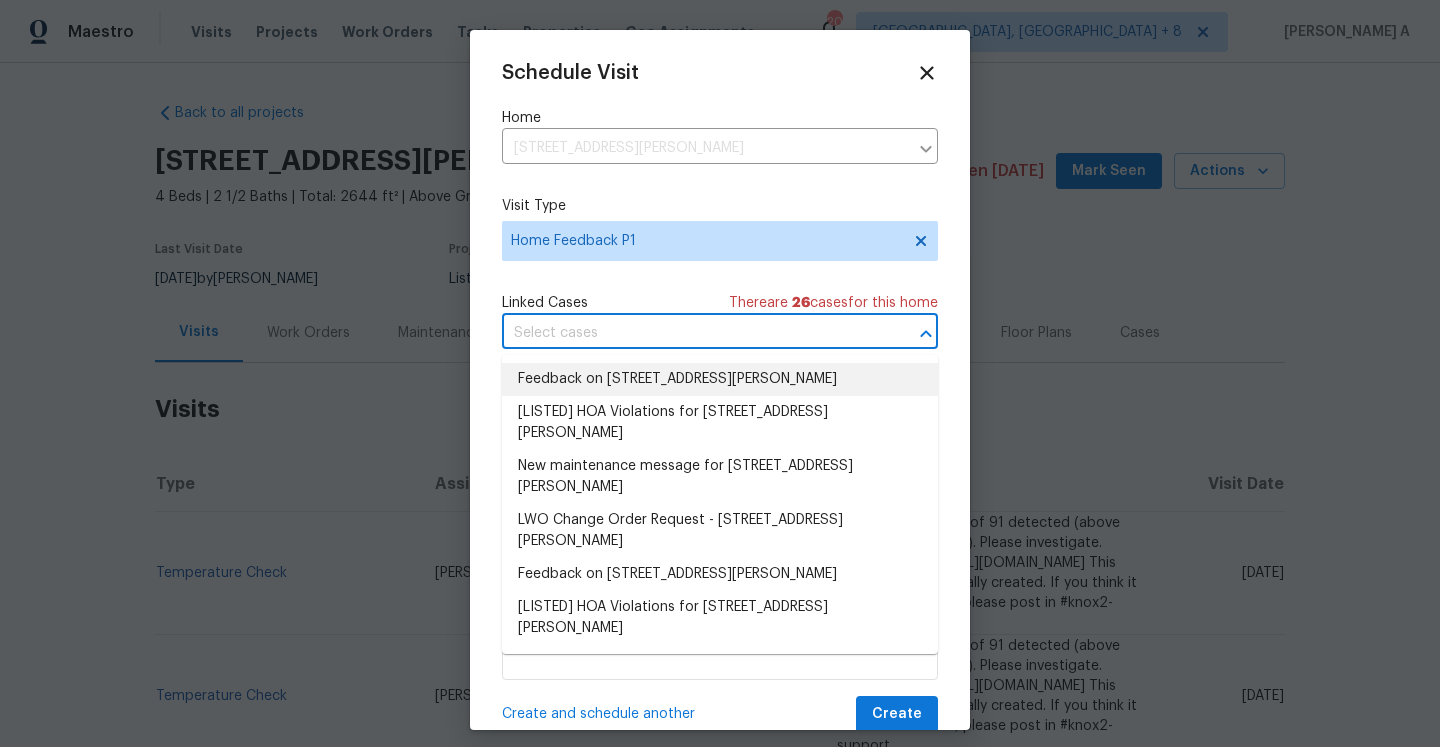 click on "Feedback on 1508 Rosson Rd, Little Elm, TX 75068" at bounding box center (720, 379) 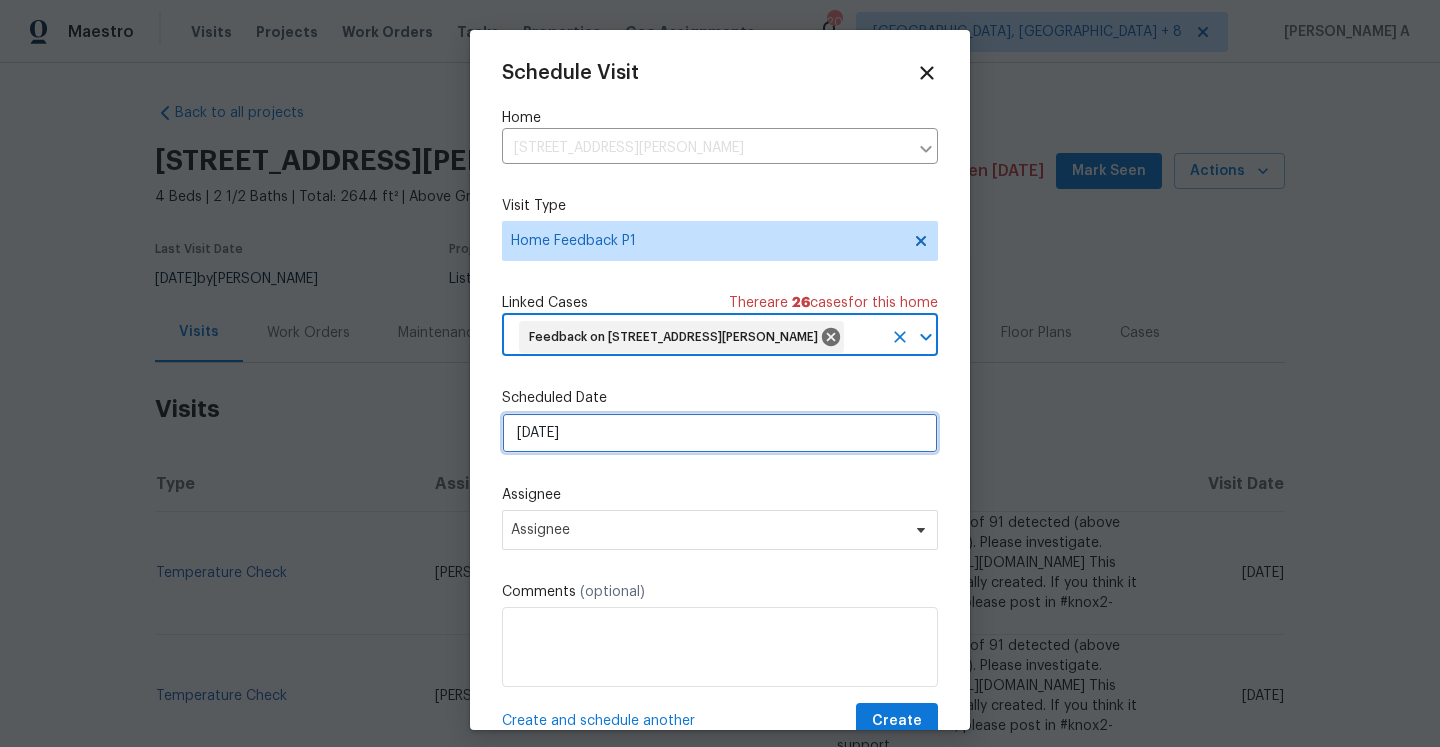 click on "[DATE]" at bounding box center (720, 433) 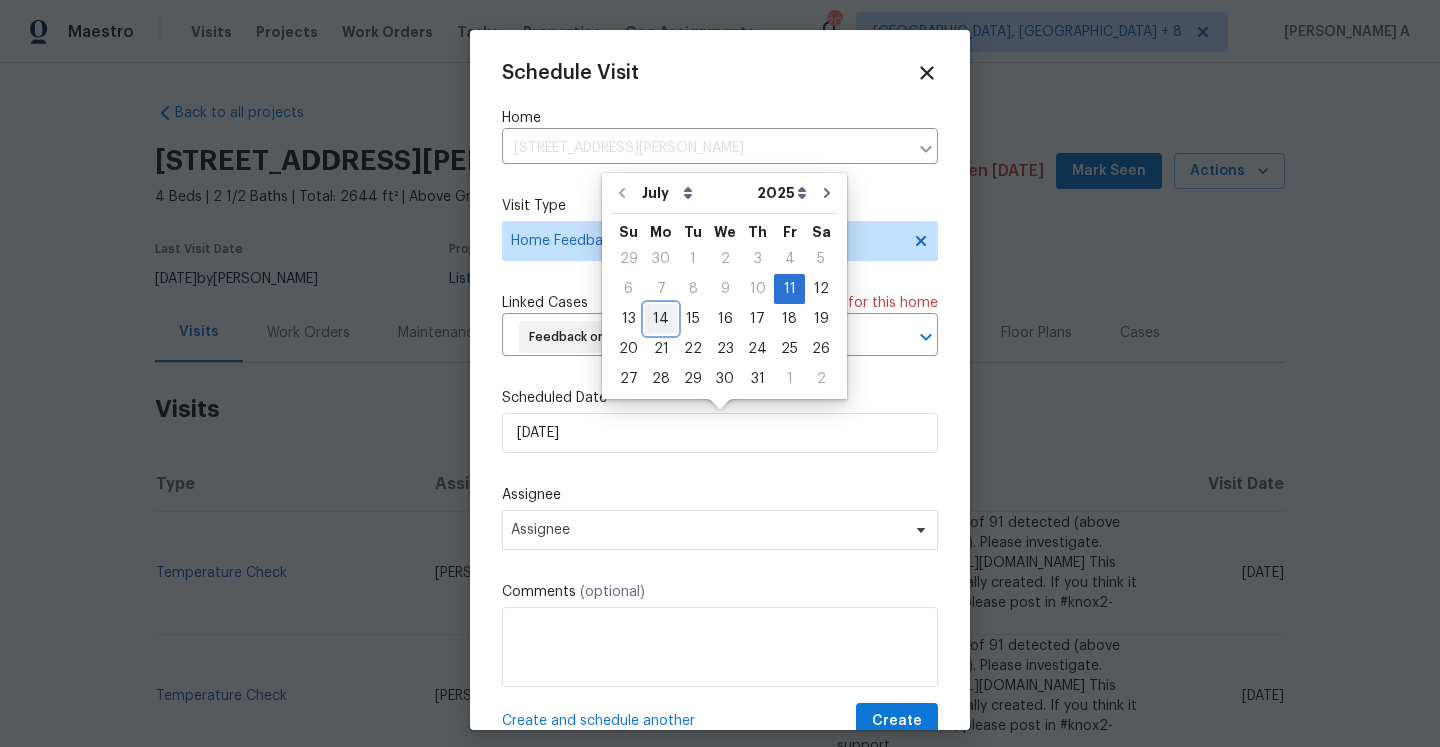 click on "14" at bounding box center [661, 319] 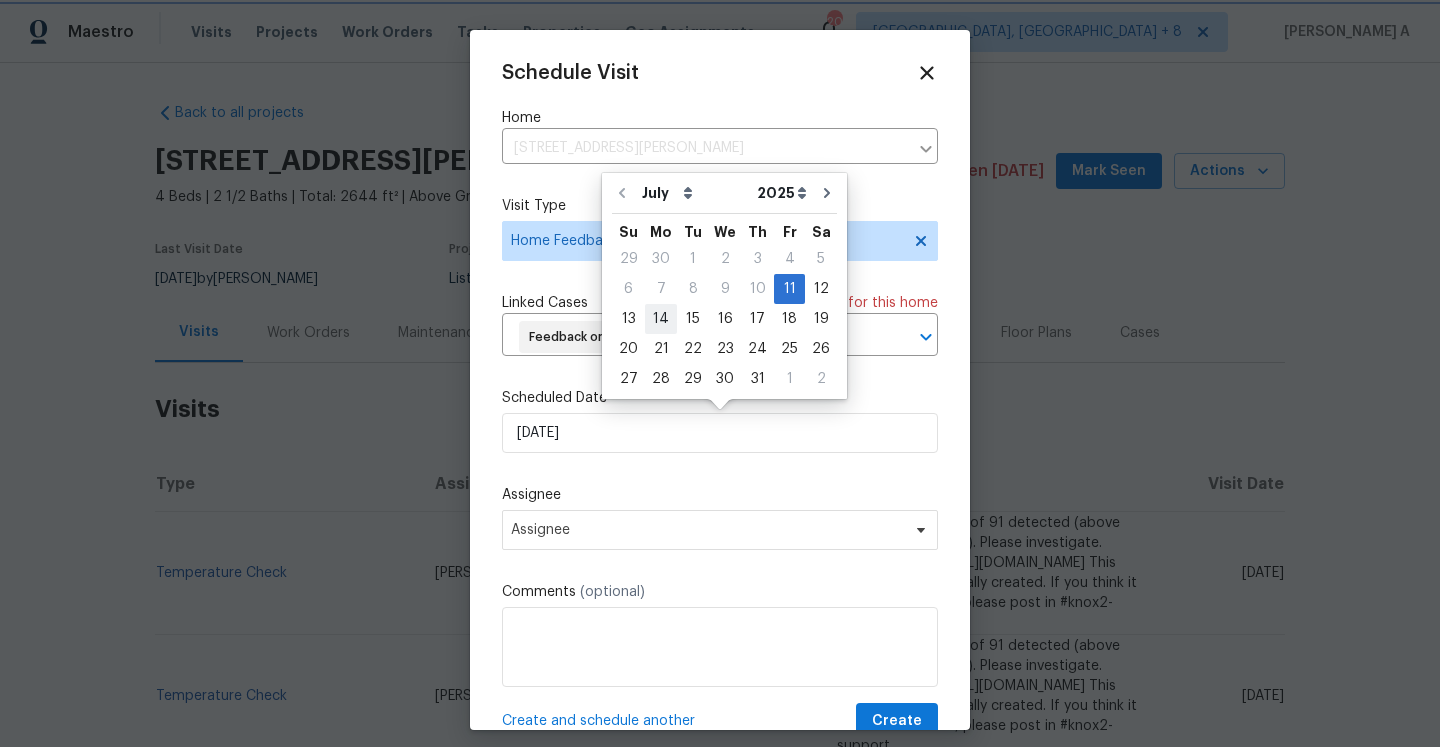 type on "[DATE]" 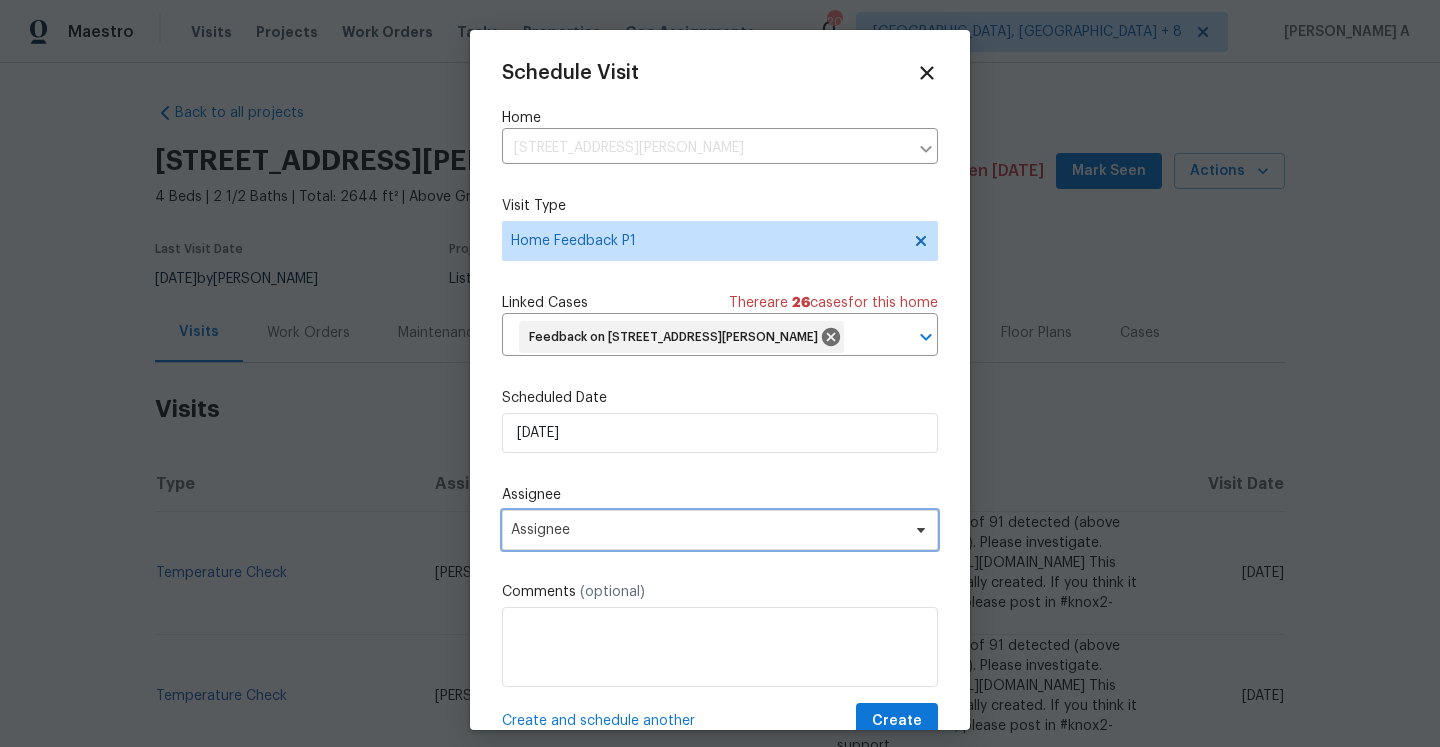 click on "Assignee" at bounding box center [707, 530] 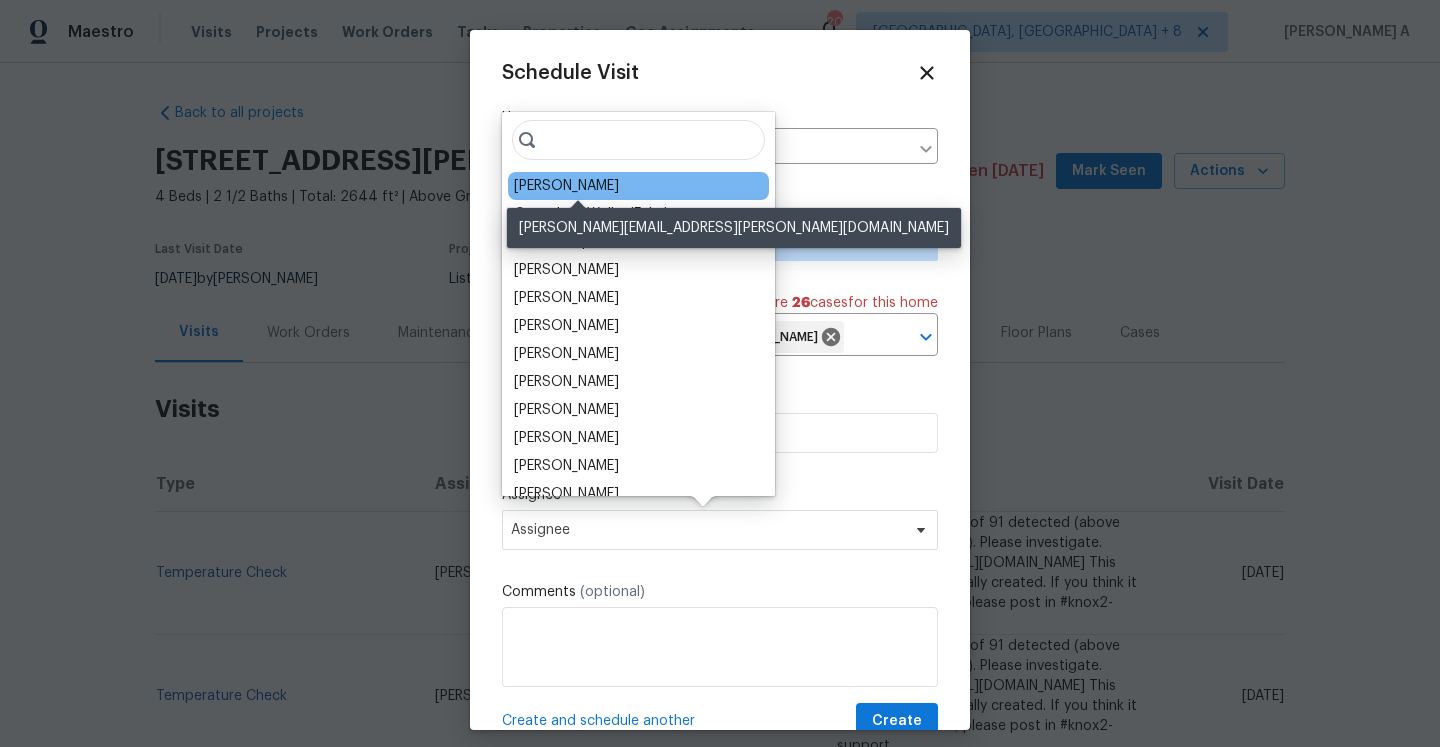 click on "RonDerrick Jackson" at bounding box center [566, 186] 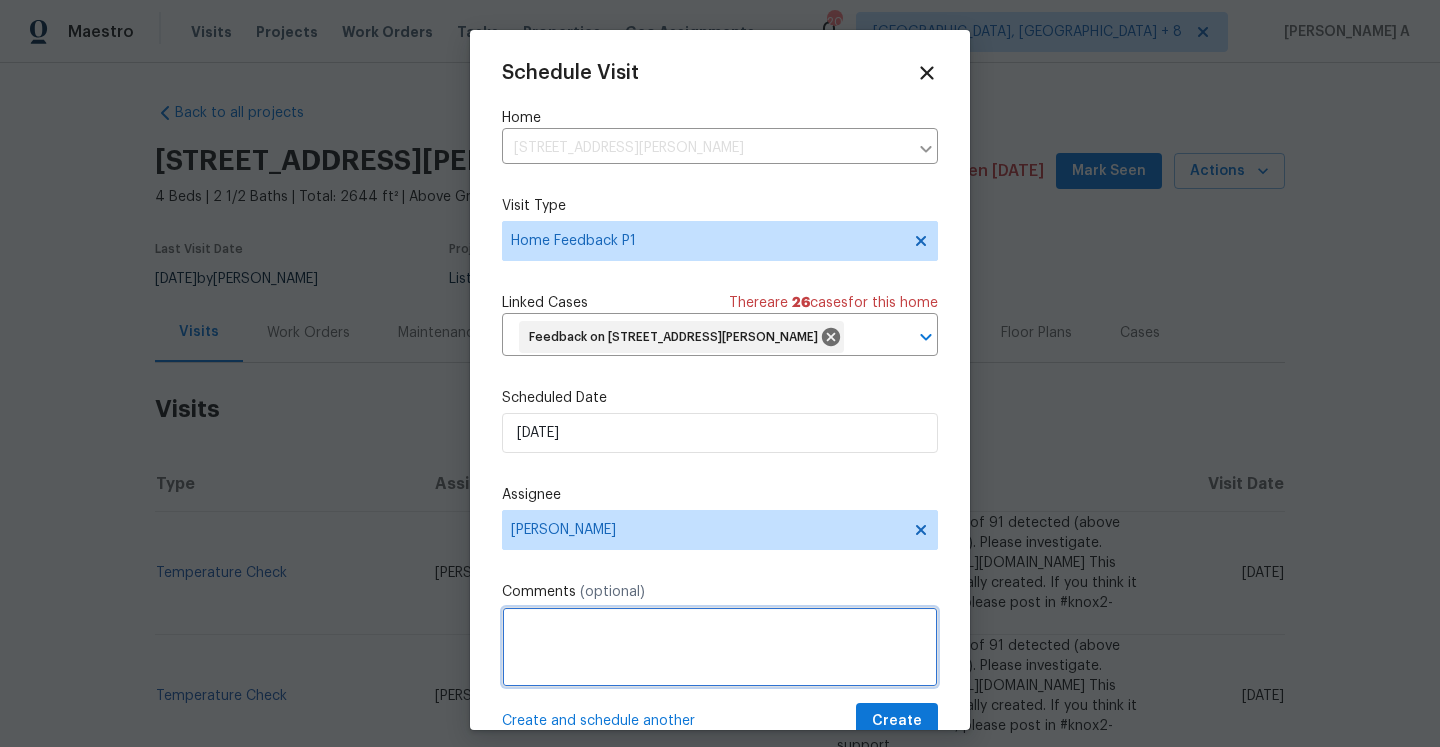 click at bounding box center [720, 647] 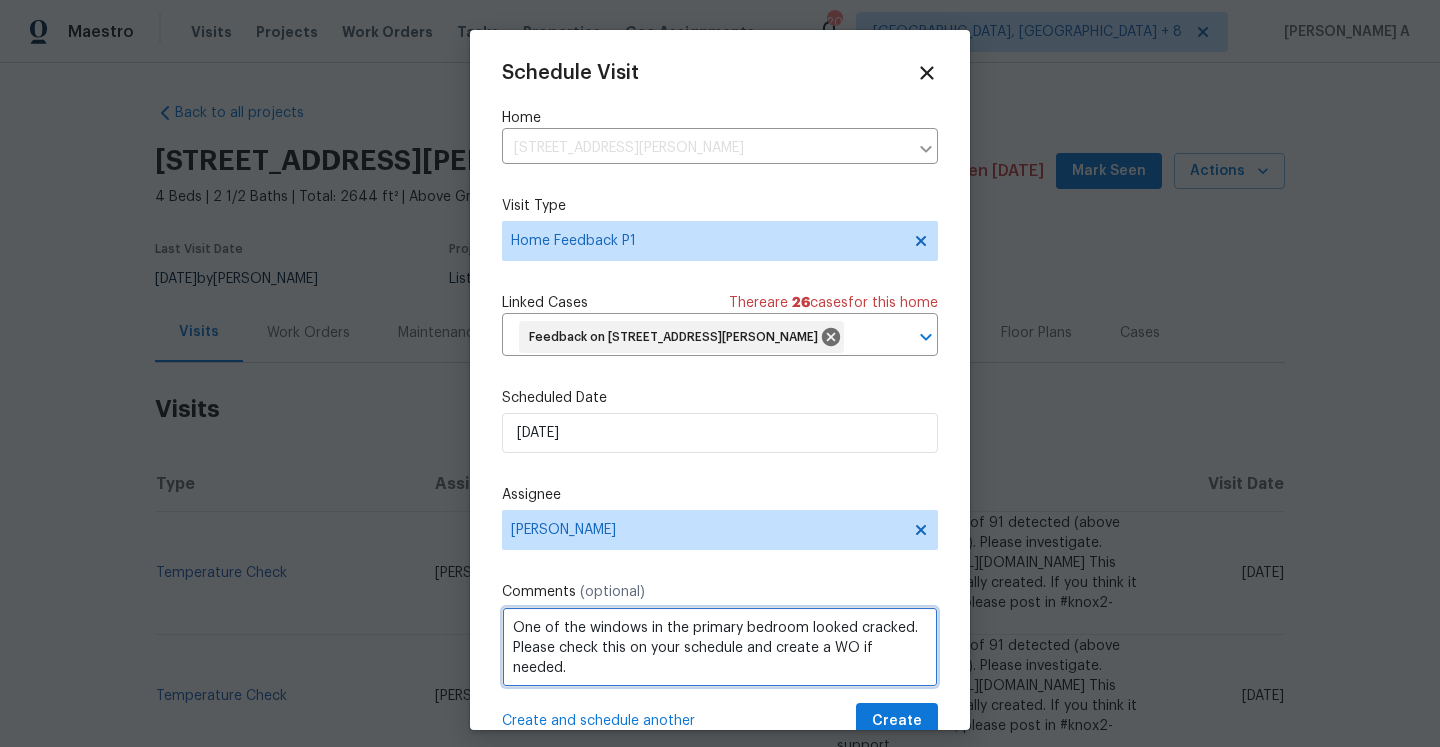 scroll, scrollTop: 42, scrollLeft: 0, axis: vertical 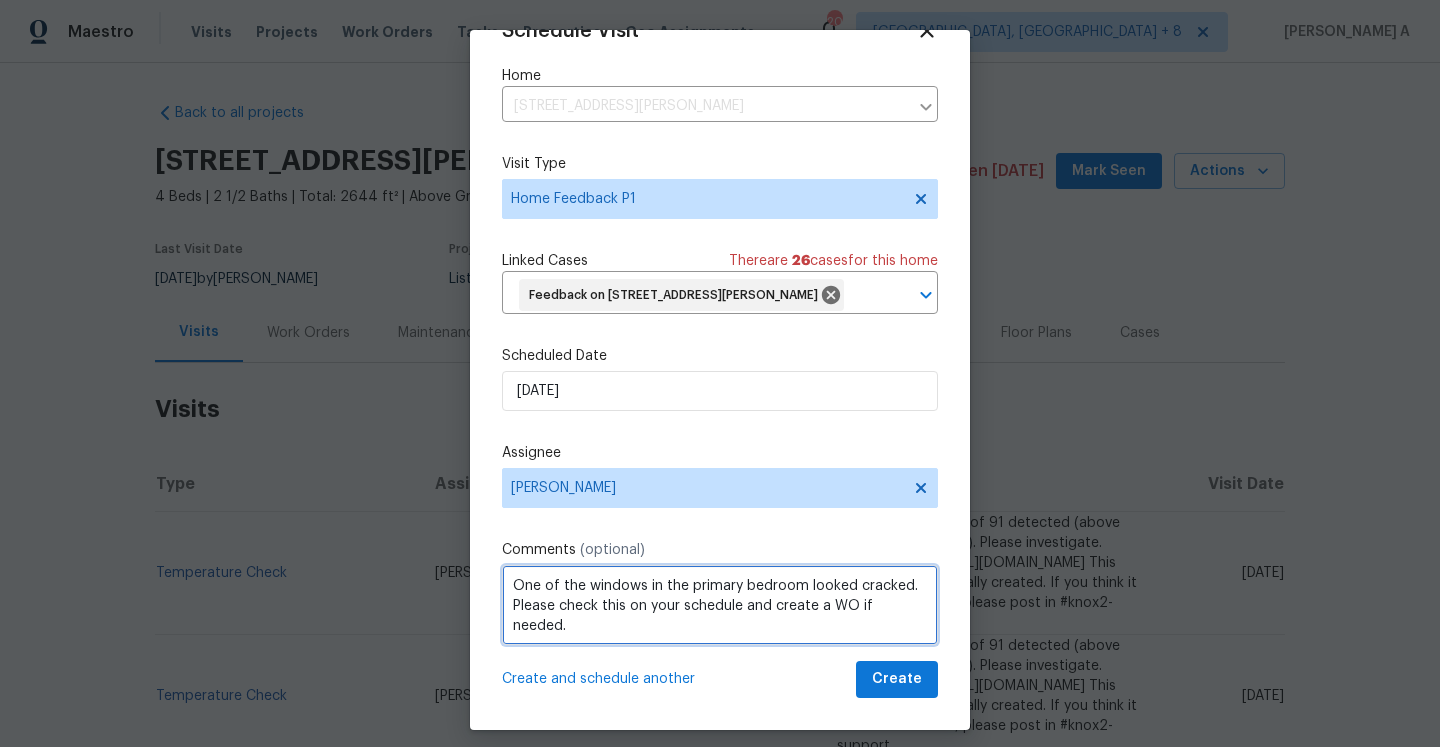 type on "One of the windows in the primary bedroom looked cracked. Please check this on your schedule and create a WO if needed." 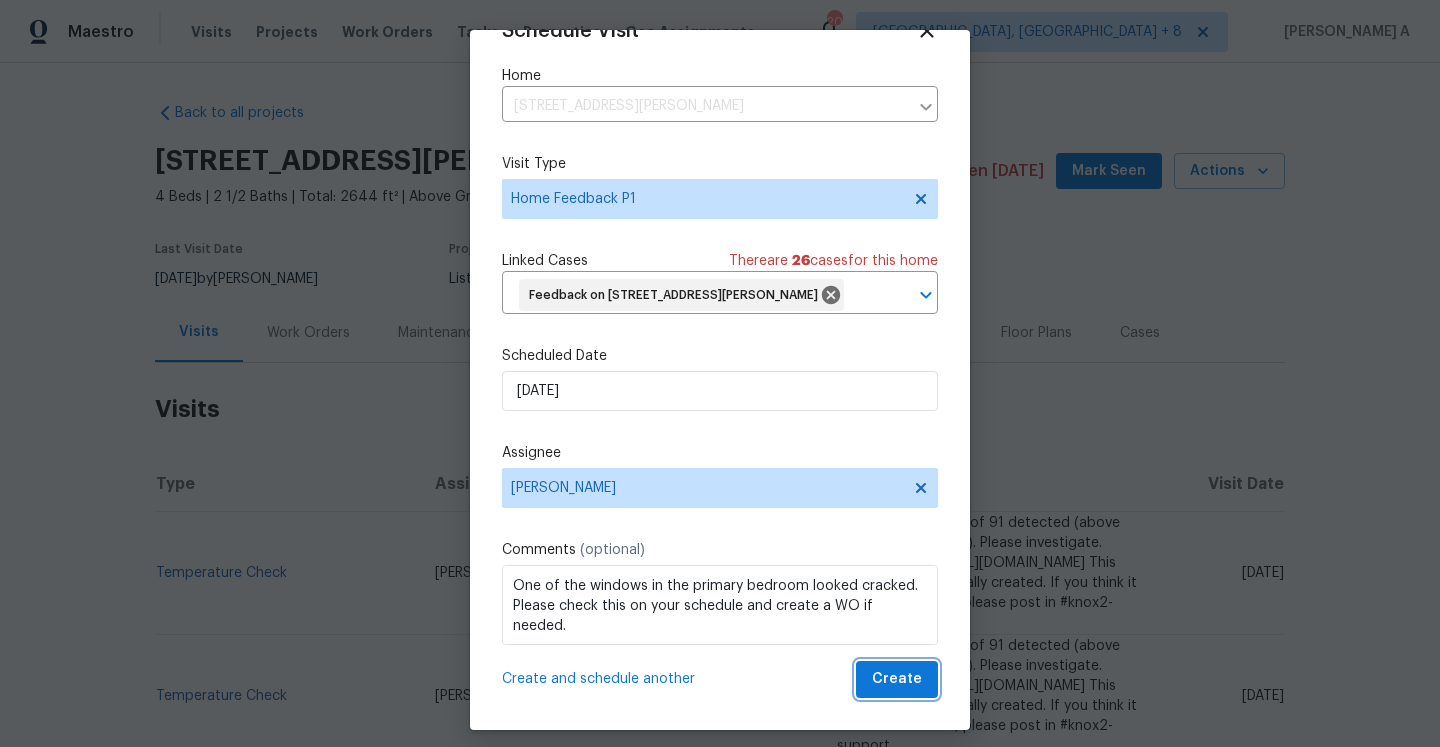 click on "Create" at bounding box center (897, 679) 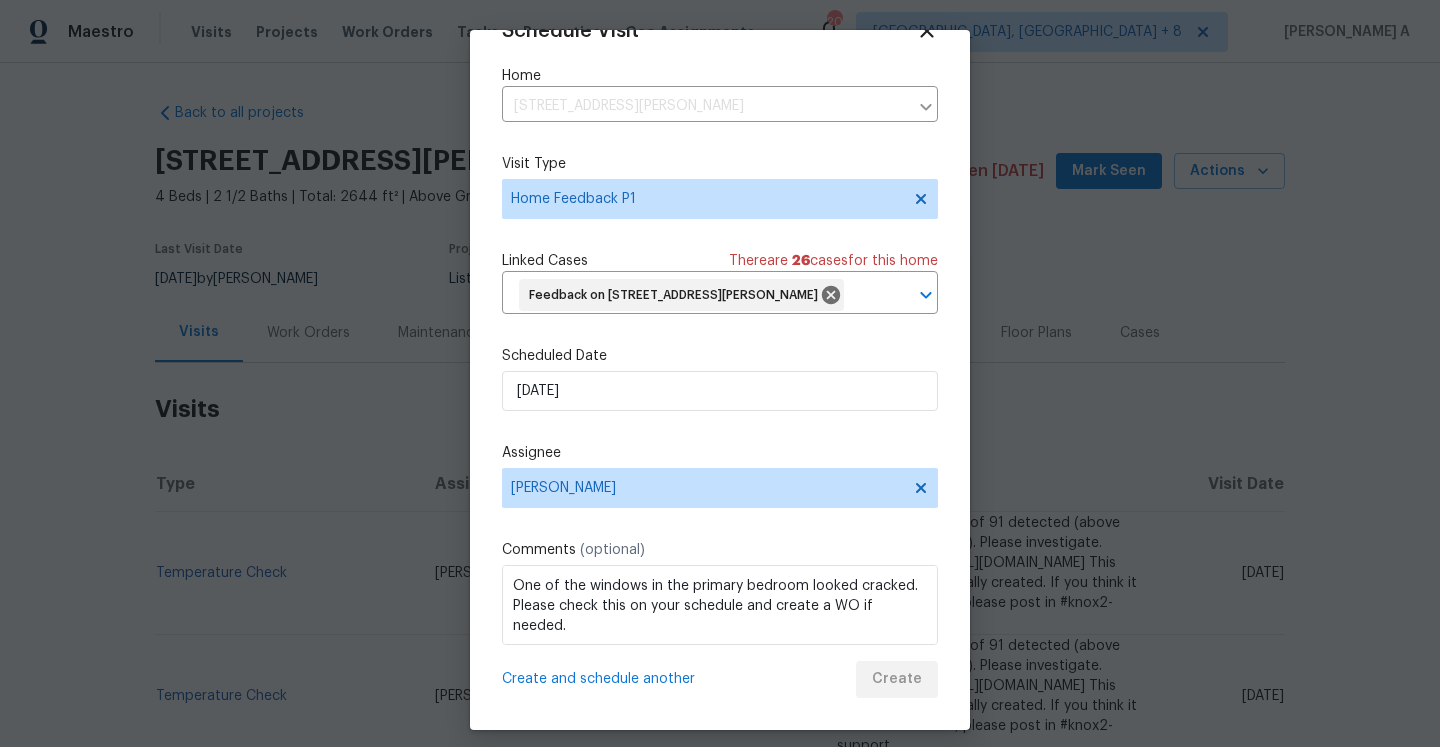 scroll, scrollTop: 36, scrollLeft: 0, axis: vertical 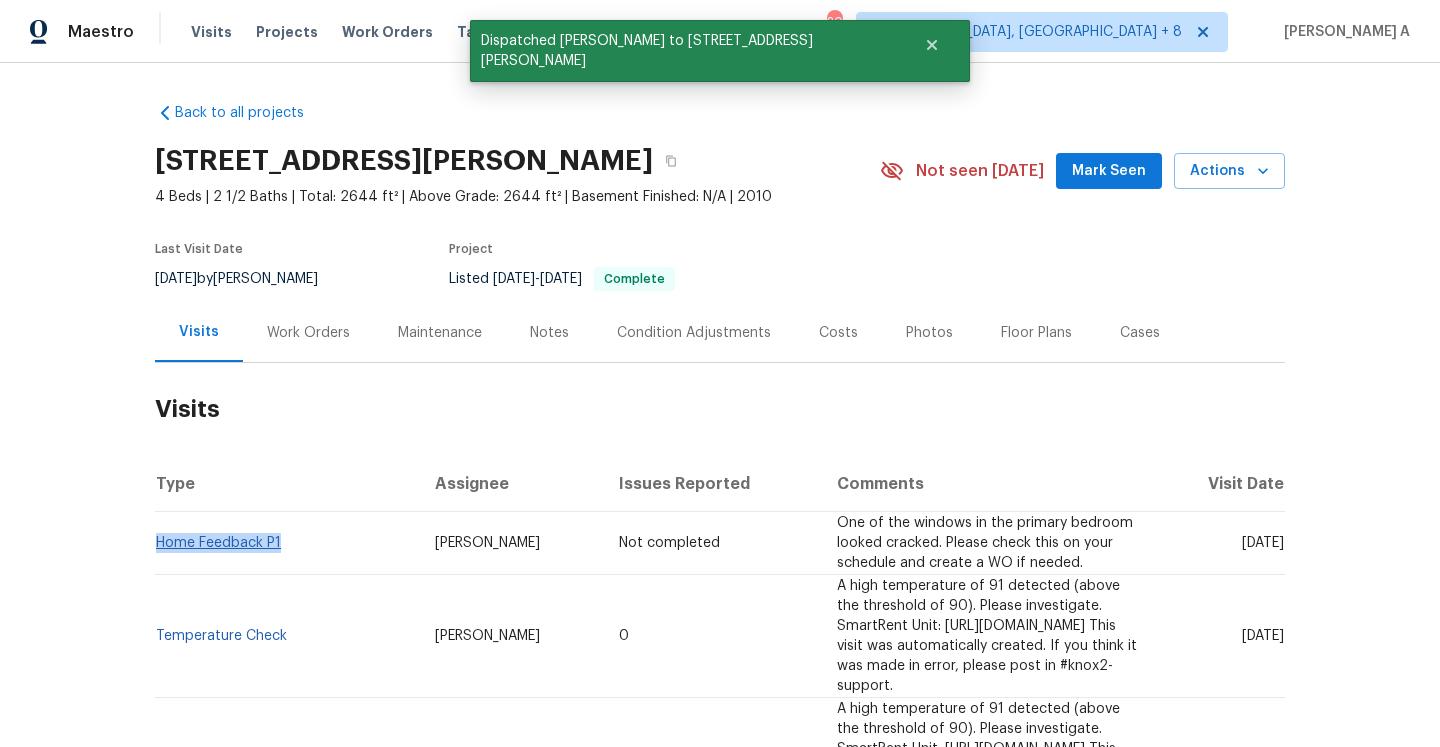 drag, startPoint x: 292, startPoint y: 545, endPoint x: 160, endPoint y: 542, distance: 132.03409 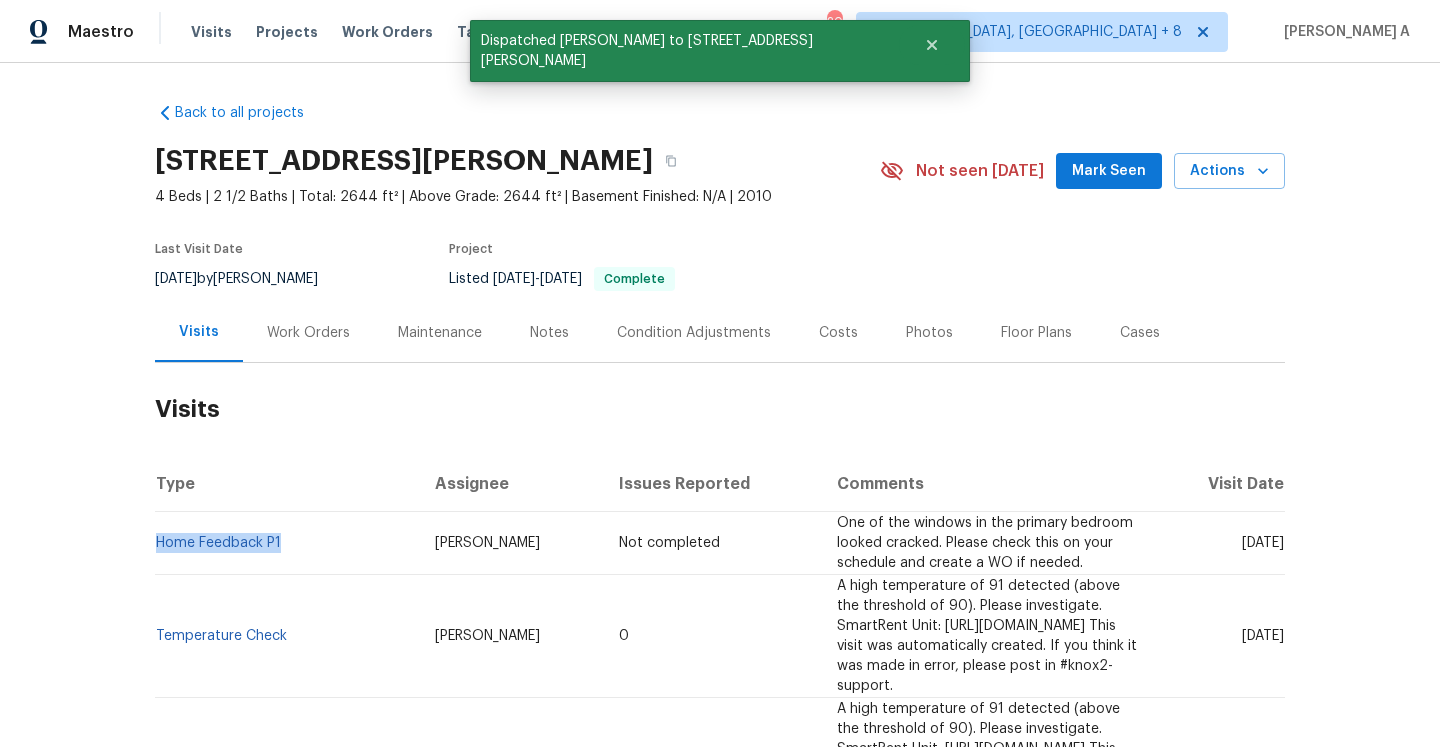 copy on "Home Feedback P1" 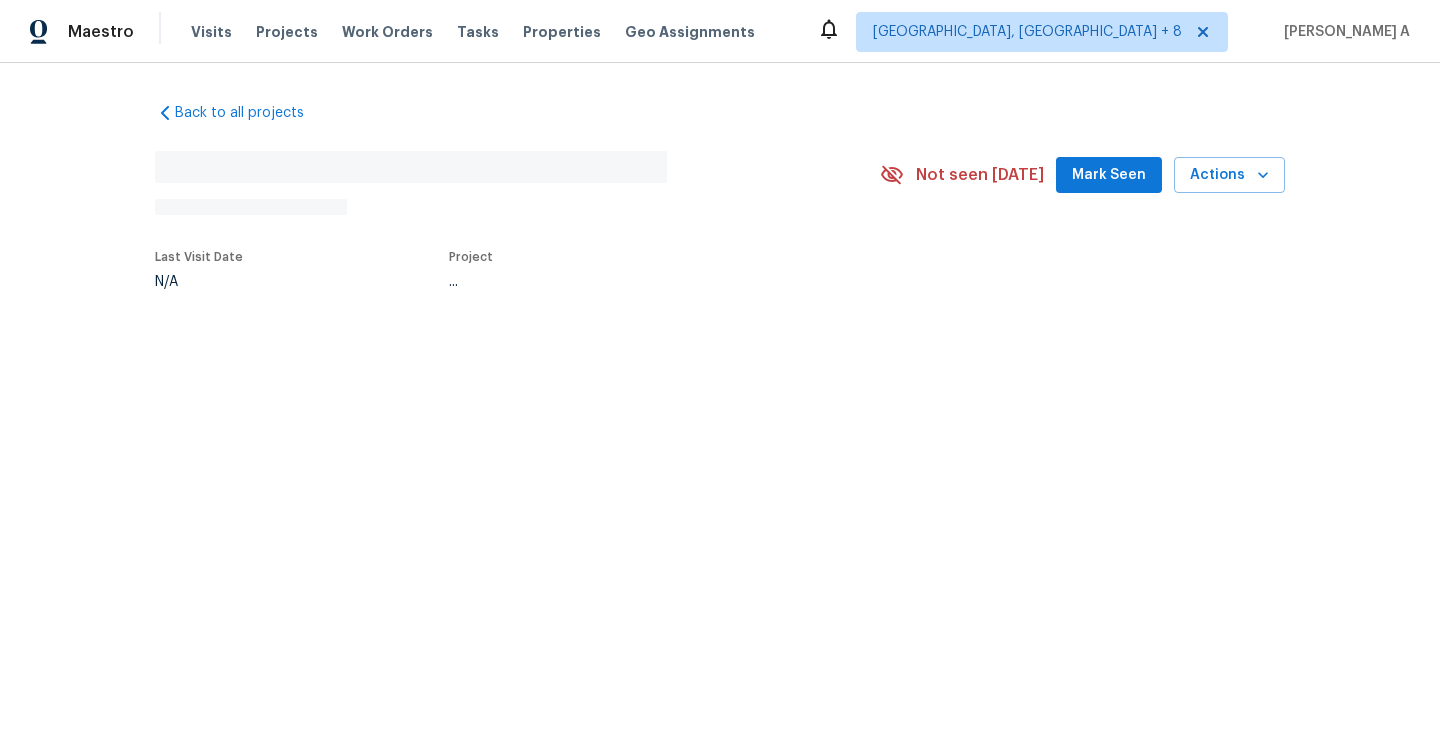 scroll, scrollTop: 0, scrollLeft: 0, axis: both 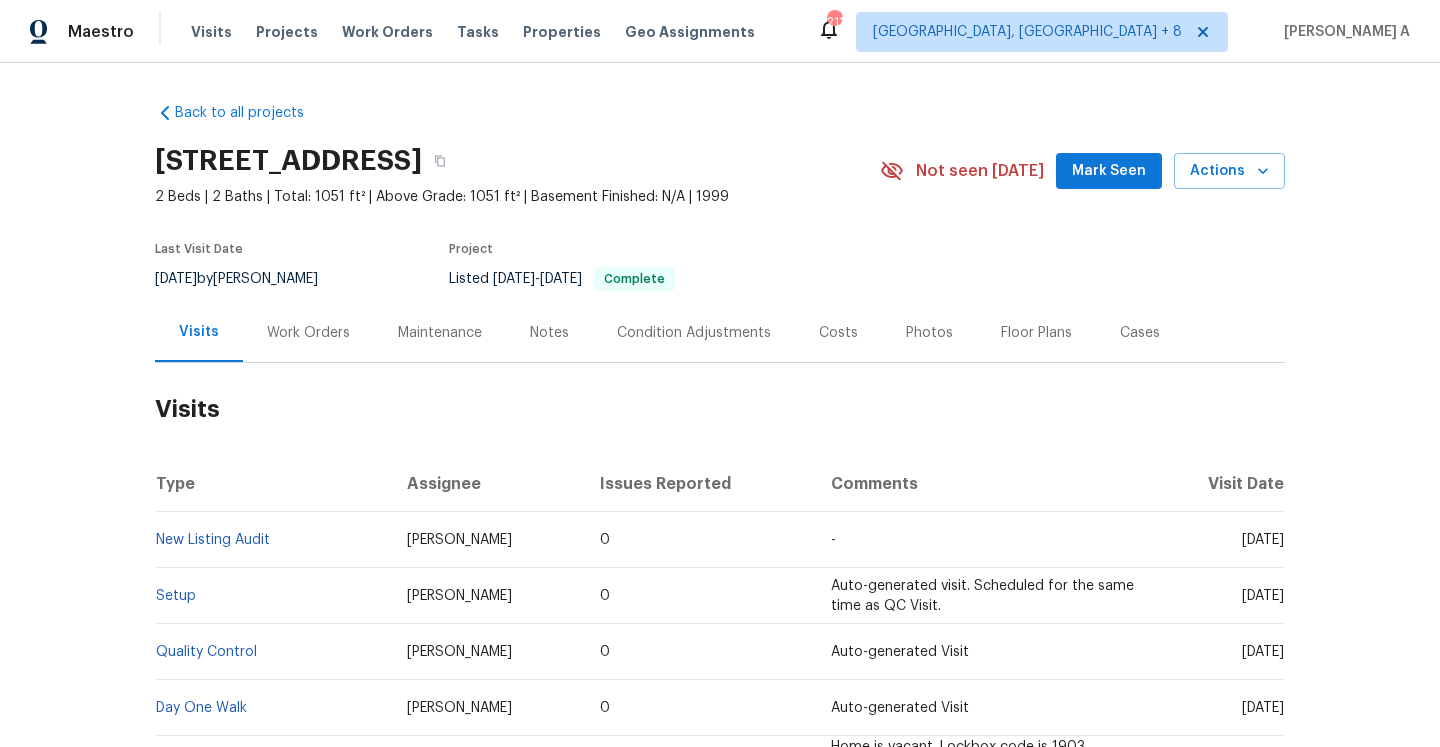 click on "Work Orders" at bounding box center [308, 333] 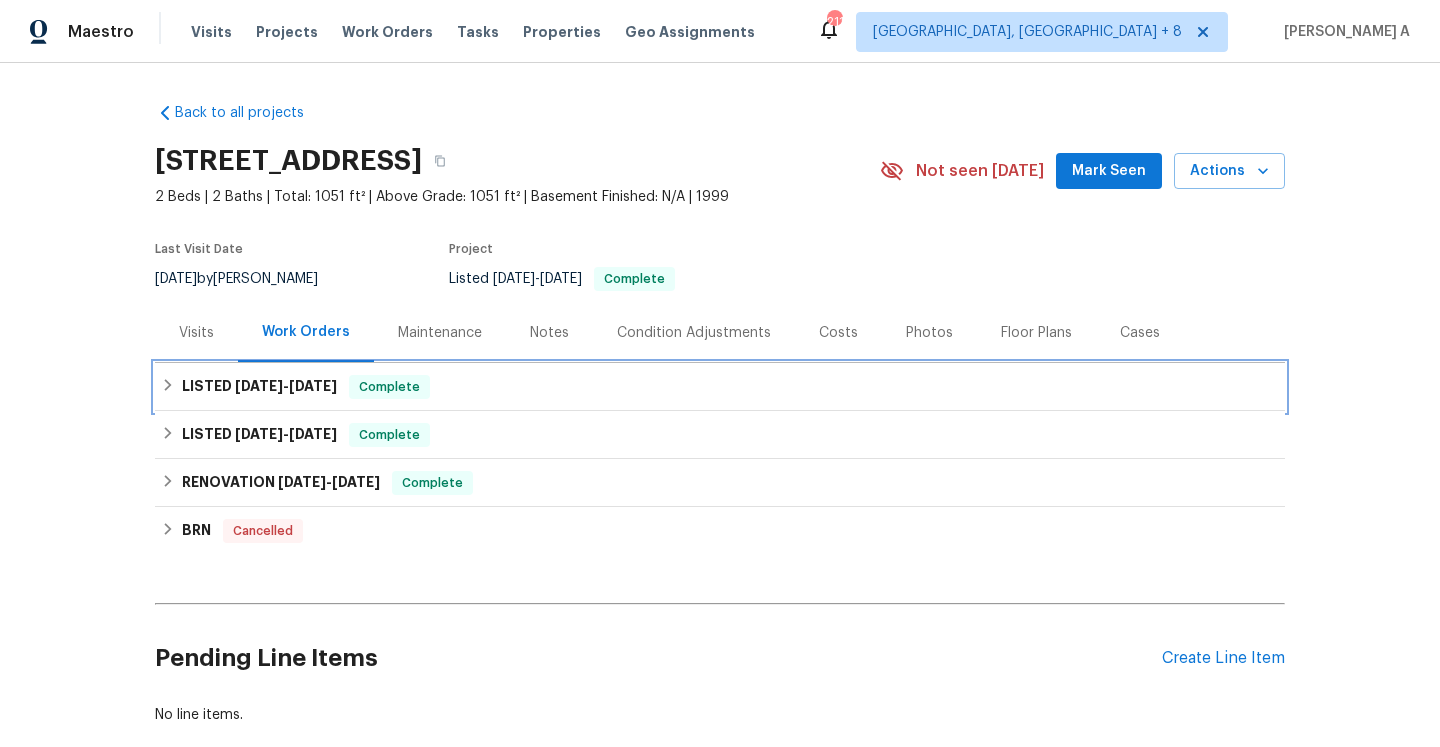 click on "LISTED   [DATE]  -  [DATE] Complete" at bounding box center (720, 387) 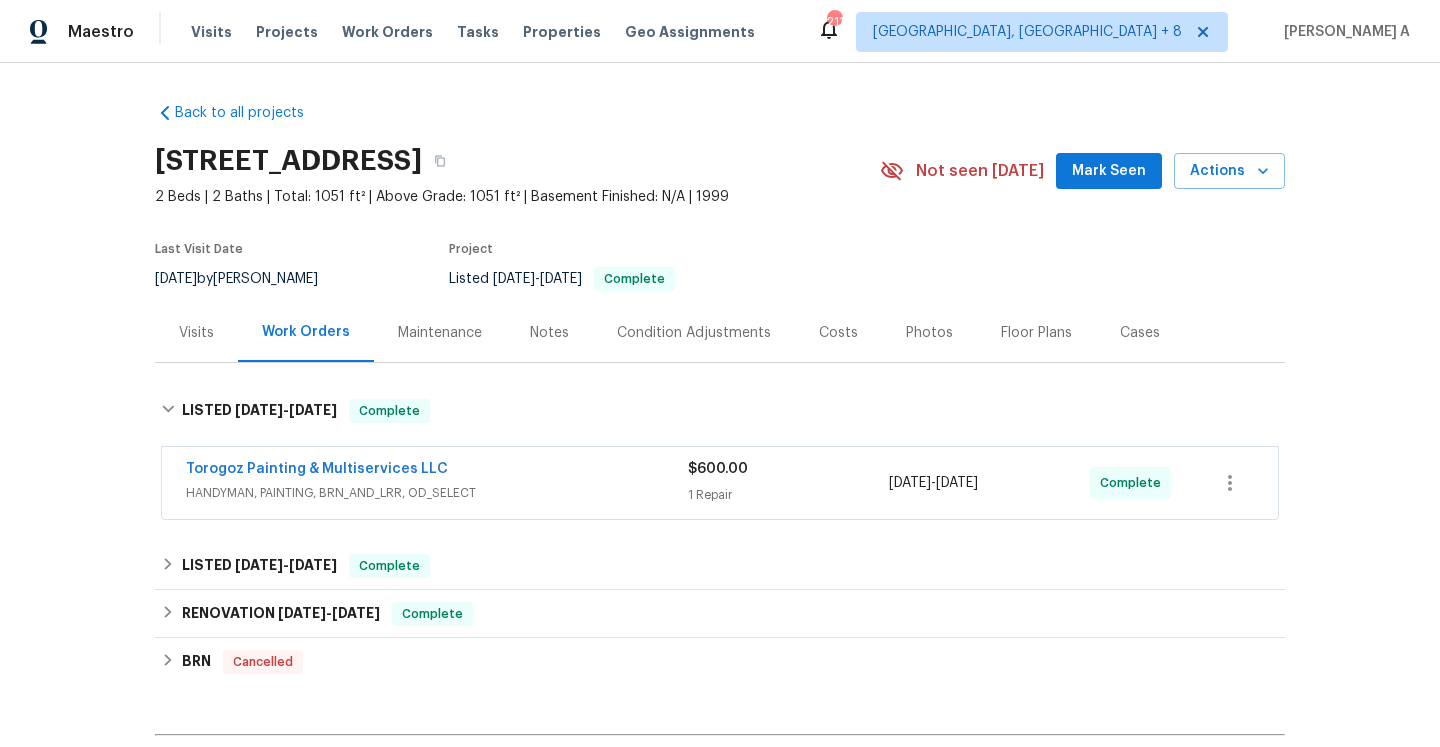 click on "Torogoz Painting & Multiservices LLC" at bounding box center [437, 471] 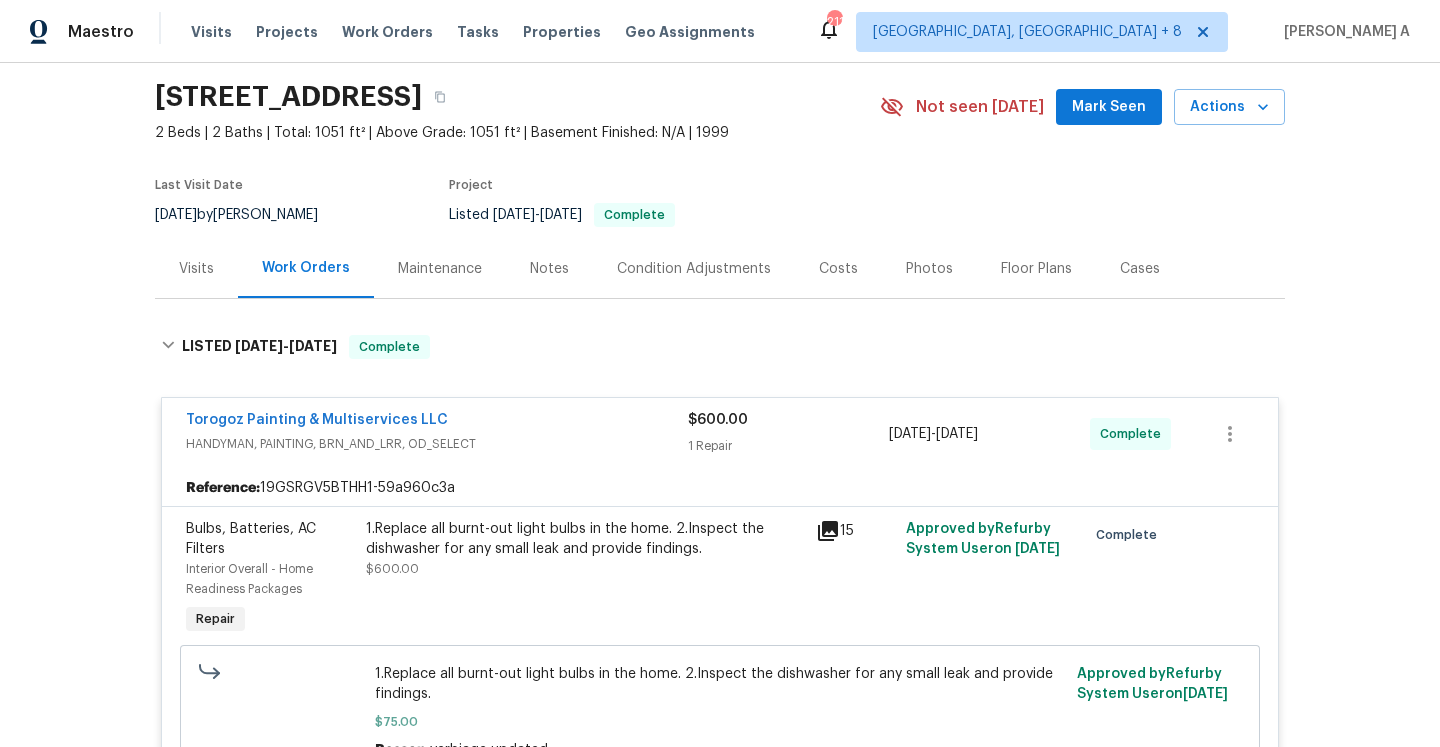 scroll, scrollTop: 170, scrollLeft: 0, axis: vertical 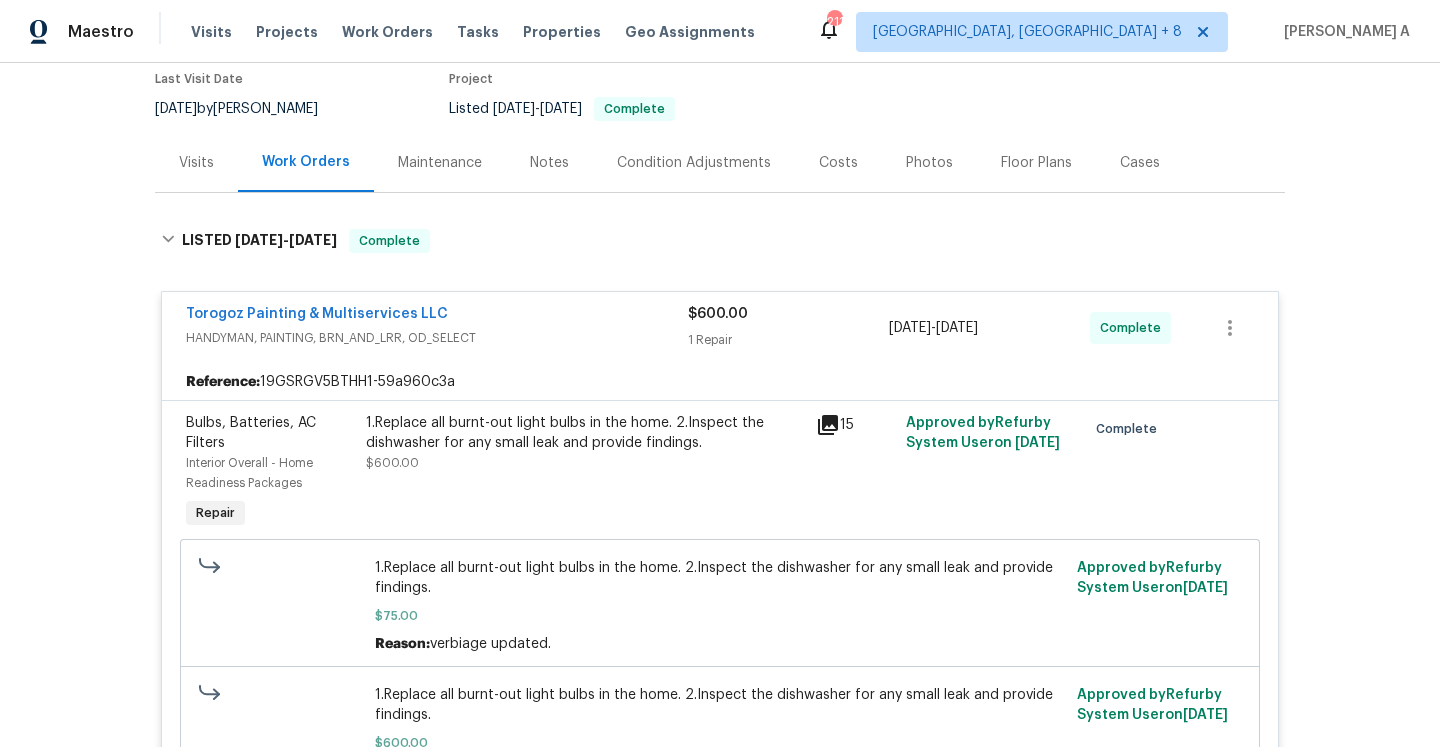 click on "Visits" at bounding box center [196, 163] 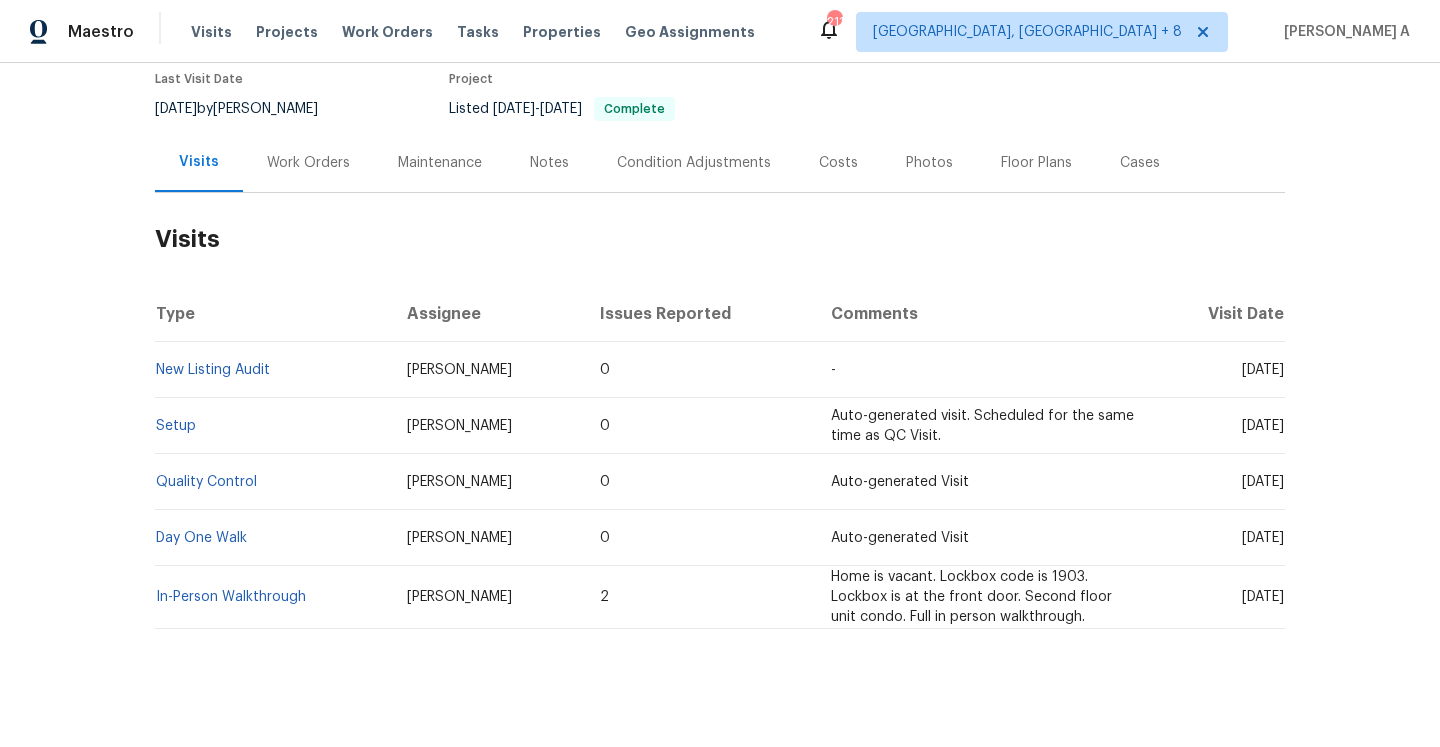 scroll, scrollTop: 0, scrollLeft: 0, axis: both 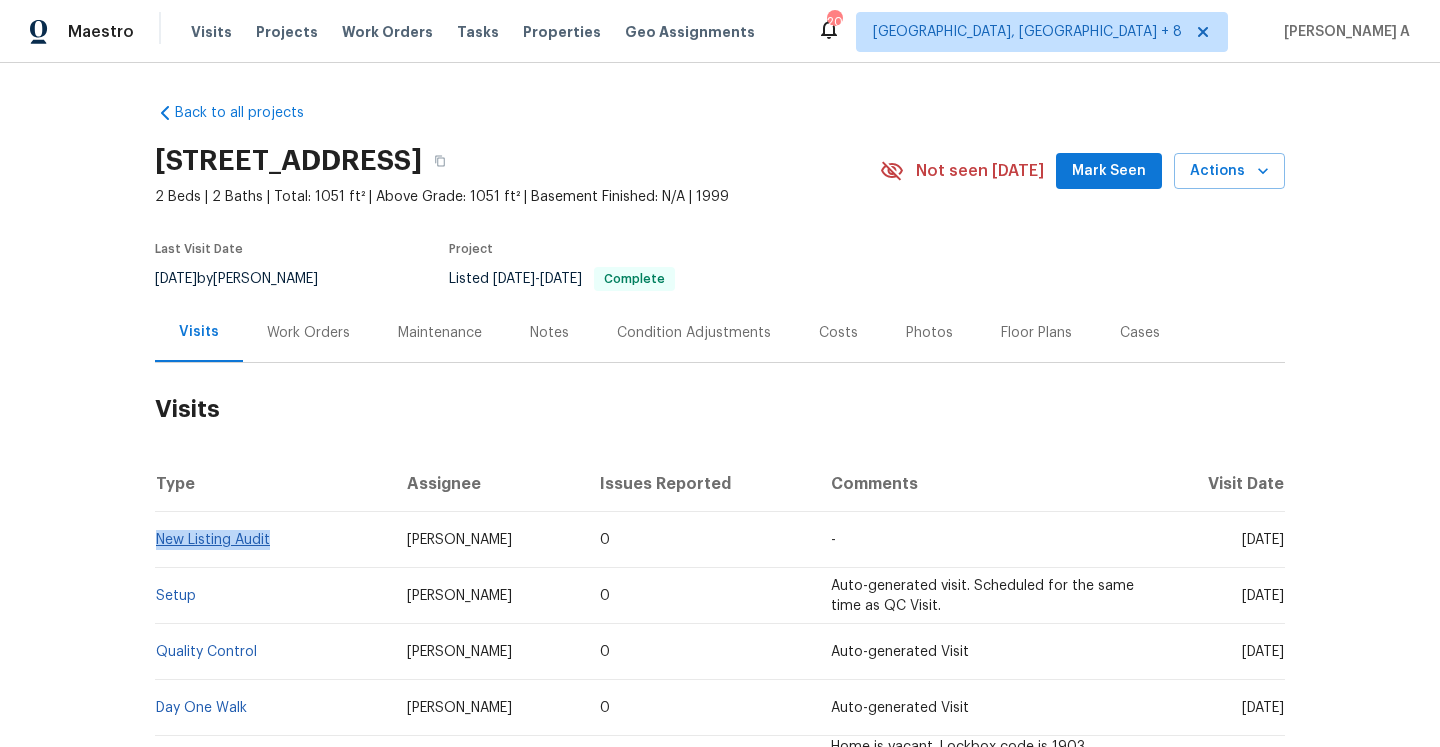 drag, startPoint x: 283, startPoint y: 548, endPoint x: 159, endPoint y: 546, distance: 124.01613 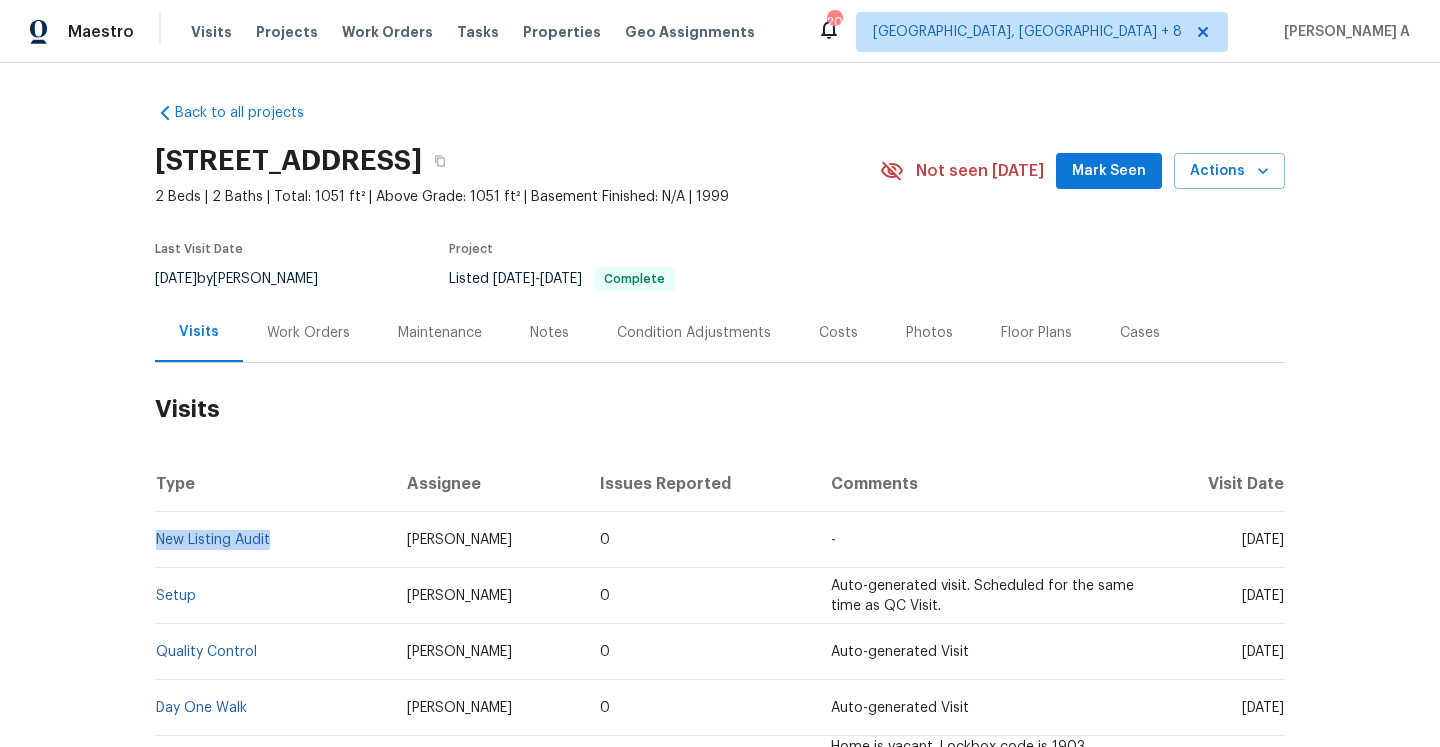 copy on "New Listing Audit" 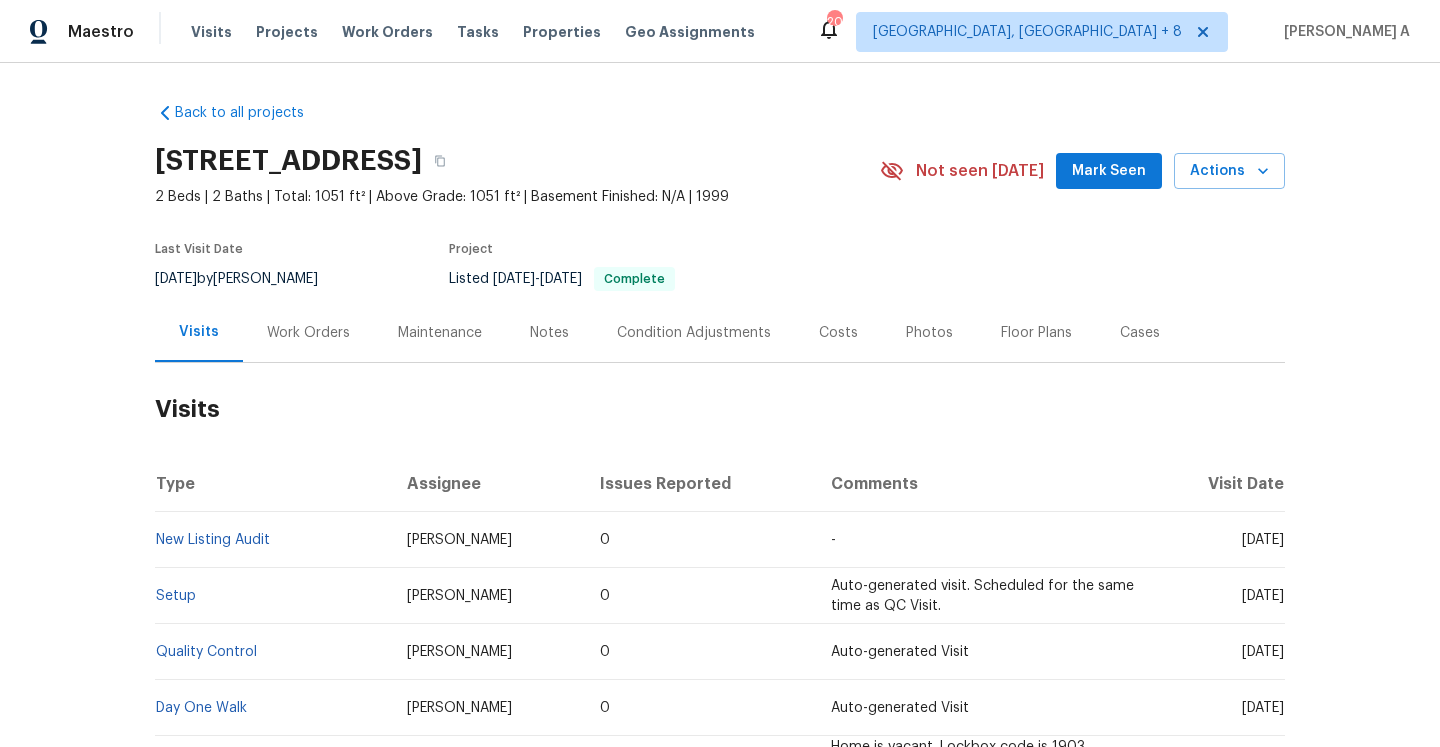 click on "Work Orders" at bounding box center [308, 333] 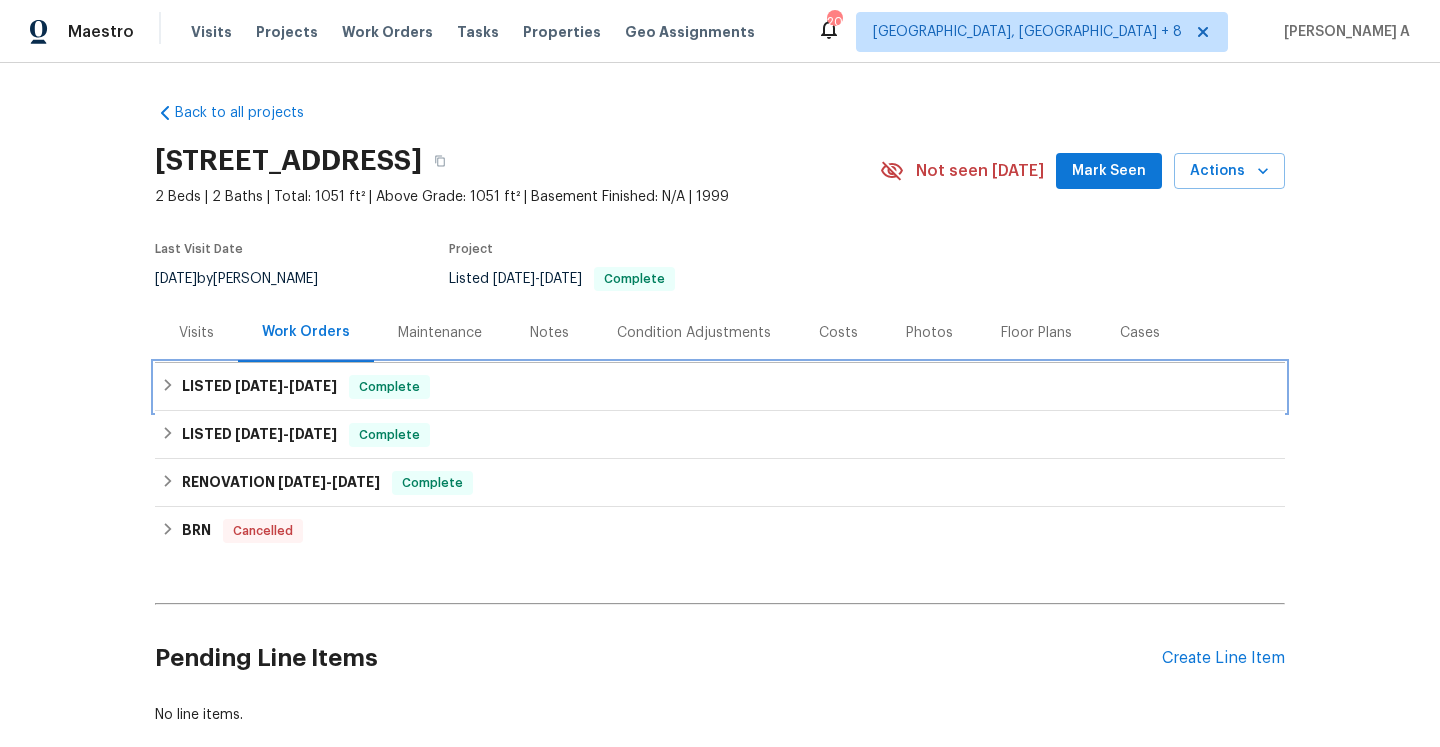 click on "7/10/25" at bounding box center [313, 386] 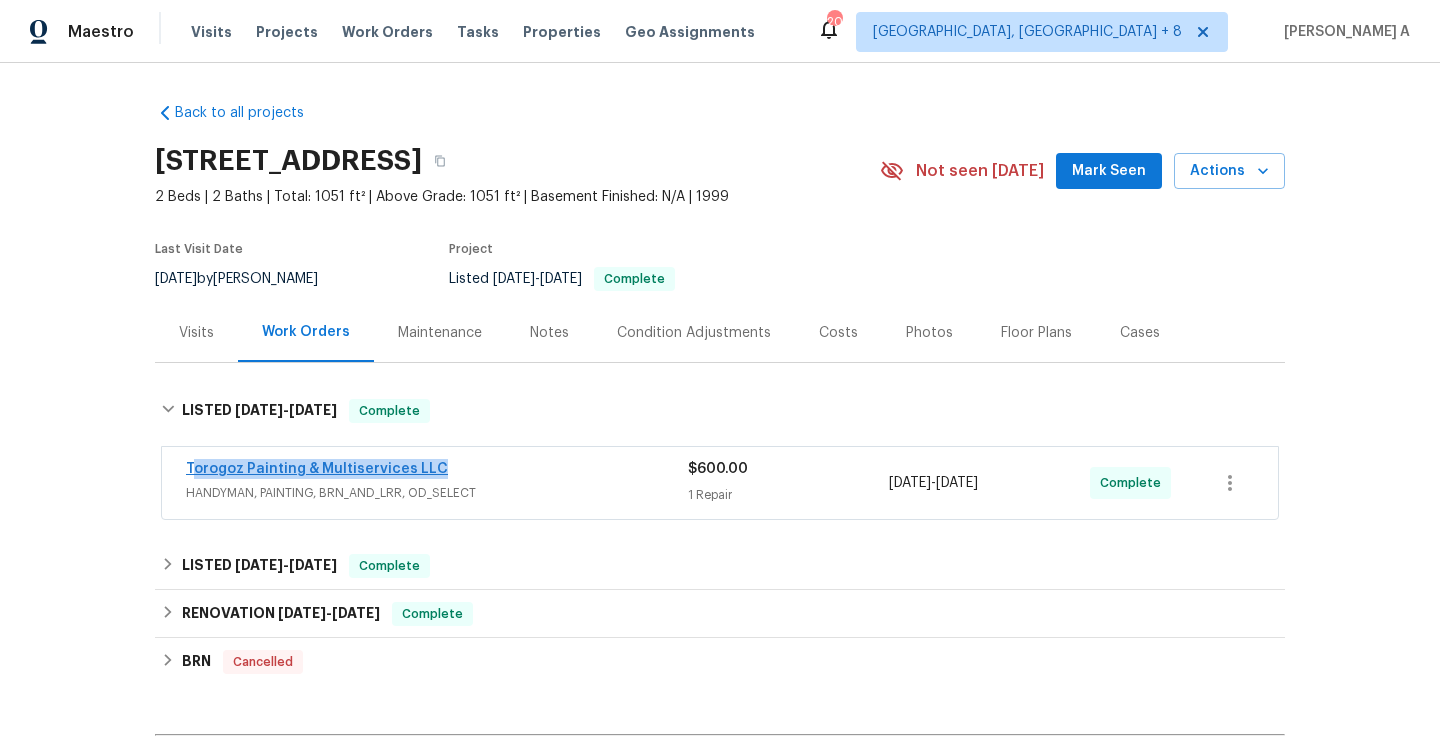 drag, startPoint x: 442, startPoint y: 470, endPoint x: 191, endPoint y: 468, distance: 251.00797 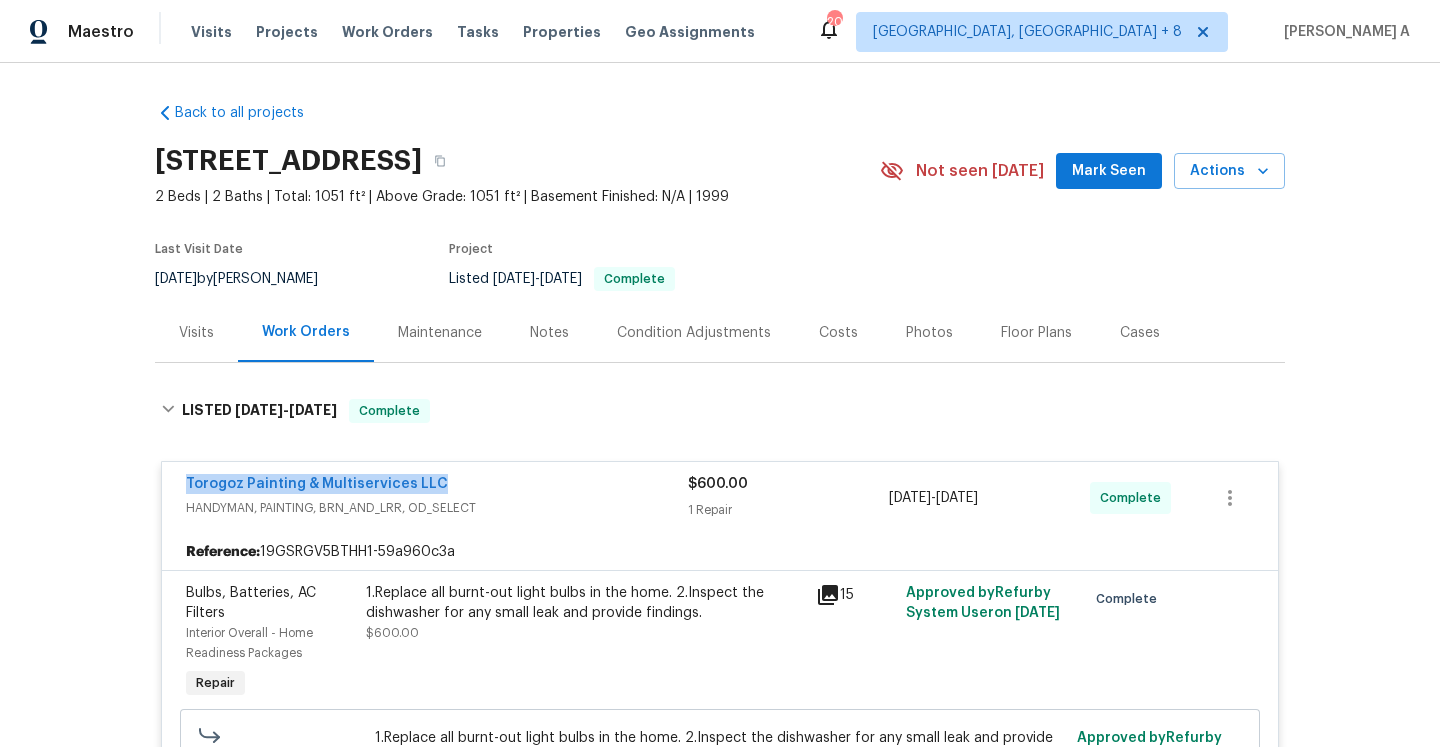 copy on "Torogoz Painting & Multiservices LLC" 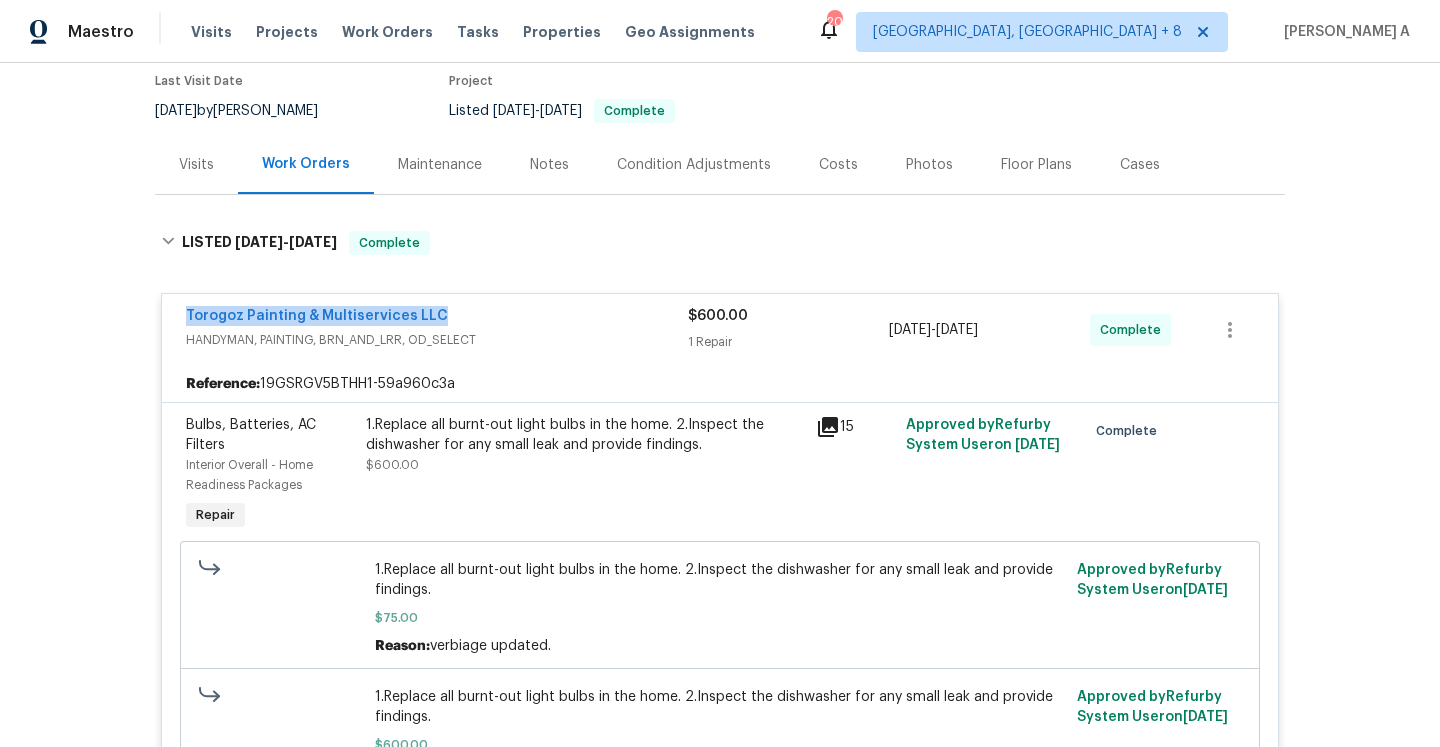 scroll, scrollTop: 184, scrollLeft: 0, axis: vertical 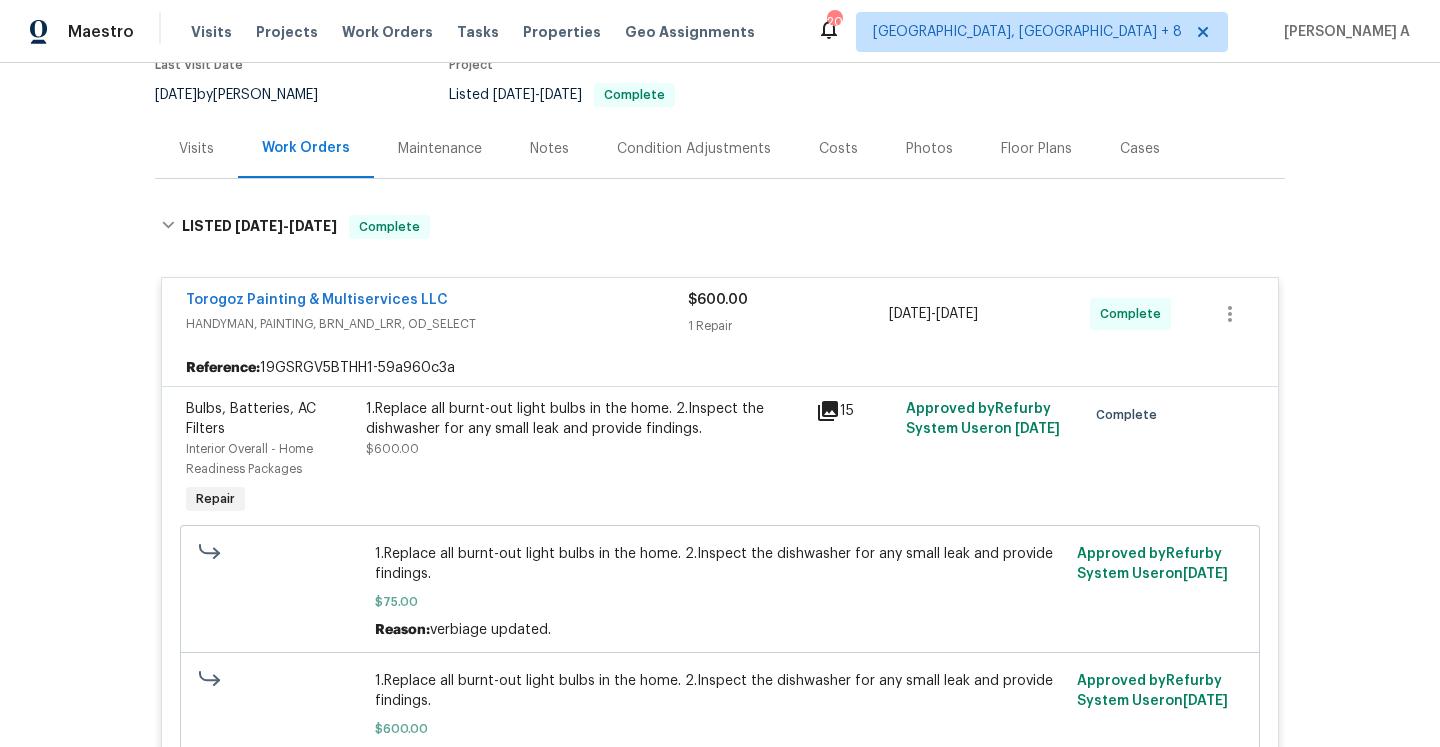 click on "Visits" at bounding box center [196, 149] 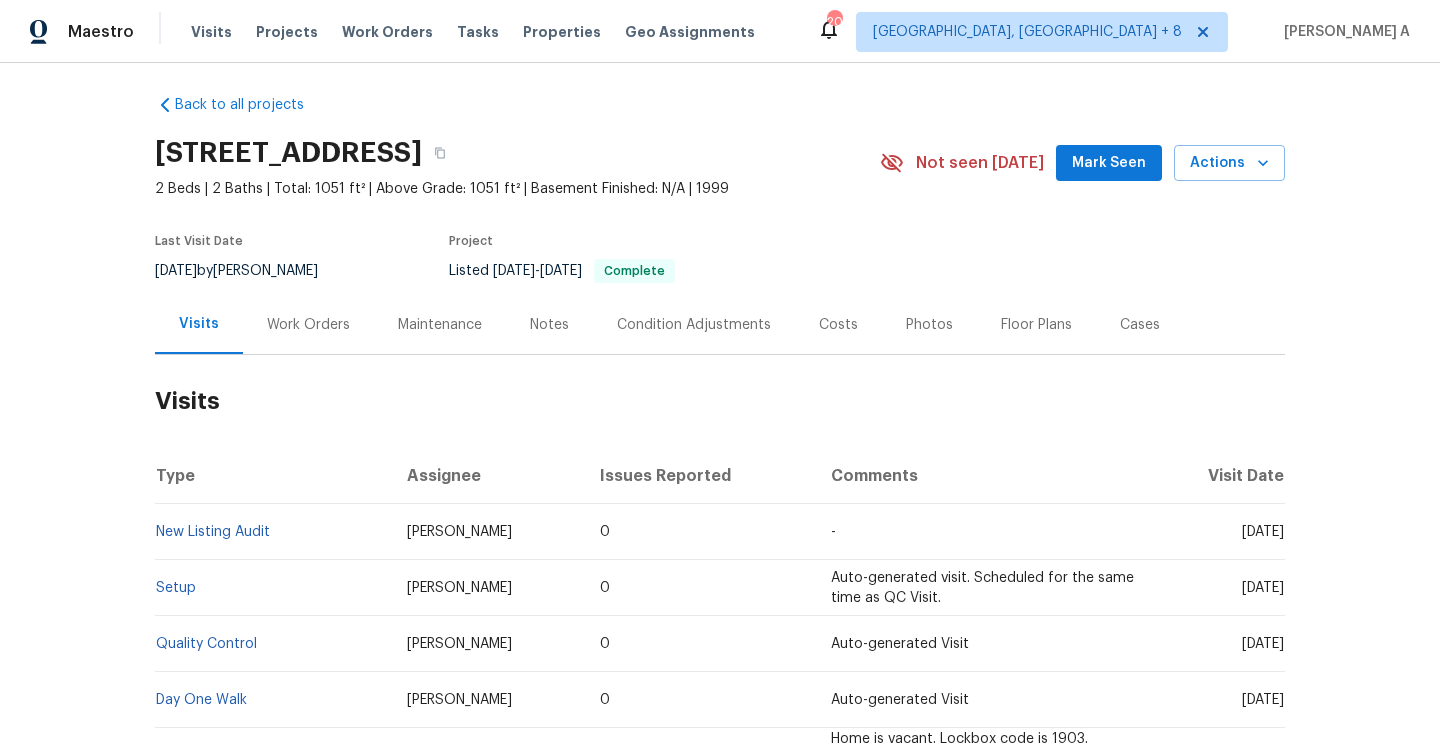 scroll, scrollTop: 0, scrollLeft: 0, axis: both 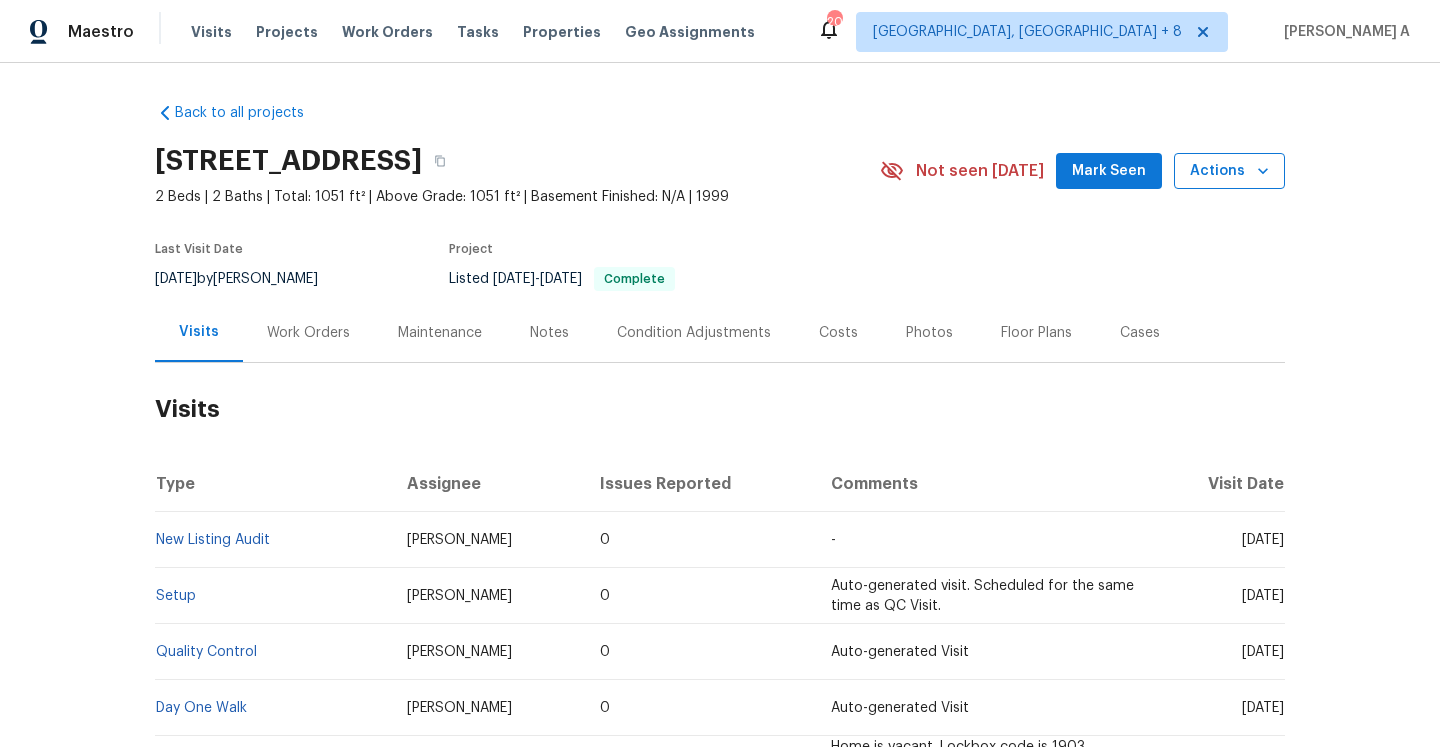 click on "Actions" at bounding box center [1229, 171] 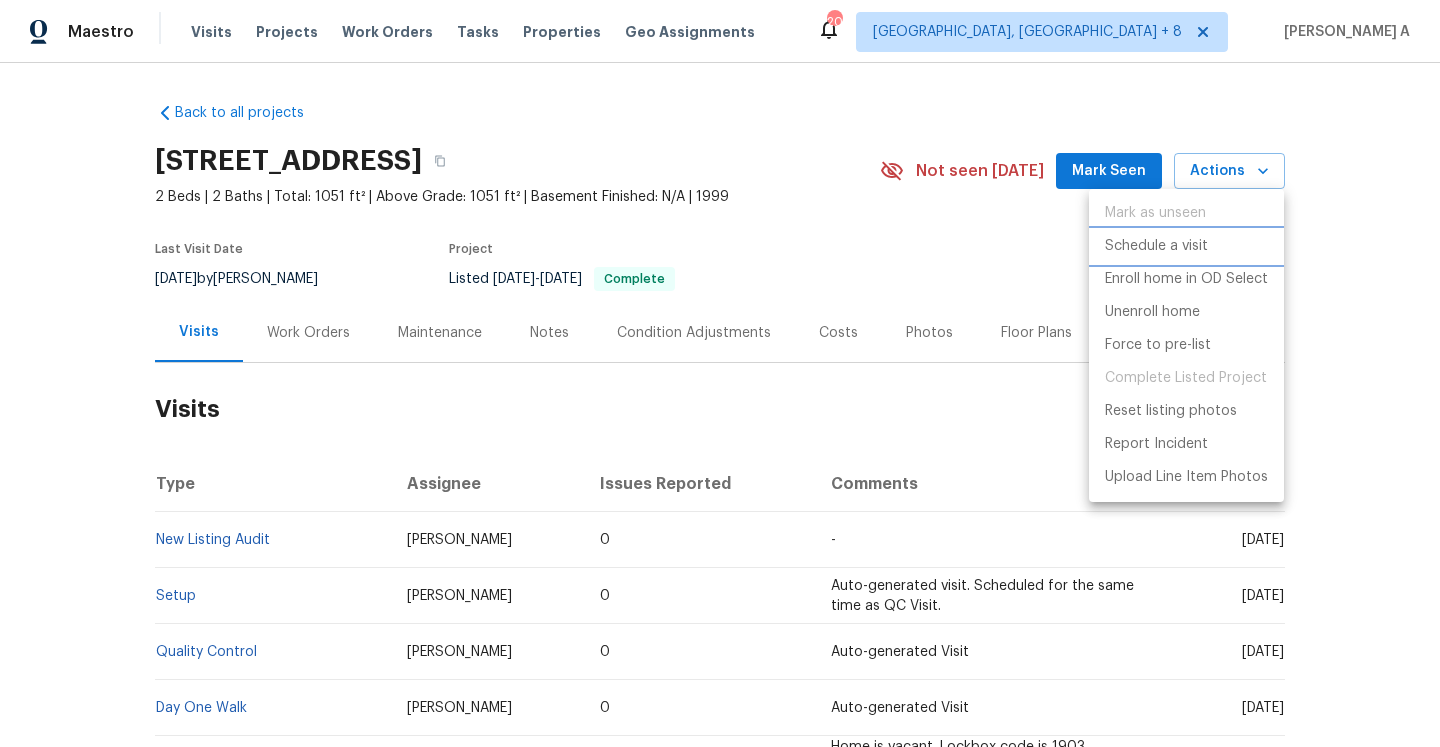 click on "Schedule a visit" at bounding box center (1156, 246) 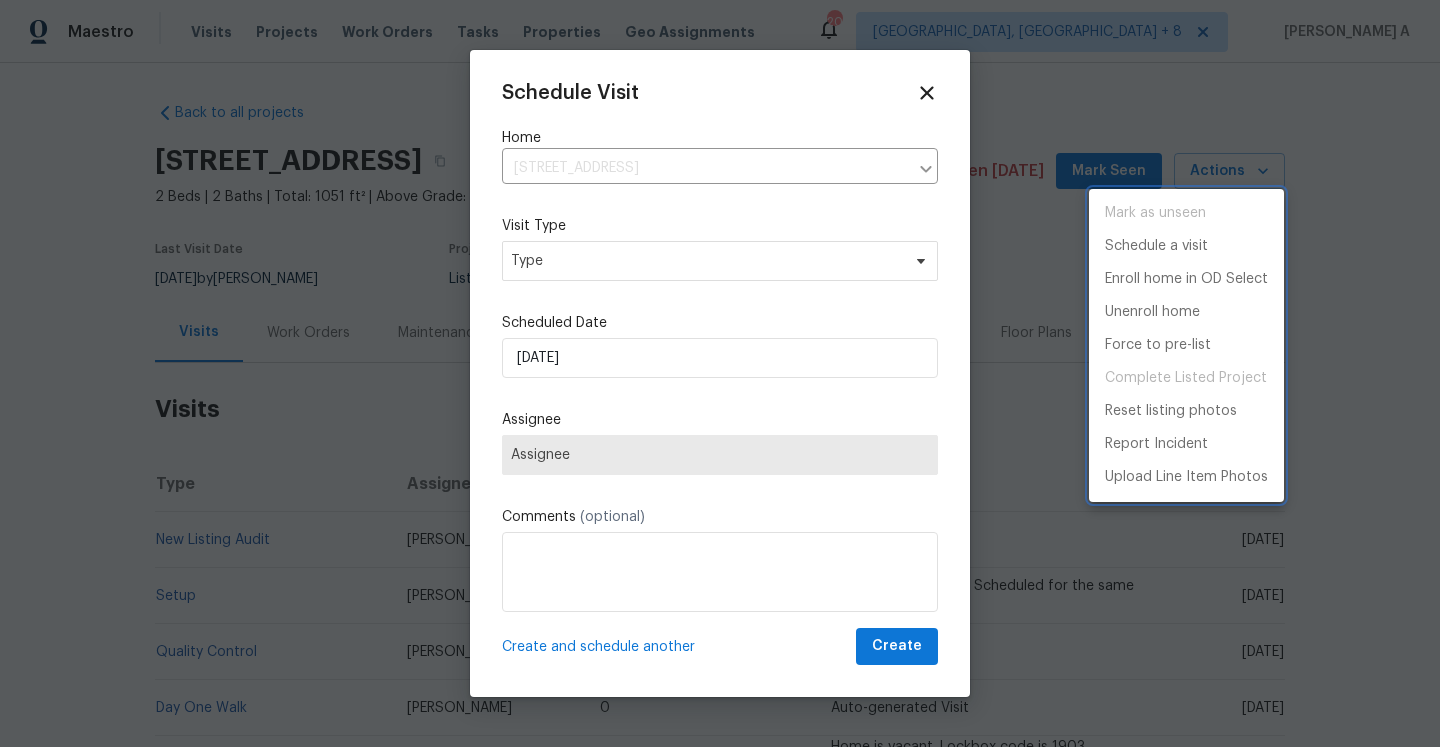 click at bounding box center [720, 373] 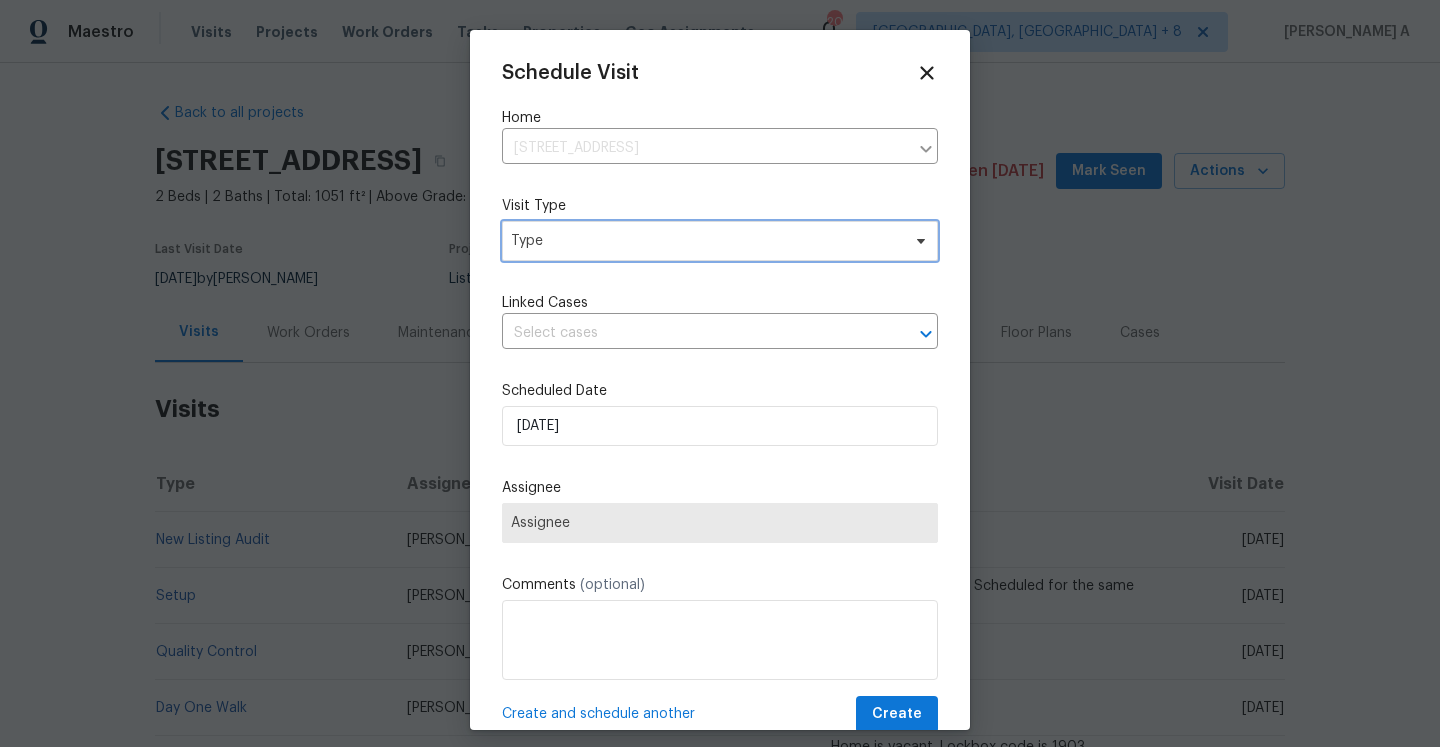 click on "Type" at bounding box center [720, 241] 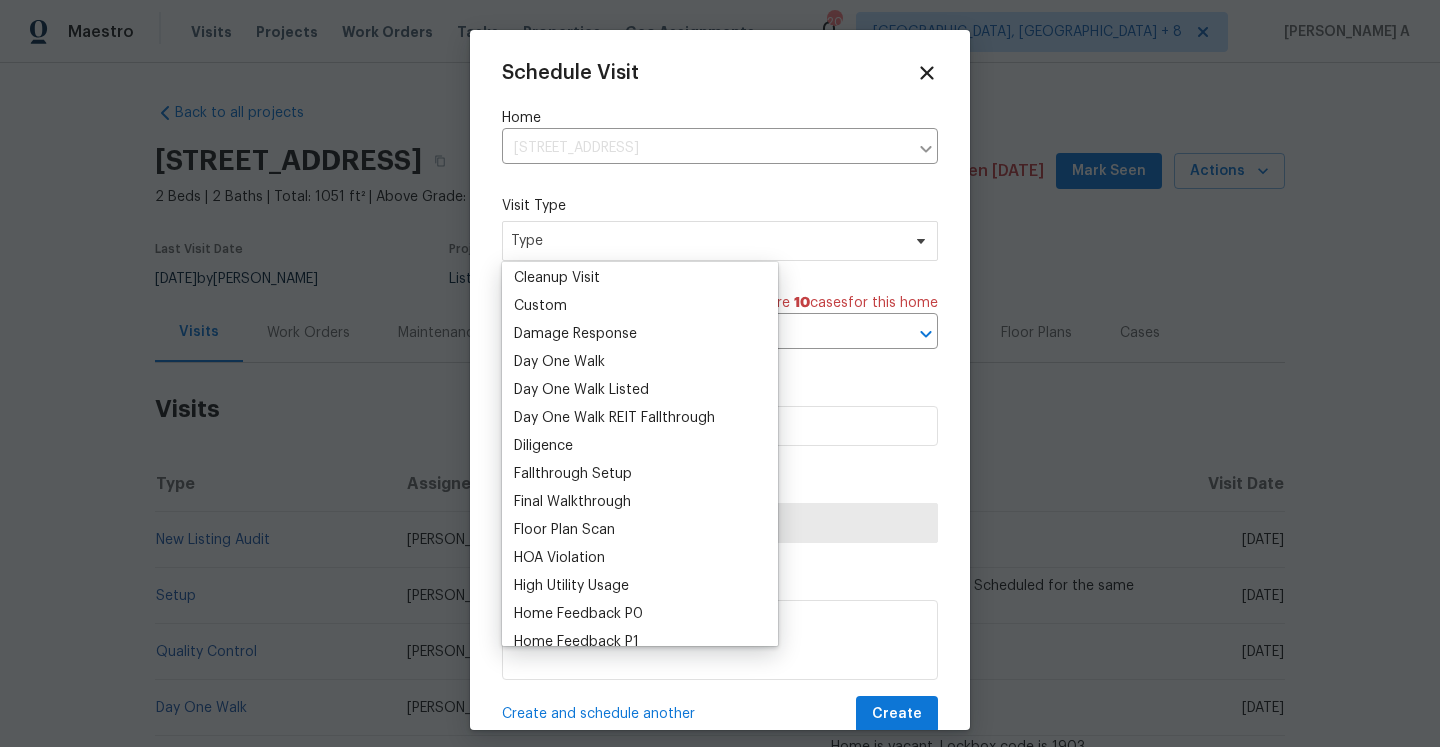 scroll, scrollTop: 401, scrollLeft: 0, axis: vertical 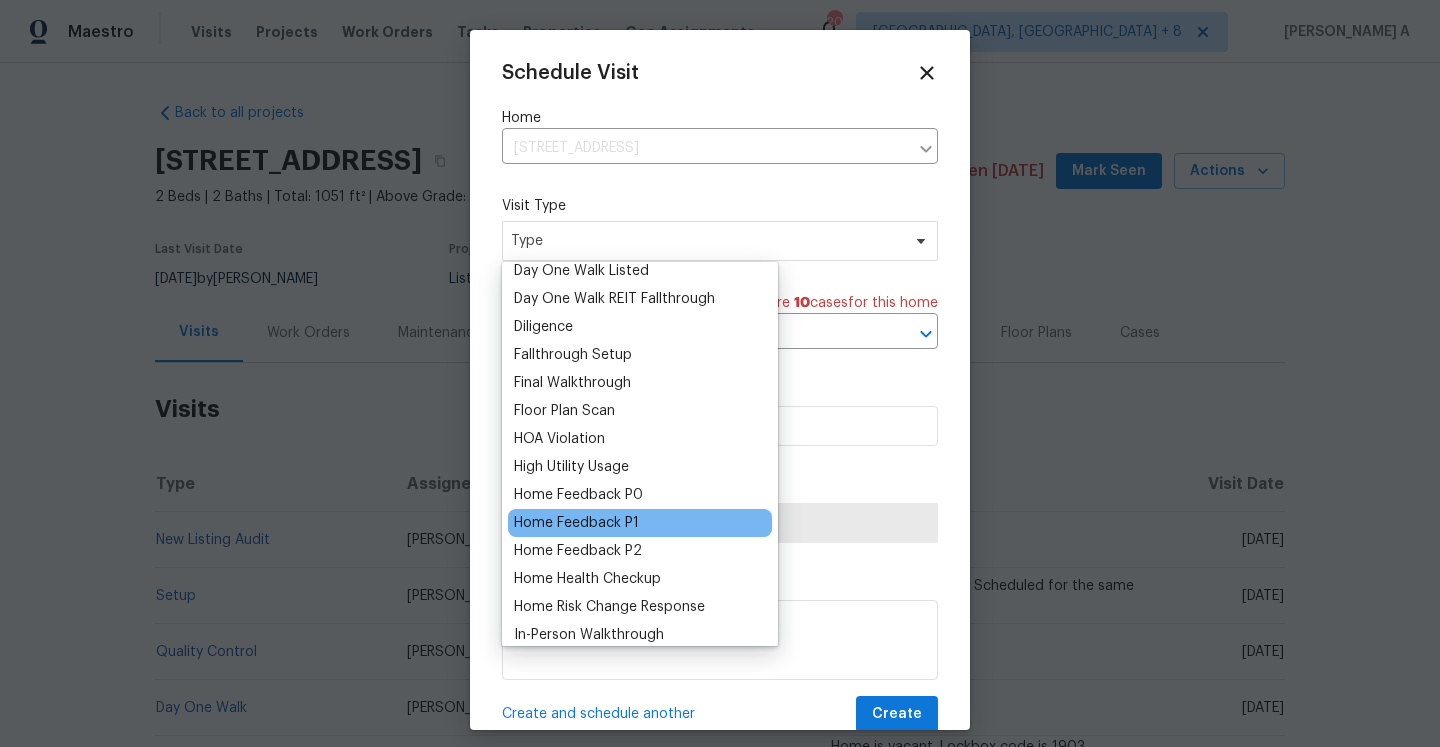click on "Home Feedback P1" at bounding box center [576, 523] 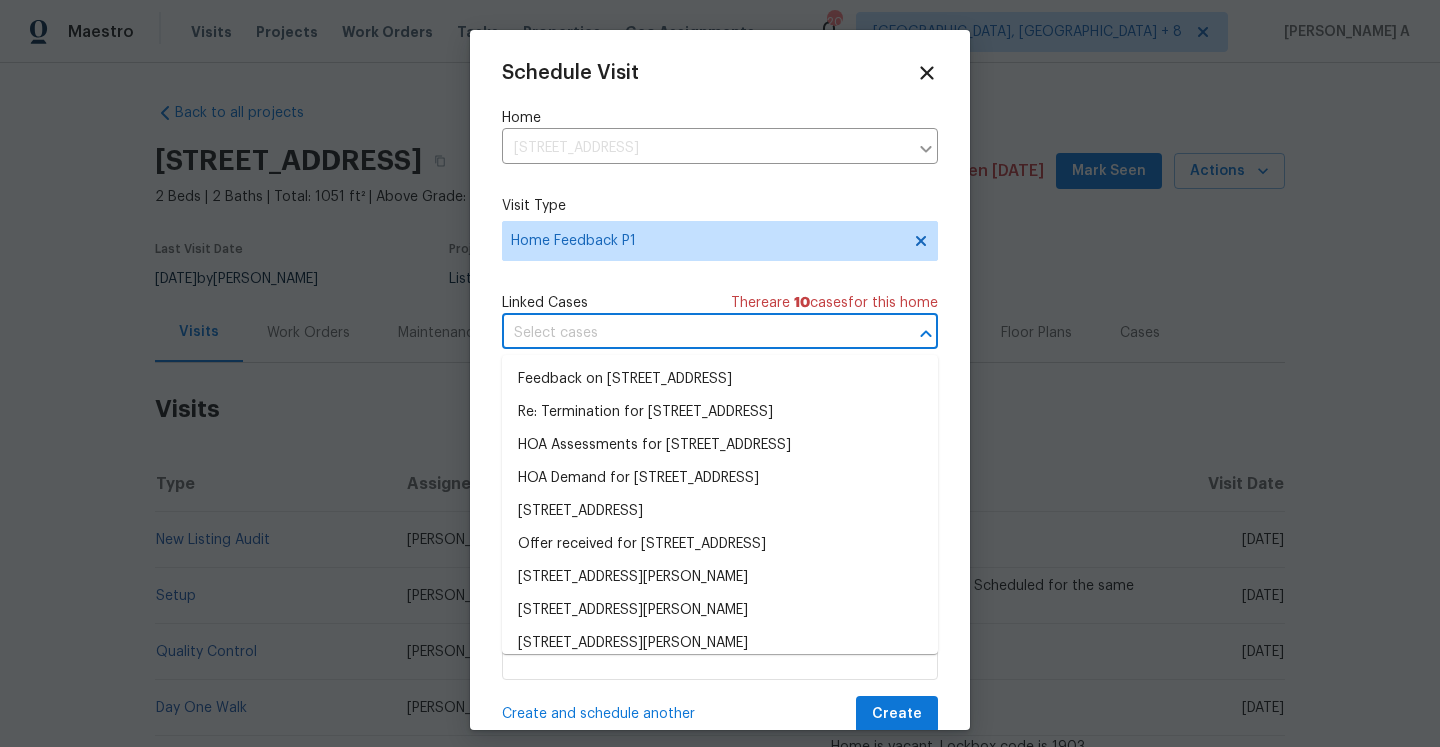 click at bounding box center [692, 333] 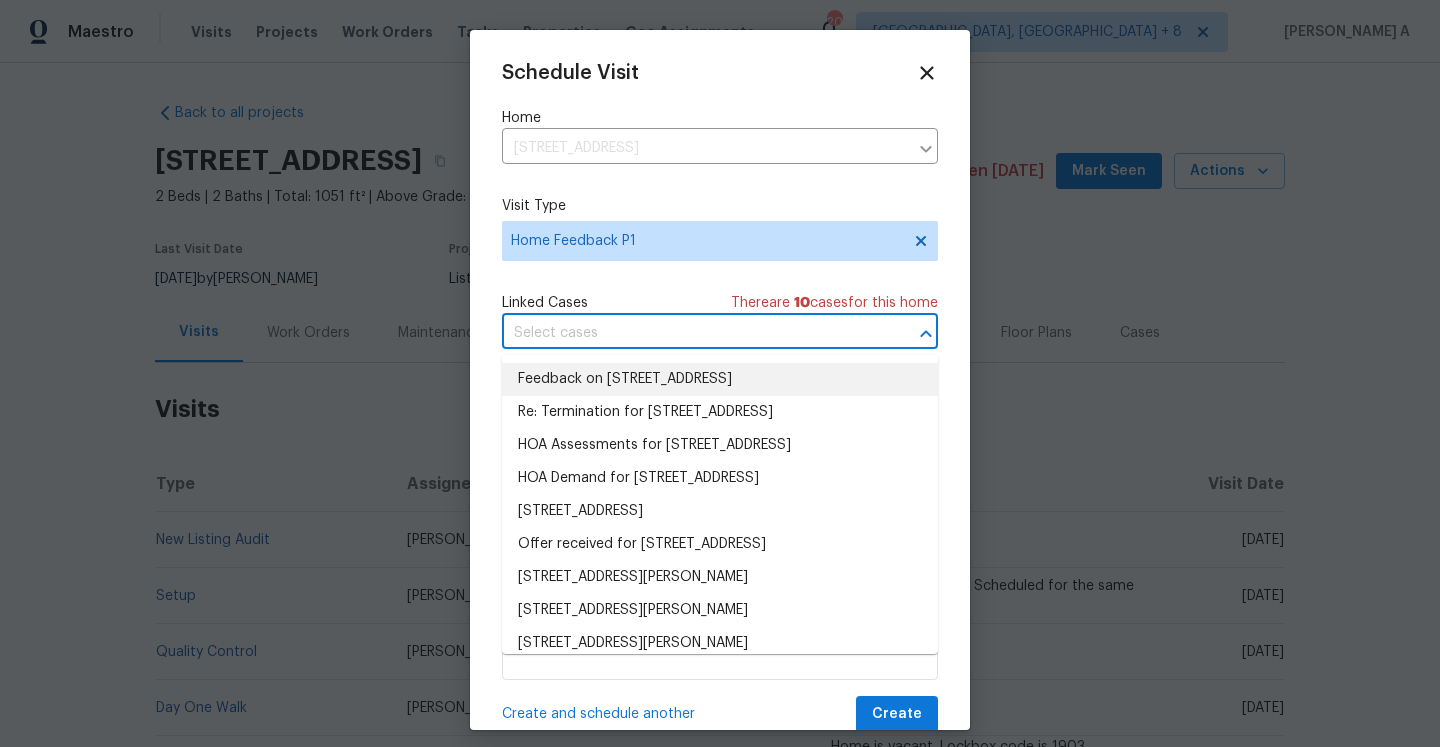 click on "Feedback on 8929 Meadow Vista Rd, Charlotte, NC 28213" at bounding box center [720, 379] 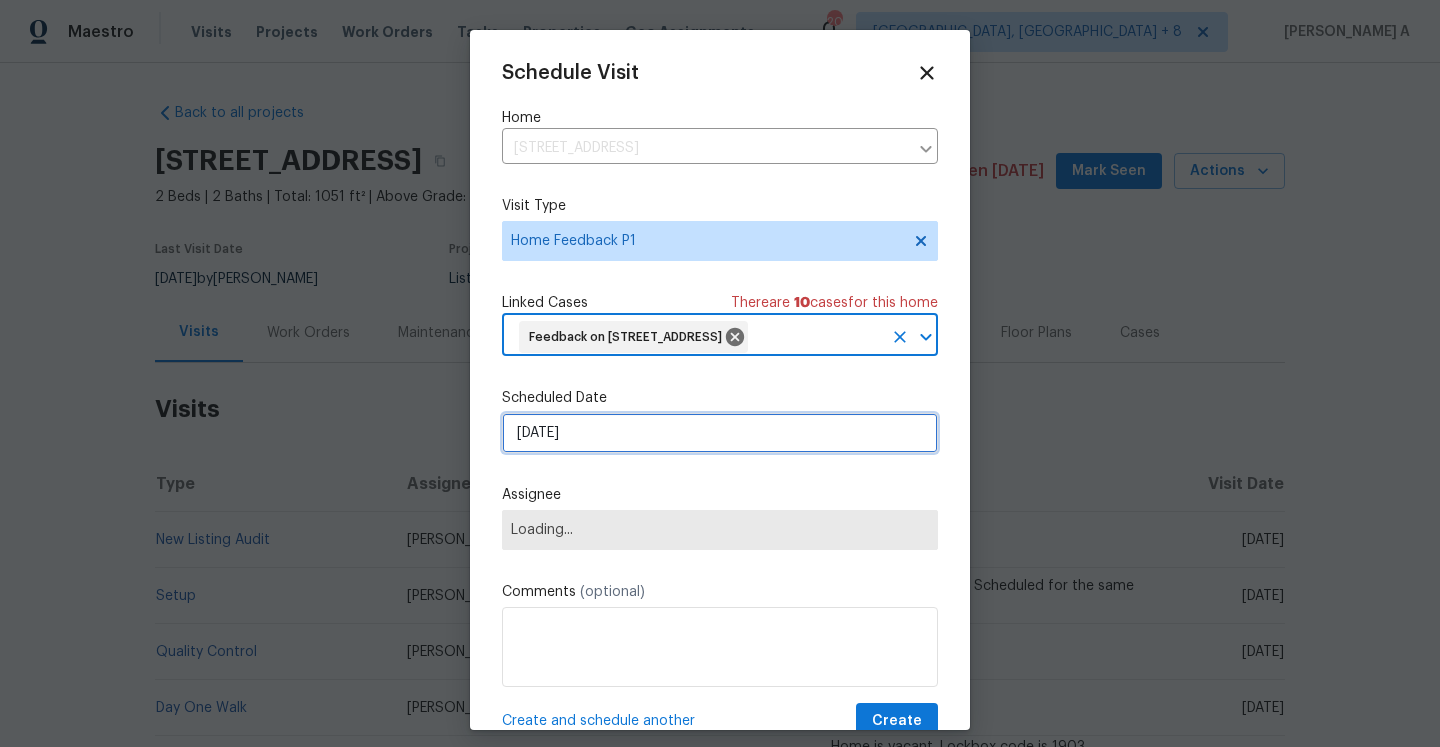 click on "[DATE]" at bounding box center (720, 433) 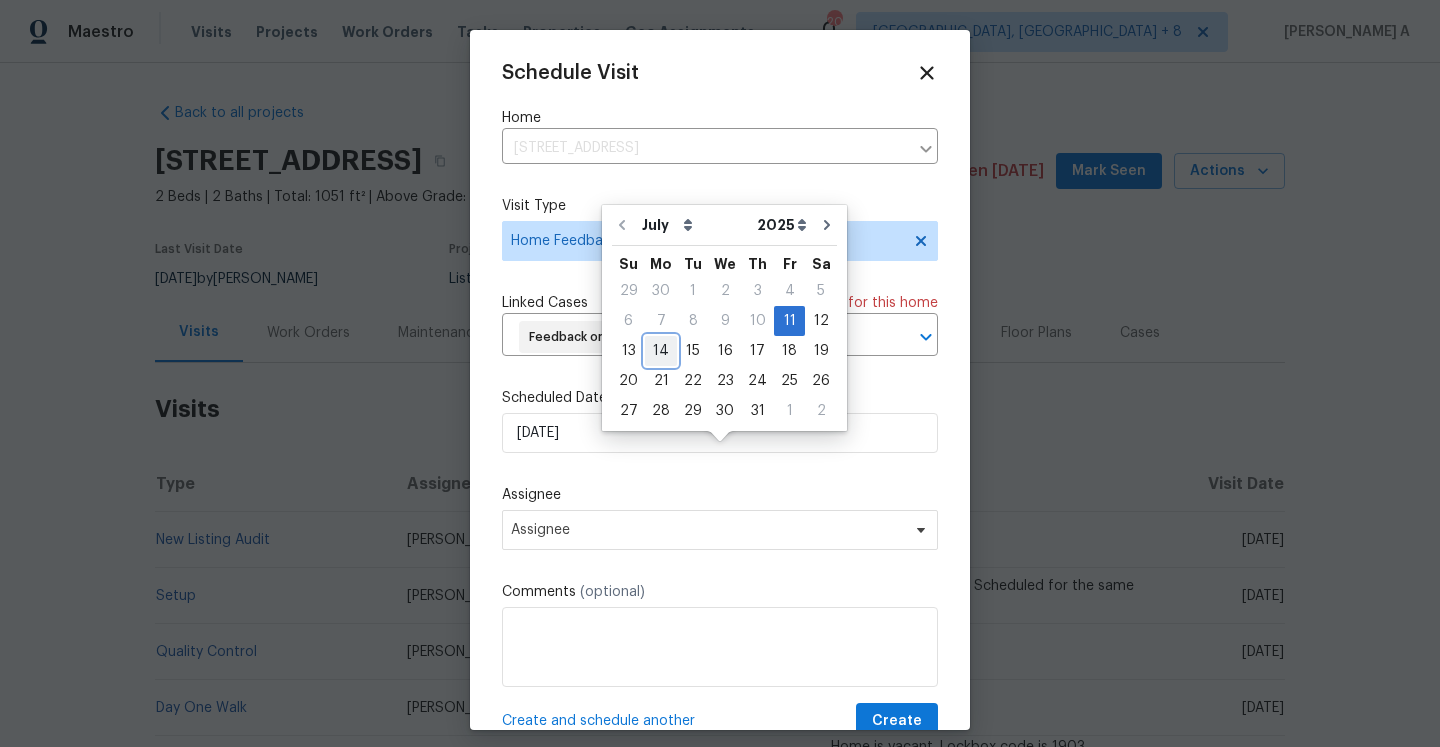 click on "14" at bounding box center (661, 351) 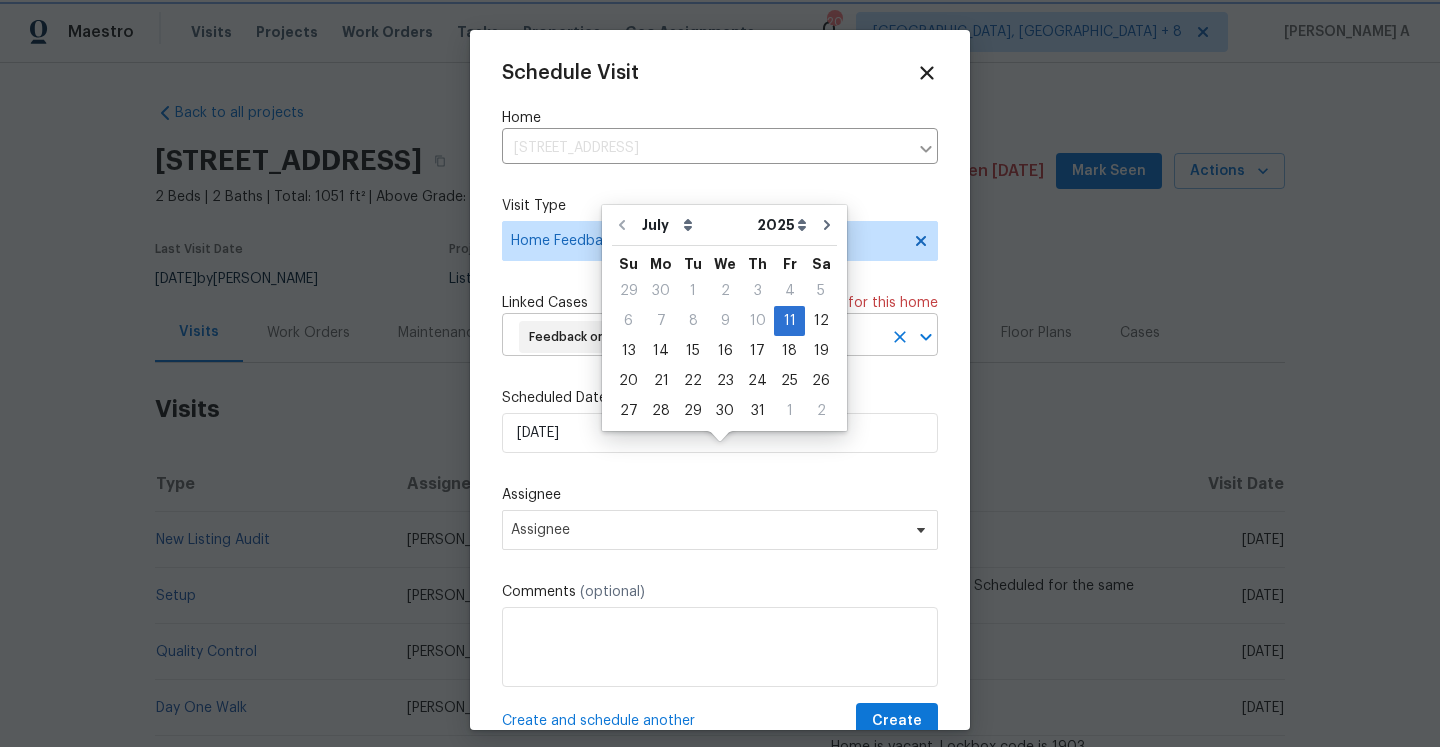 type on "[DATE]" 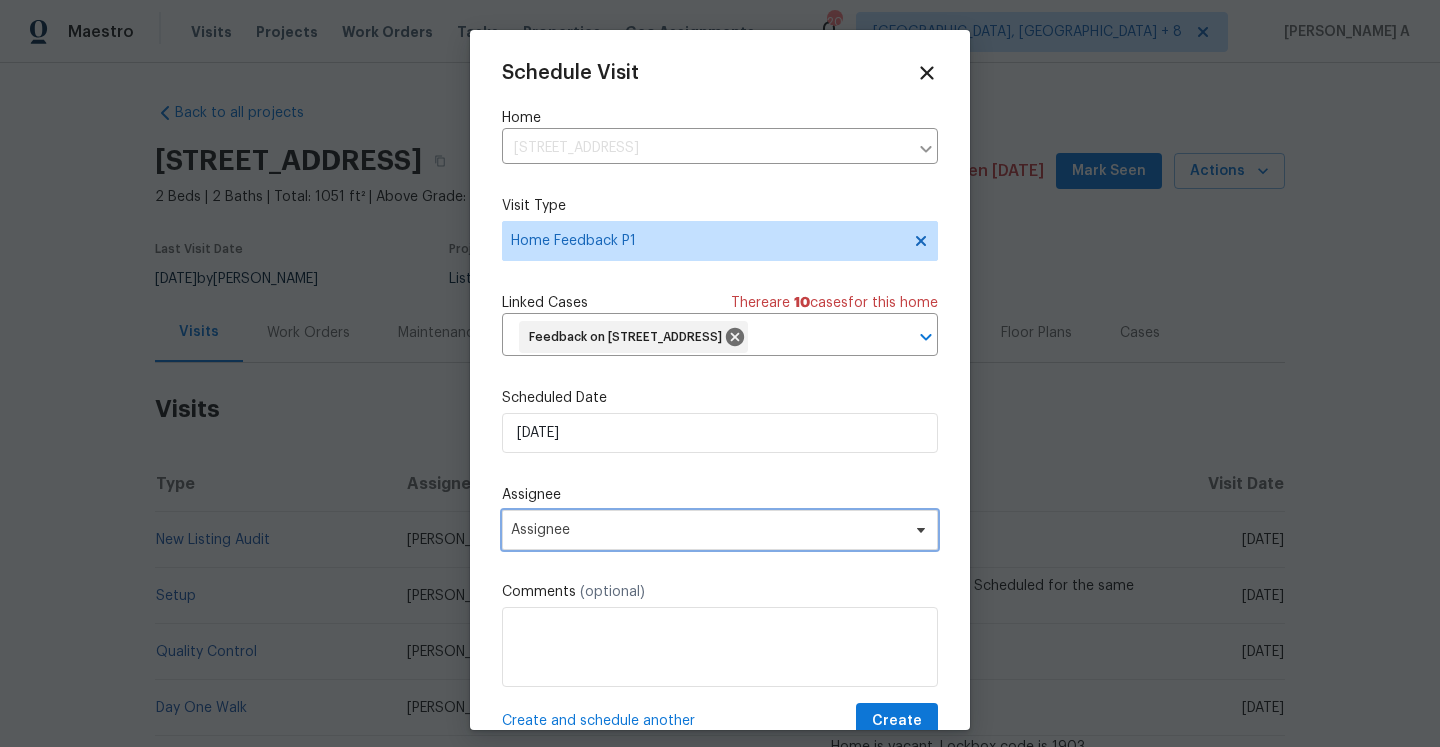 click on "Assignee" at bounding box center [707, 530] 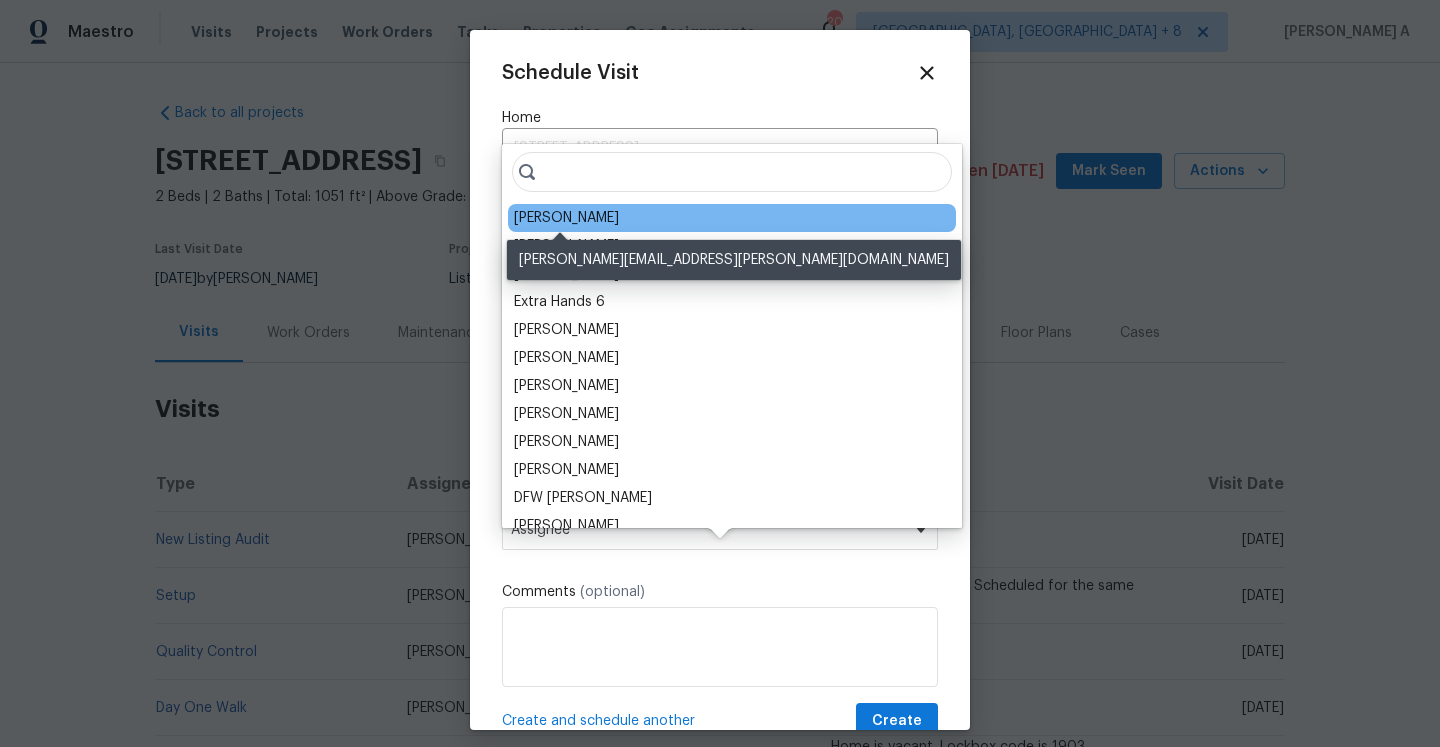 click on "Jason Bouque" at bounding box center [566, 218] 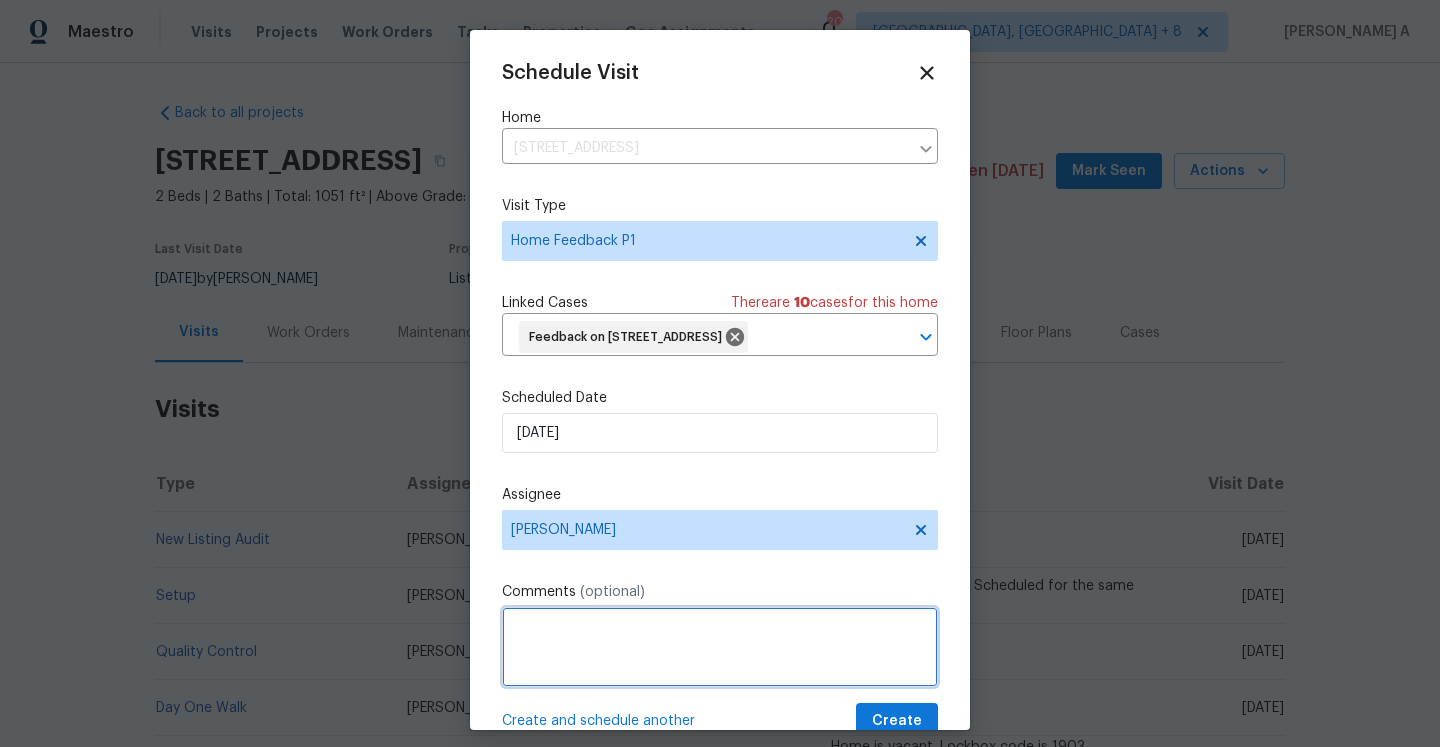click at bounding box center (720, 647) 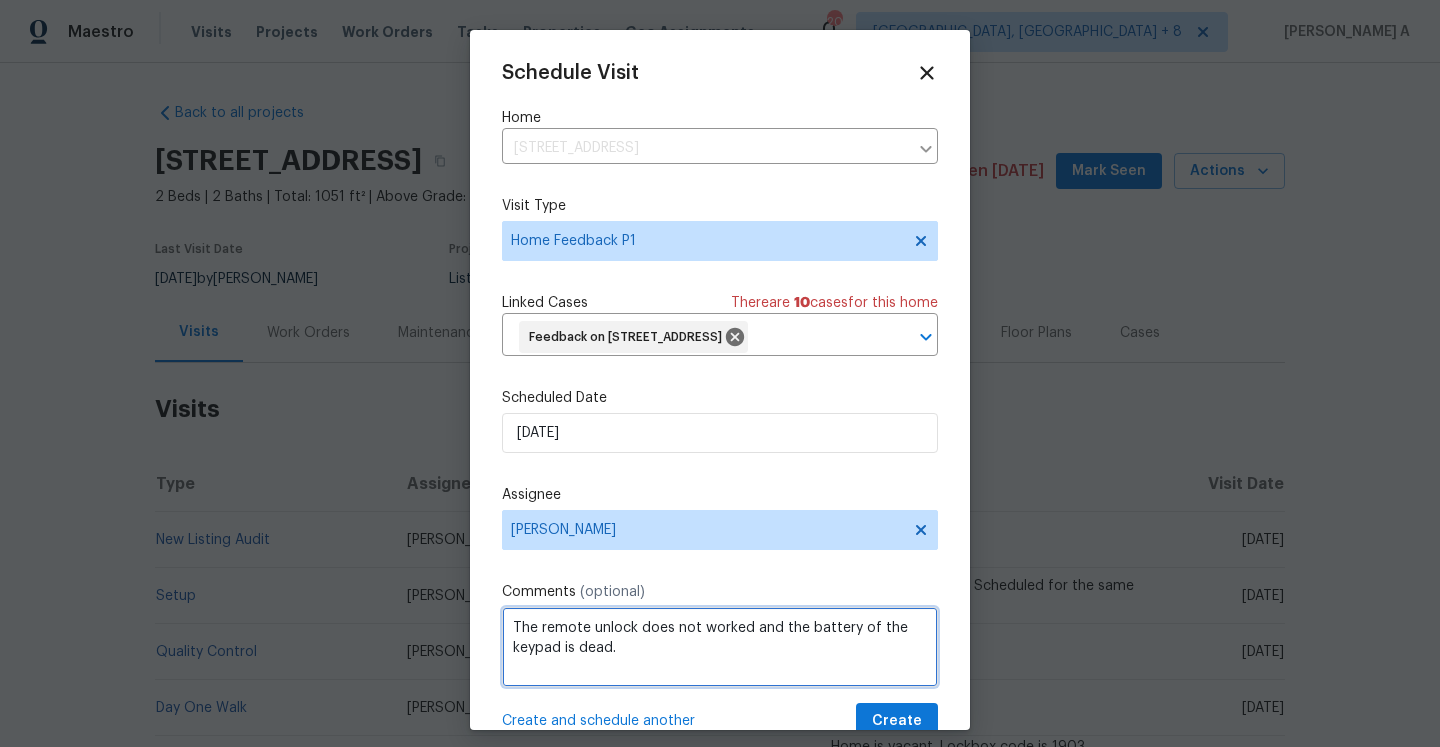 paste on "Smartrent shows front door lock is offline status." 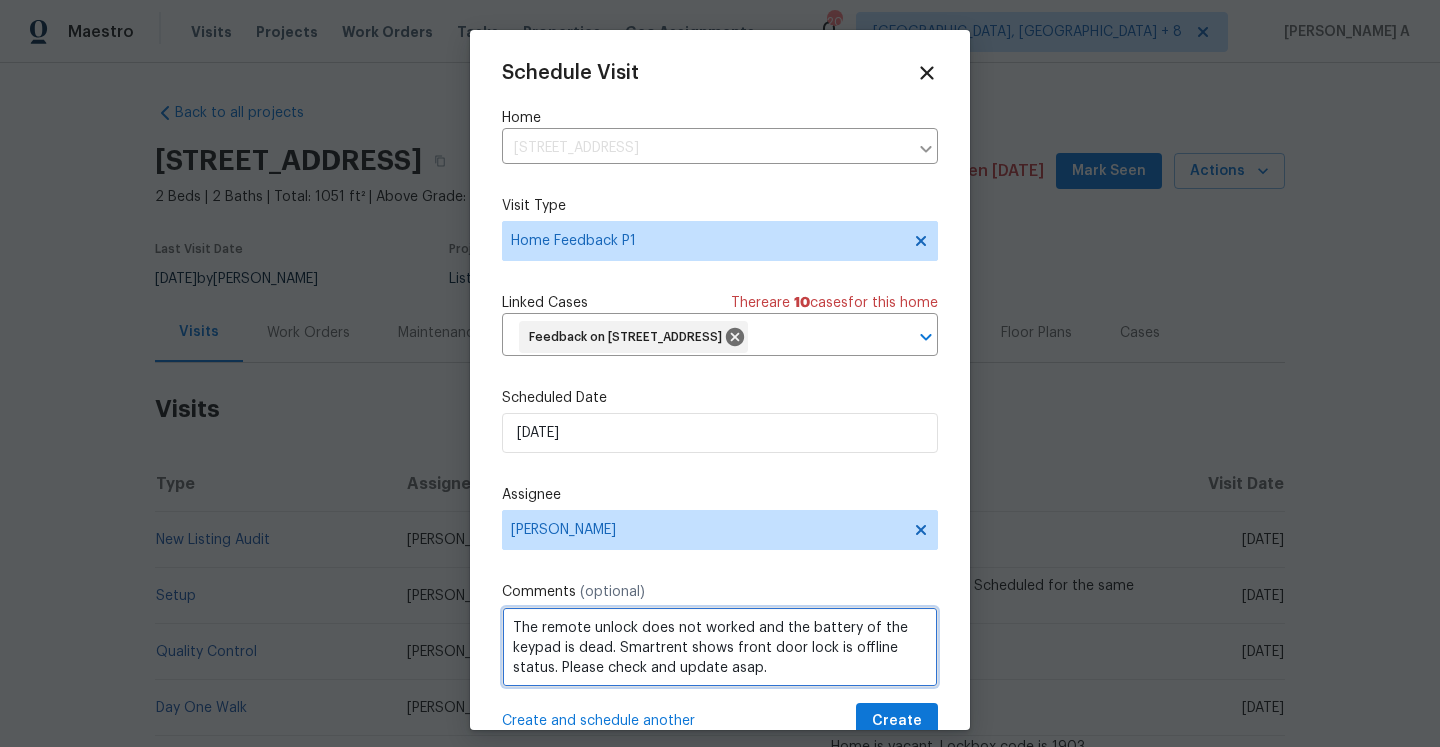scroll, scrollTop: 2, scrollLeft: 0, axis: vertical 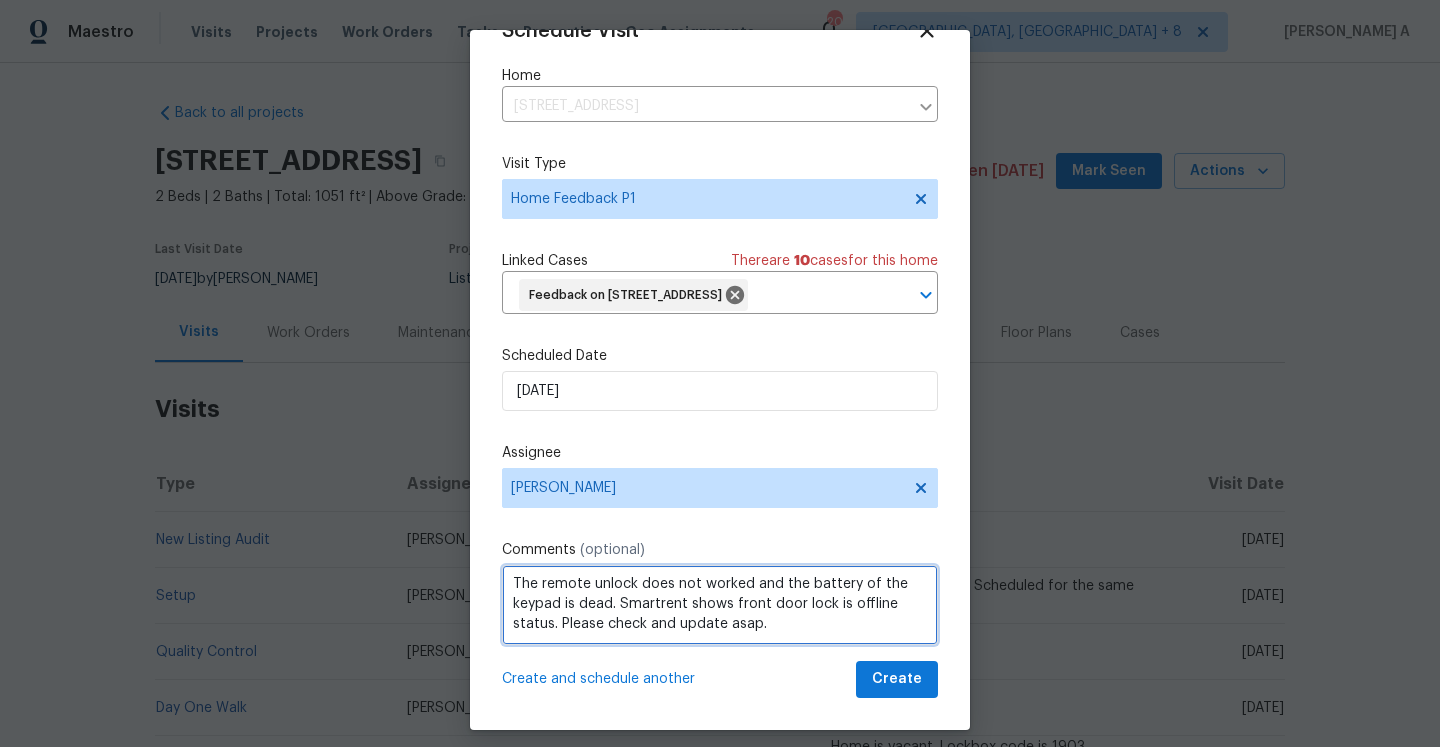 type on "The remote unlock does not worked and the battery of the keypad is dead. Smartrent shows front door lock is offline status. Please check and update asap." 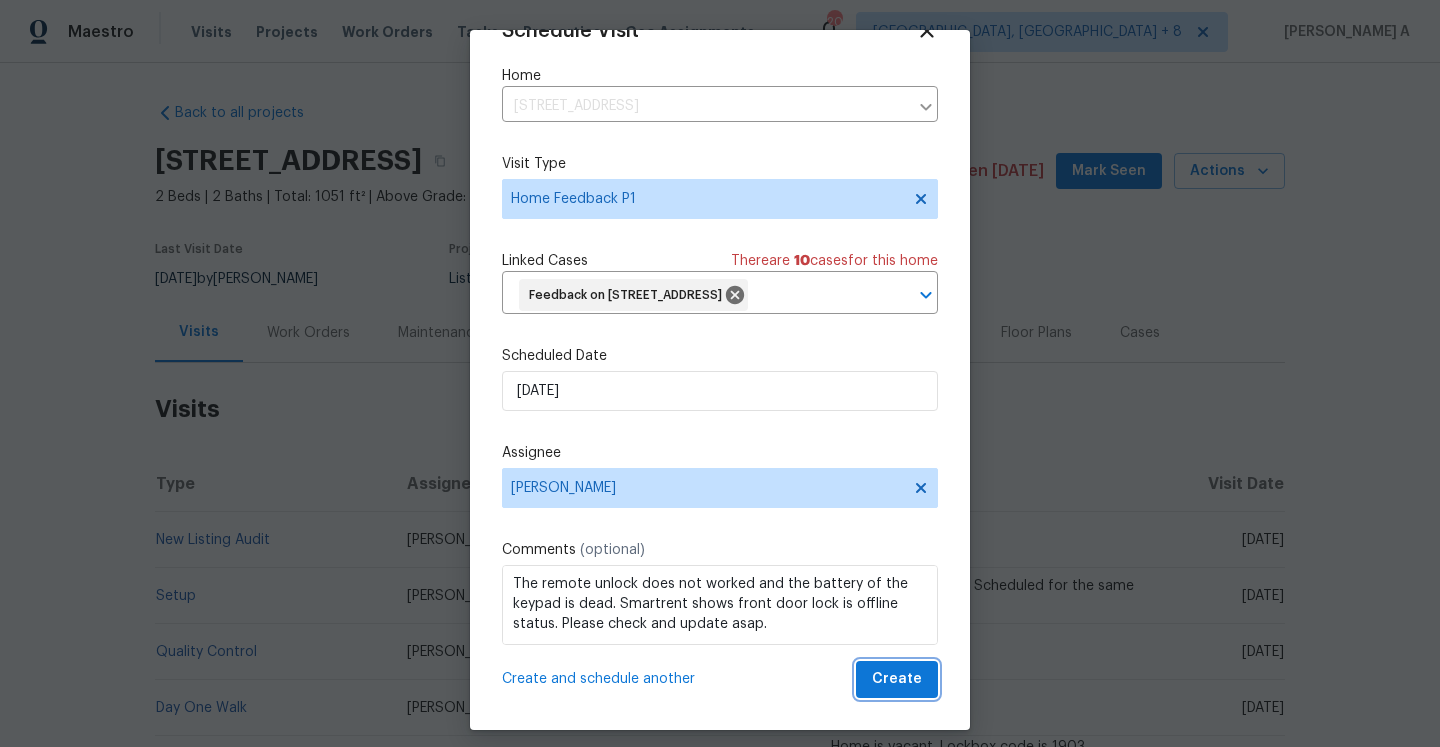 click on "Create" at bounding box center (897, 679) 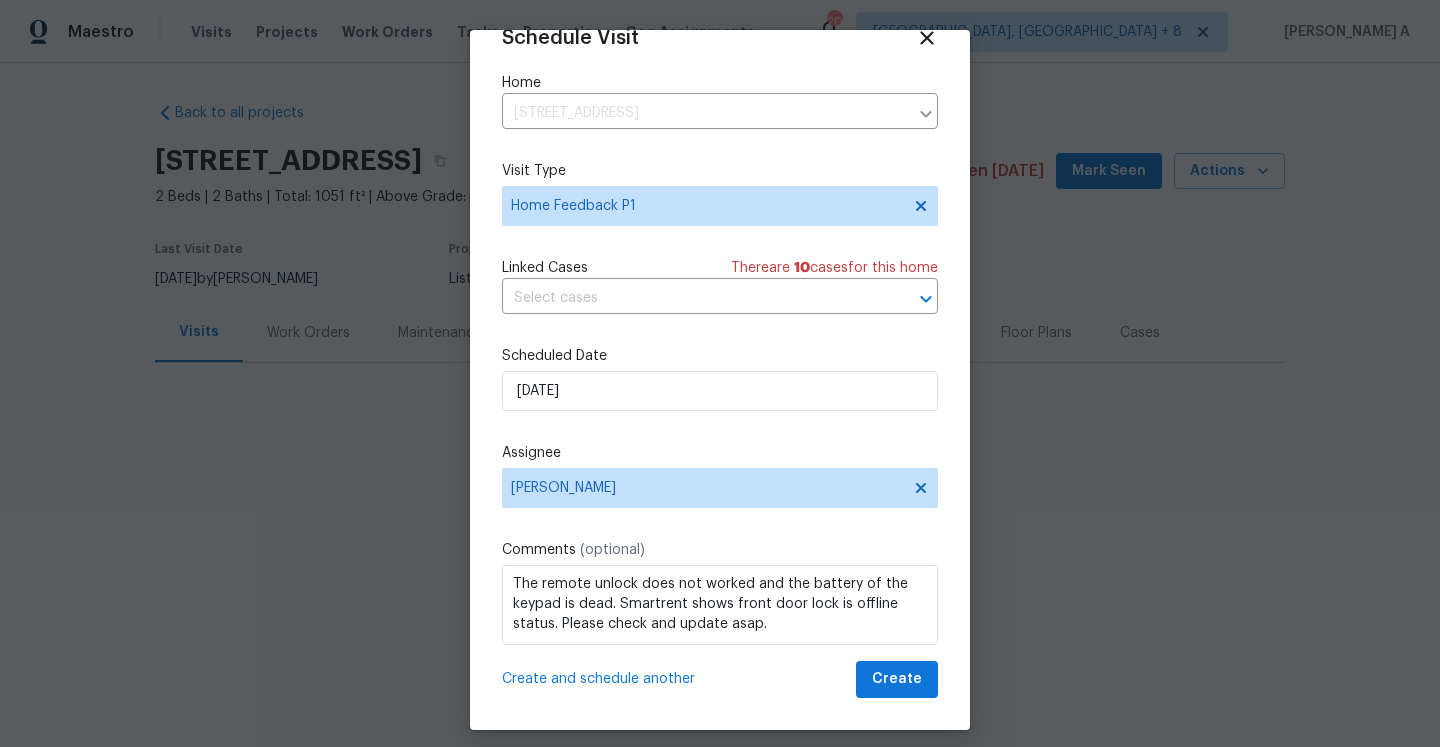 scroll, scrollTop: 36, scrollLeft: 0, axis: vertical 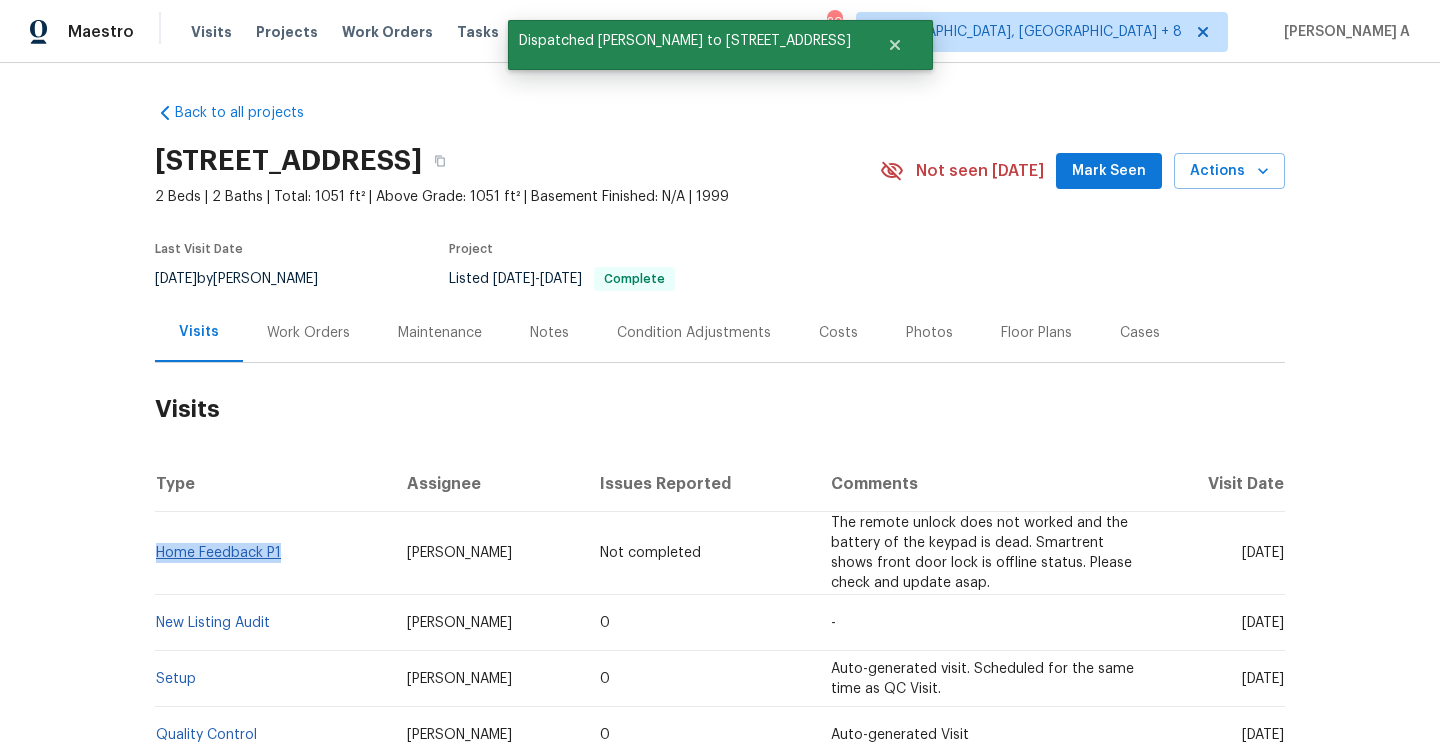 drag, startPoint x: 297, startPoint y: 548, endPoint x: 157, endPoint y: 550, distance: 140.01428 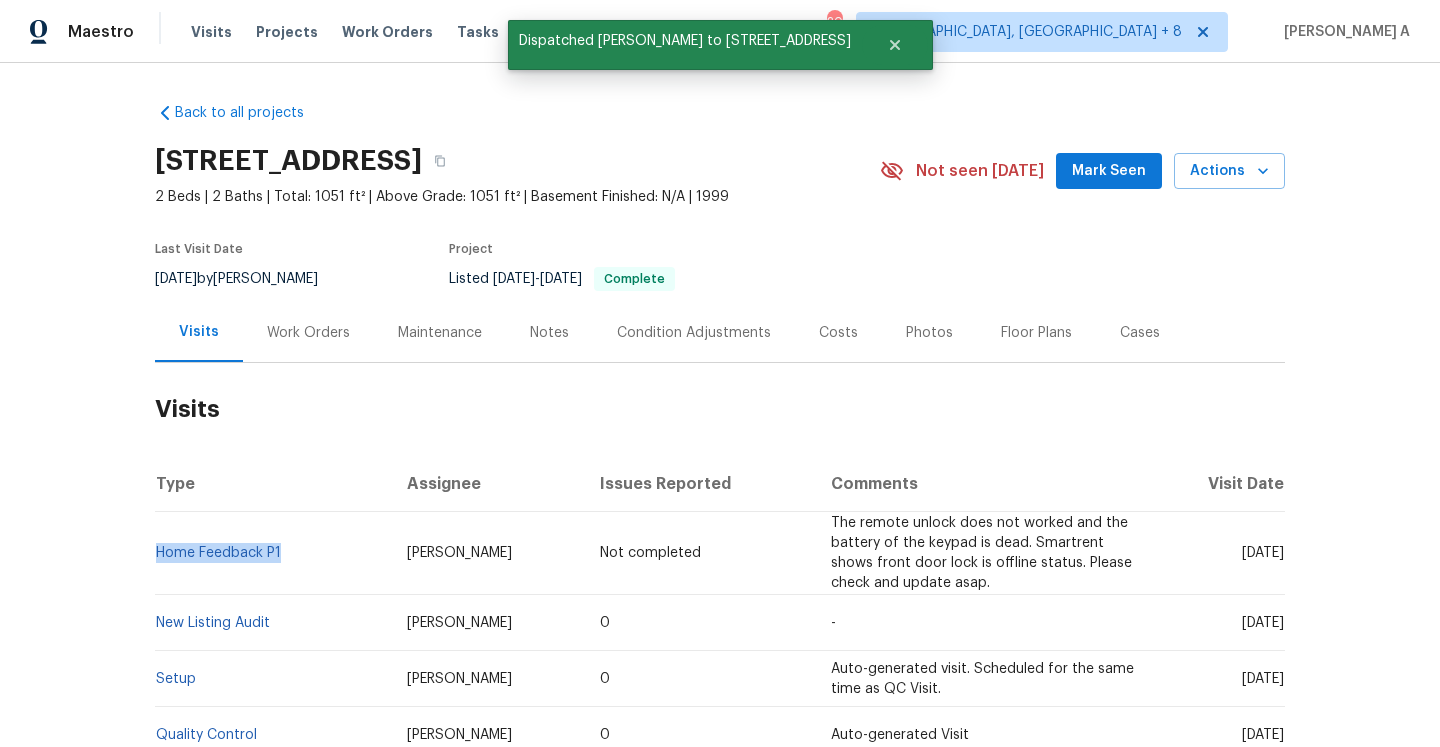 copy on "Home Feedback P1" 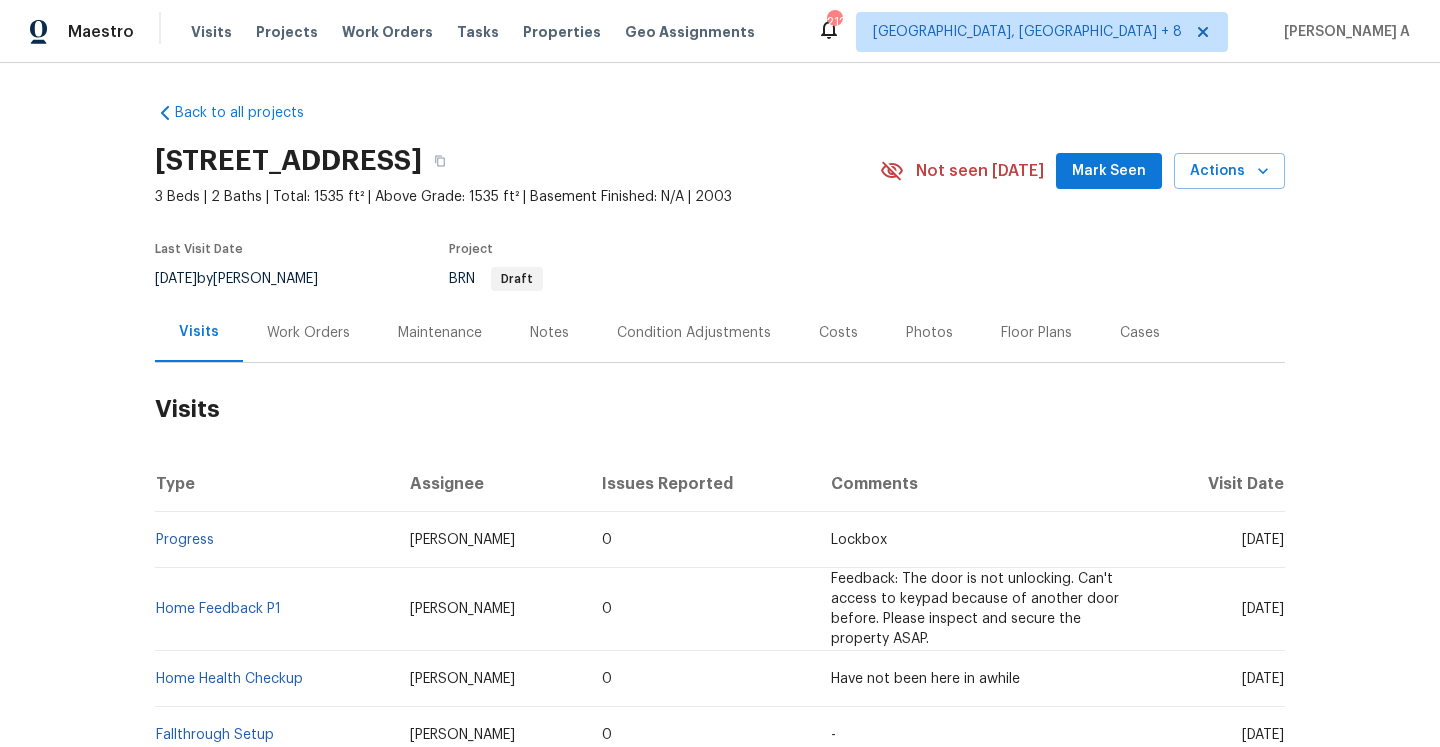 scroll, scrollTop: 0, scrollLeft: 0, axis: both 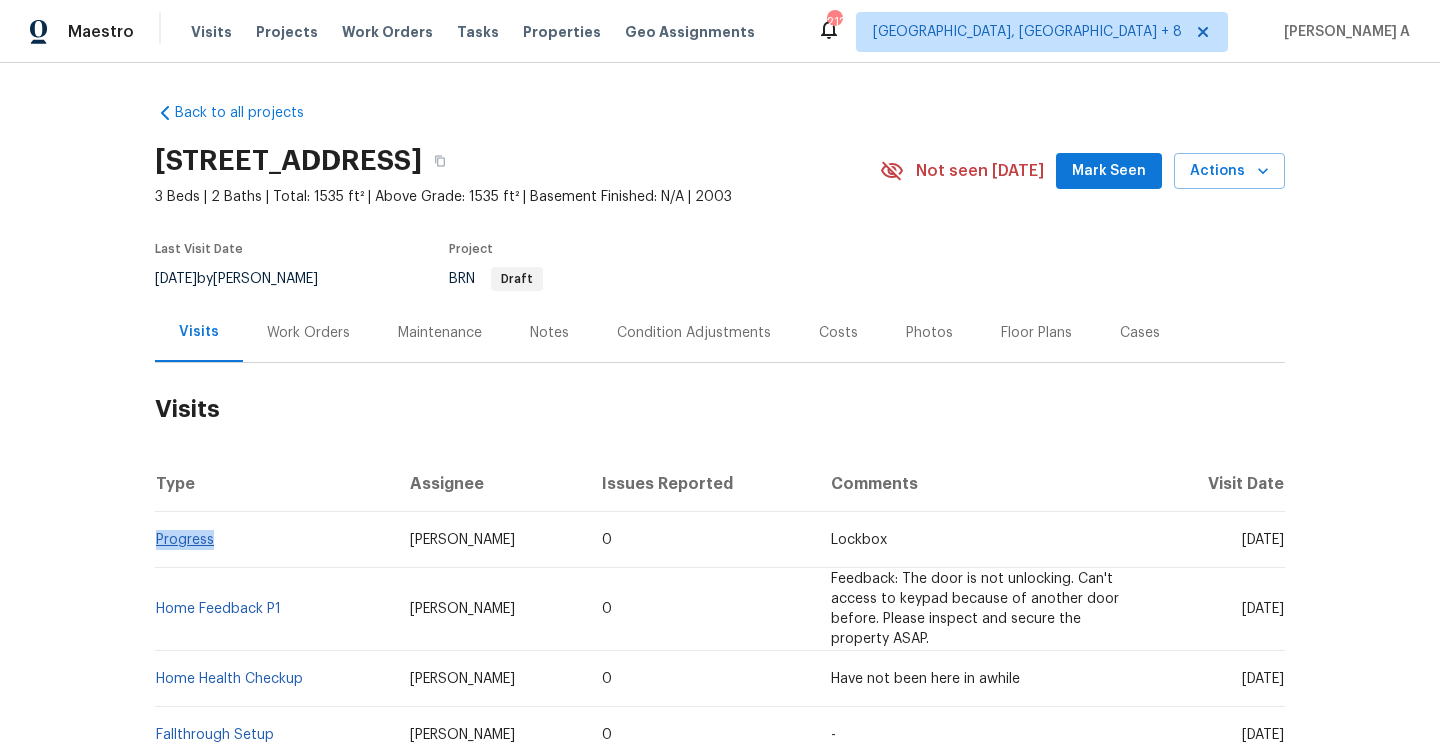 drag, startPoint x: 229, startPoint y: 544, endPoint x: 157, endPoint y: 545, distance: 72.00694 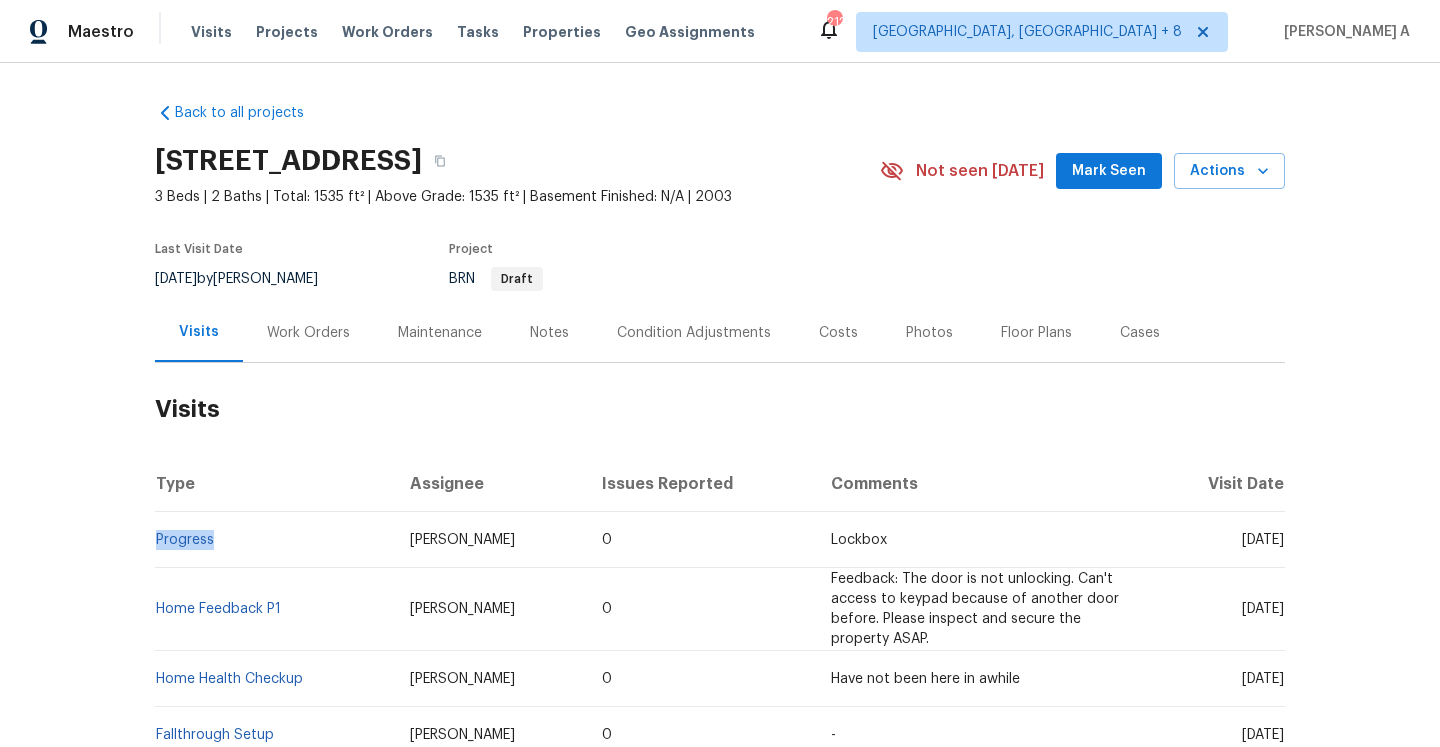 copy on "Progress" 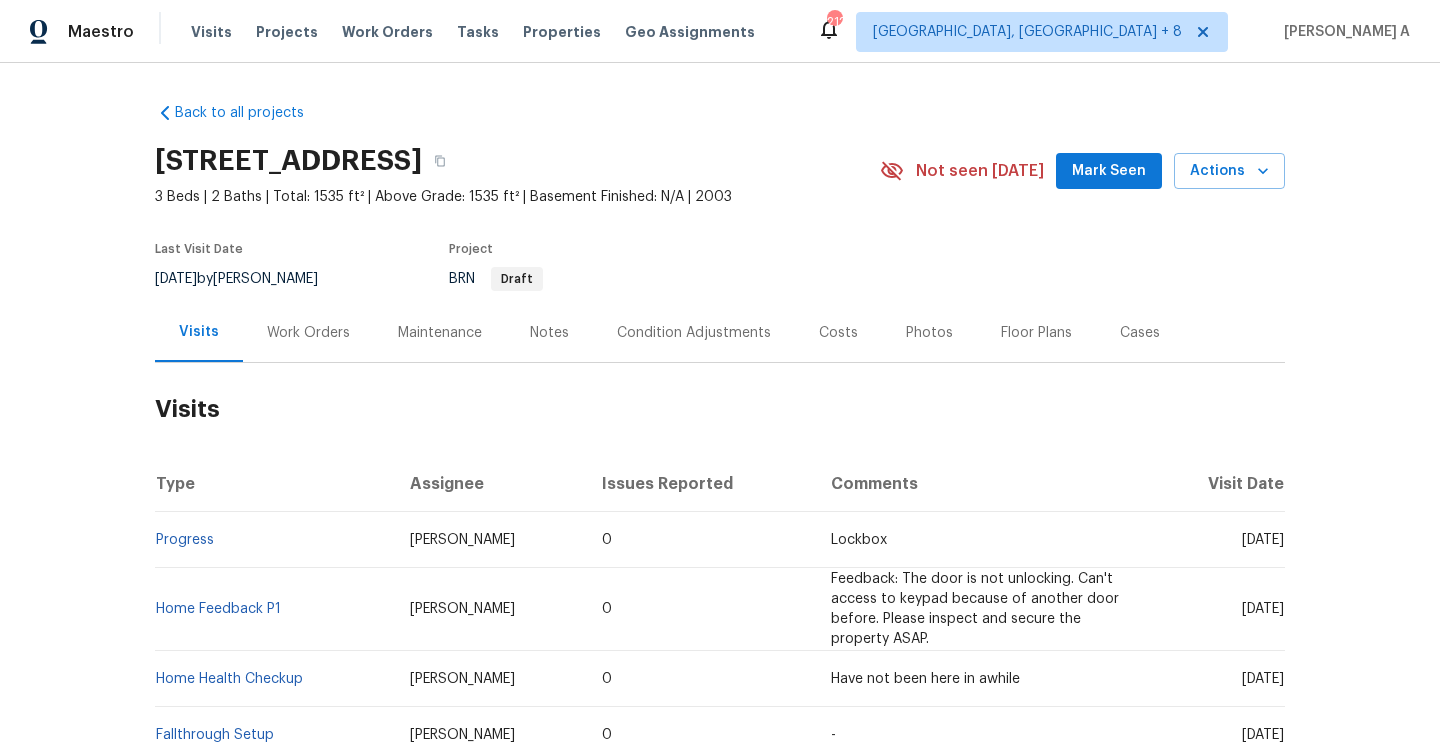 click on "Work Orders" at bounding box center [308, 332] 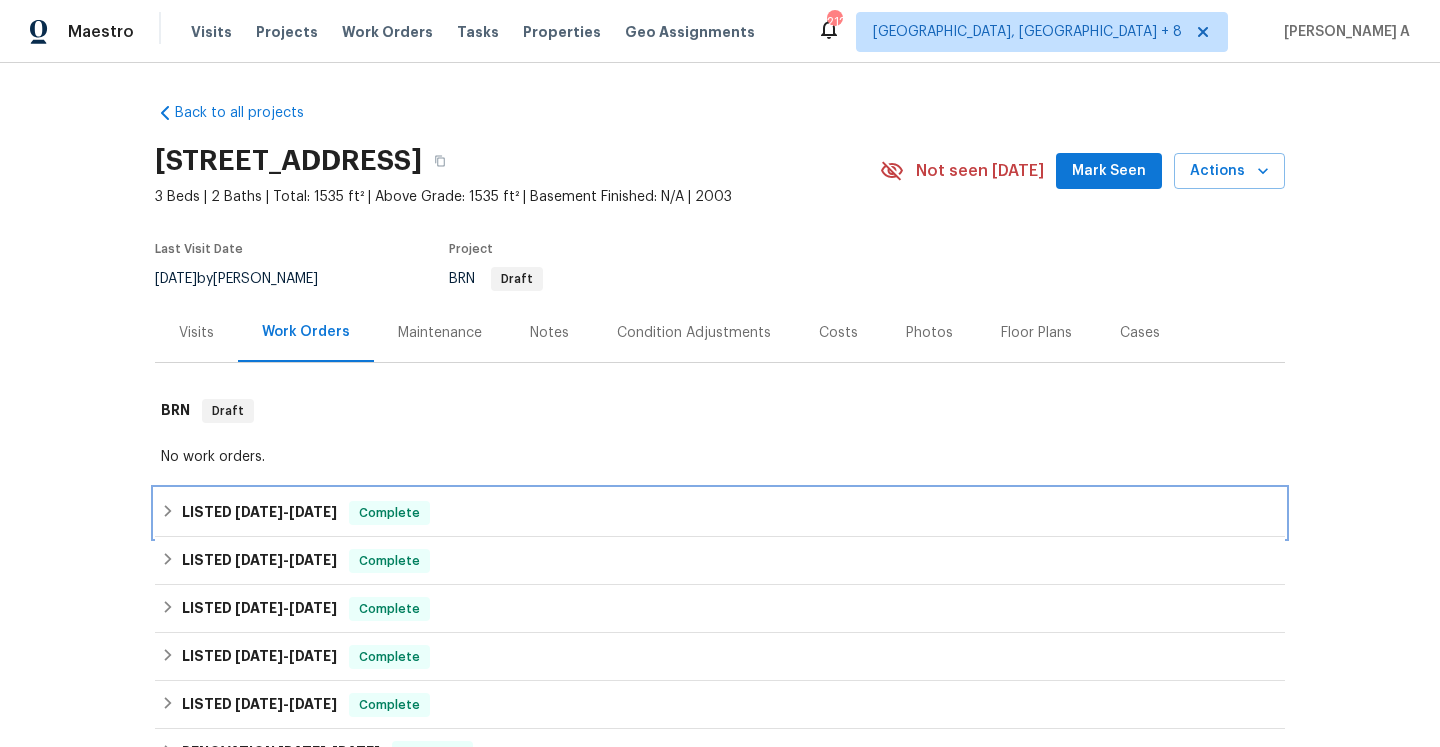 click on "LISTED   [DATE]  -  [DATE] Complete" at bounding box center (720, 513) 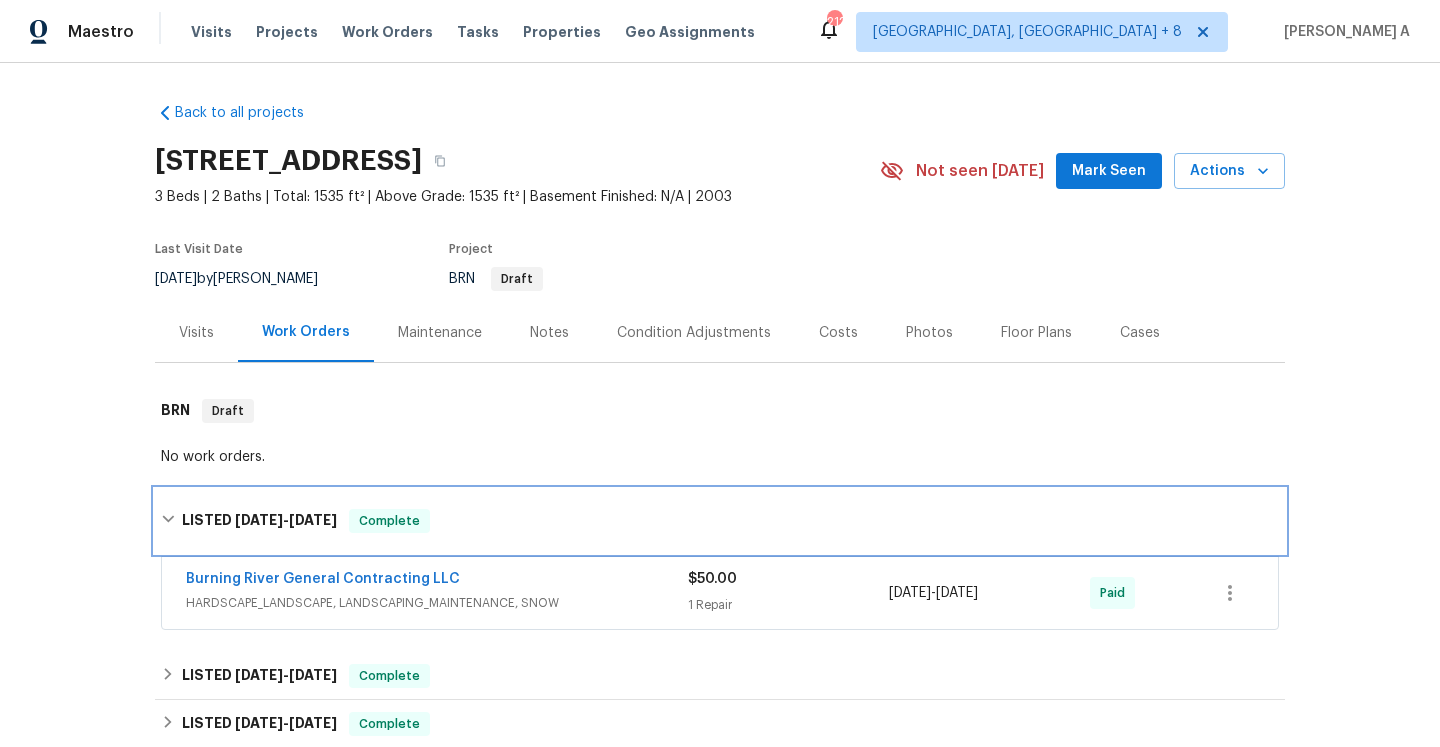 scroll, scrollTop: 326, scrollLeft: 0, axis: vertical 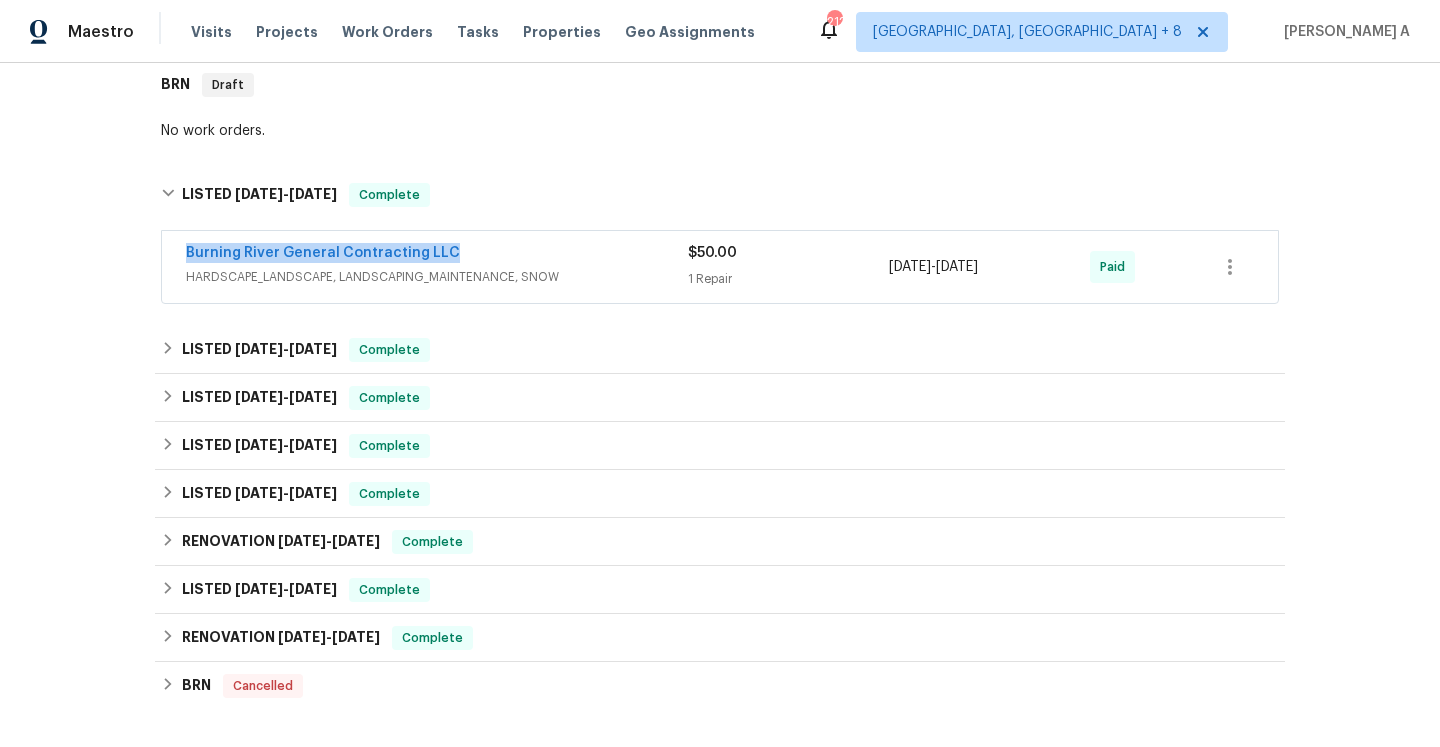 drag, startPoint x: 458, startPoint y: 250, endPoint x: 184, endPoint y: 245, distance: 274.04562 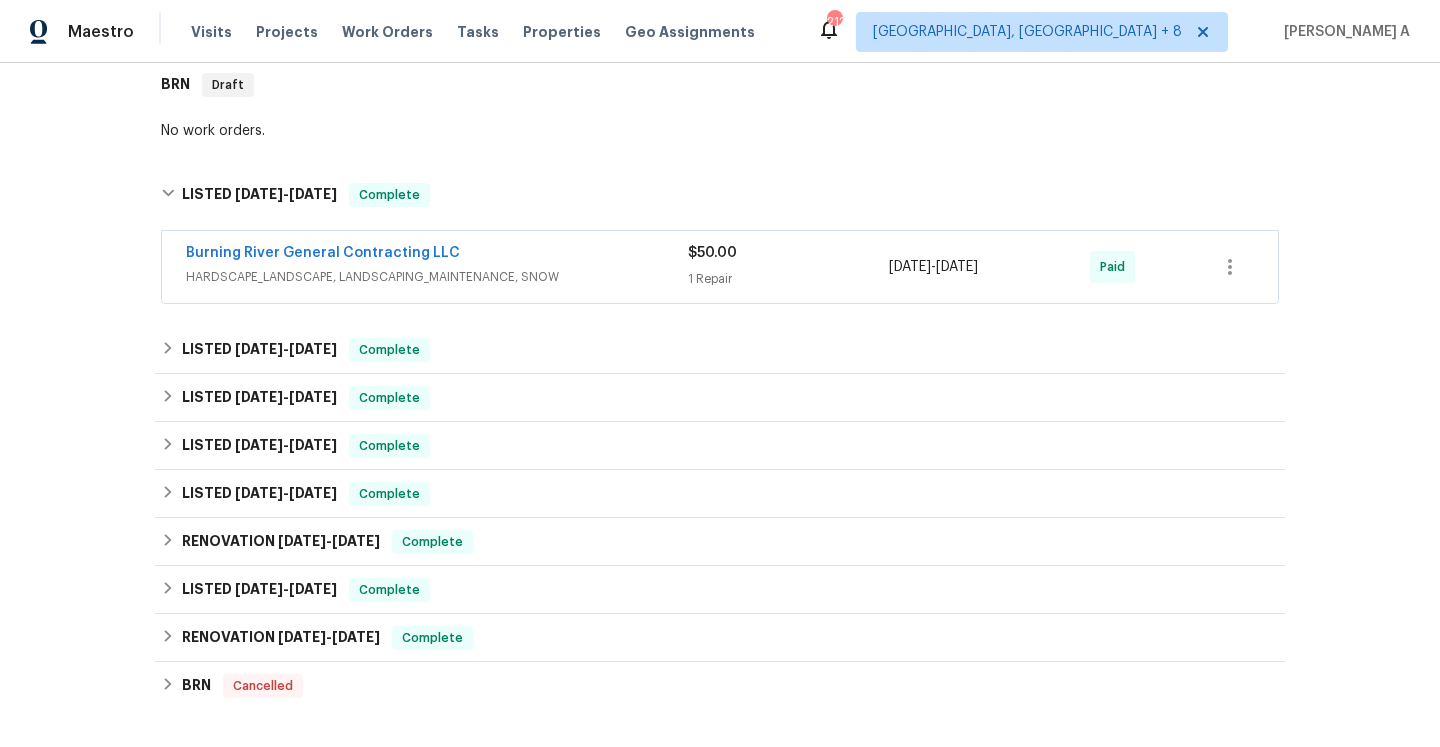 click on "Burning River General Contracting LLC" at bounding box center (437, 255) 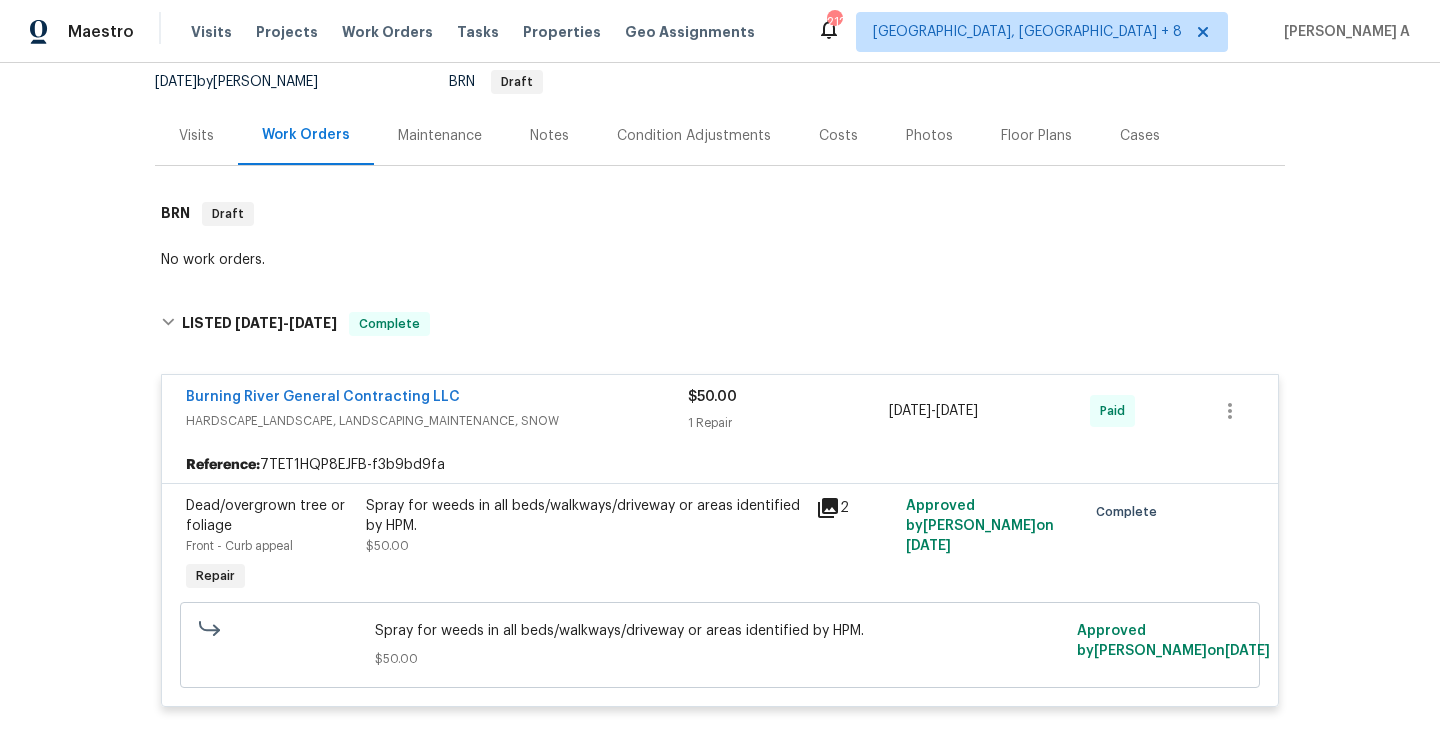 scroll, scrollTop: 176, scrollLeft: 0, axis: vertical 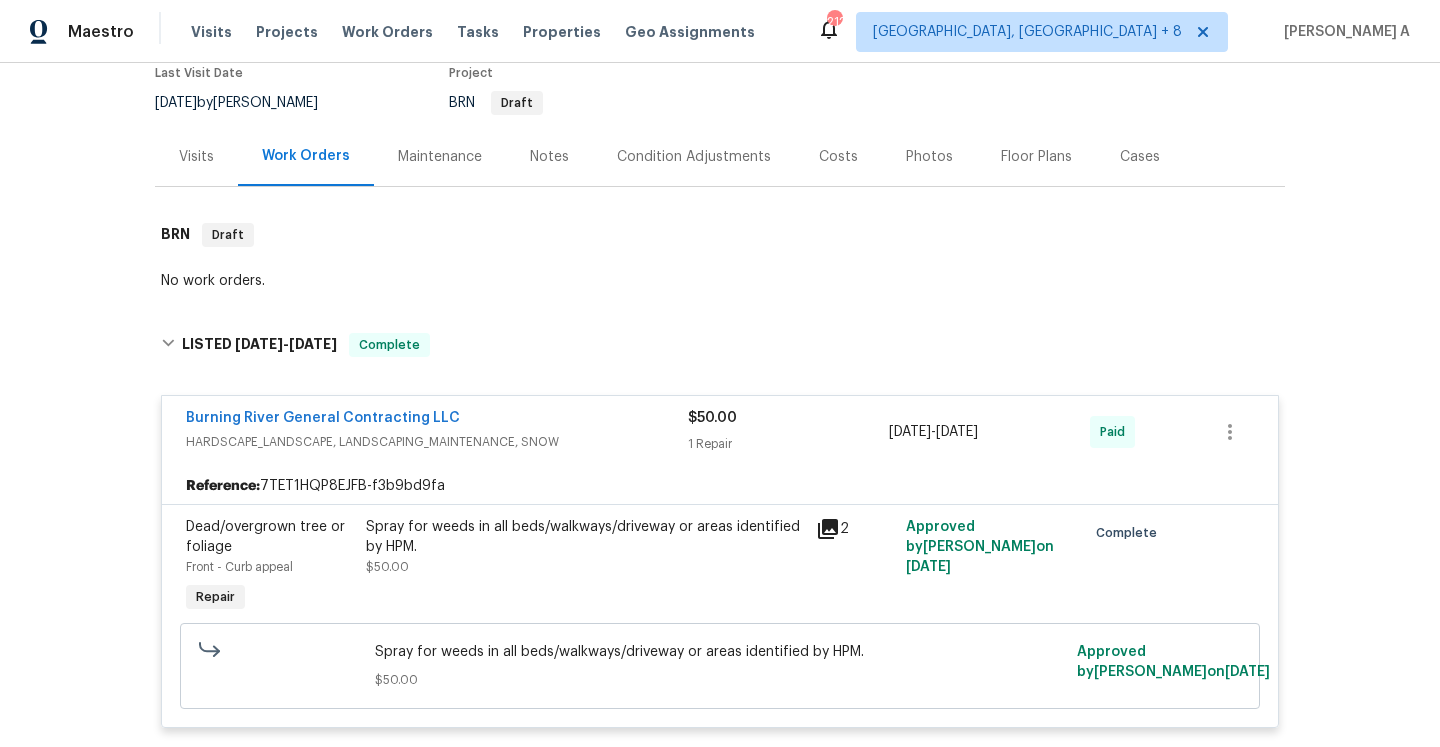click on "Visits" at bounding box center (196, 156) 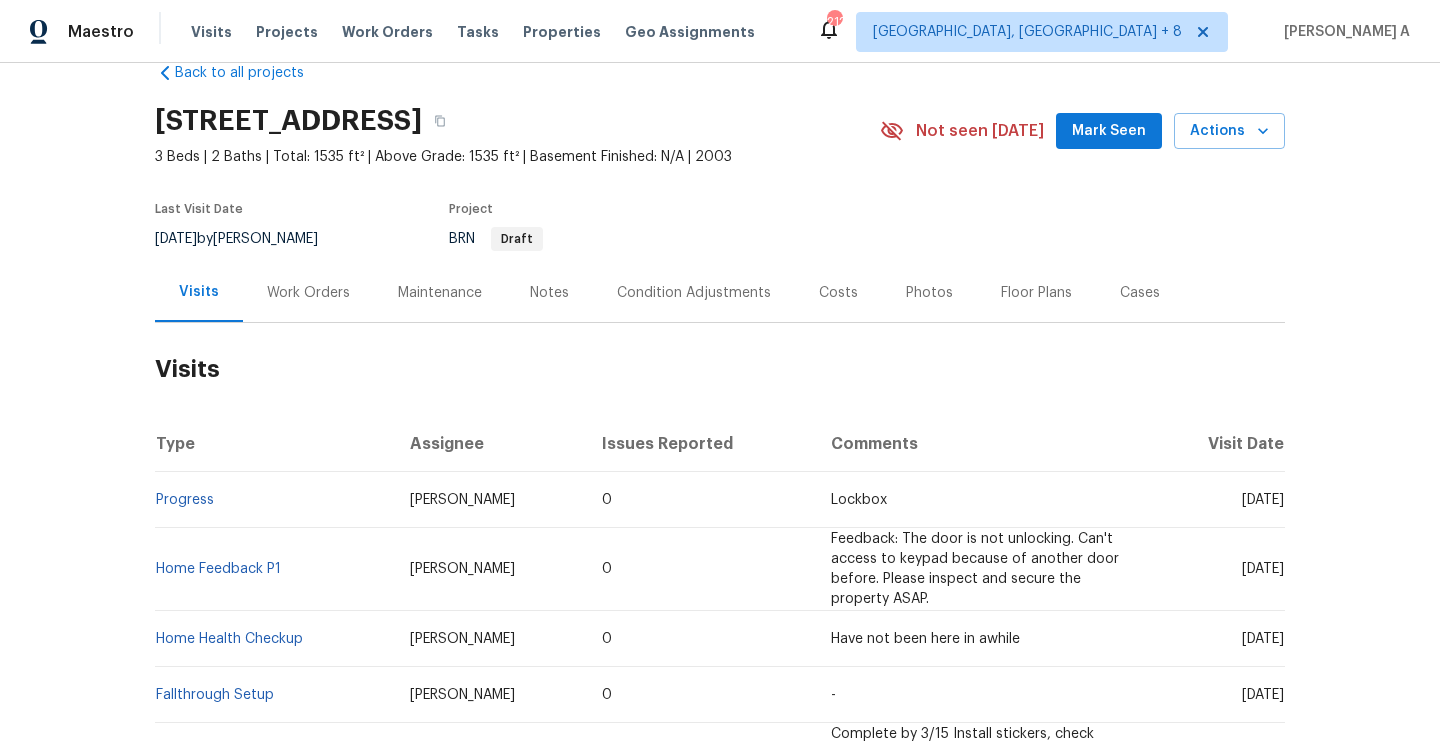 scroll, scrollTop: 3, scrollLeft: 0, axis: vertical 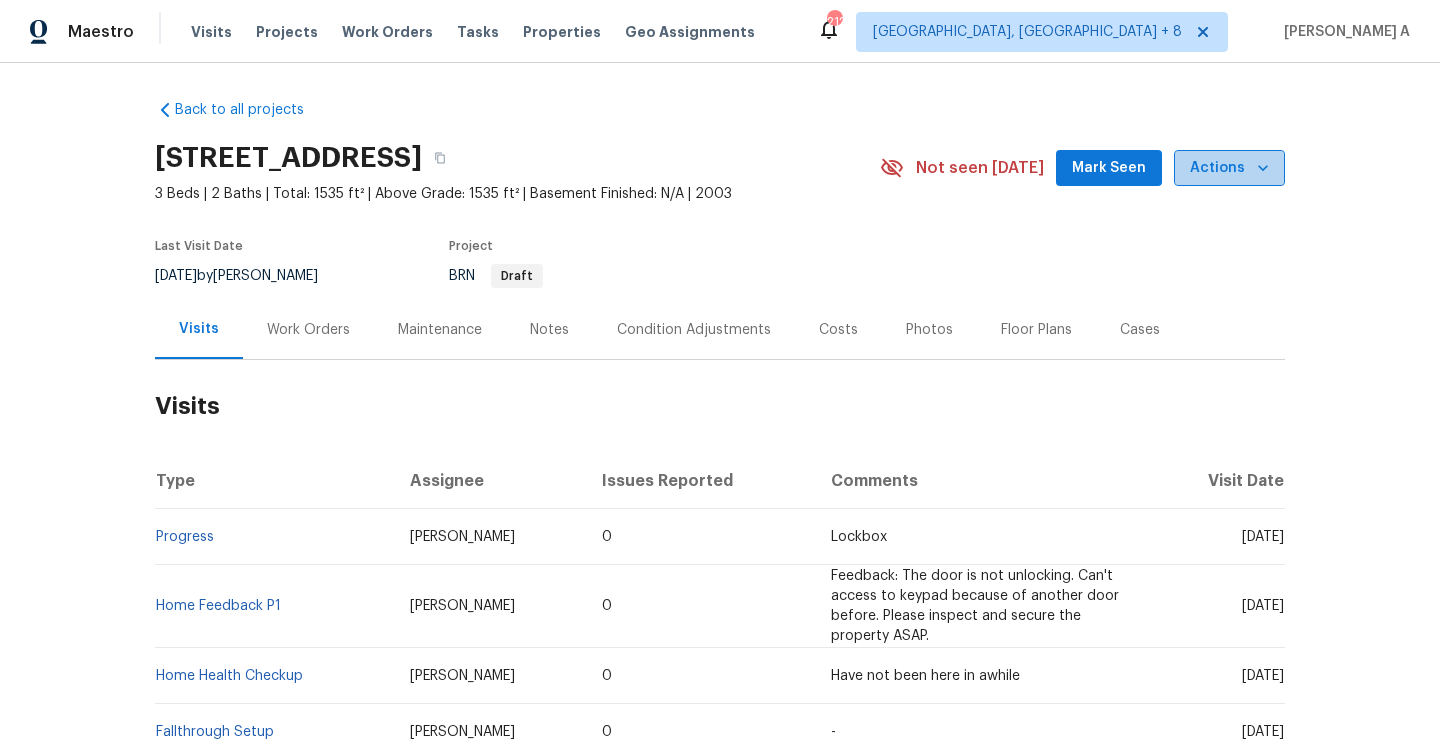 click 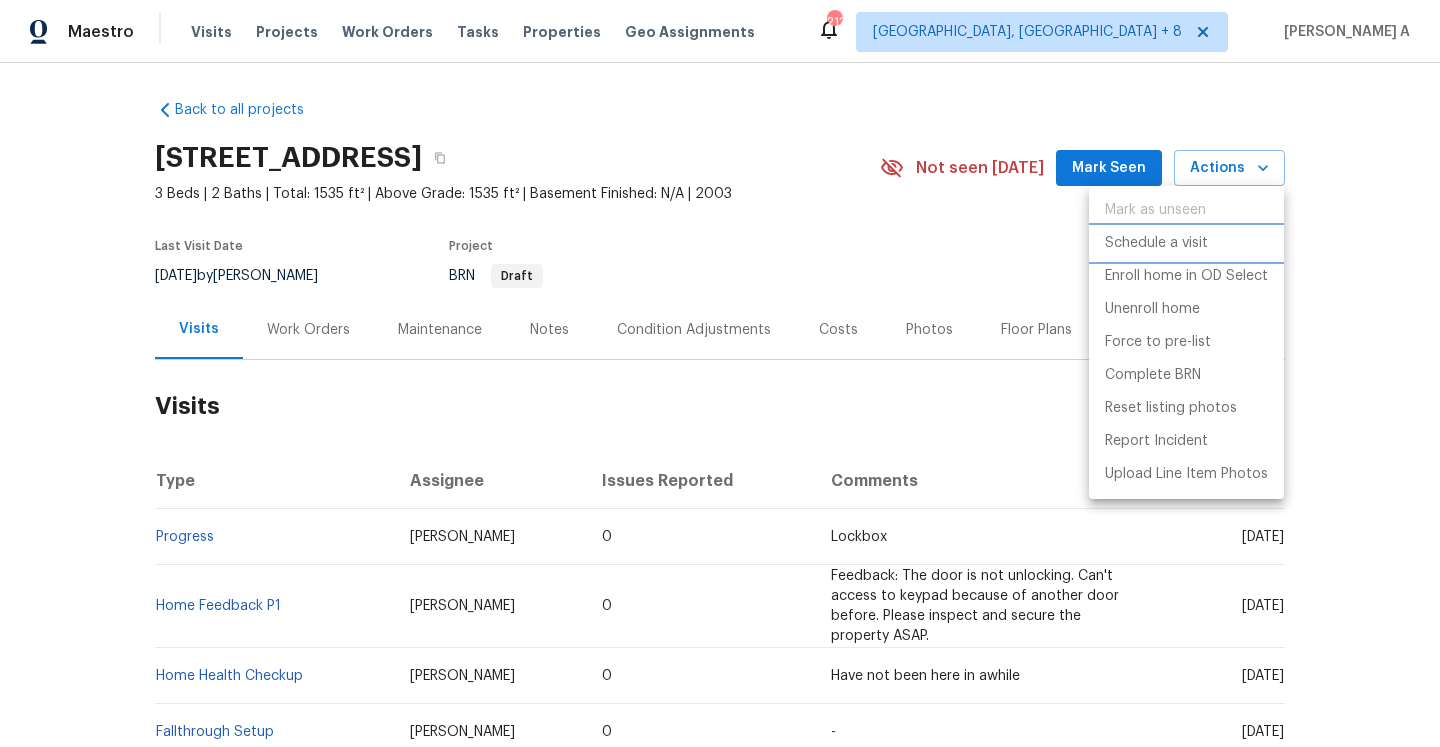 click on "Schedule a visit" at bounding box center (1156, 243) 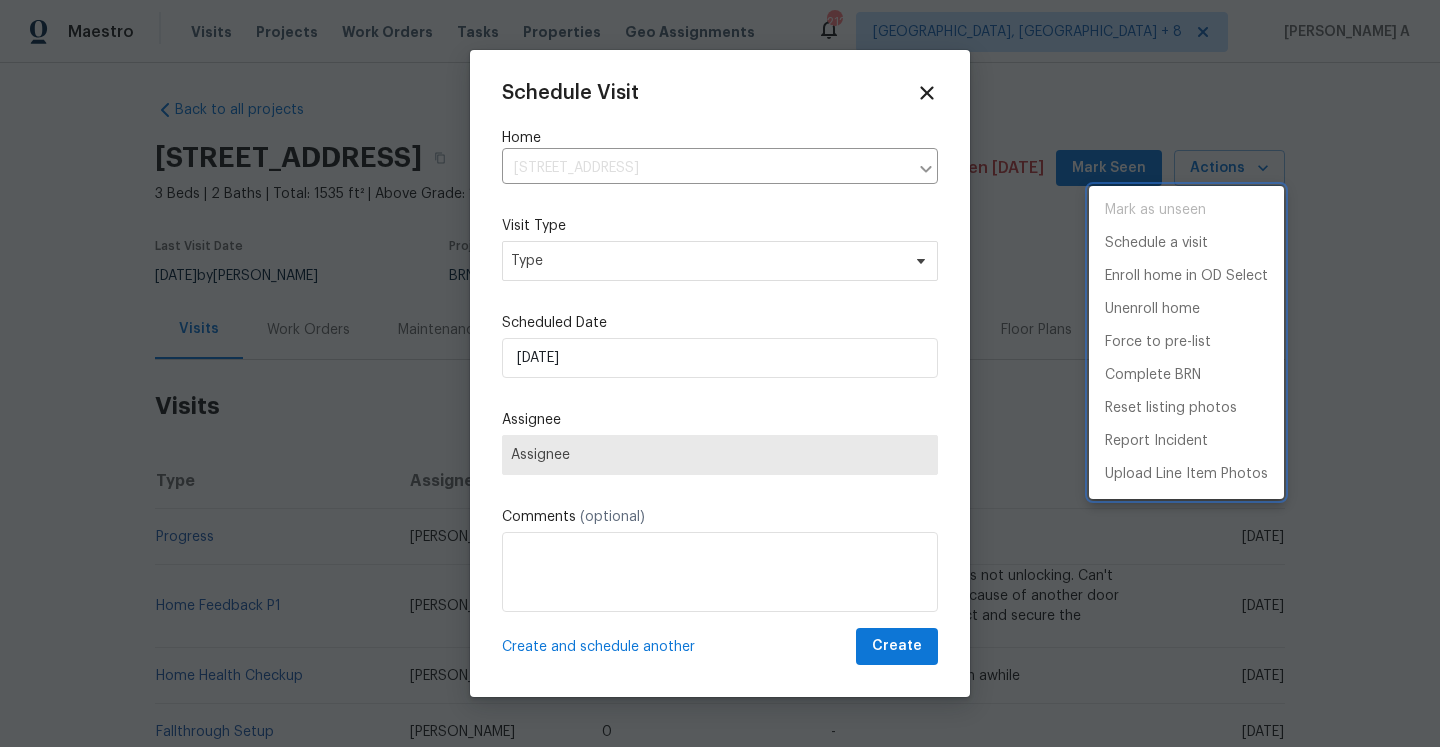 click at bounding box center (720, 373) 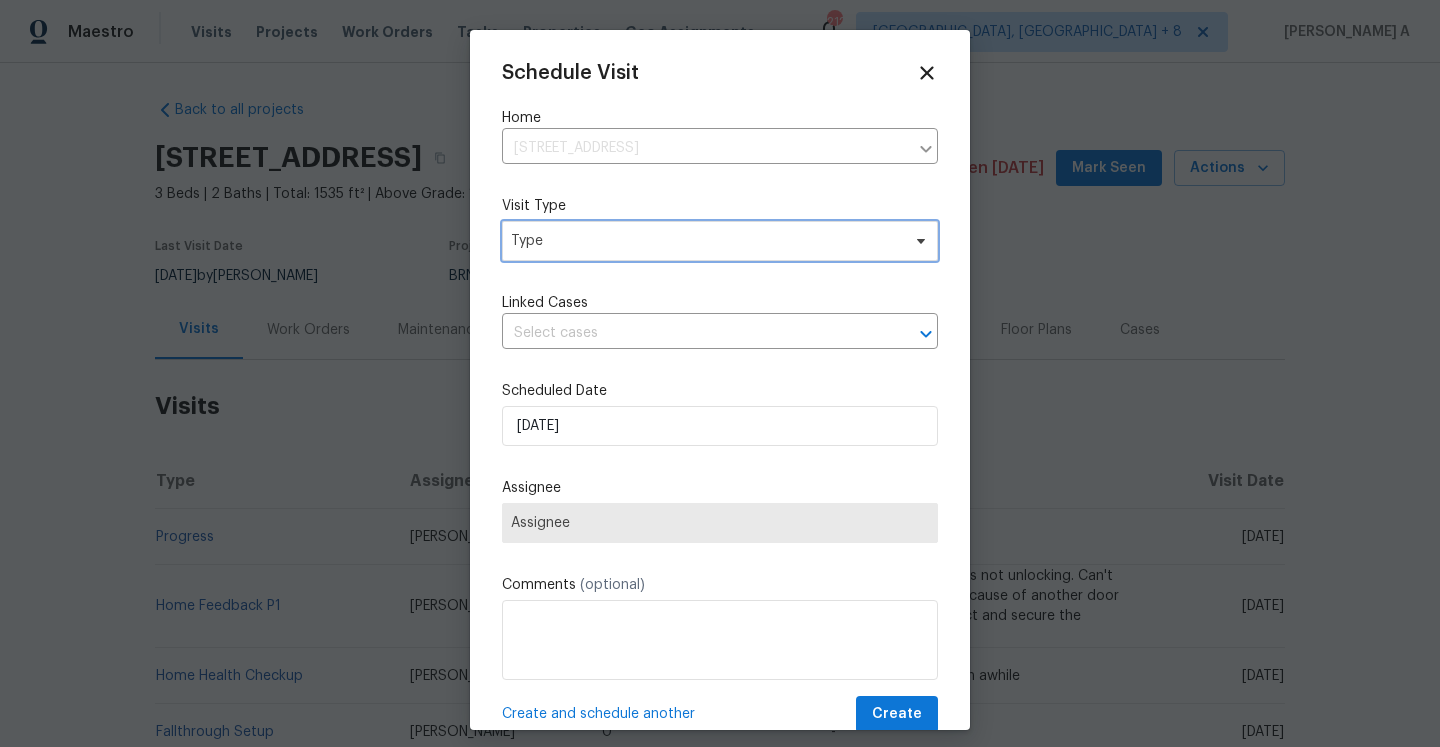 click on "Type" at bounding box center (720, 241) 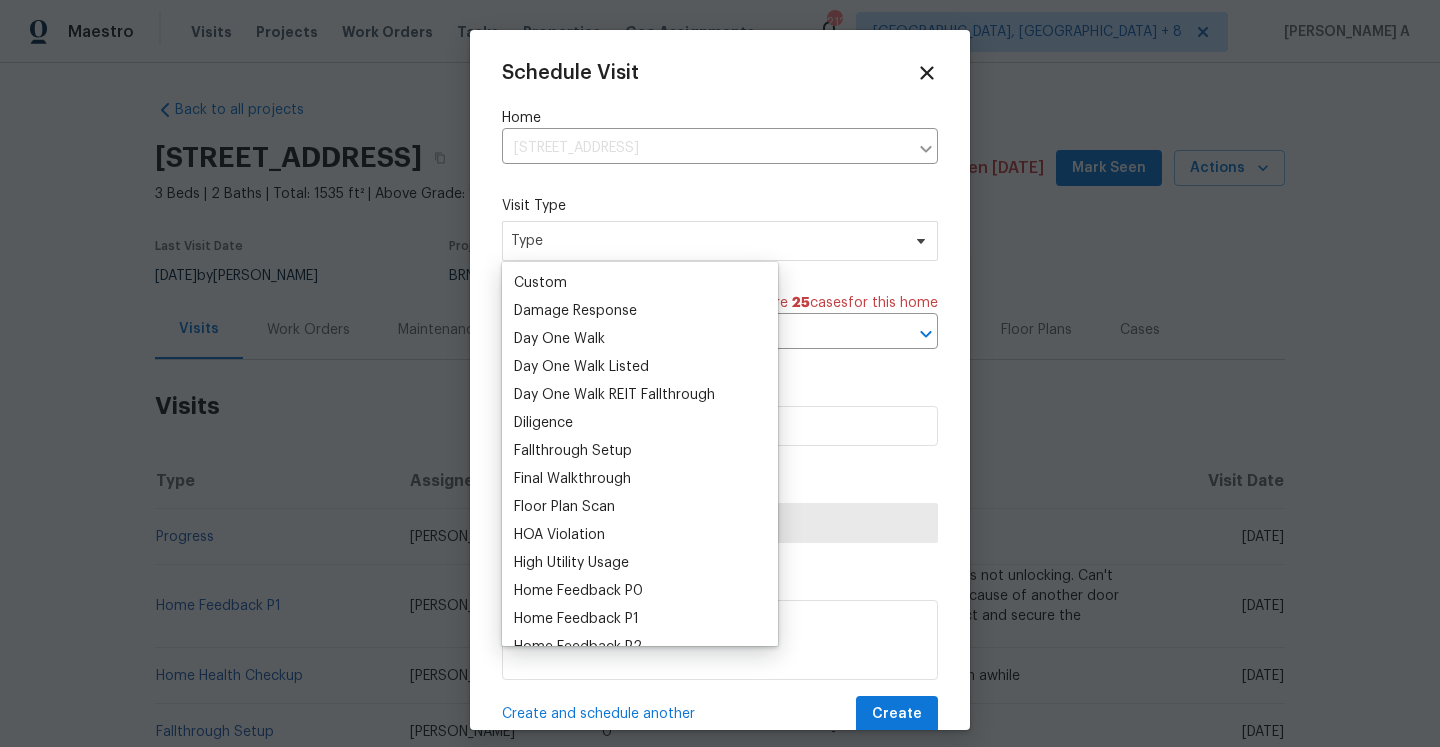 scroll, scrollTop: 327, scrollLeft: 0, axis: vertical 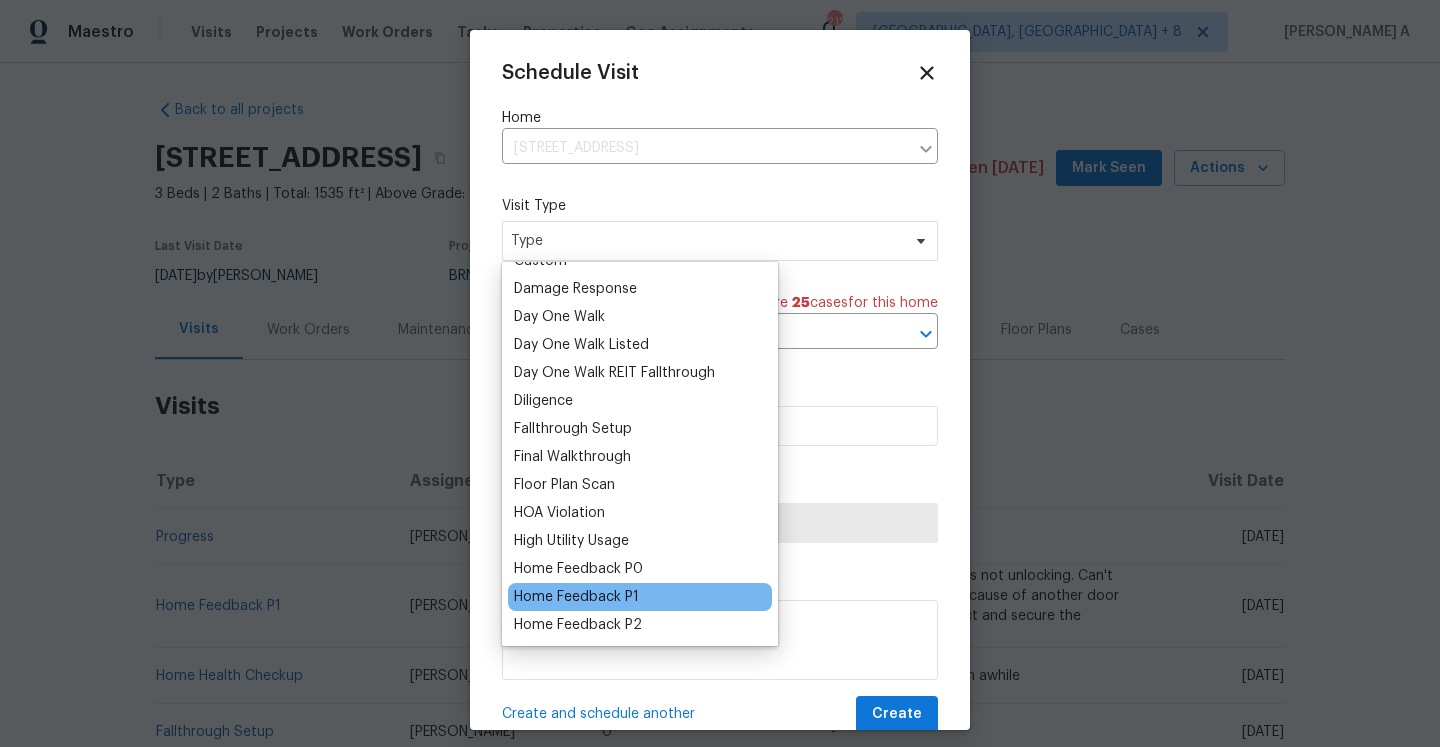 click on "Home Feedback P1" at bounding box center (640, 597) 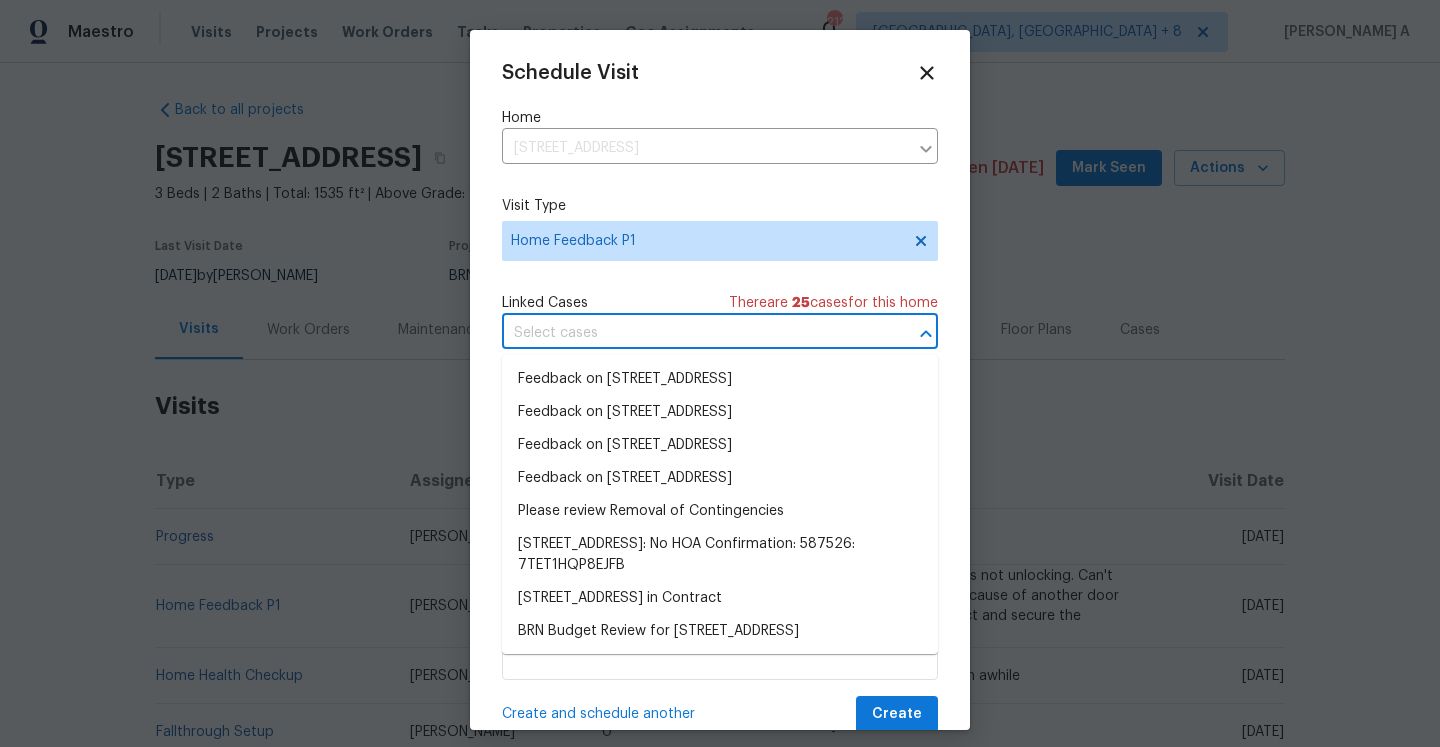 click at bounding box center [692, 333] 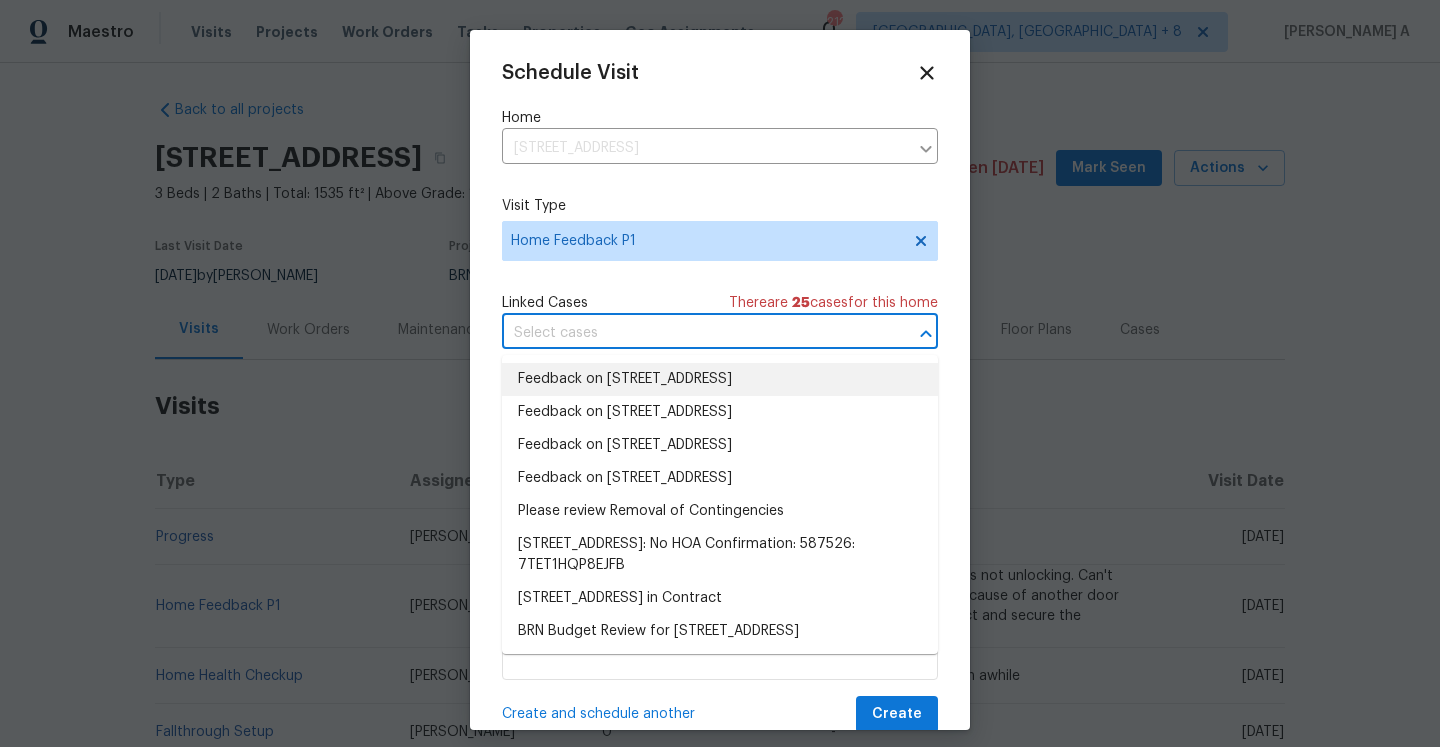click on "Feedback on 2255 E 46th St, Cleveland, OH 44103" at bounding box center [720, 379] 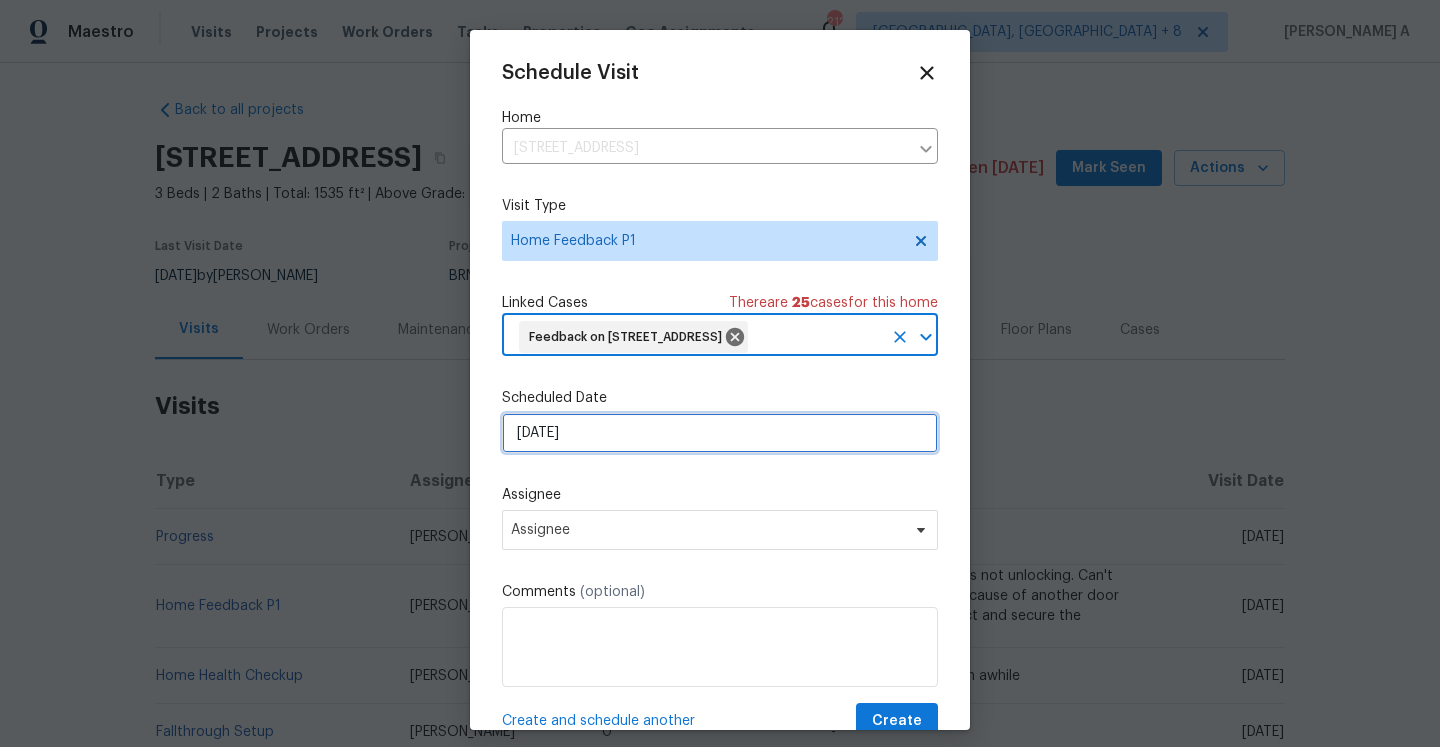click on "7/11/2025" at bounding box center [720, 433] 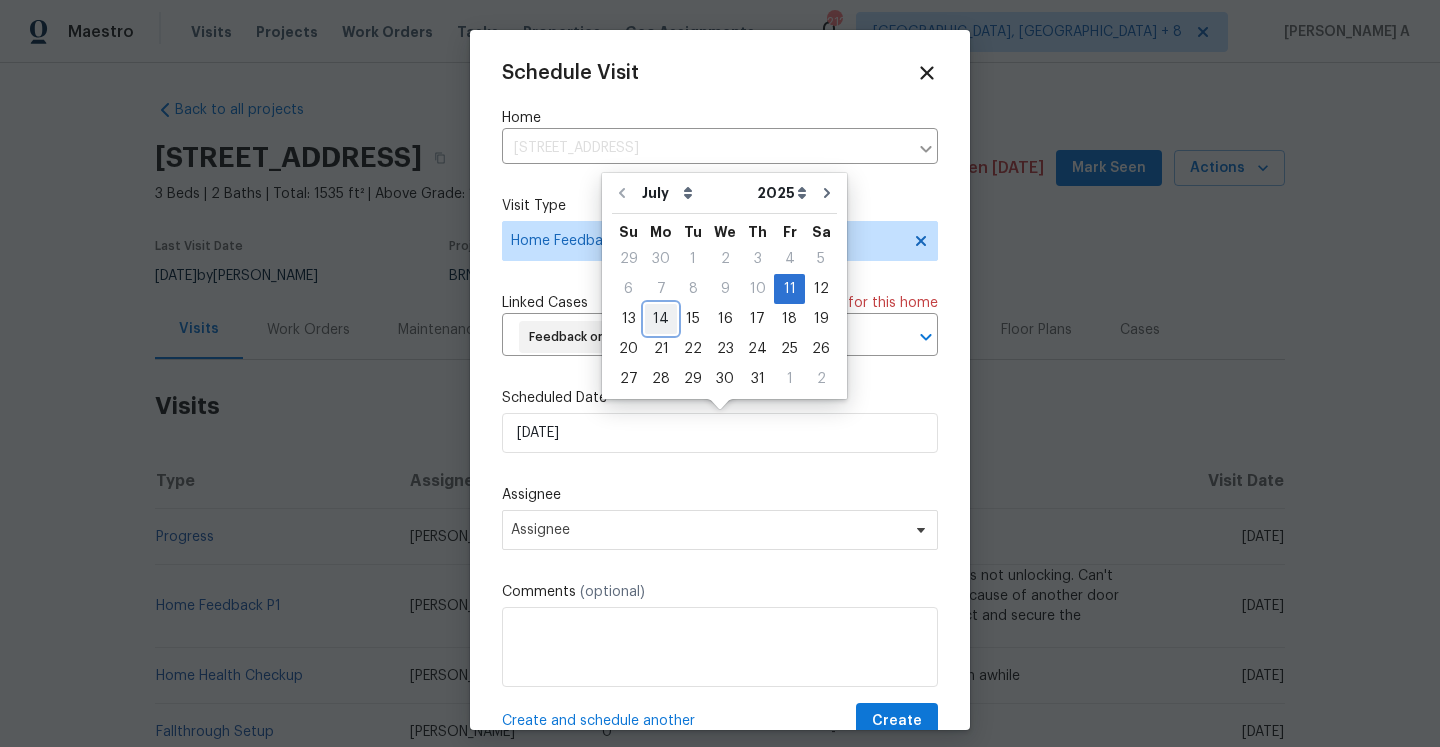 click on "14" at bounding box center [661, 319] 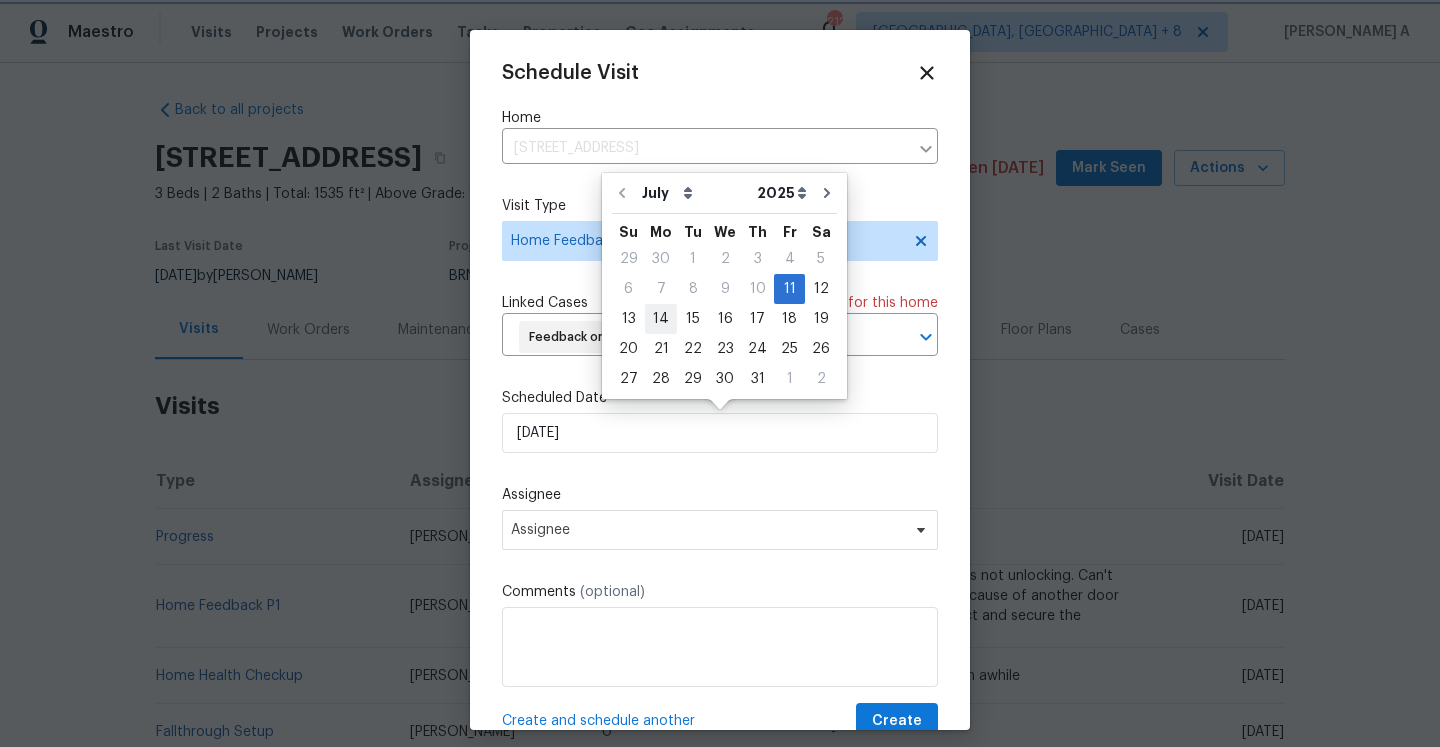 type on "7/14/2025" 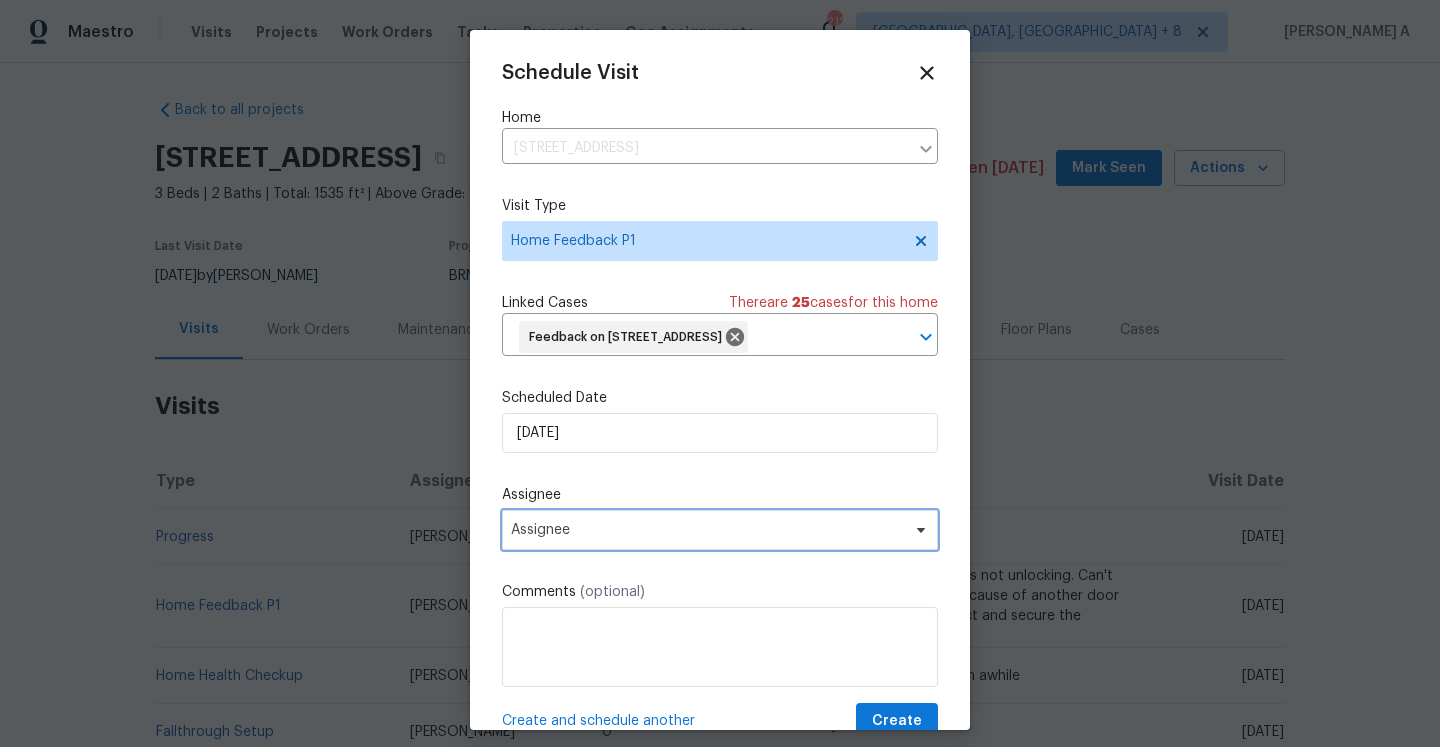 click on "Assignee" at bounding box center [707, 530] 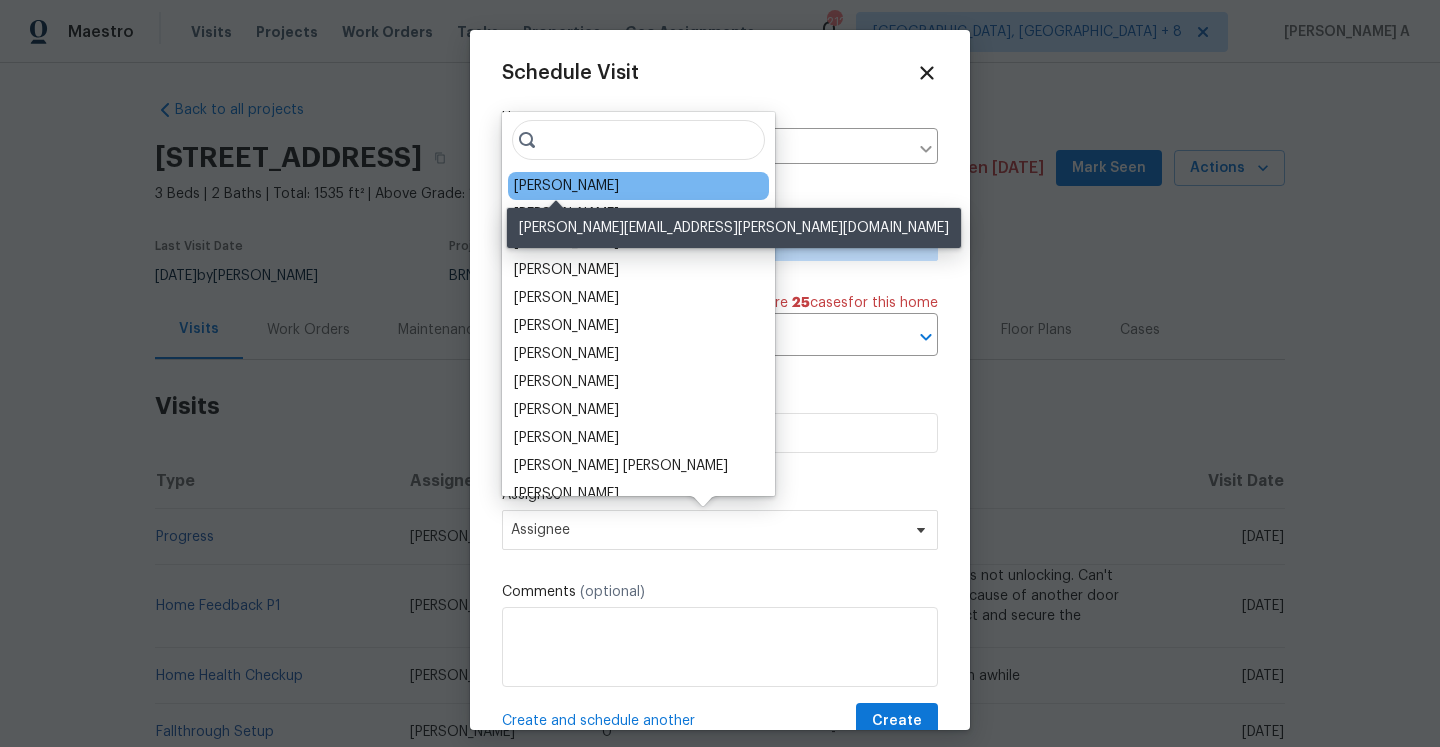 click on "Casey Morris" at bounding box center (566, 186) 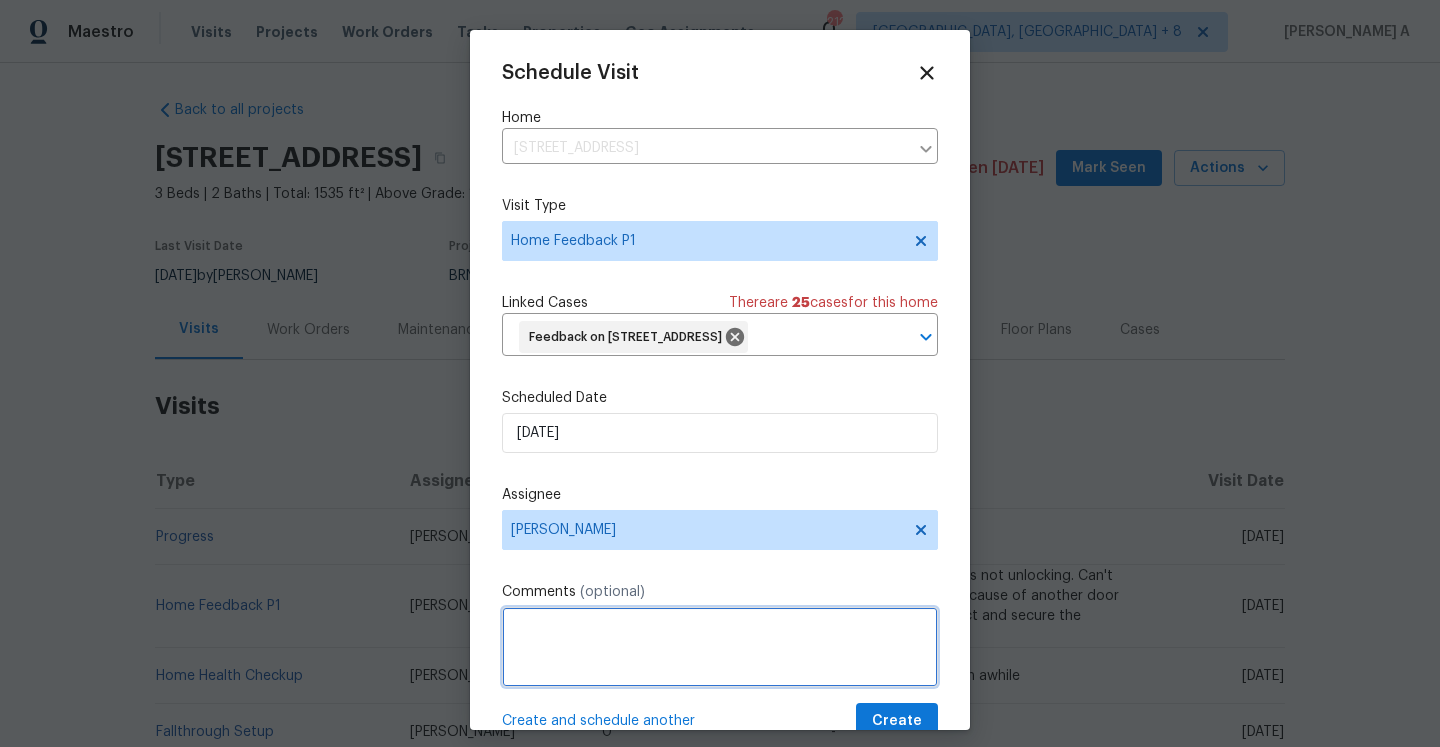 click at bounding box center (720, 647) 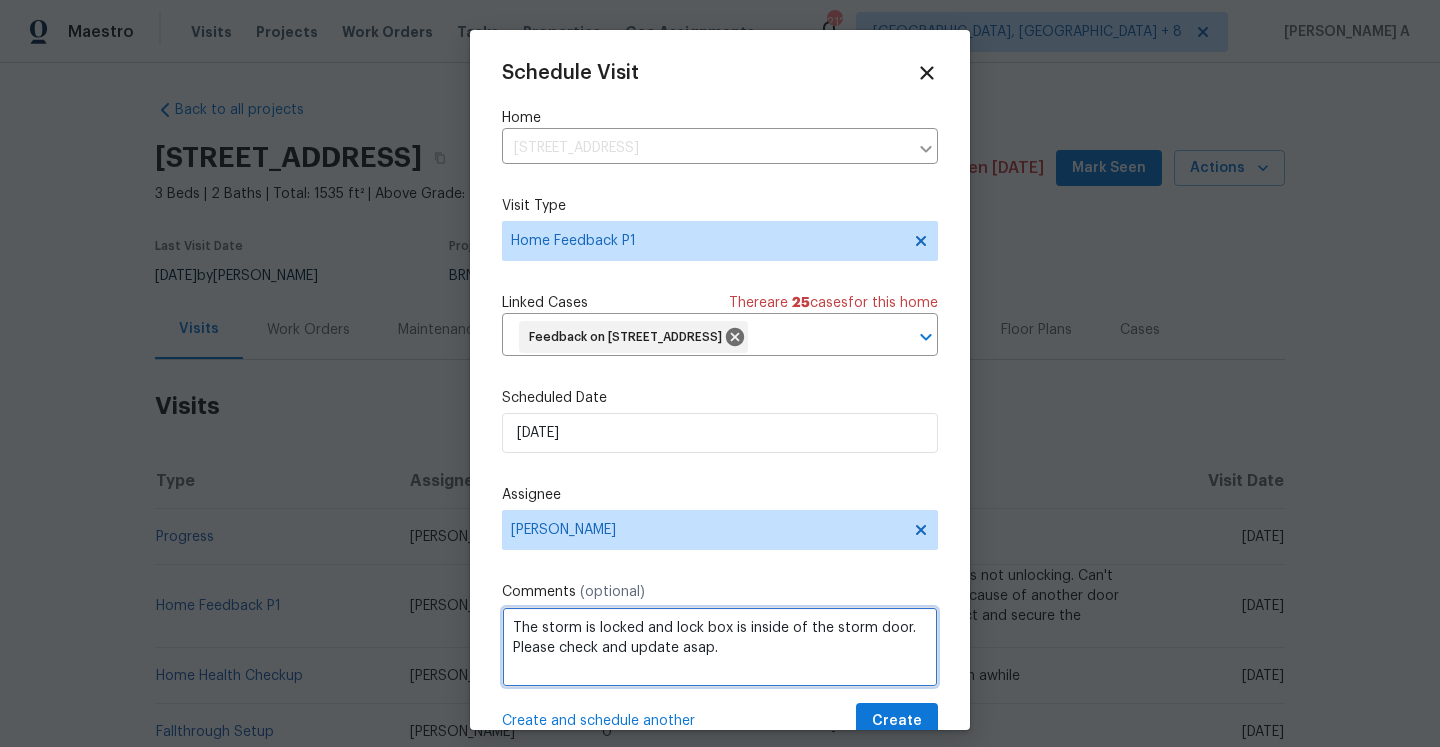 scroll, scrollTop: 42, scrollLeft: 0, axis: vertical 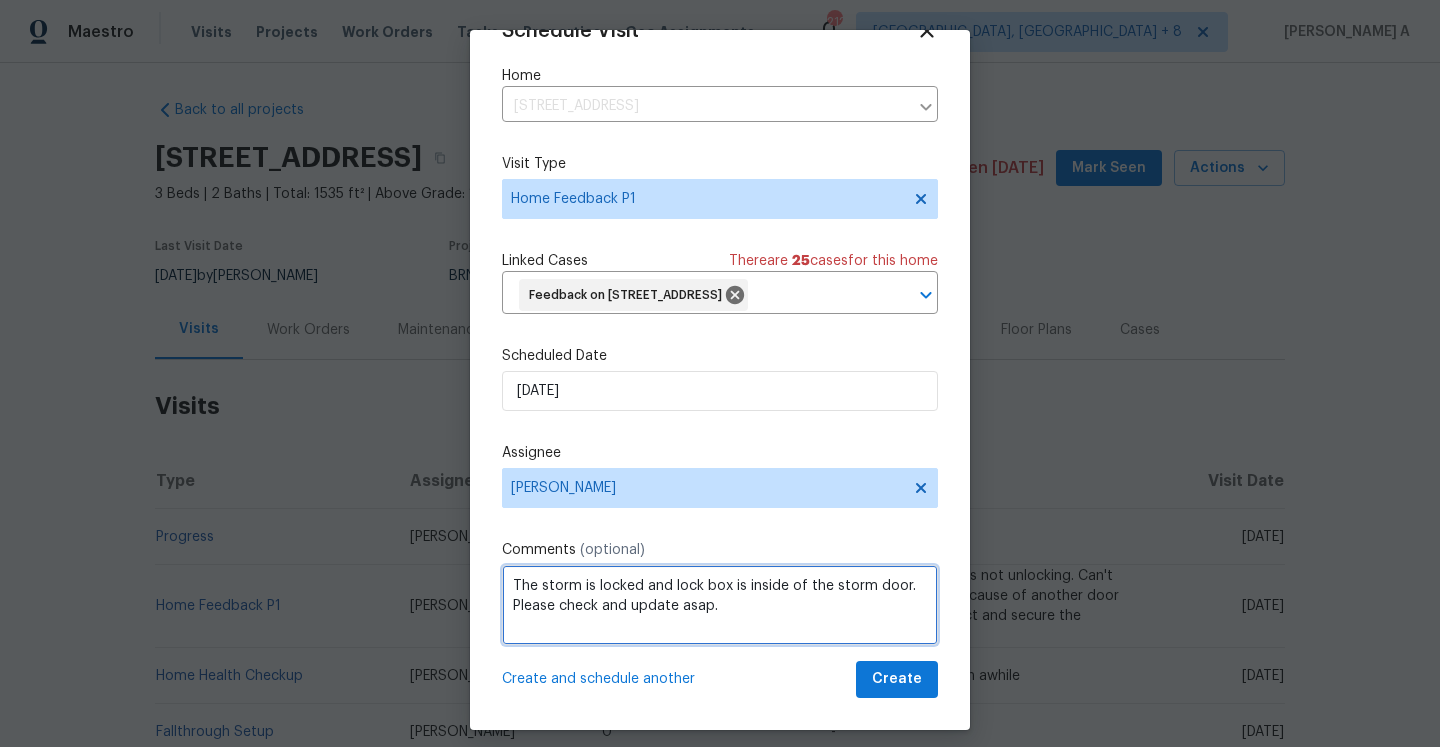 type on "The storm is locked and lock box is inside of the storm door. Please check and update asap." 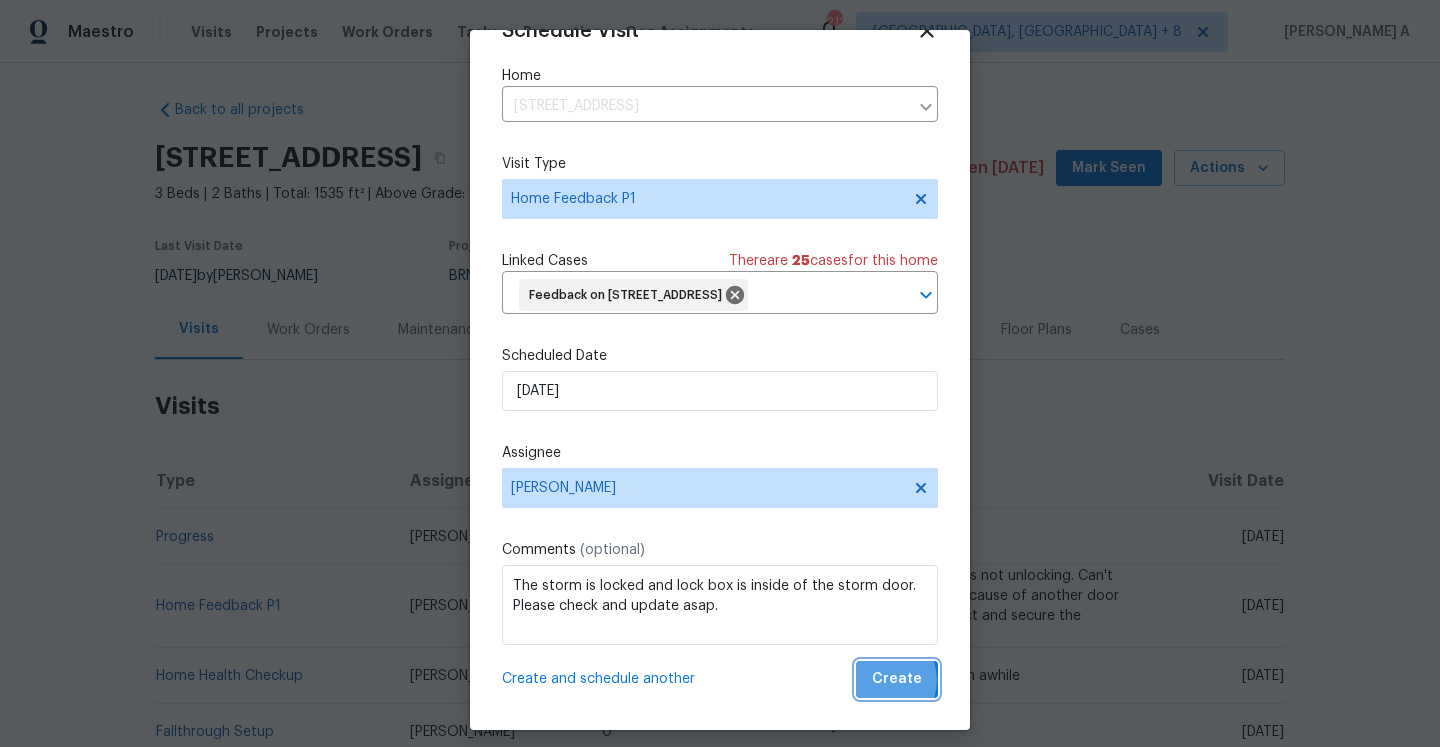 click on "Create" at bounding box center (897, 679) 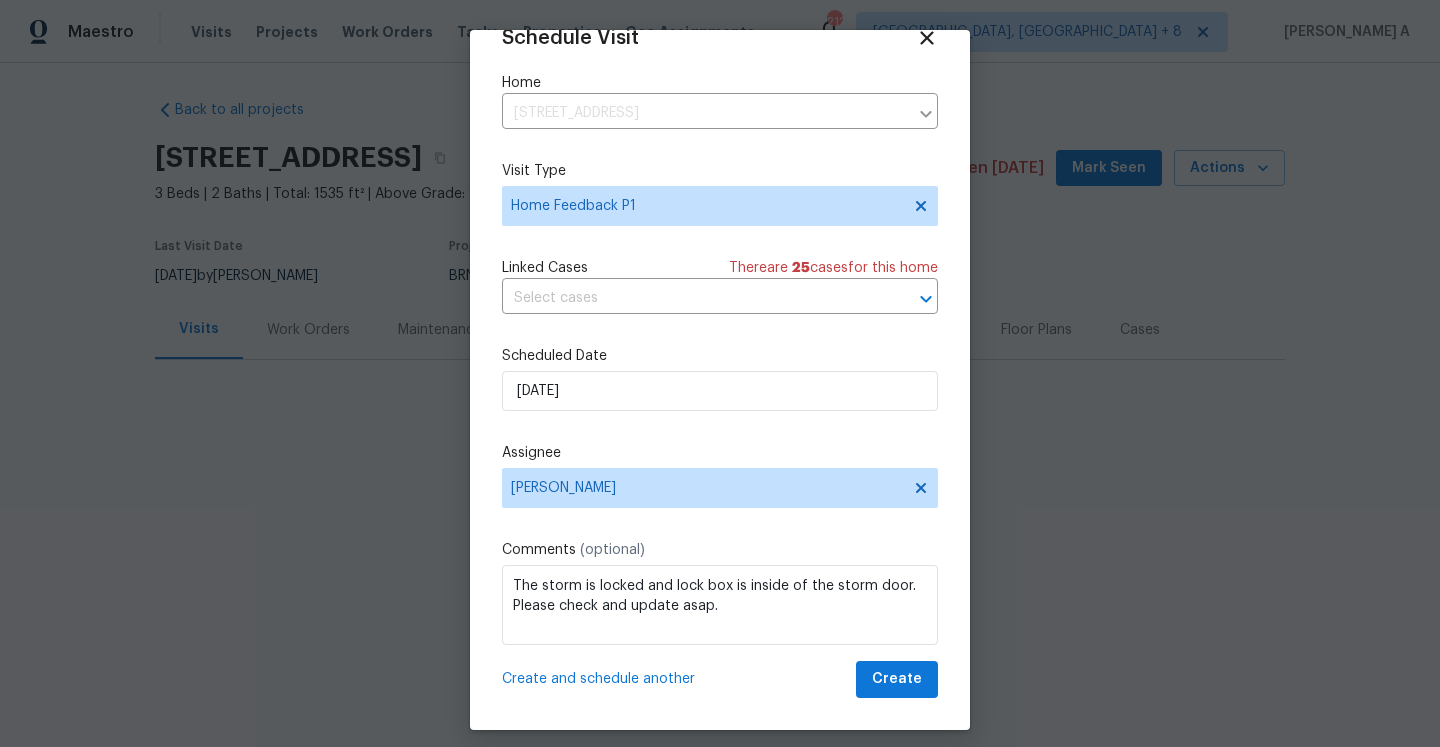 scroll, scrollTop: 36, scrollLeft: 0, axis: vertical 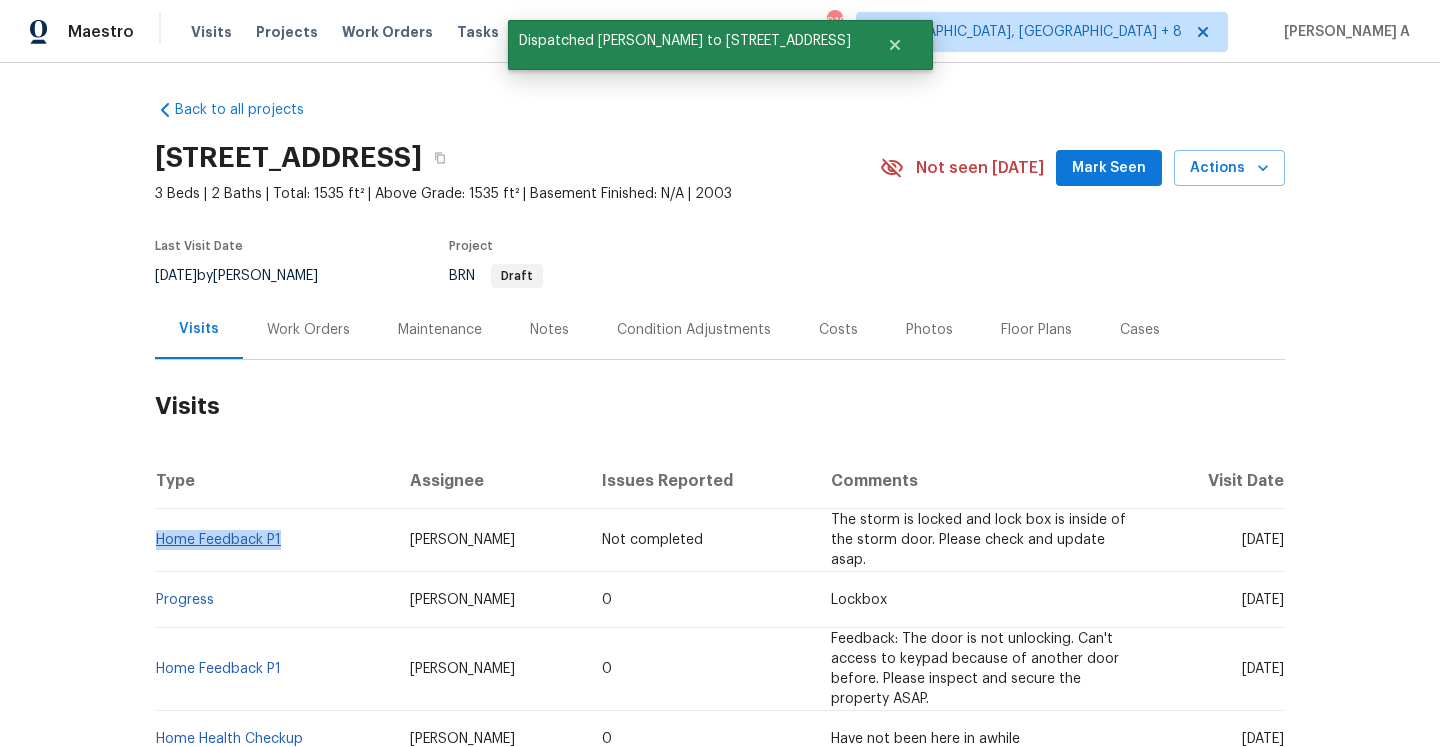 drag, startPoint x: 289, startPoint y: 527, endPoint x: 156, endPoint y: 533, distance: 133.13527 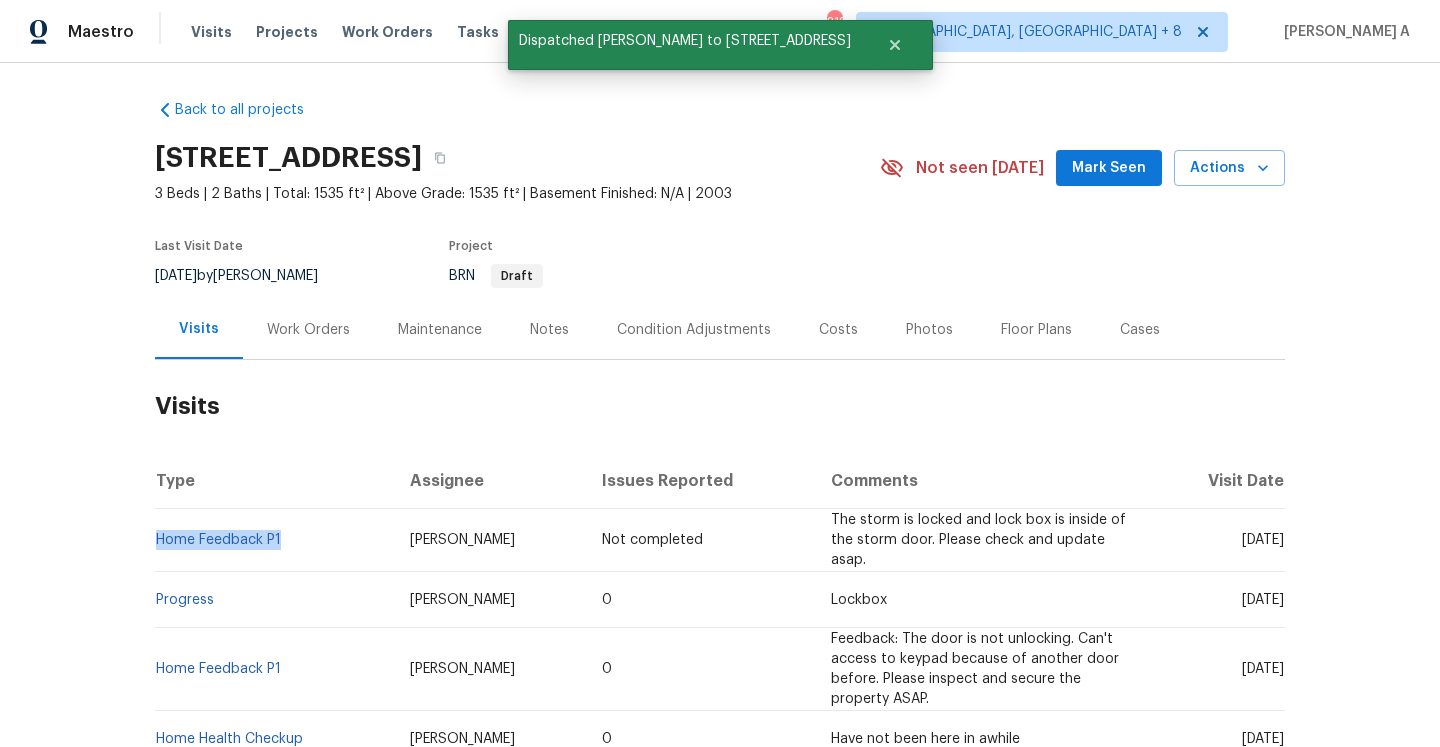 copy on "Home Feedback P1" 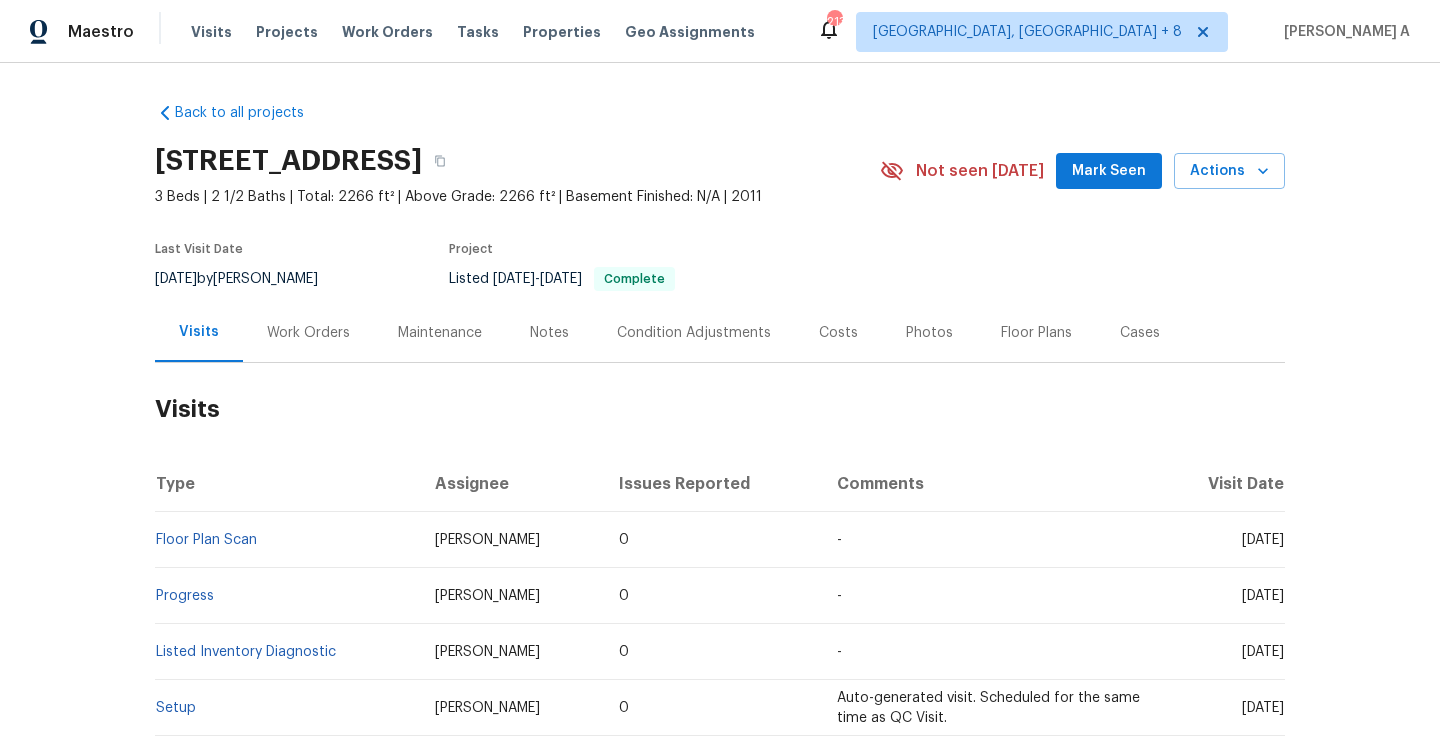 scroll, scrollTop: 0, scrollLeft: 0, axis: both 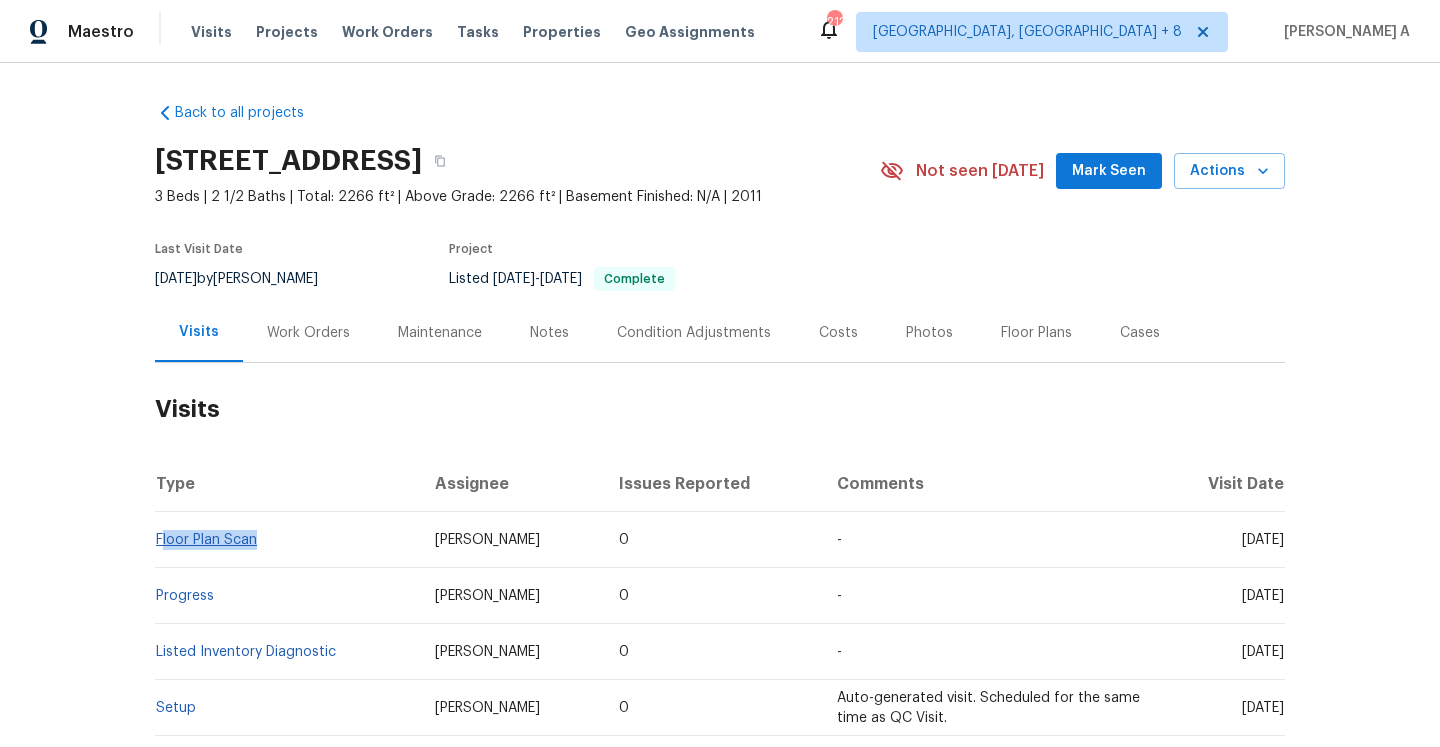 drag, startPoint x: 273, startPoint y: 548, endPoint x: 160, endPoint y: 540, distance: 113.28283 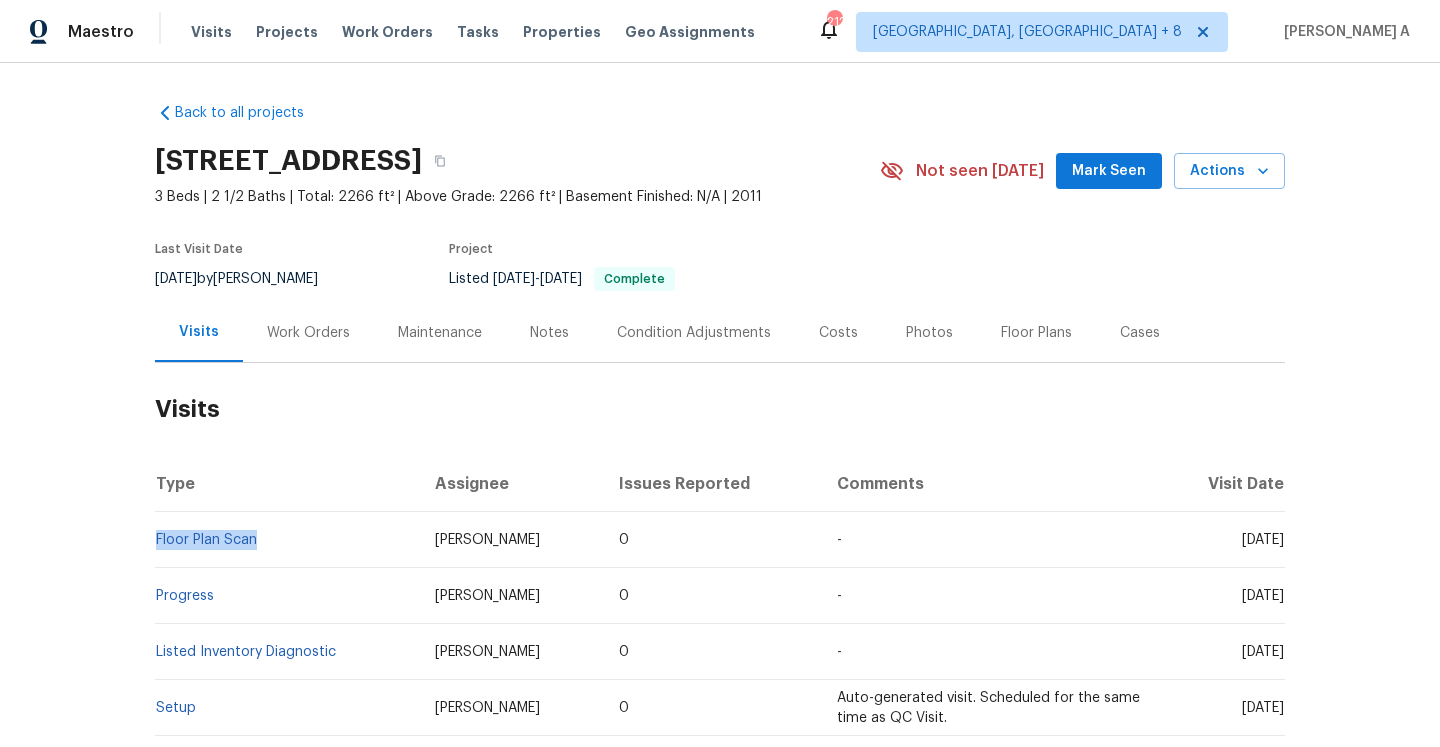 copy on "Floor Plan Scan" 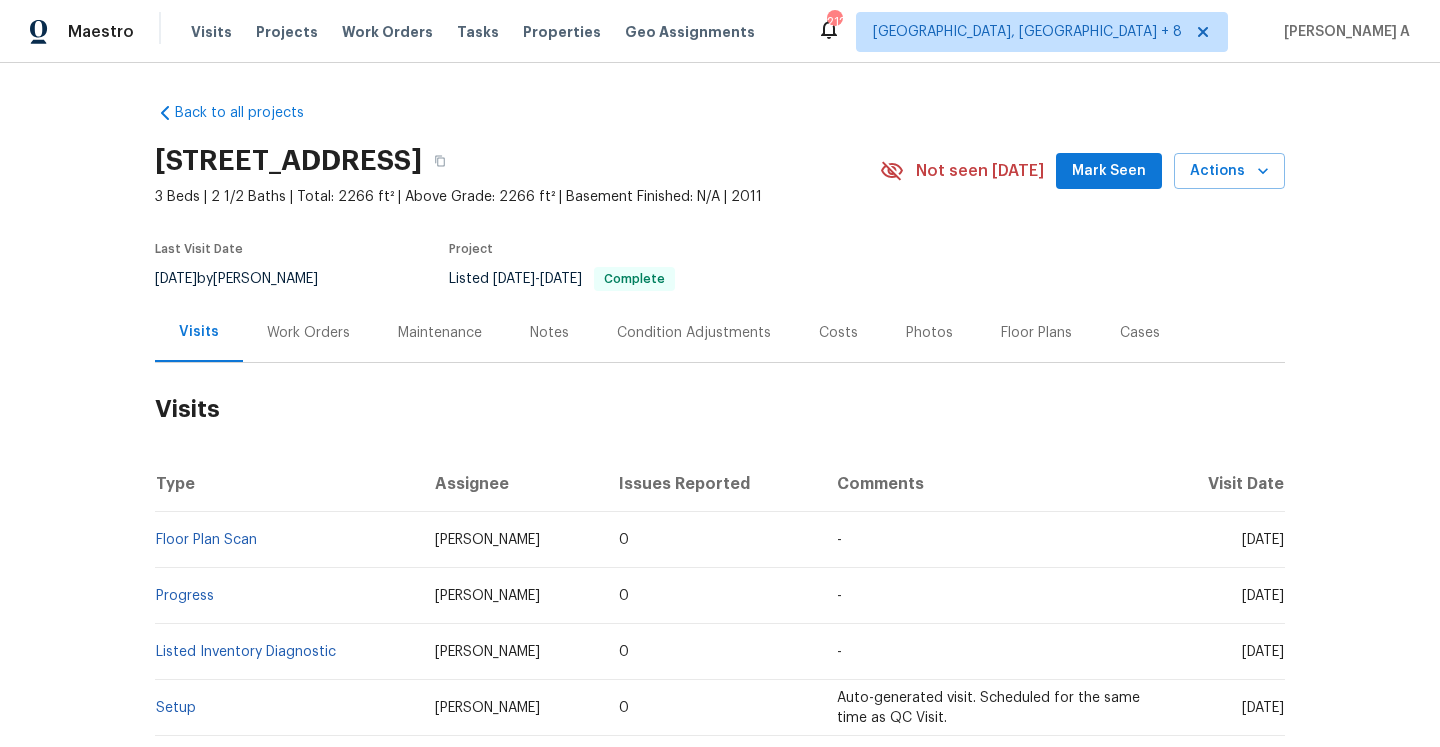 click on "Work Orders" at bounding box center [308, 333] 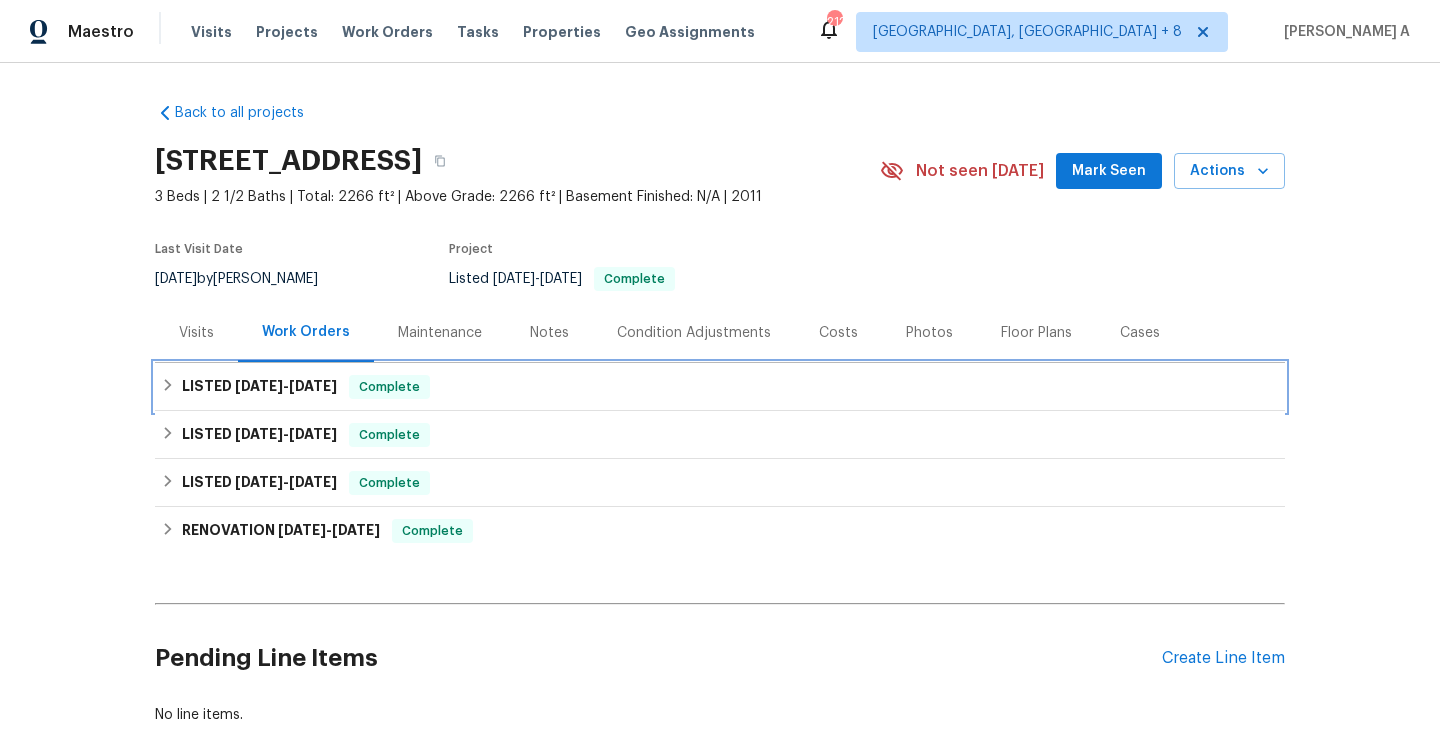 click on "LISTED   [DATE]  -  [DATE]" at bounding box center (259, 387) 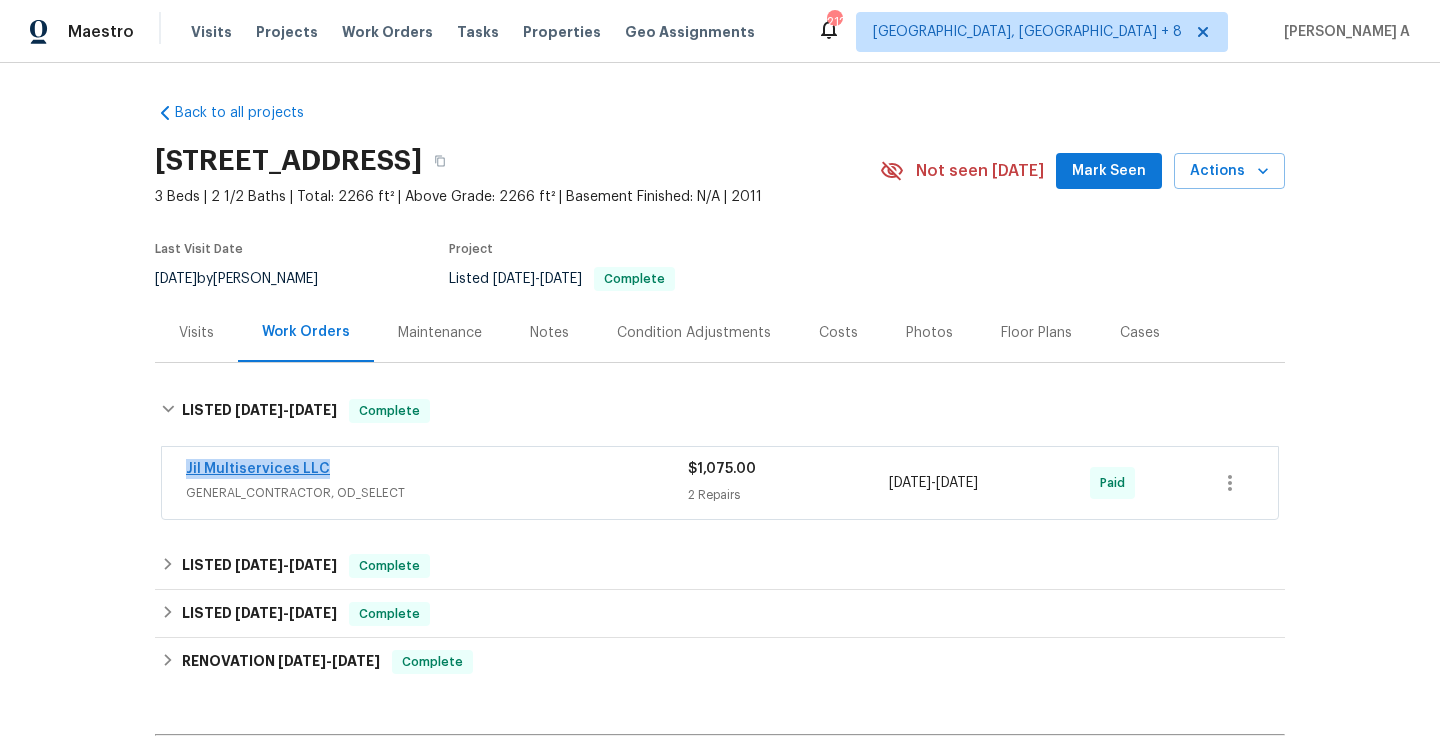 drag, startPoint x: 339, startPoint y: 475, endPoint x: 185, endPoint y: 471, distance: 154.05194 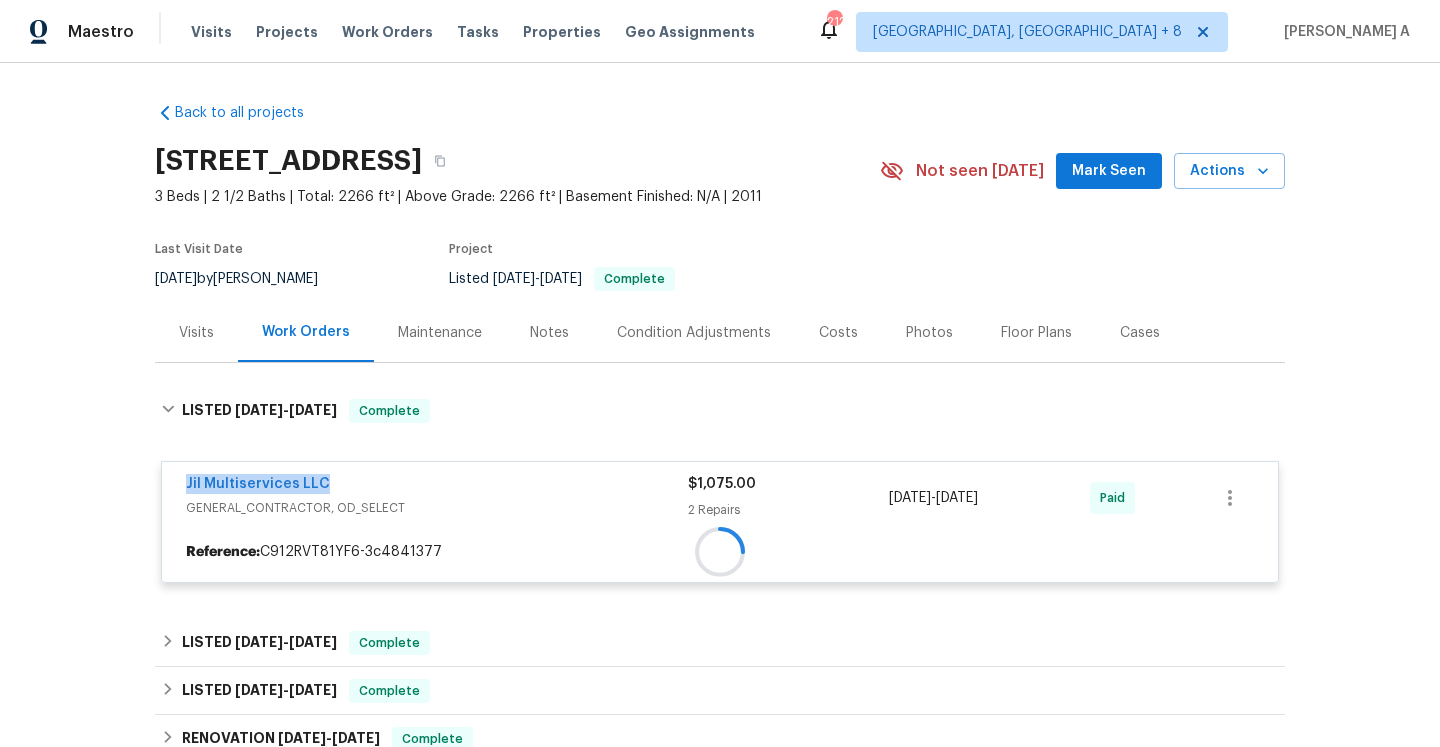 copy on "Jil Multiservices LLC" 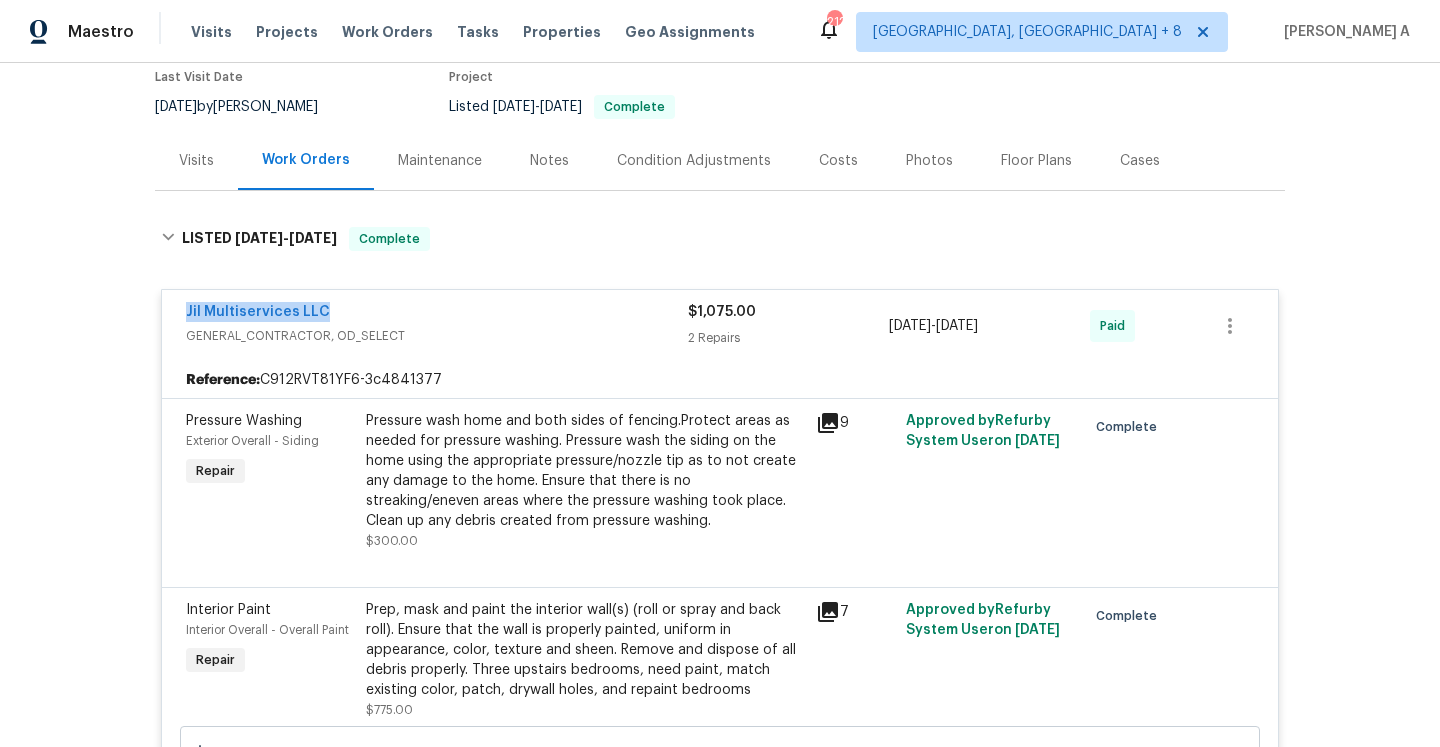 scroll, scrollTop: 197, scrollLeft: 0, axis: vertical 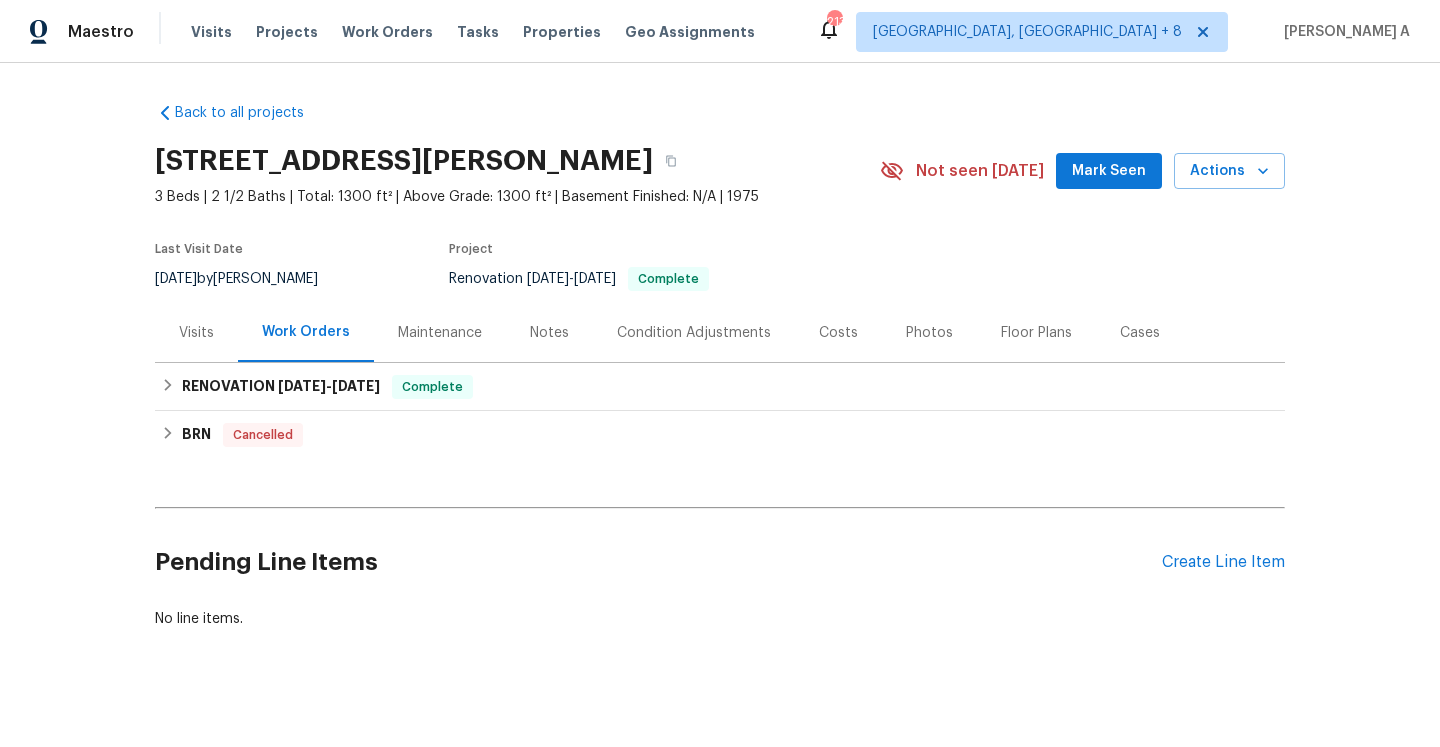click on "Visits" at bounding box center (196, 333) 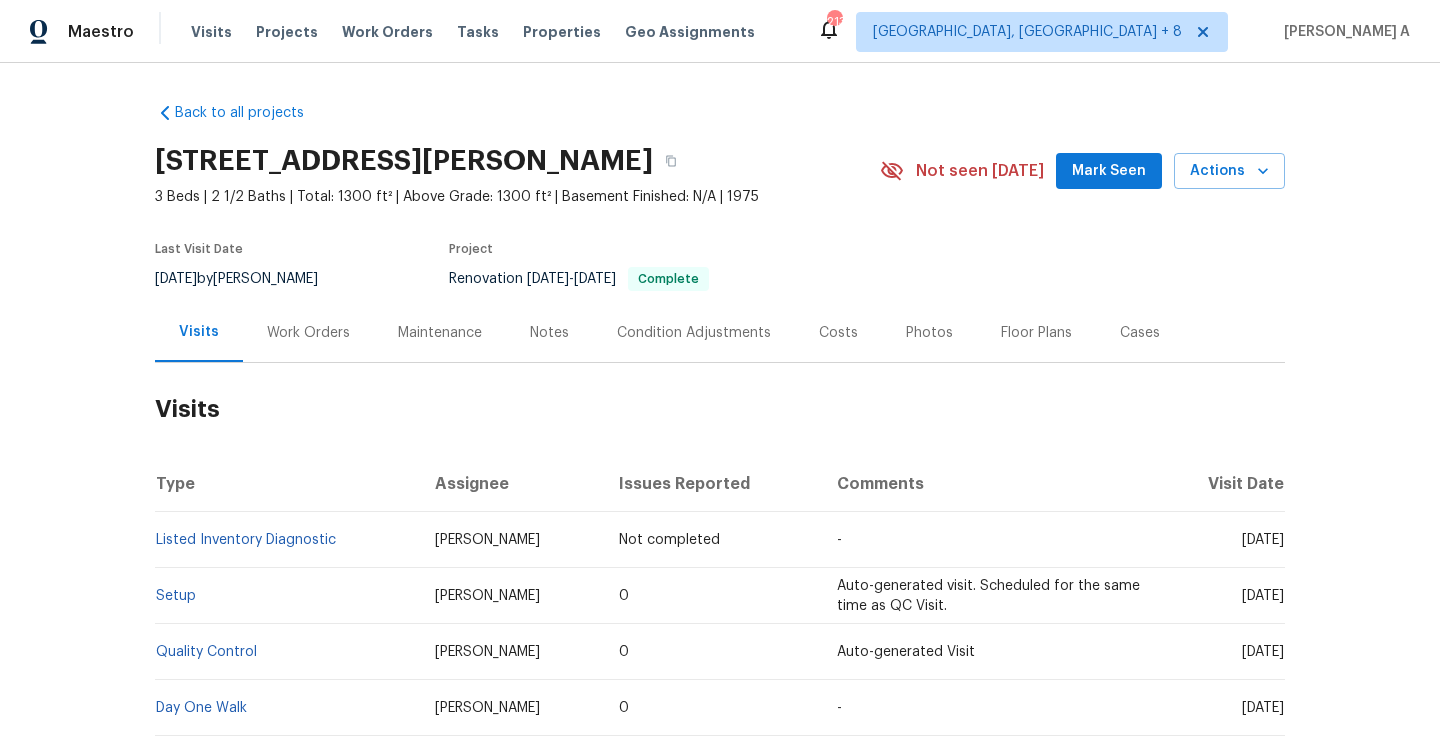 click on "Work Orders" at bounding box center (308, 333) 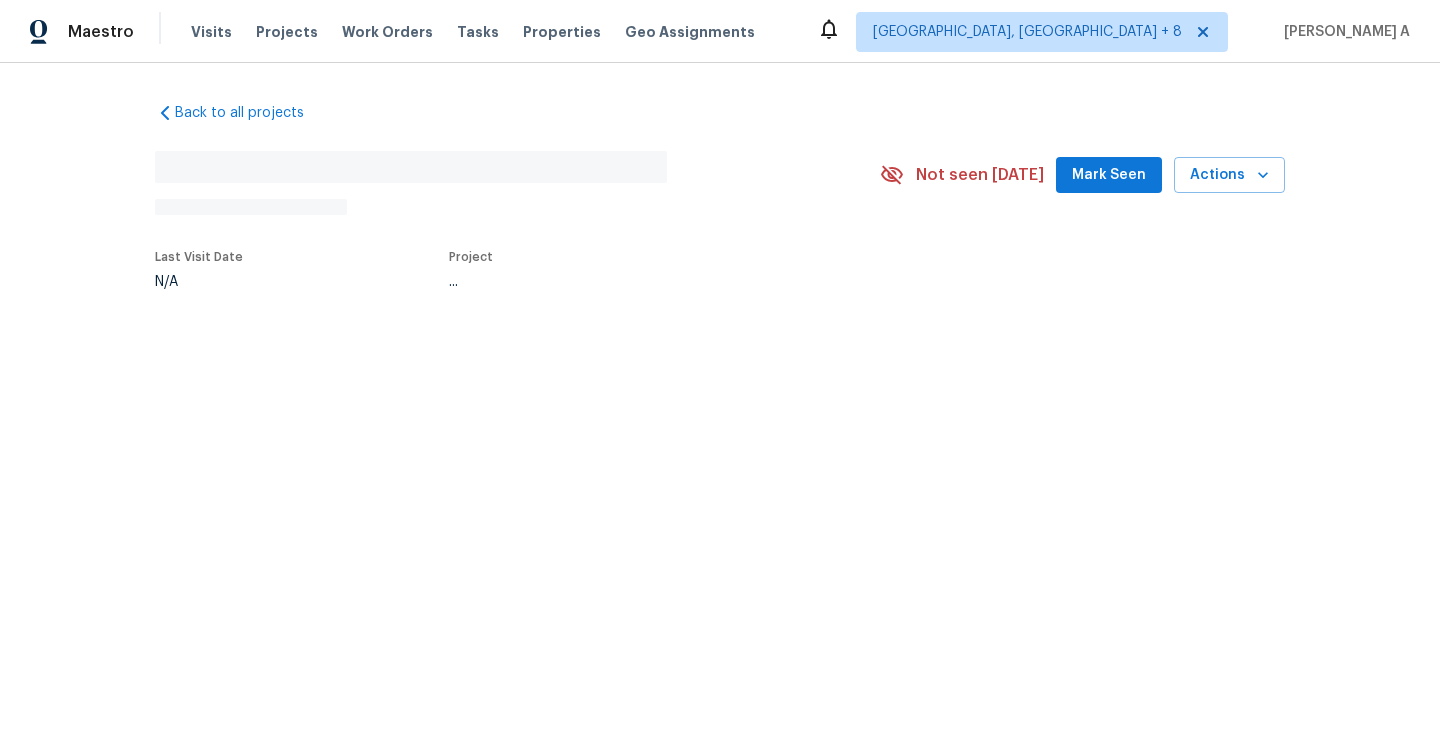scroll, scrollTop: 0, scrollLeft: 0, axis: both 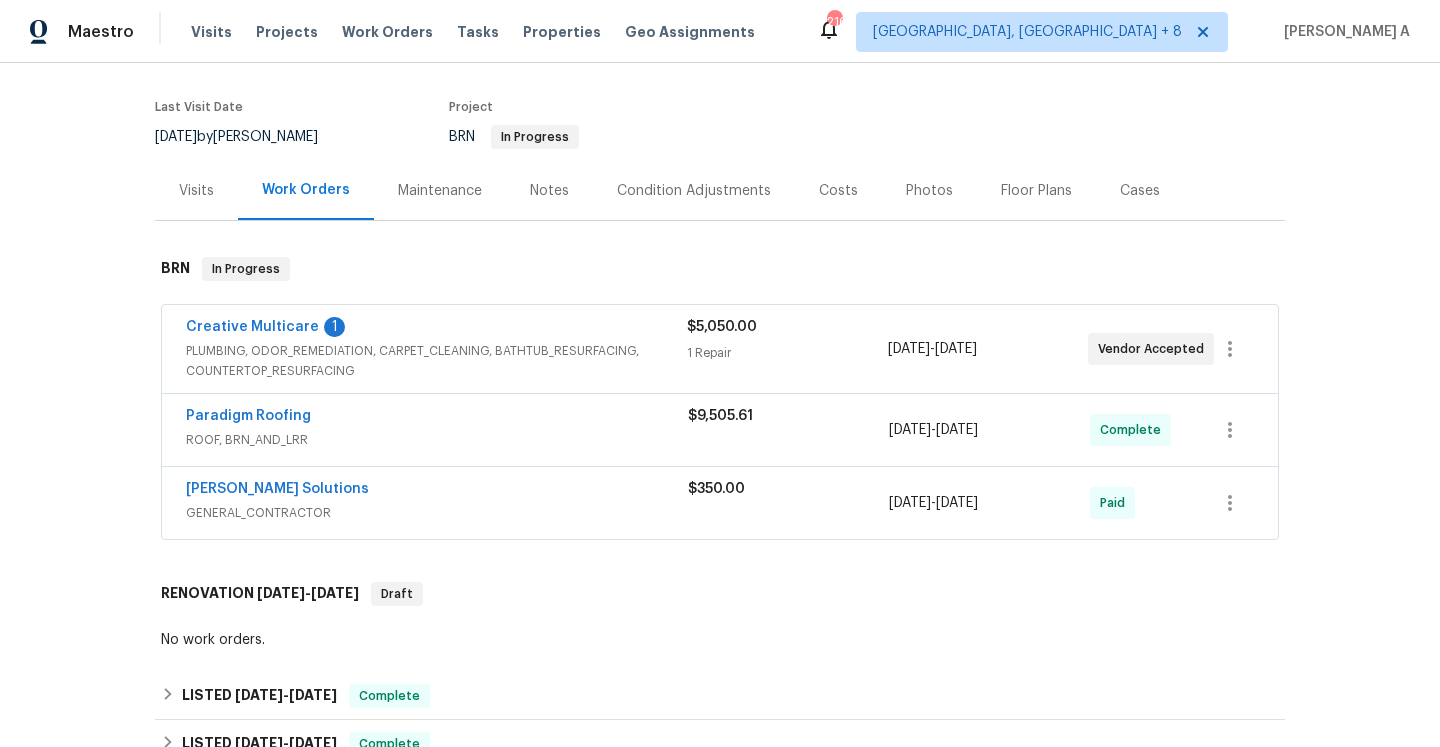 click on "Sethy Solutions" at bounding box center (437, 491) 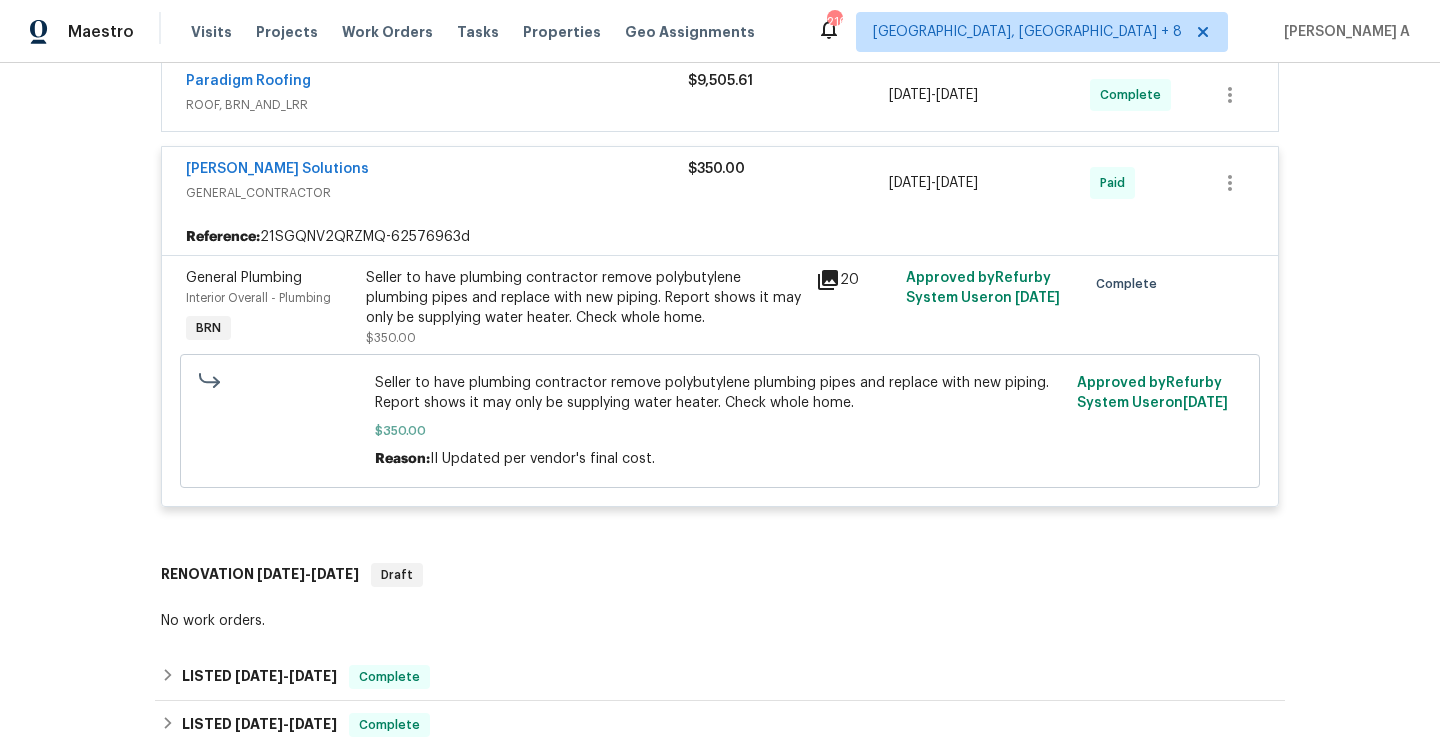 scroll, scrollTop: 478, scrollLeft: 0, axis: vertical 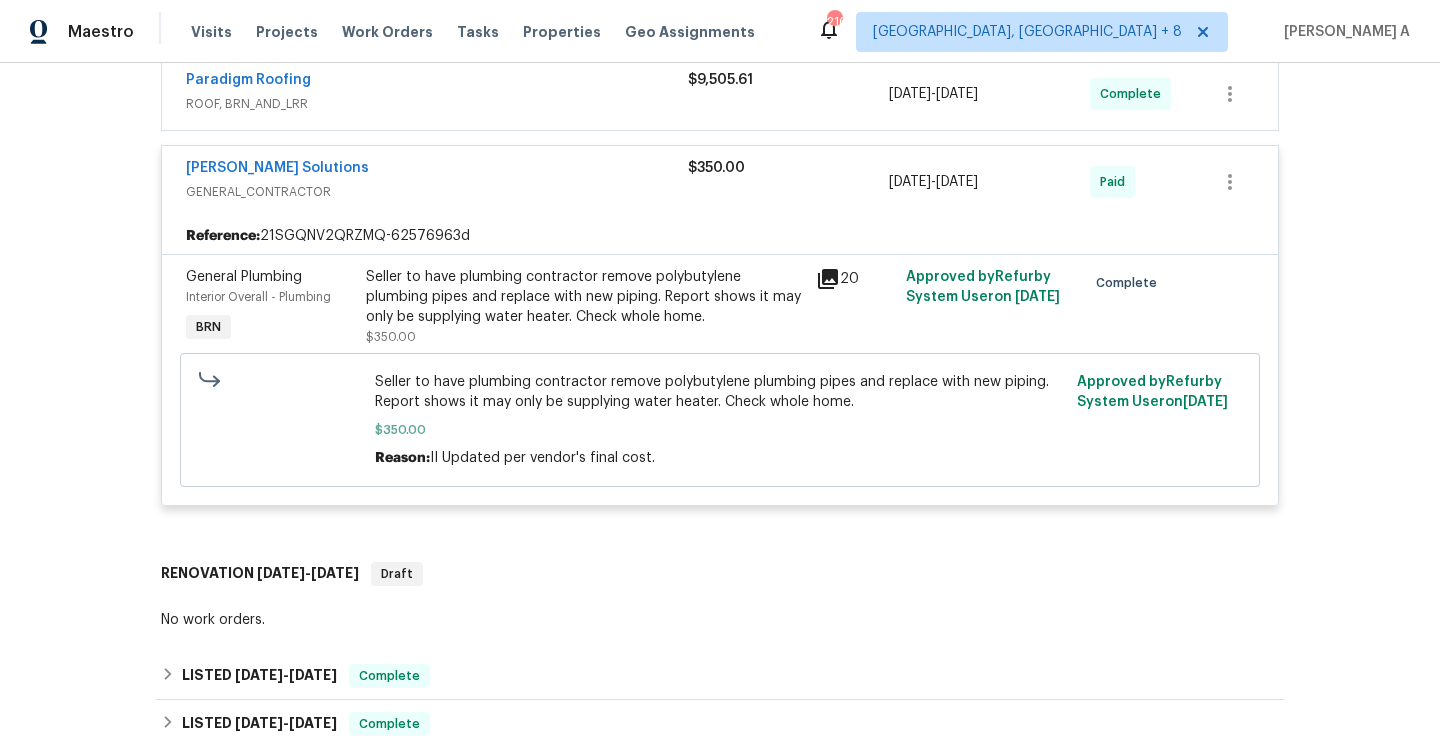 click on "GENERAL_CONTRACTOR" at bounding box center (437, 192) 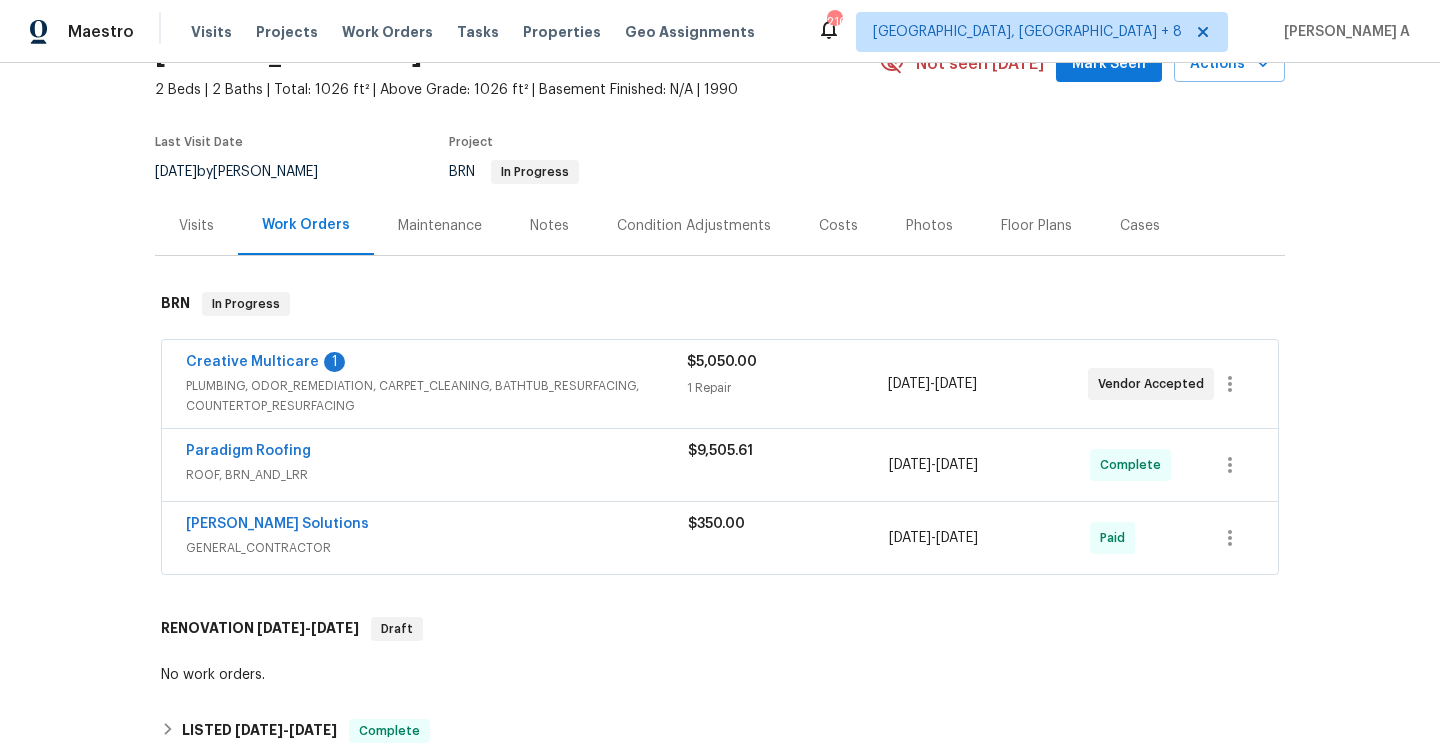 scroll, scrollTop: 98, scrollLeft: 0, axis: vertical 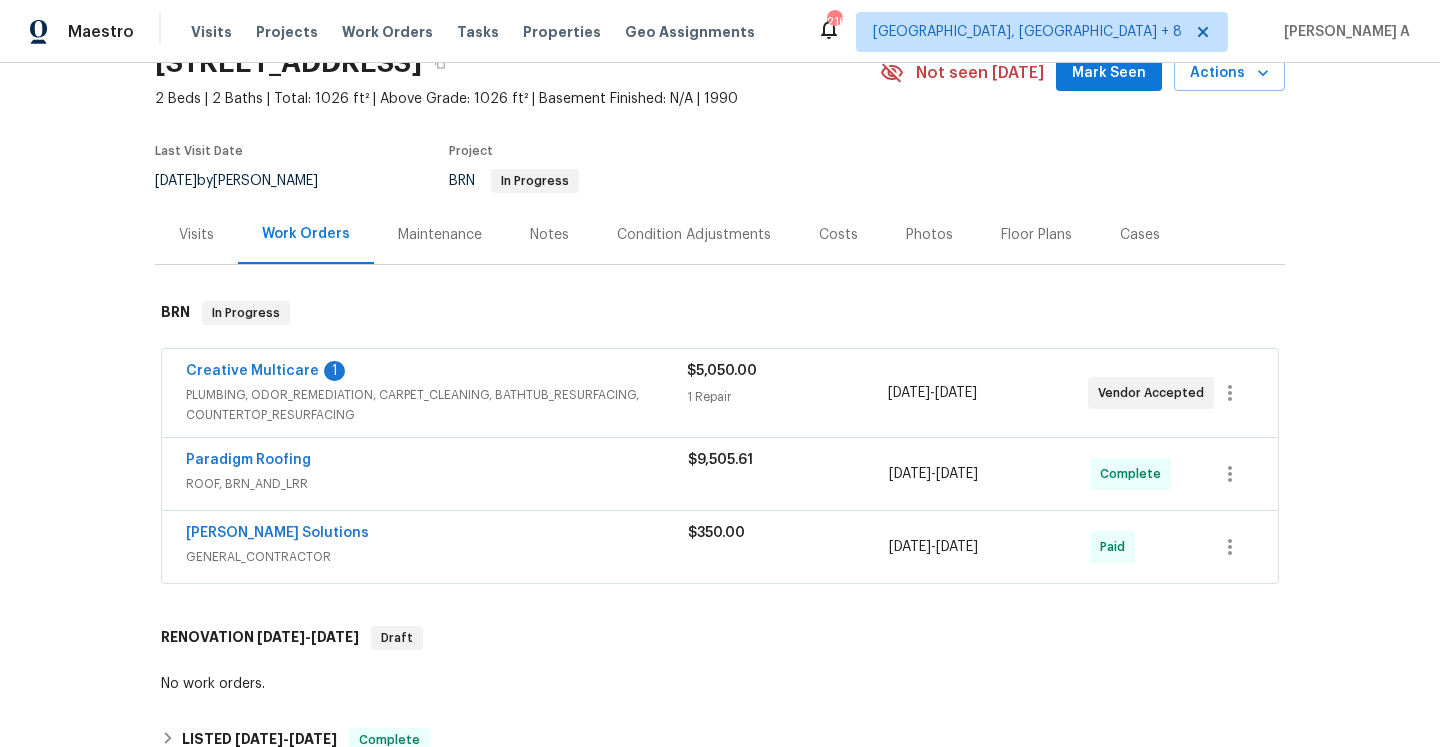 click on "ROOF, BRN_AND_LRR" at bounding box center [437, 484] 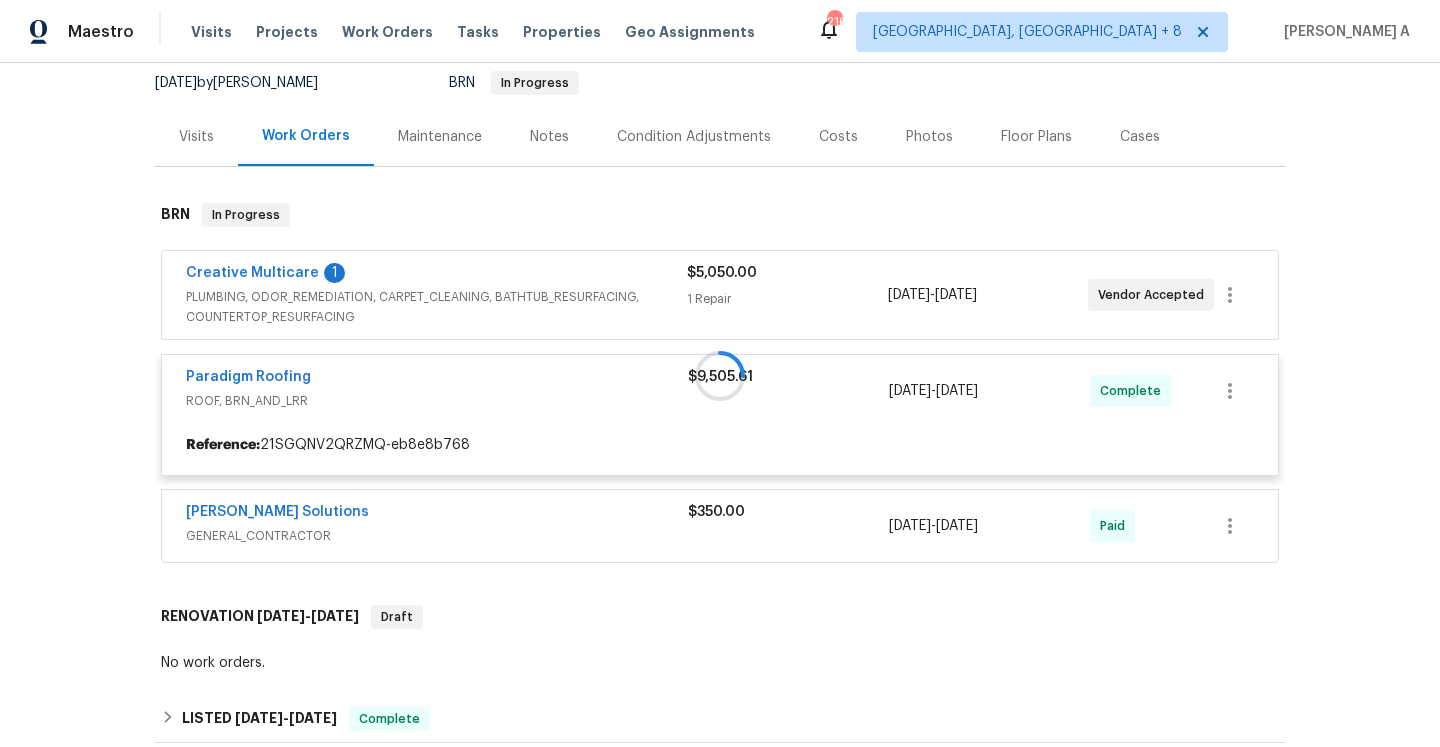 scroll, scrollTop: 248, scrollLeft: 0, axis: vertical 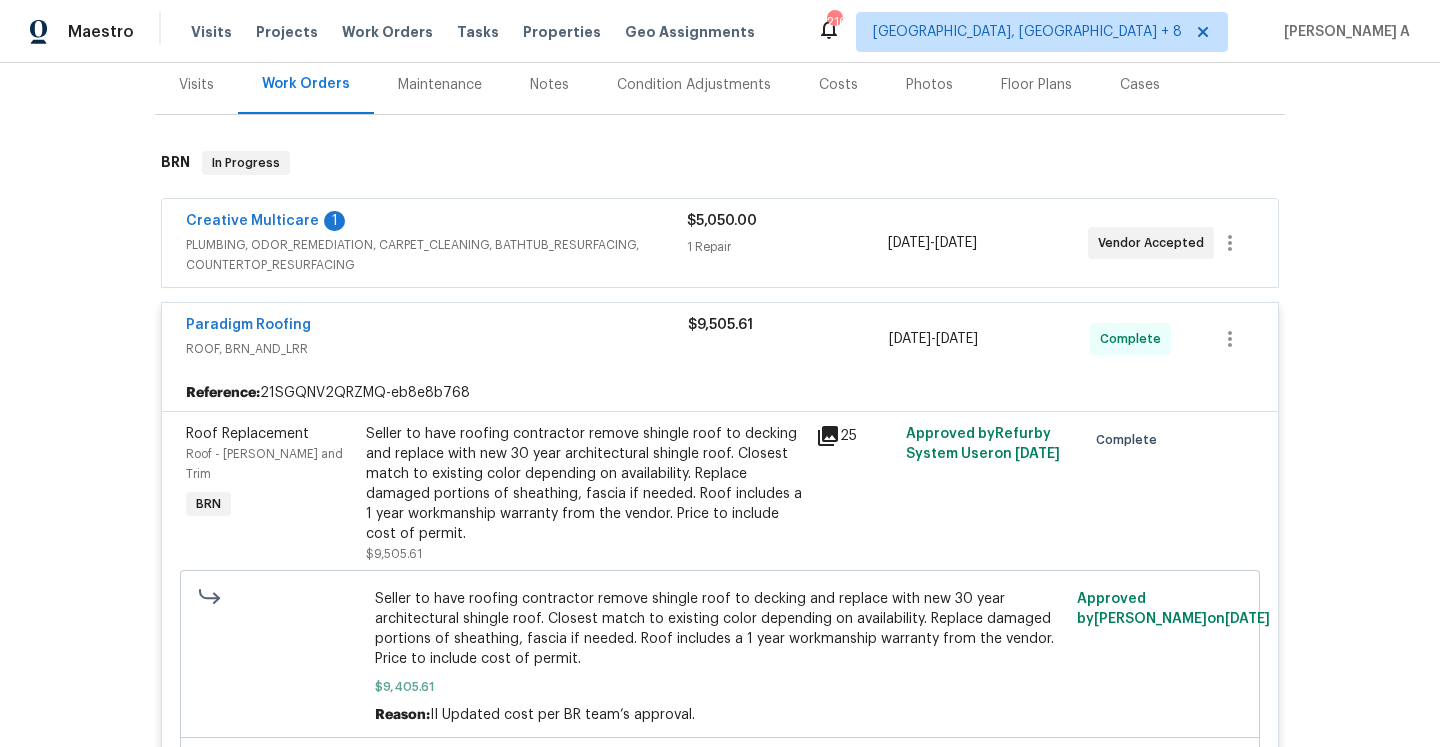 click on "ROOF, BRN_AND_LRR" at bounding box center [437, 349] 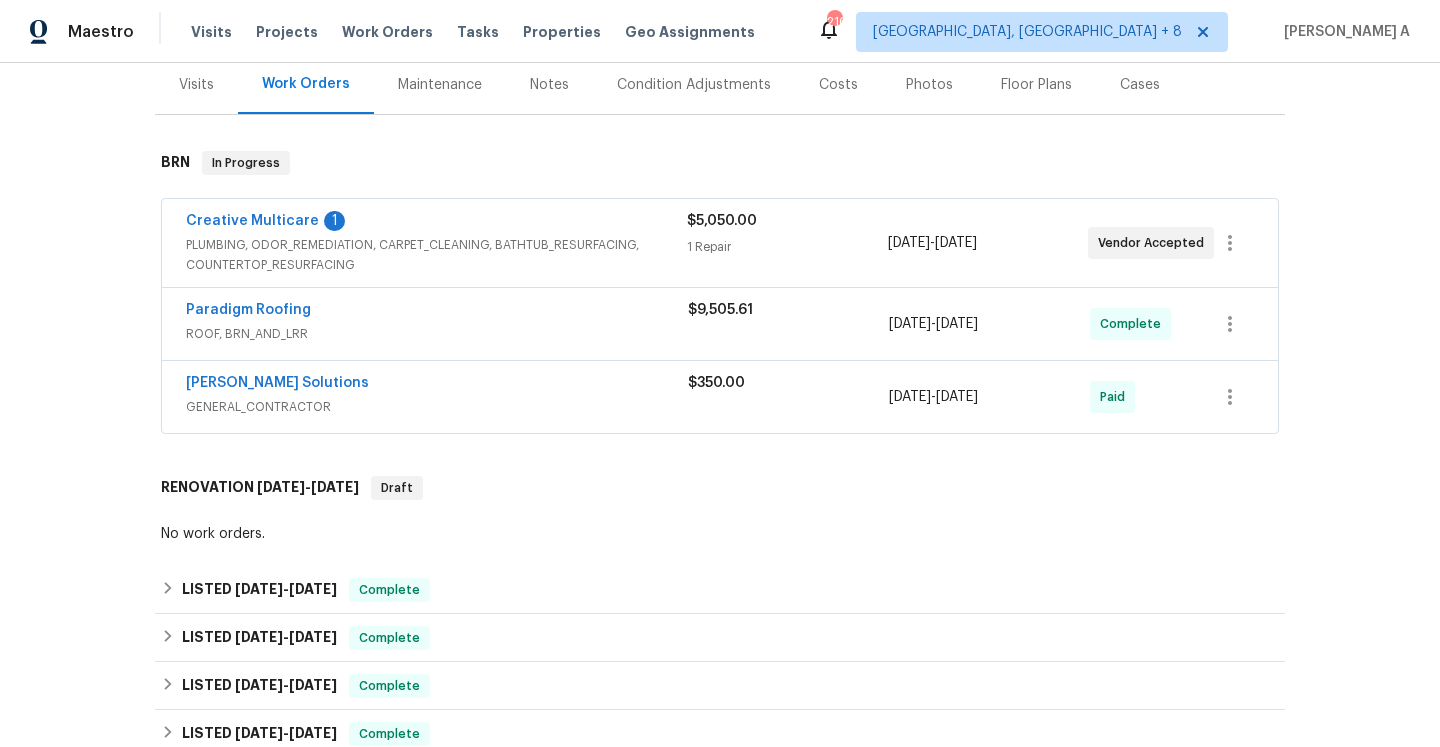 click on "PLUMBING, ODOR_REMEDIATION, CARPET_CLEANING, BATHTUB_RESURFACING, COUNTERTOP_RESURFACING" at bounding box center (436, 255) 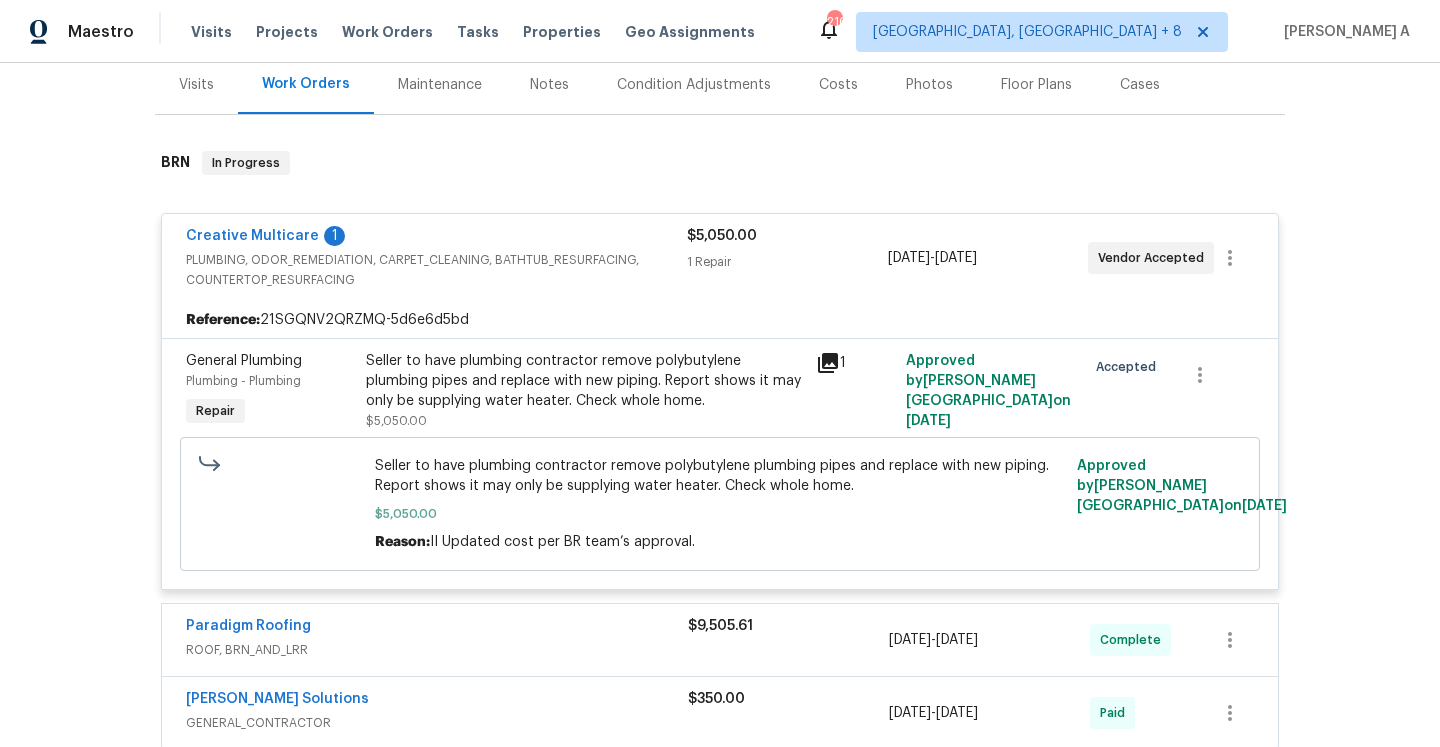 click on "Creative Multicare 1" at bounding box center (436, 238) 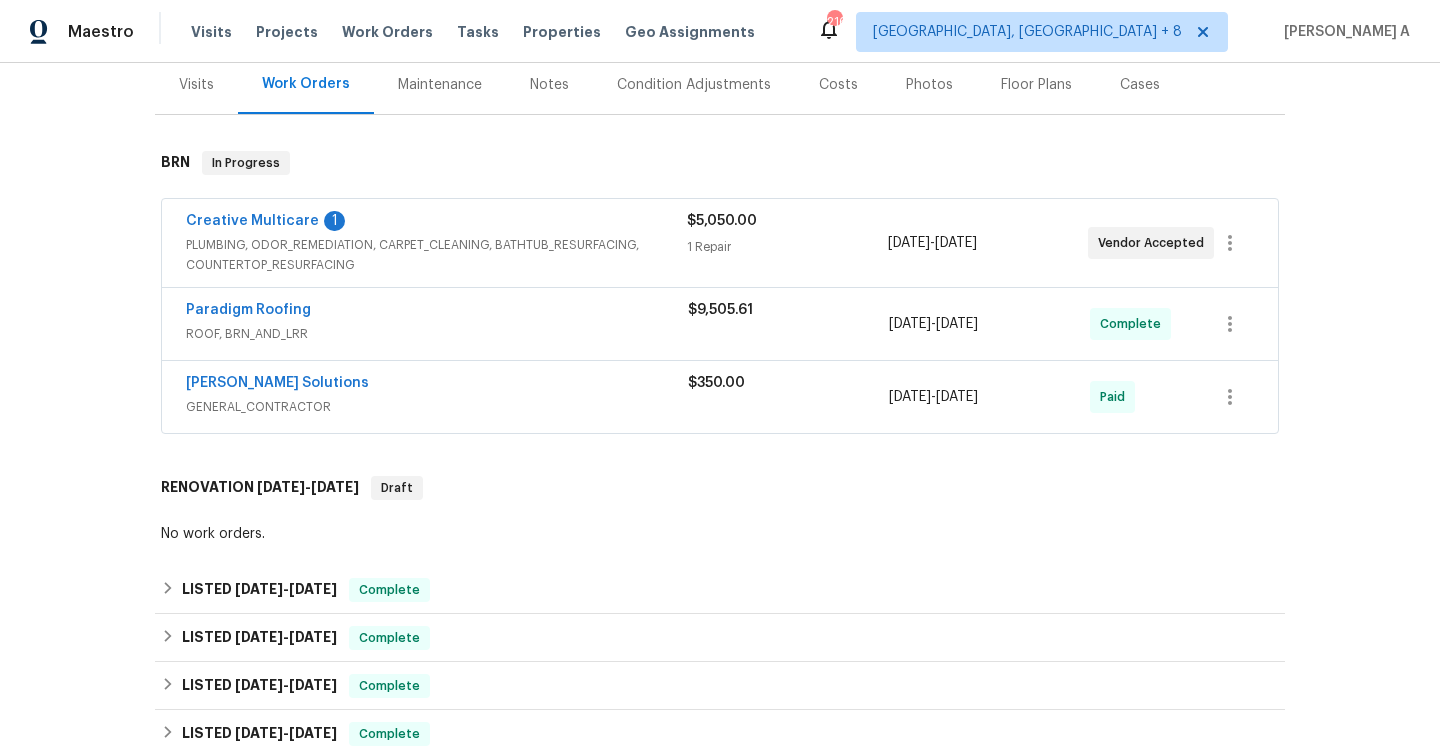 click on "Visits" at bounding box center (196, 84) 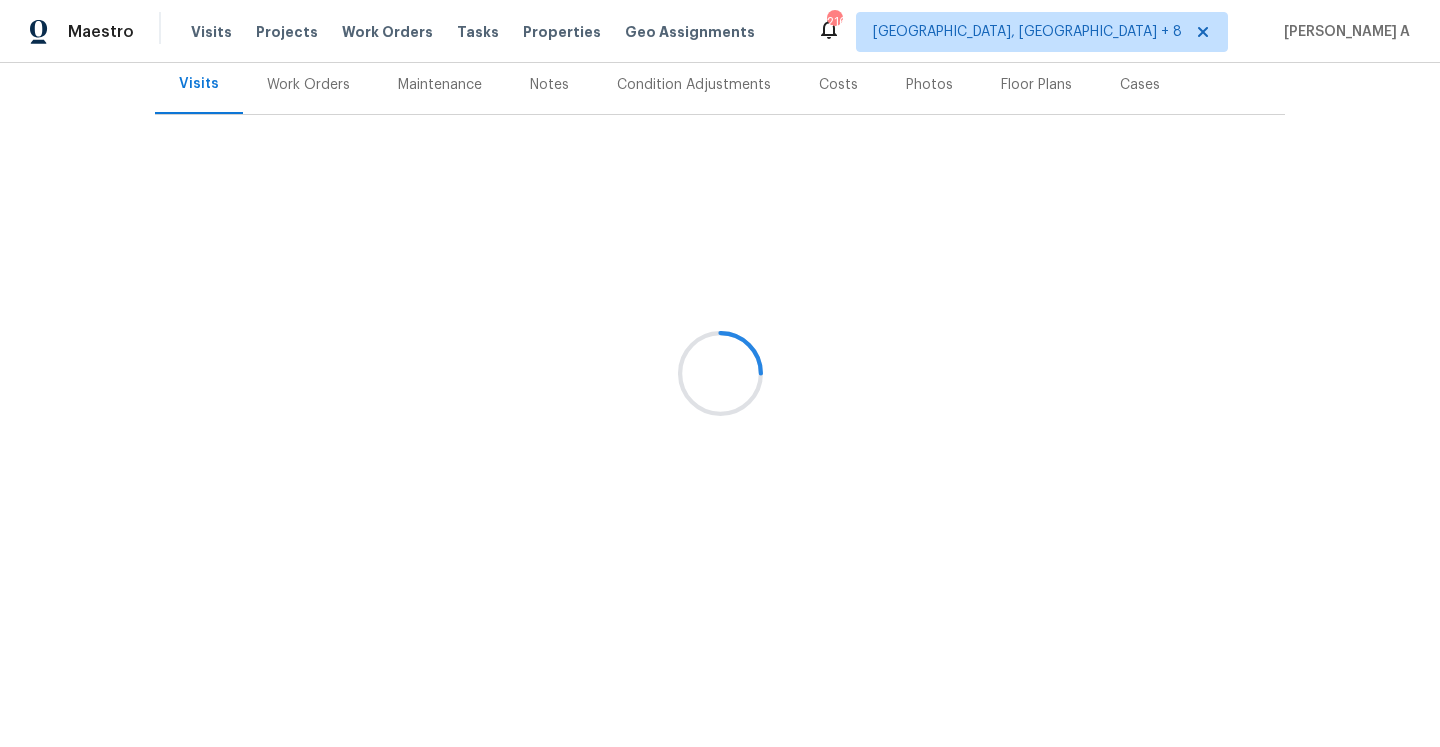 scroll, scrollTop: 247, scrollLeft: 0, axis: vertical 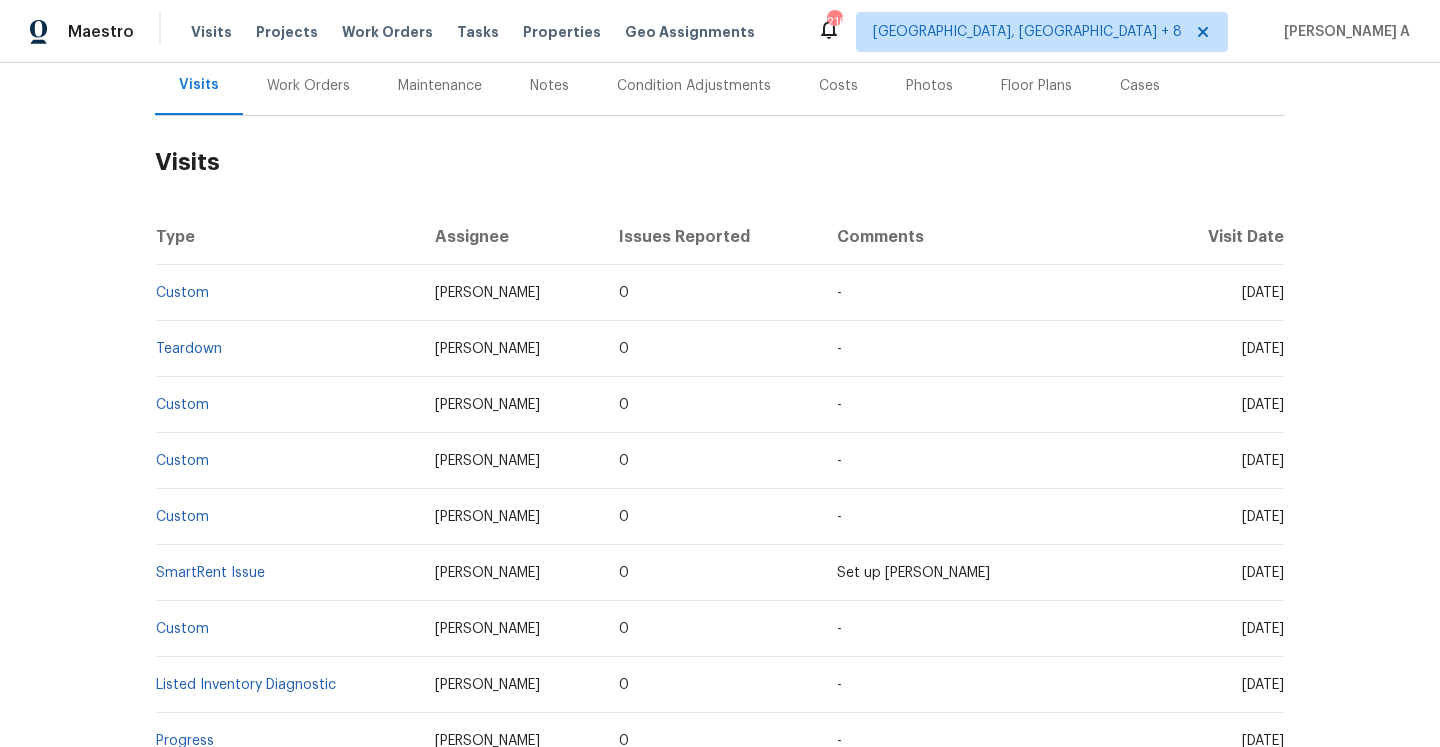 click on "Work Orders" at bounding box center [308, 85] 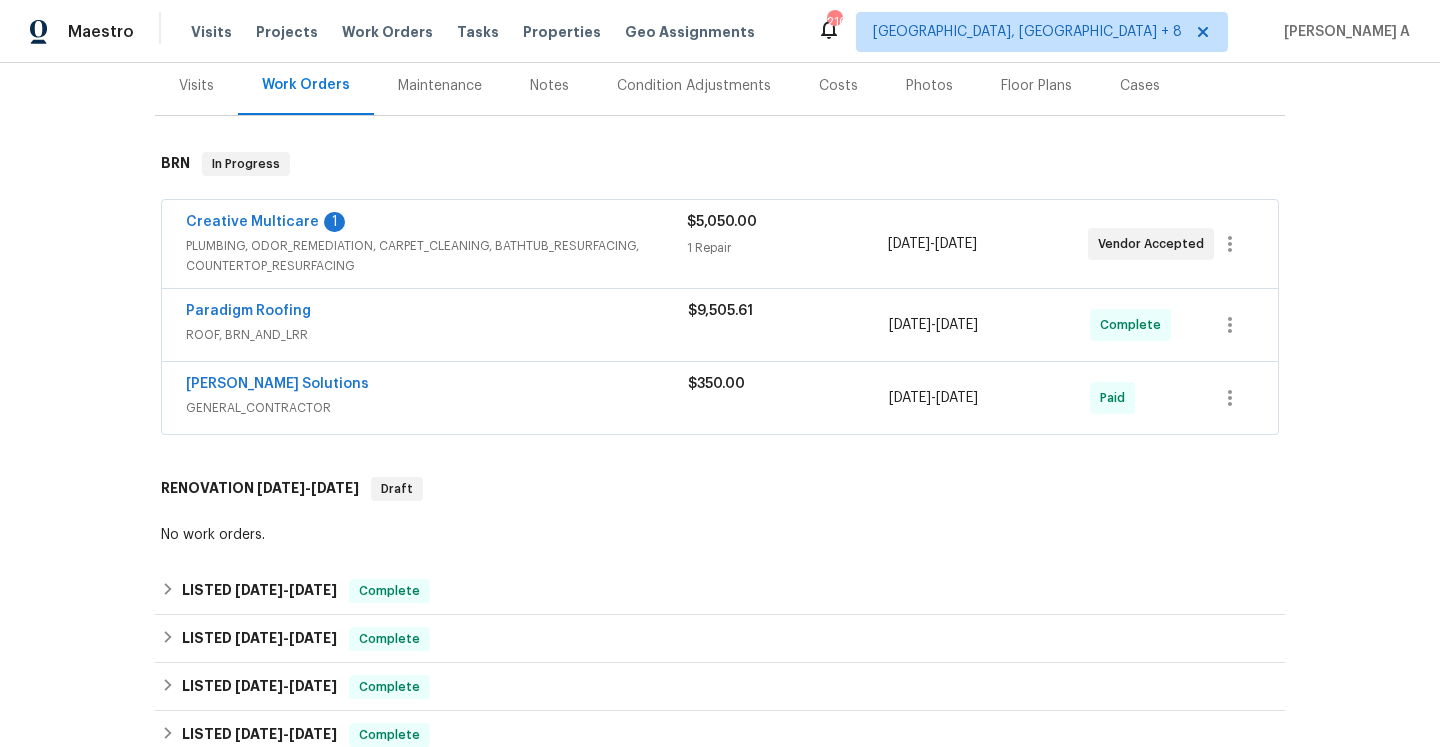 scroll, scrollTop: 248, scrollLeft: 0, axis: vertical 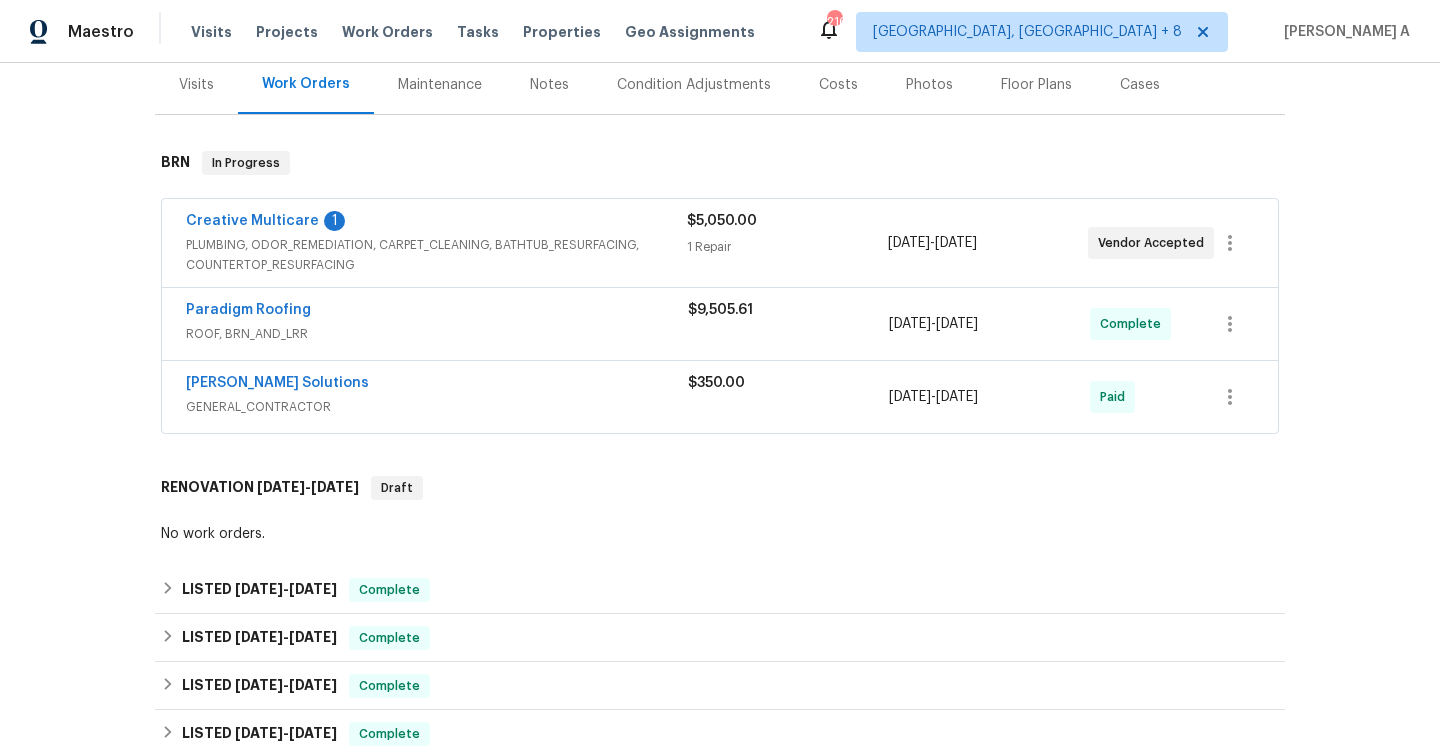 click on "Visits" at bounding box center [196, 84] 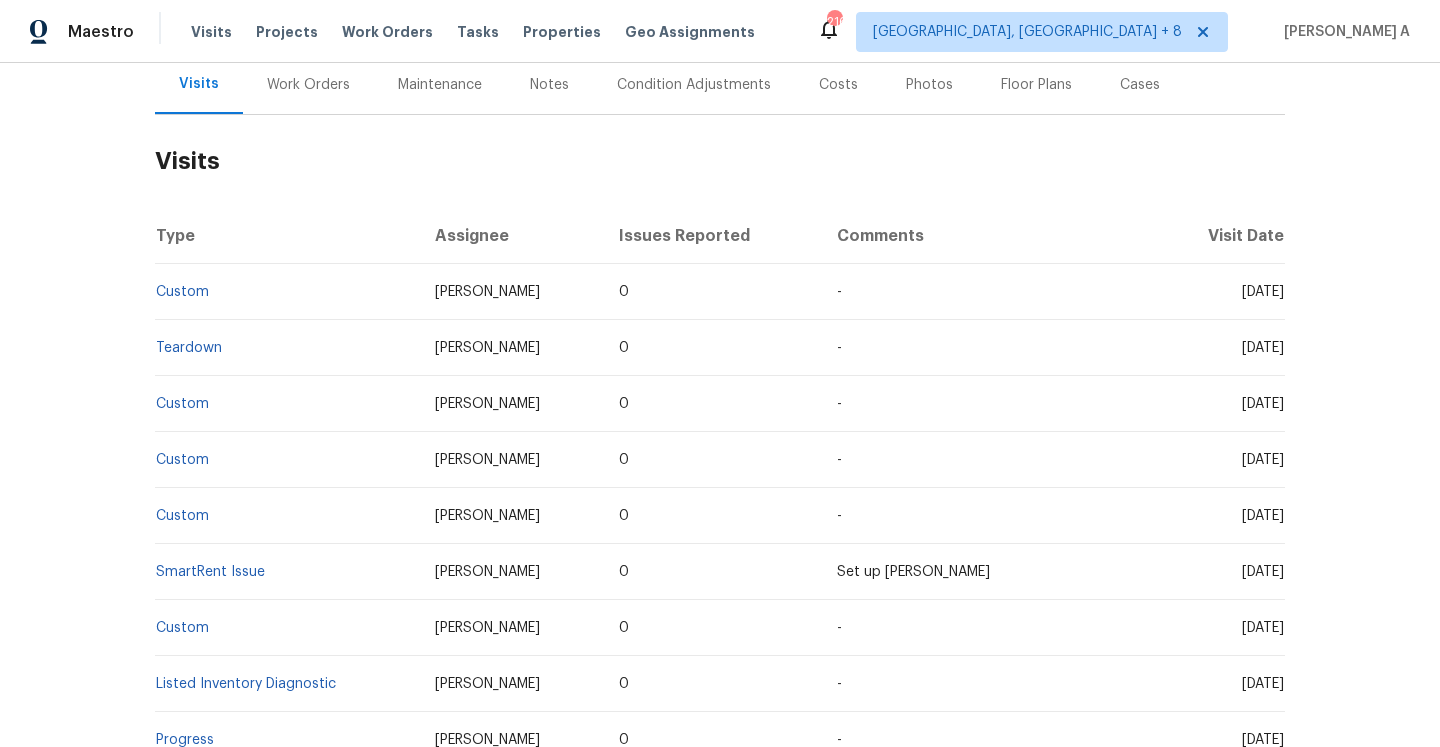 scroll, scrollTop: 247, scrollLeft: 0, axis: vertical 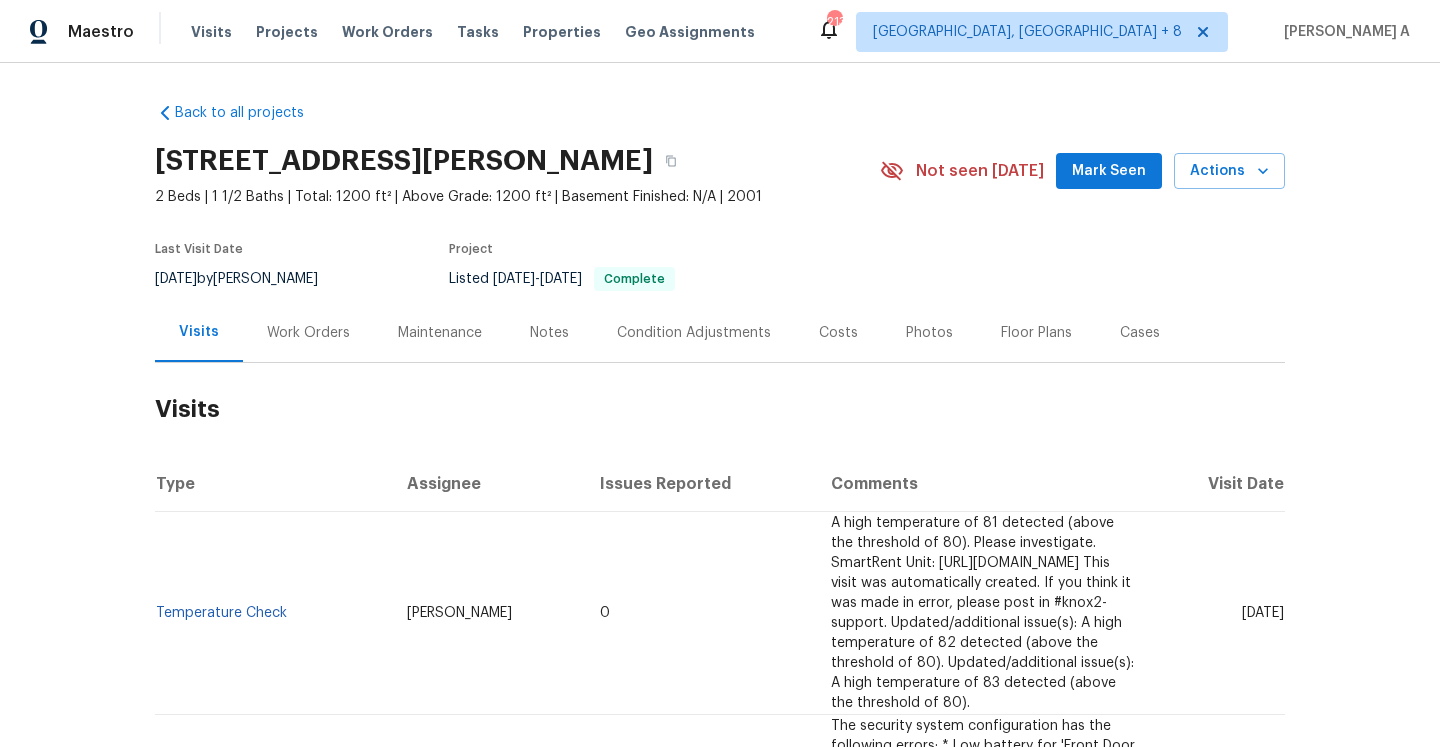click on "Work Orders" at bounding box center [308, 333] 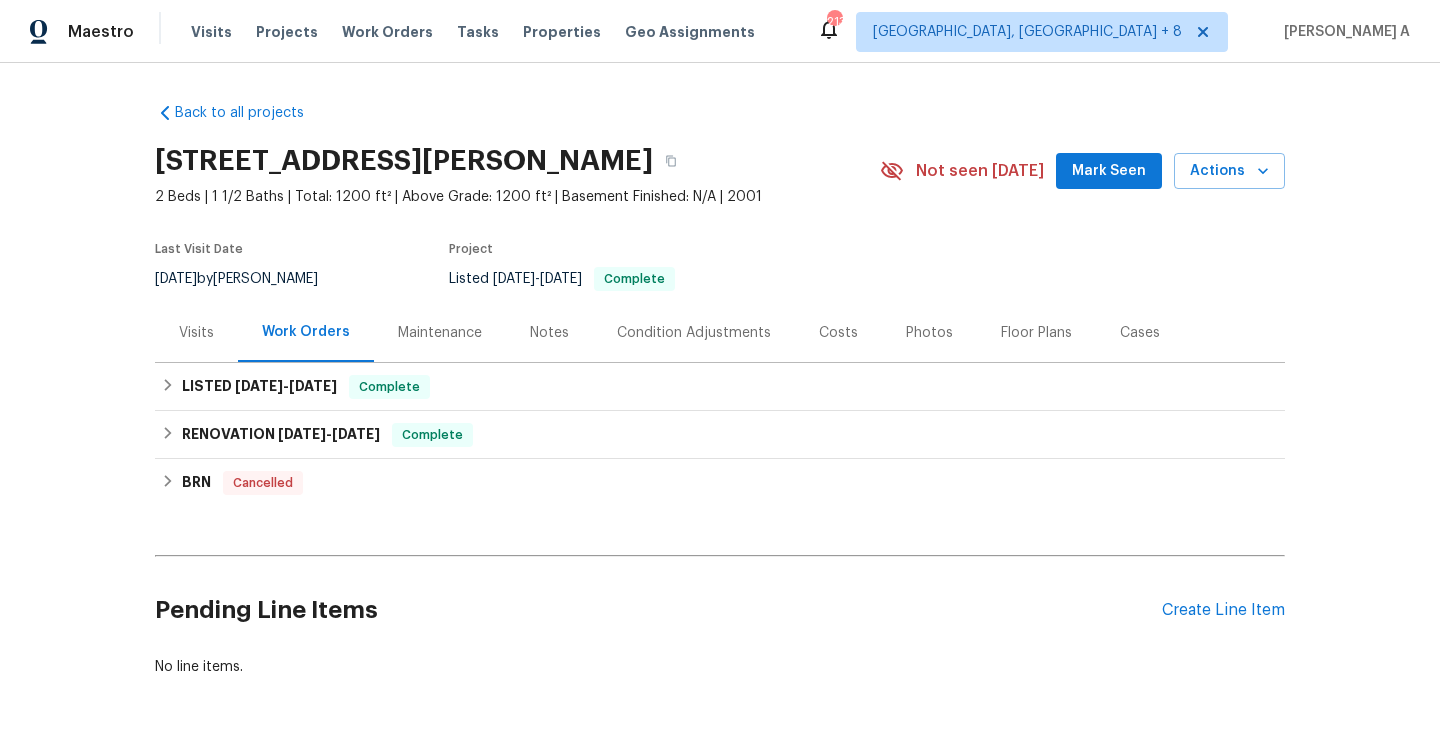 click on "Visits" at bounding box center [196, 333] 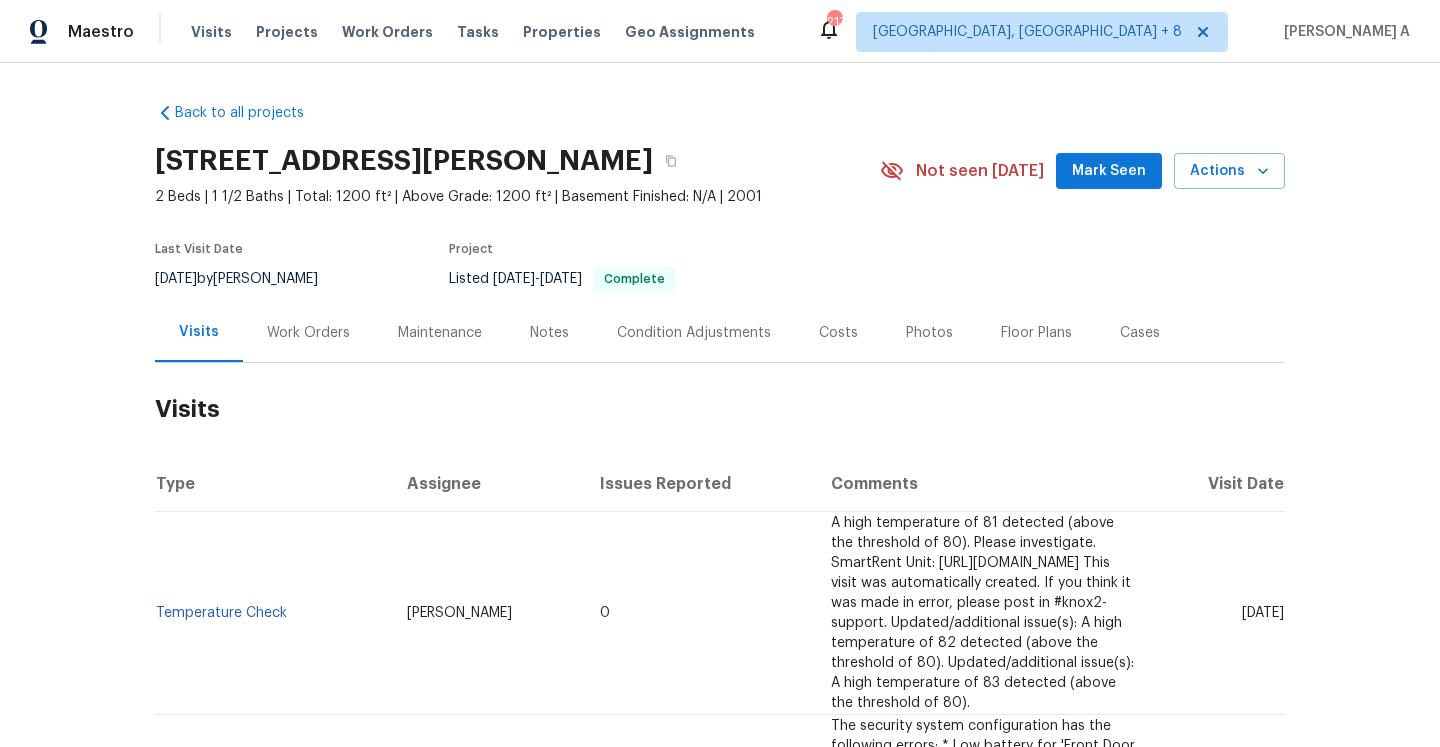 click on "[DATE]  by  [PERSON_NAME]" at bounding box center (248, 279) 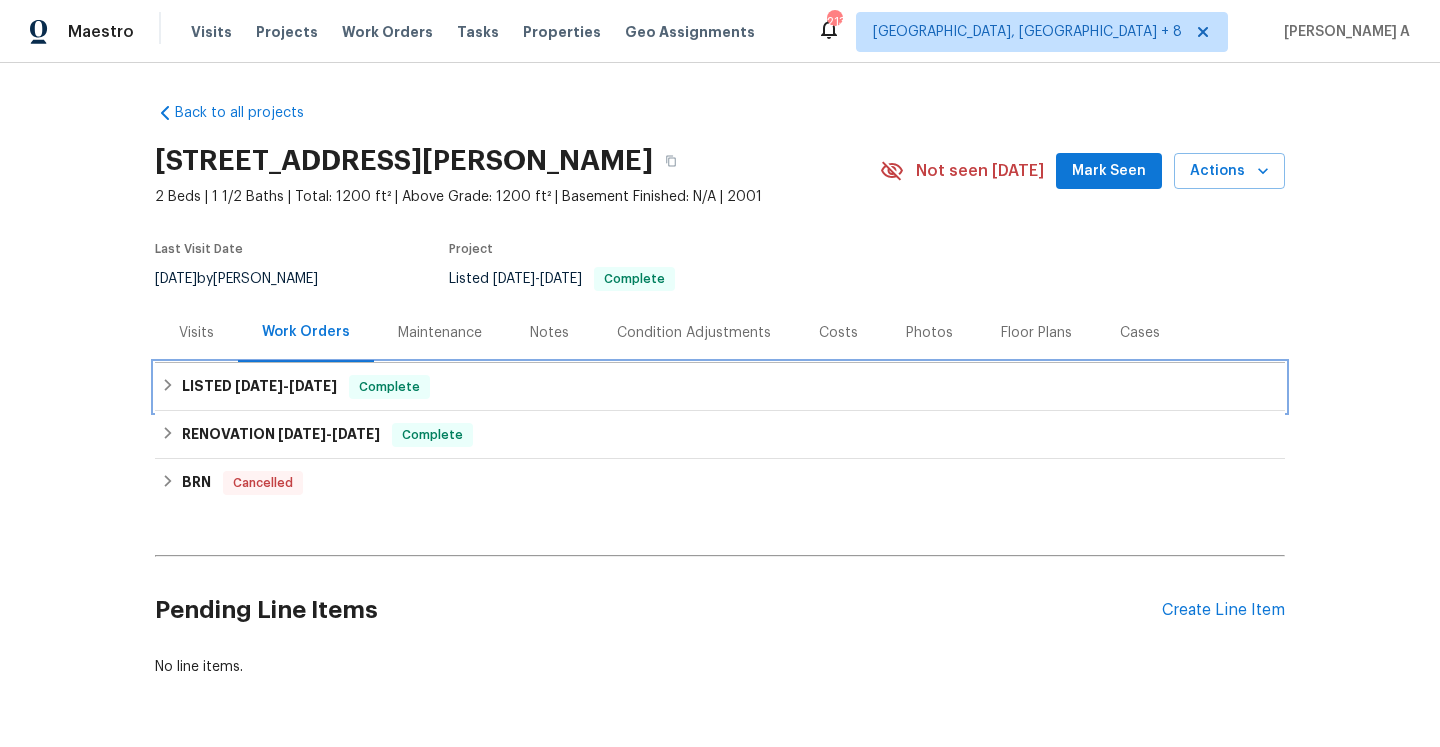 click on "LISTED   [DATE]  -  [DATE] Complete" at bounding box center [720, 387] 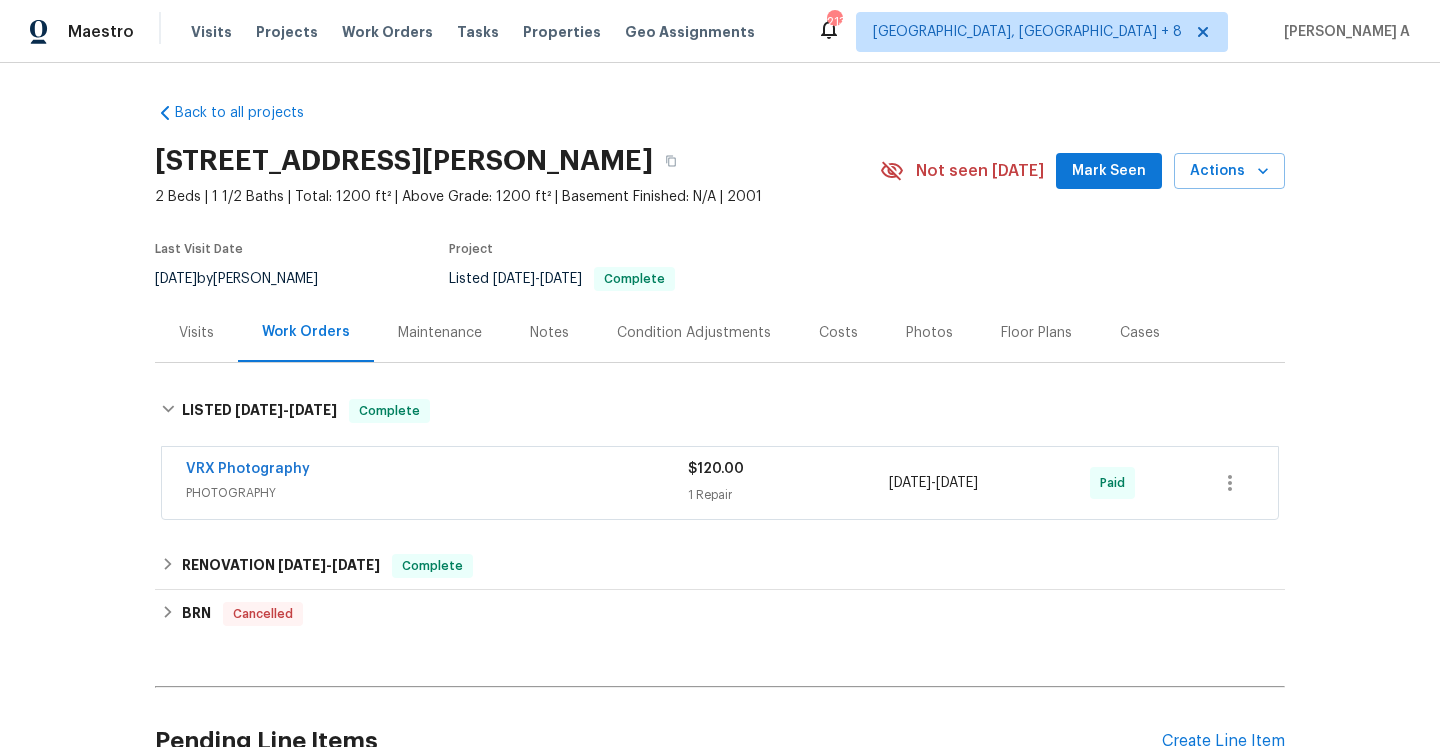click on "Visits" at bounding box center (196, 332) 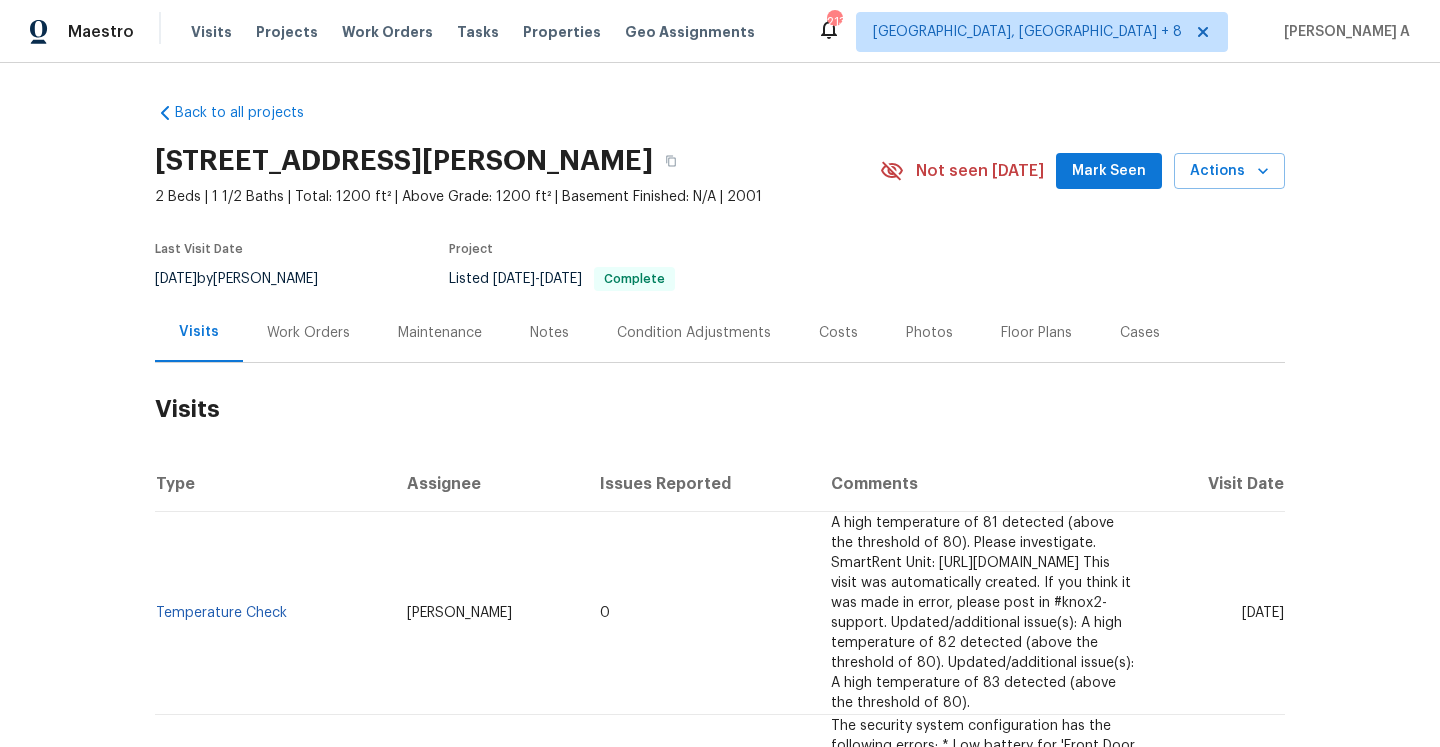 click on "Work Orders" at bounding box center [308, 332] 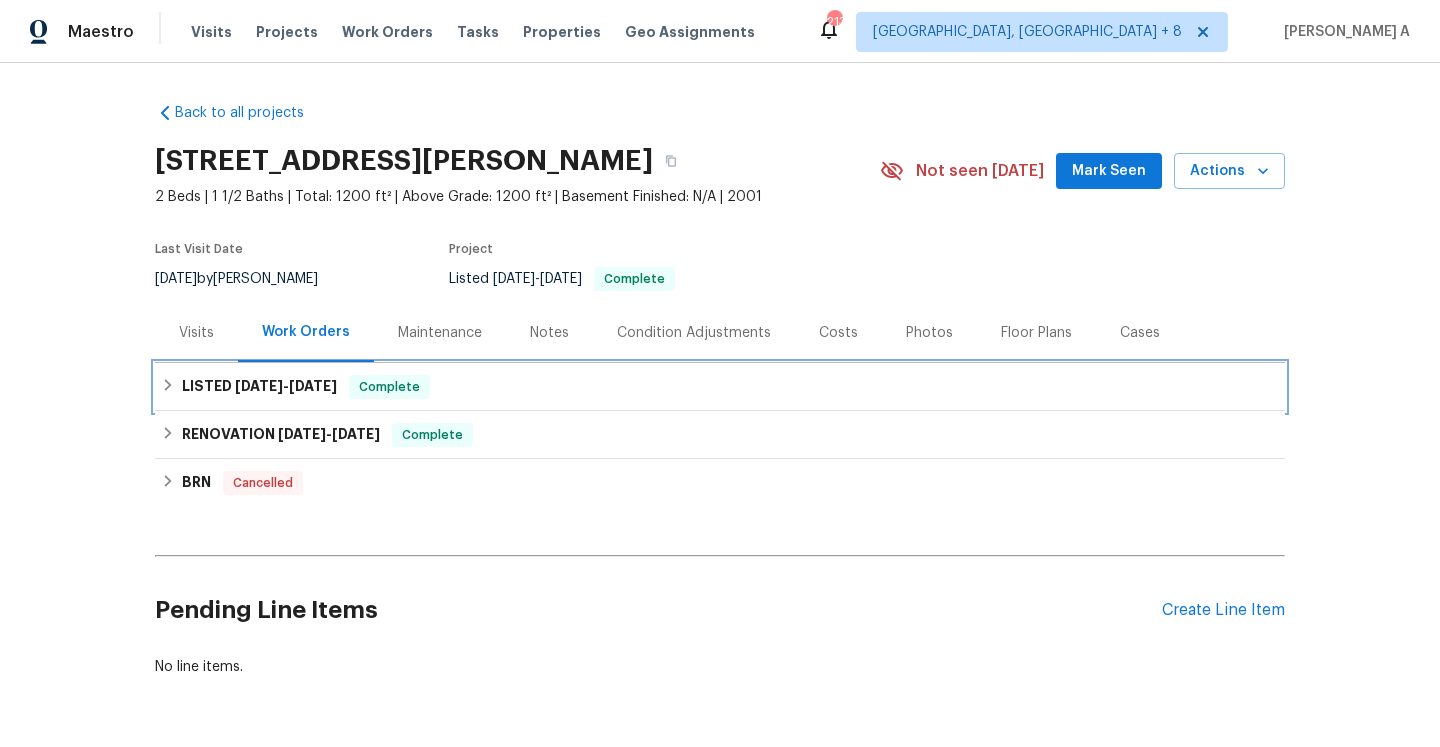 click on "[DATE]" at bounding box center (313, 386) 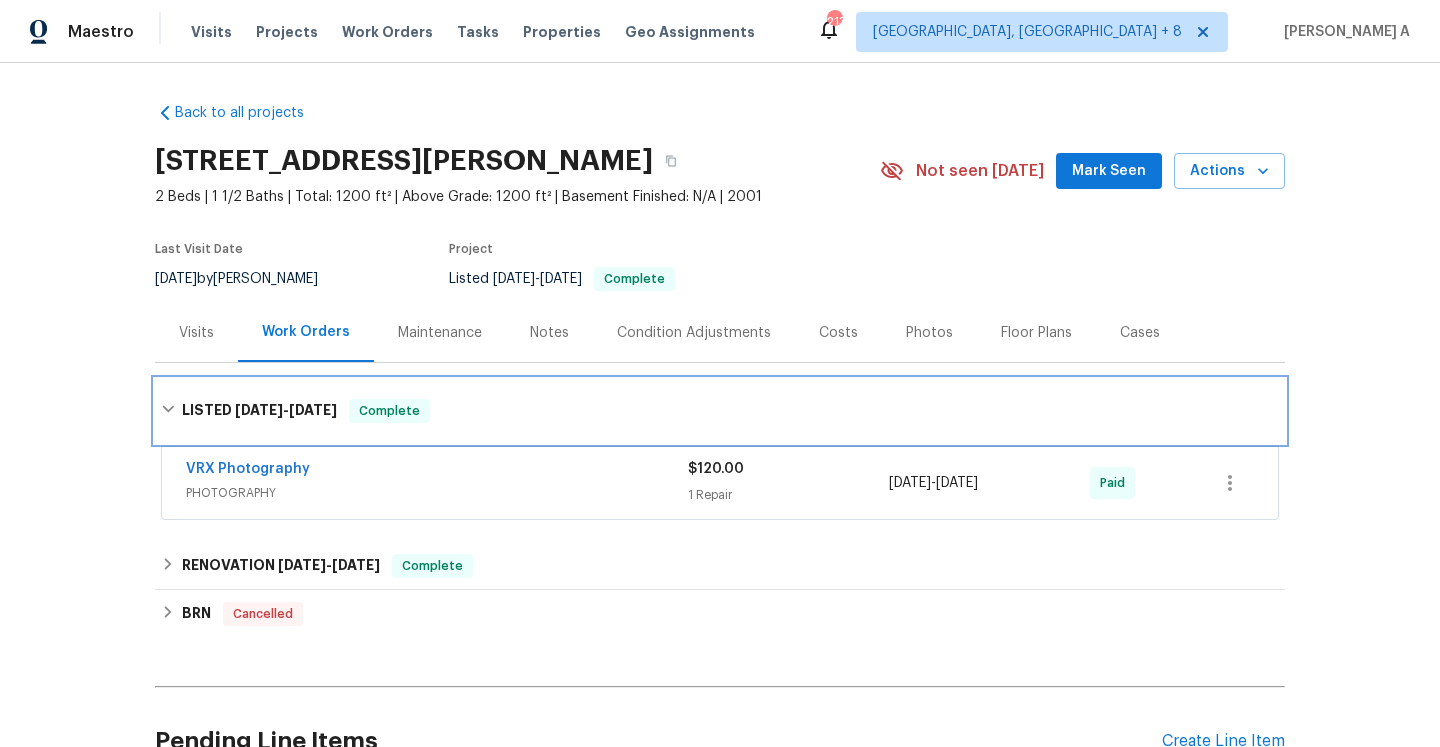 click on "Complete" at bounding box center [389, 411] 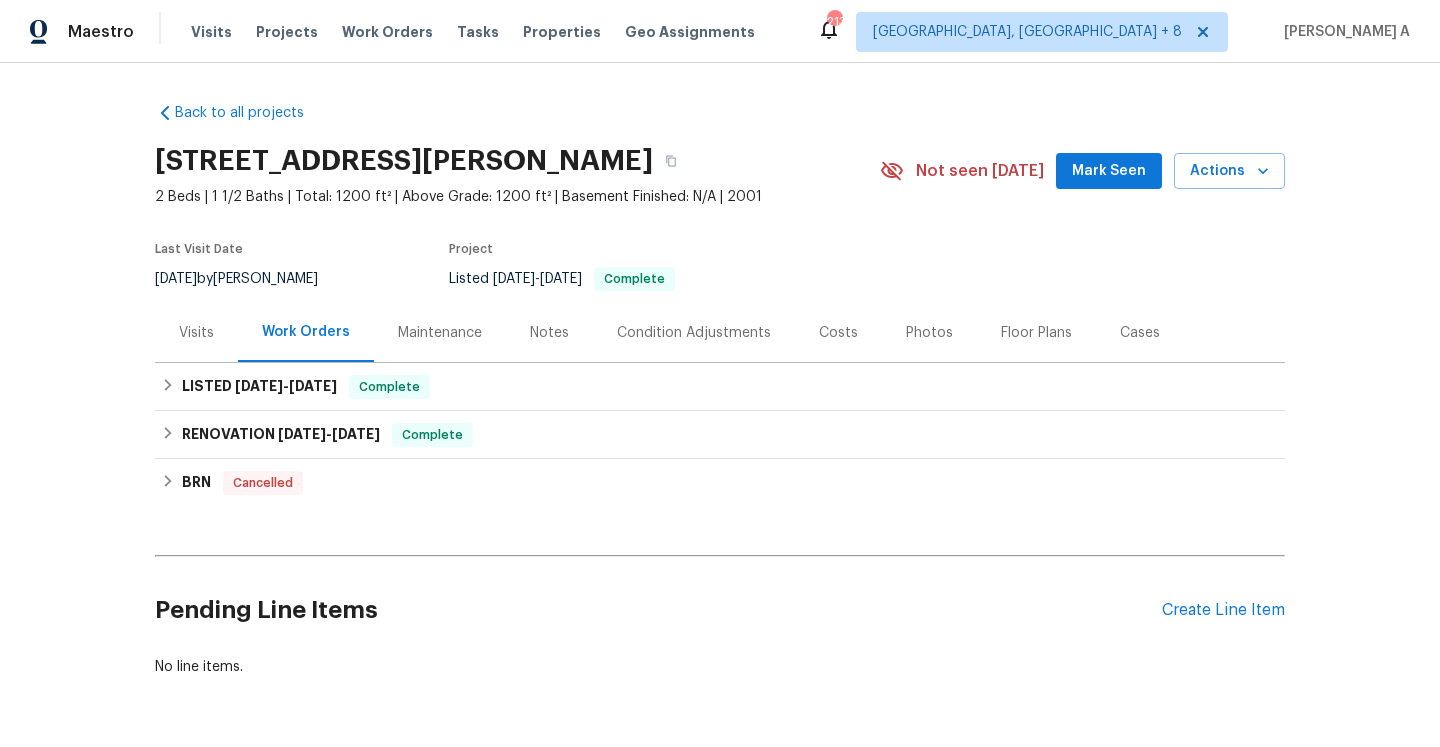 click on "Visits" at bounding box center (196, 332) 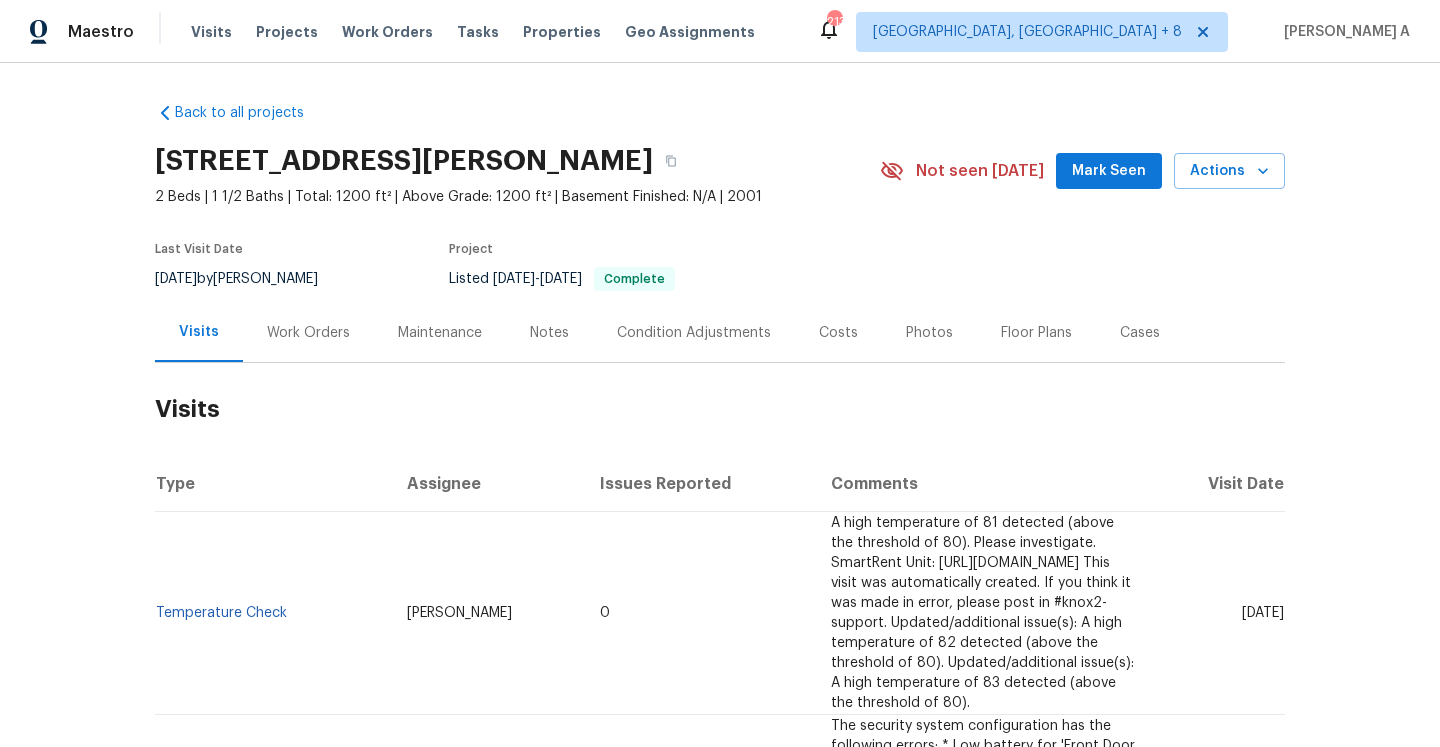 click on "Work Orders" at bounding box center (308, 332) 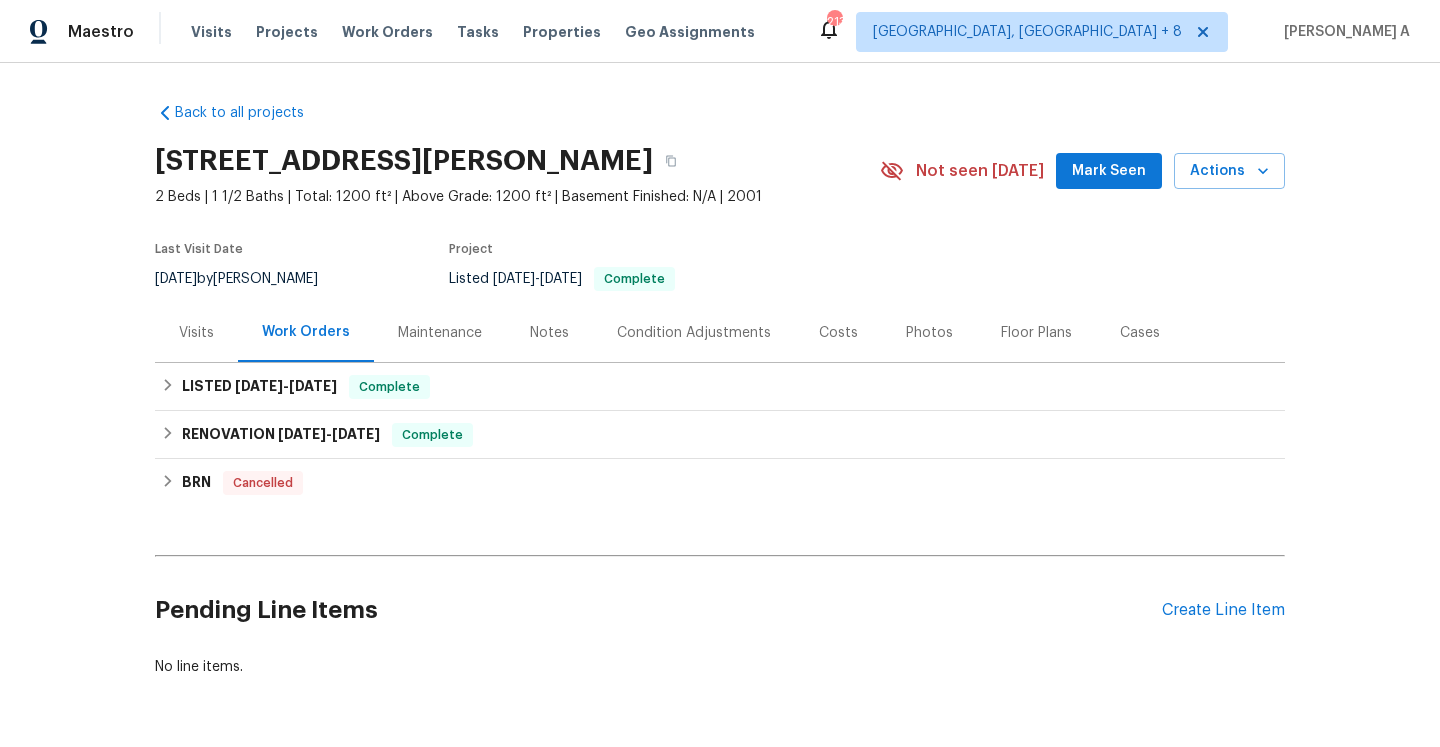 click on "Visits" at bounding box center [196, 332] 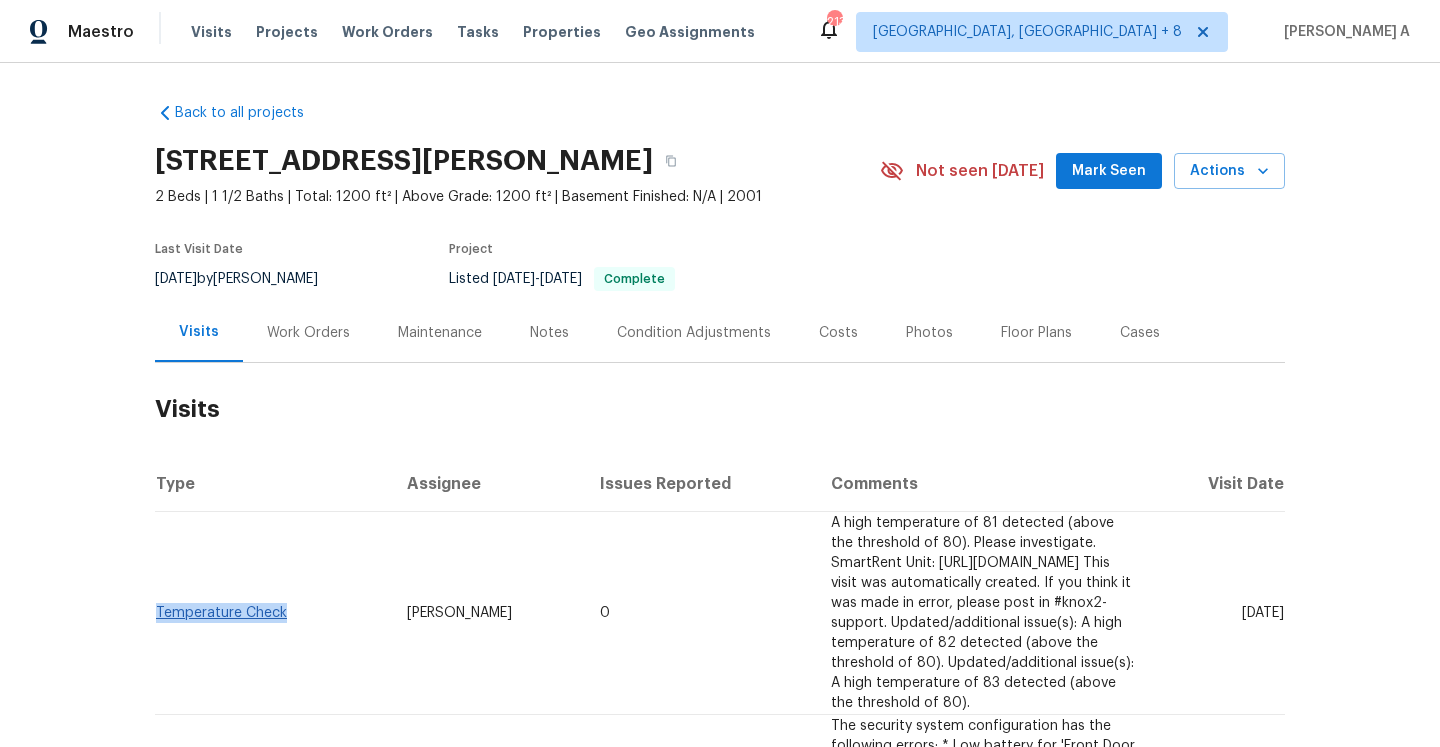 drag, startPoint x: 308, startPoint y: 590, endPoint x: 156, endPoint y: 593, distance: 152.0296 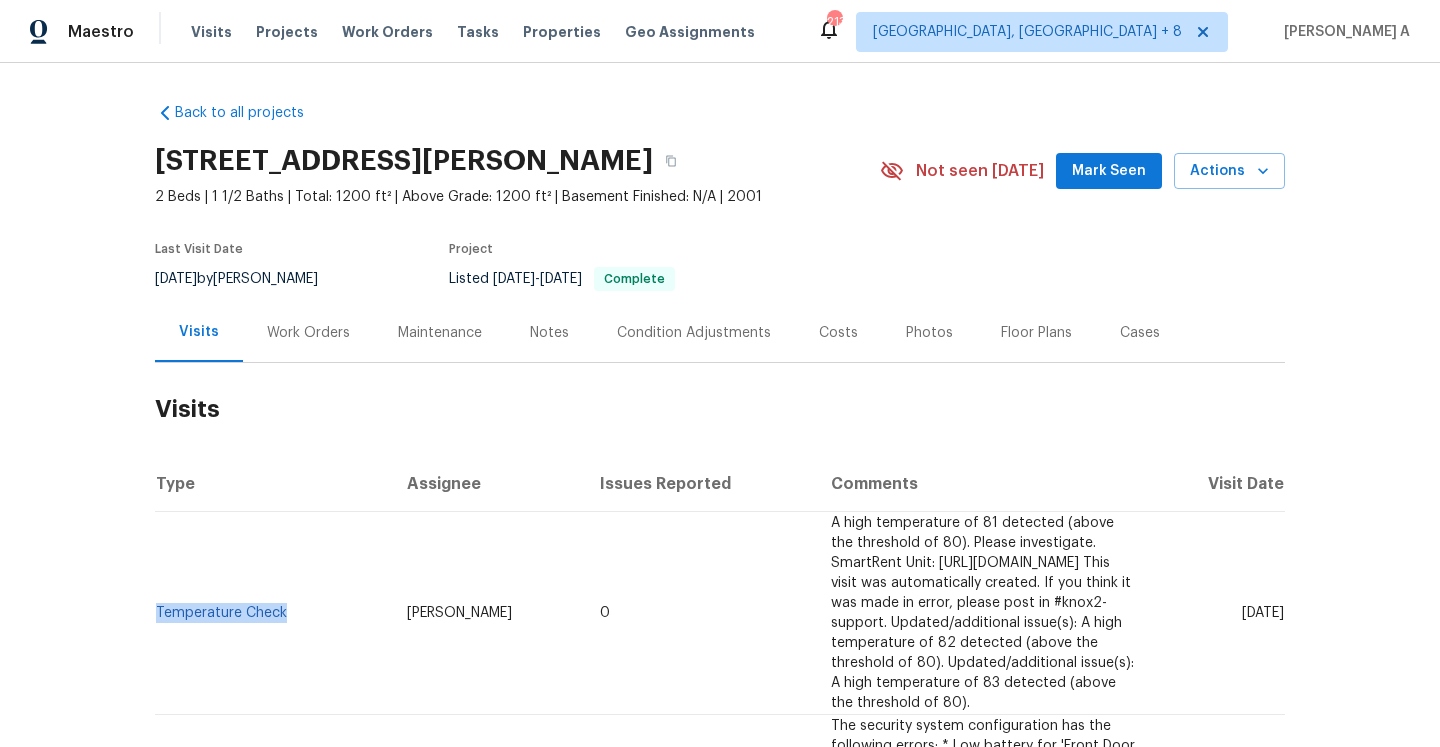 copy on "Temperature Check" 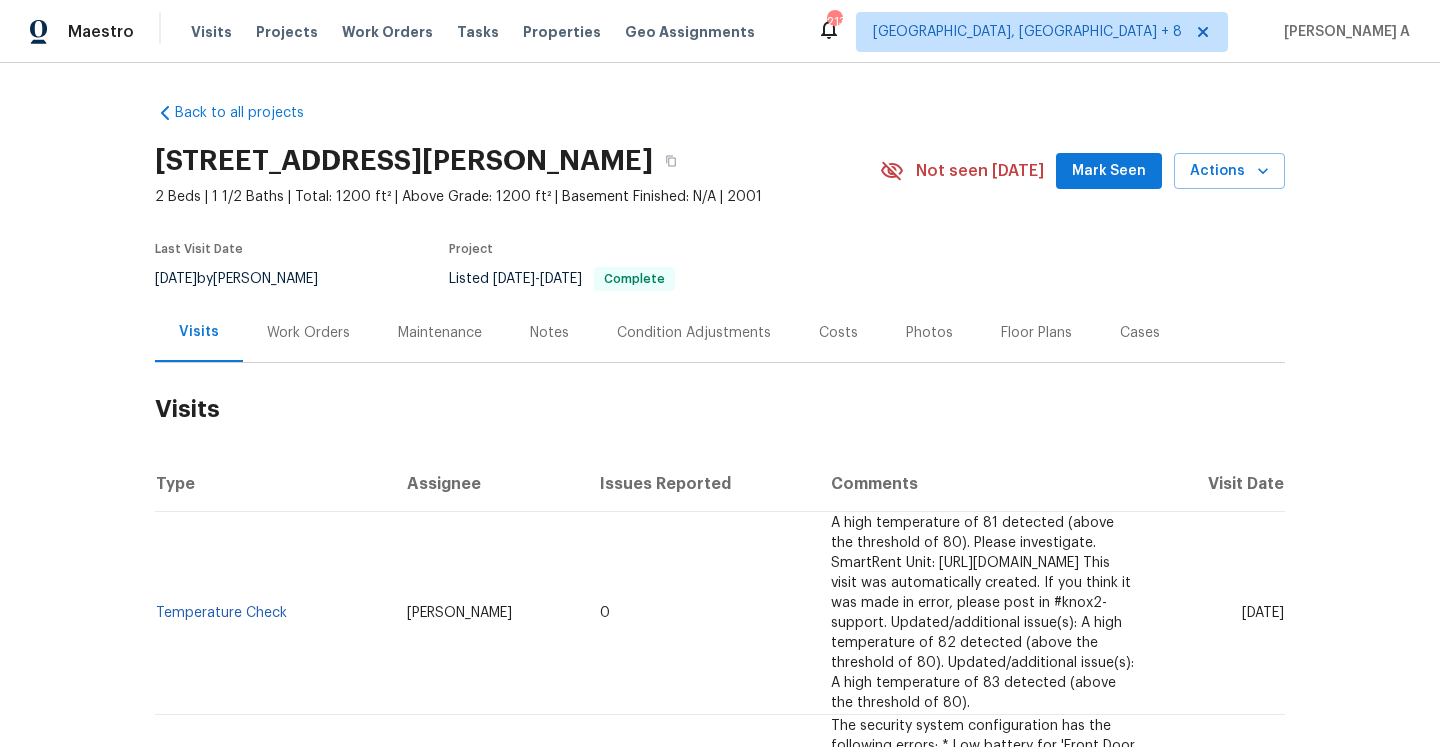 click on "Work Orders" at bounding box center [308, 333] 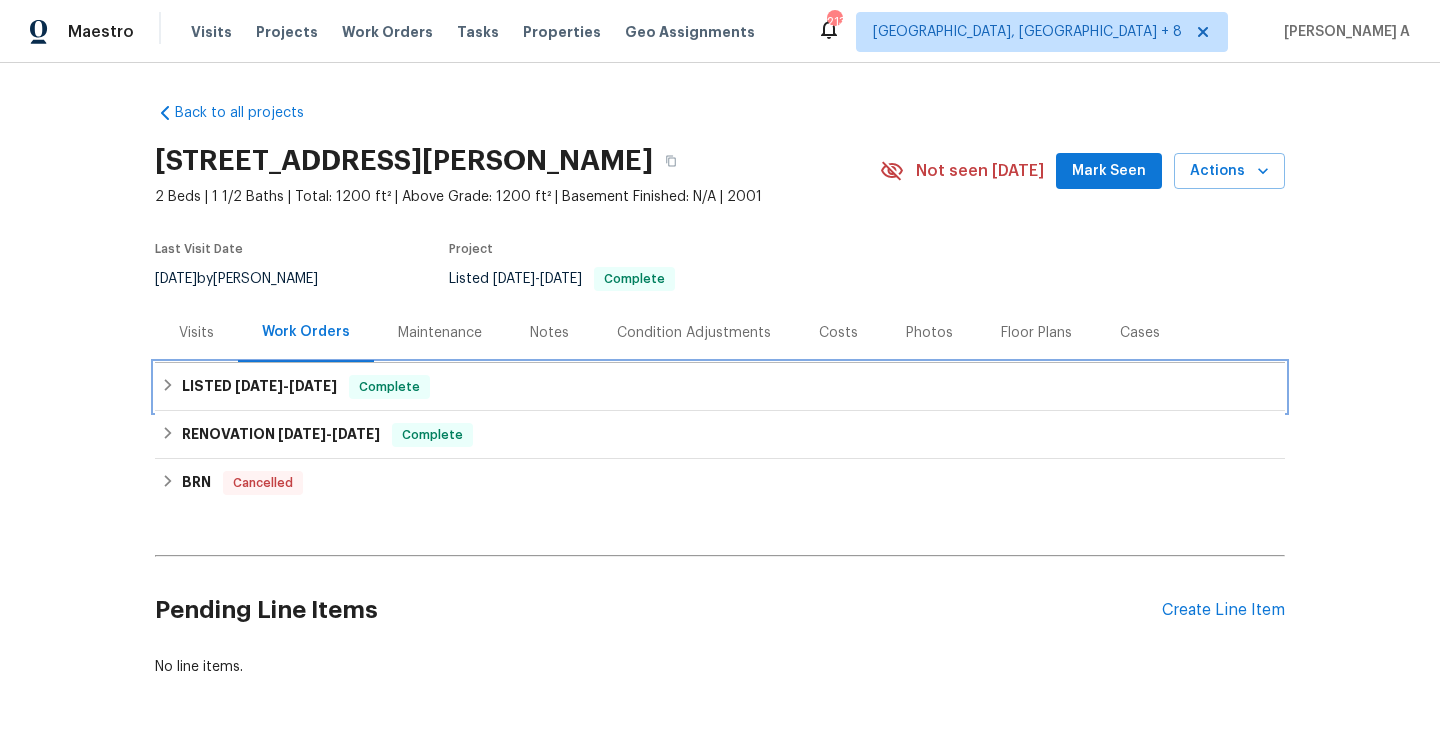 click on "[DATE]" at bounding box center (313, 386) 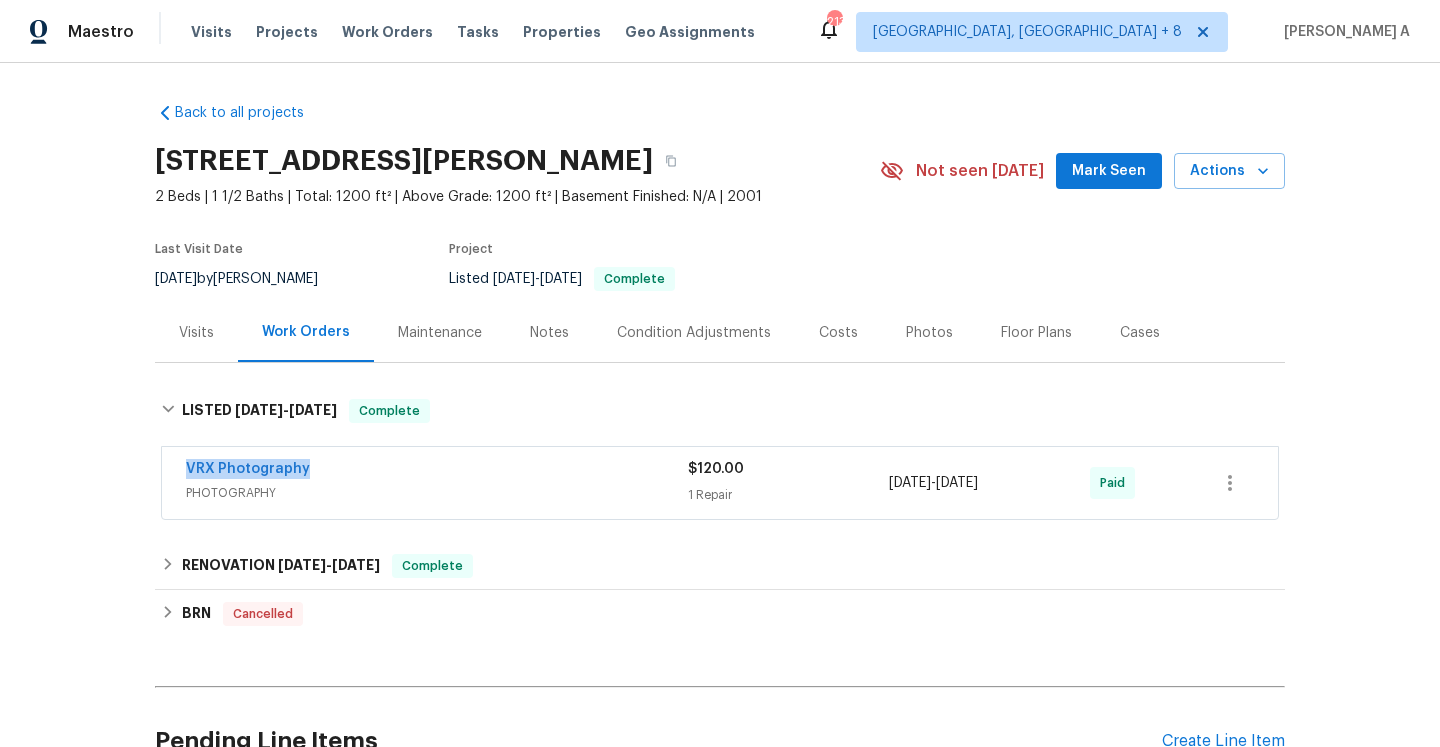 drag, startPoint x: 329, startPoint y: 476, endPoint x: 181, endPoint y: 478, distance: 148.01352 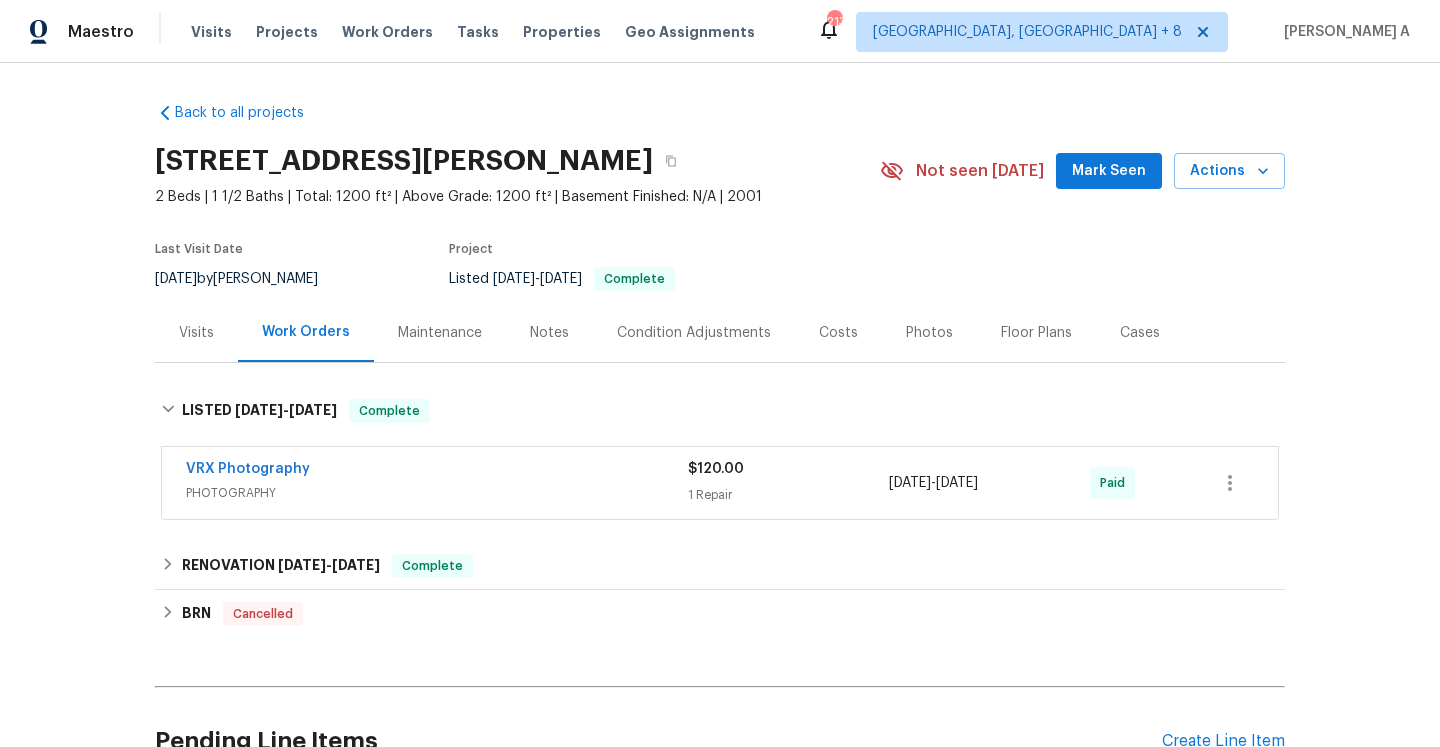 click on "PHOTOGRAPHY" at bounding box center (437, 493) 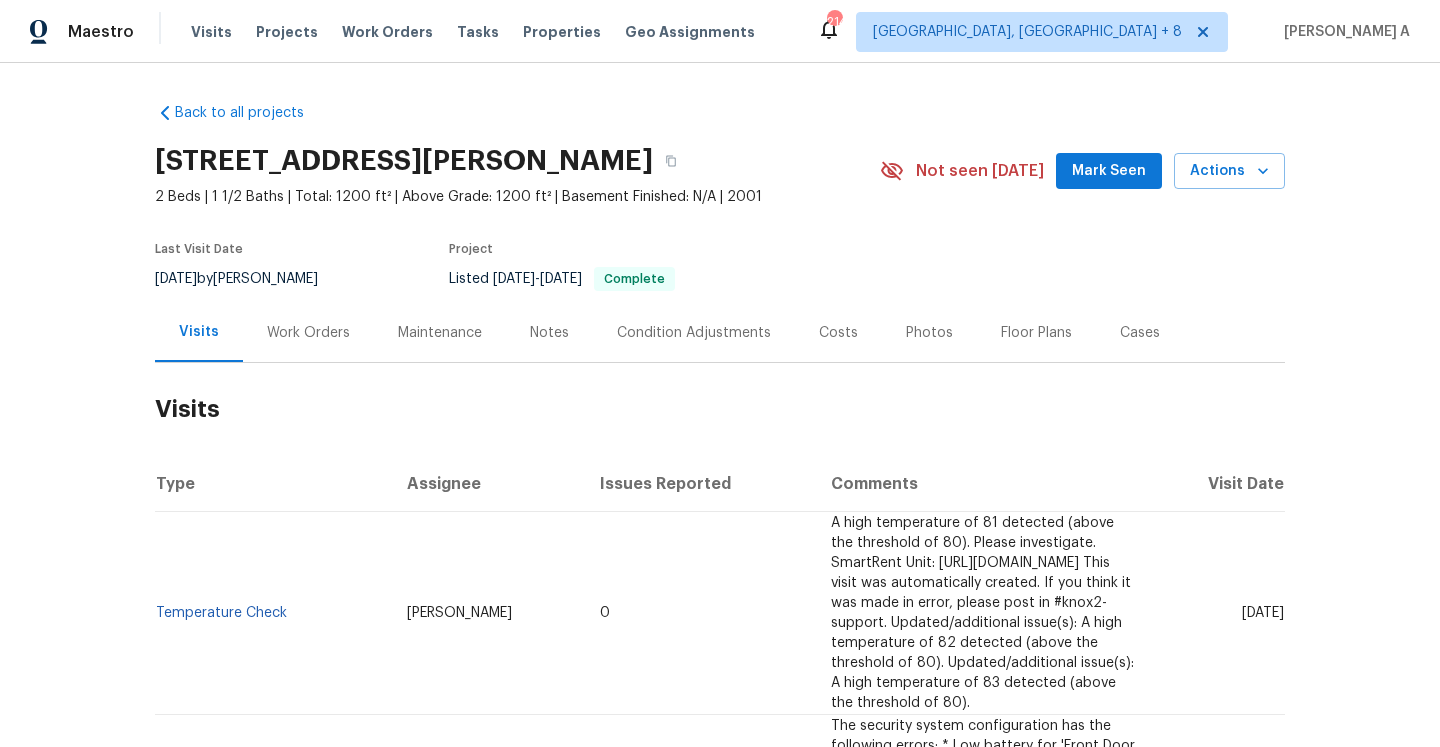 scroll, scrollTop: 0, scrollLeft: 0, axis: both 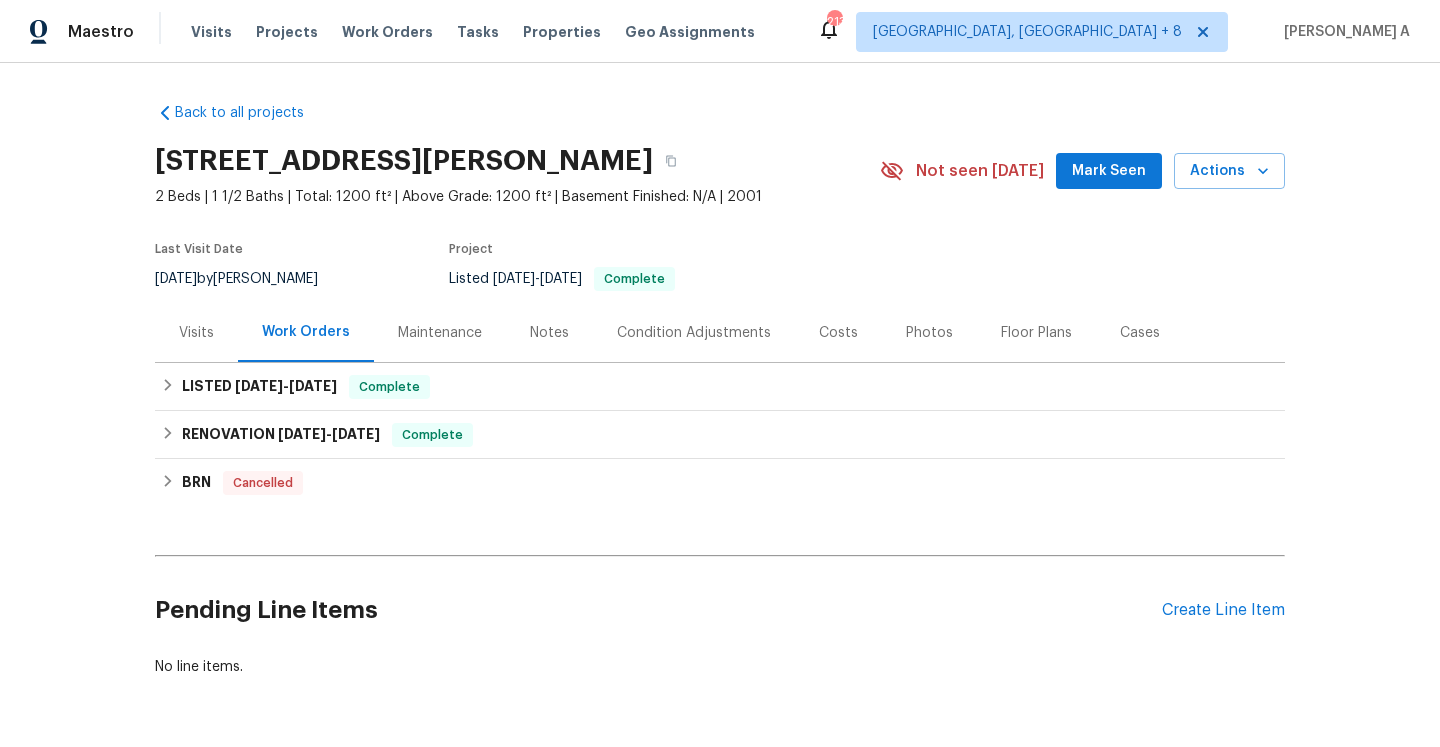 click on "Visits" at bounding box center (196, 332) 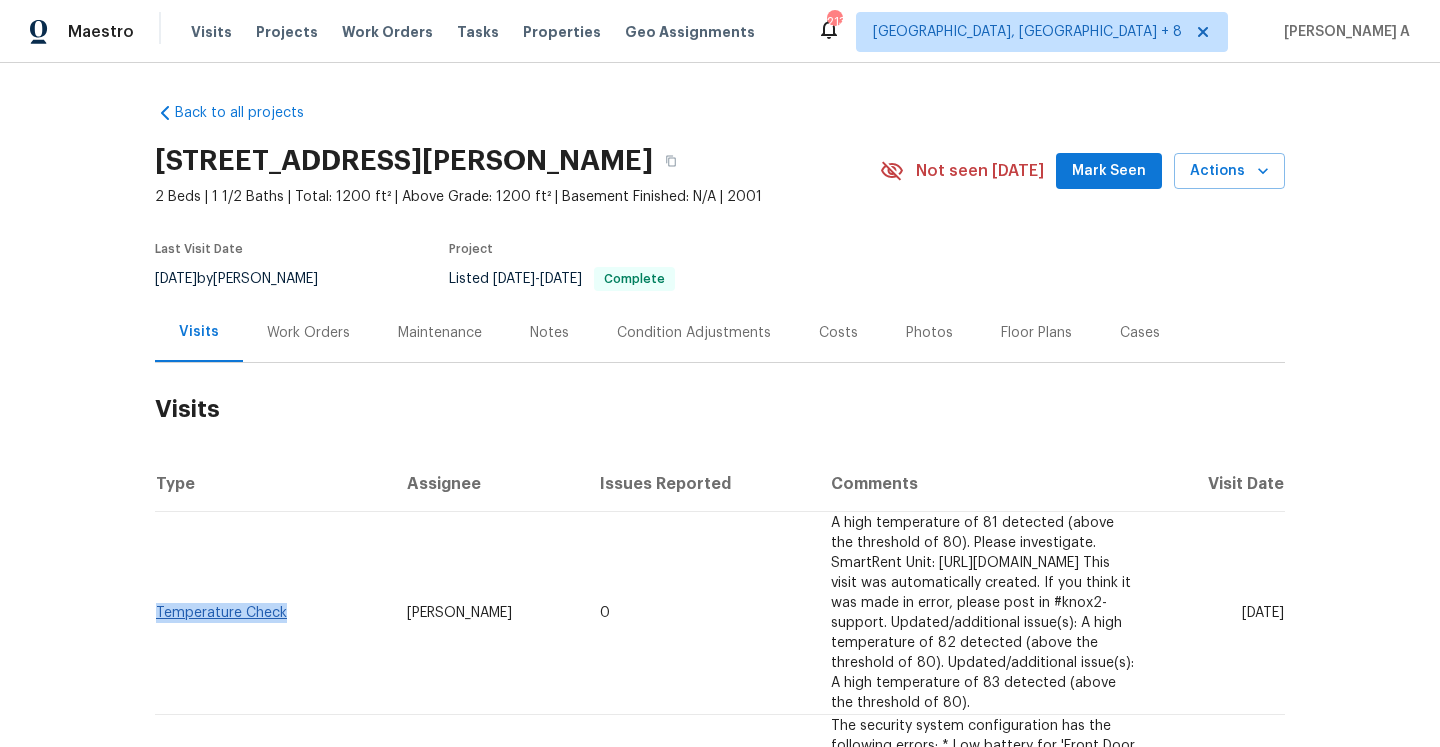 drag, startPoint x: 288, startPoint y: 591, endPoint x: 158, endPoint y: 590, distance: 130.00385 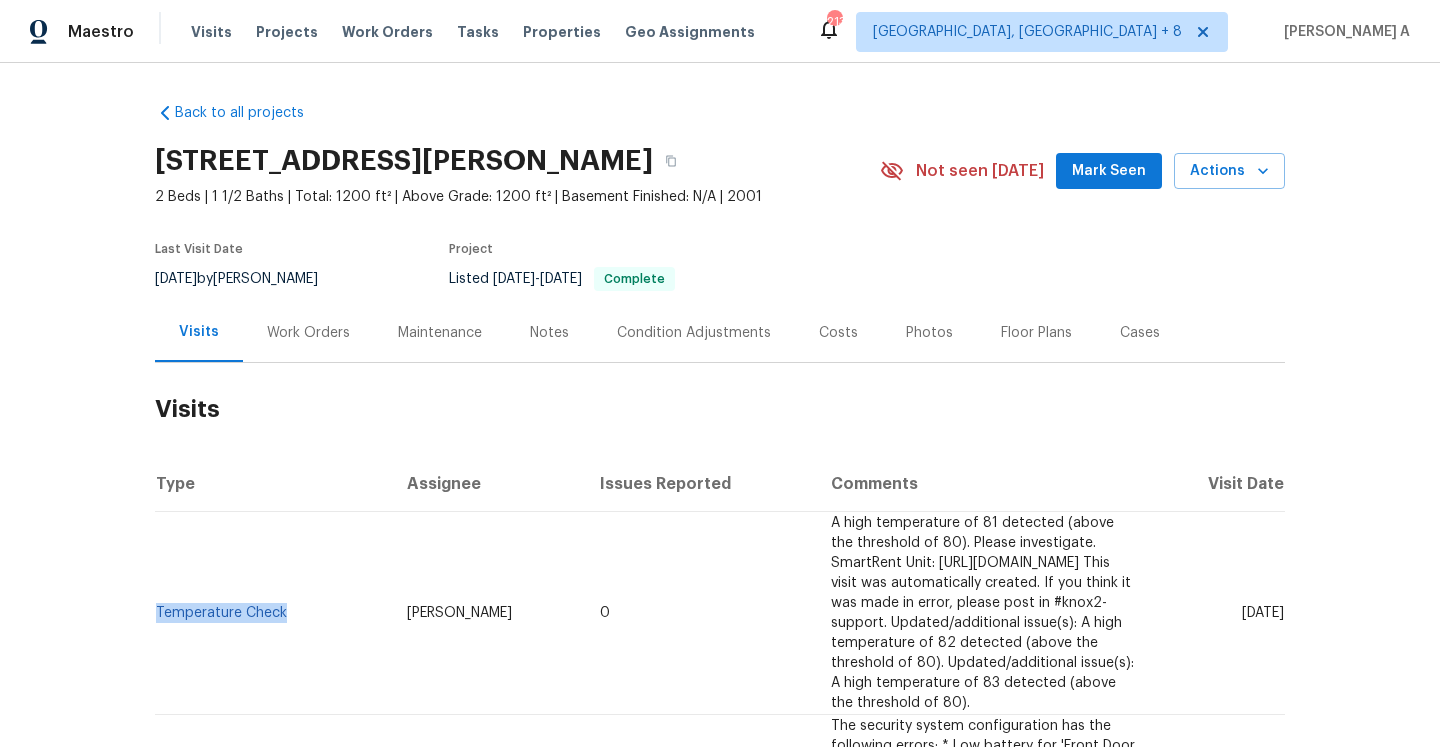 copy on "Temperature Check" 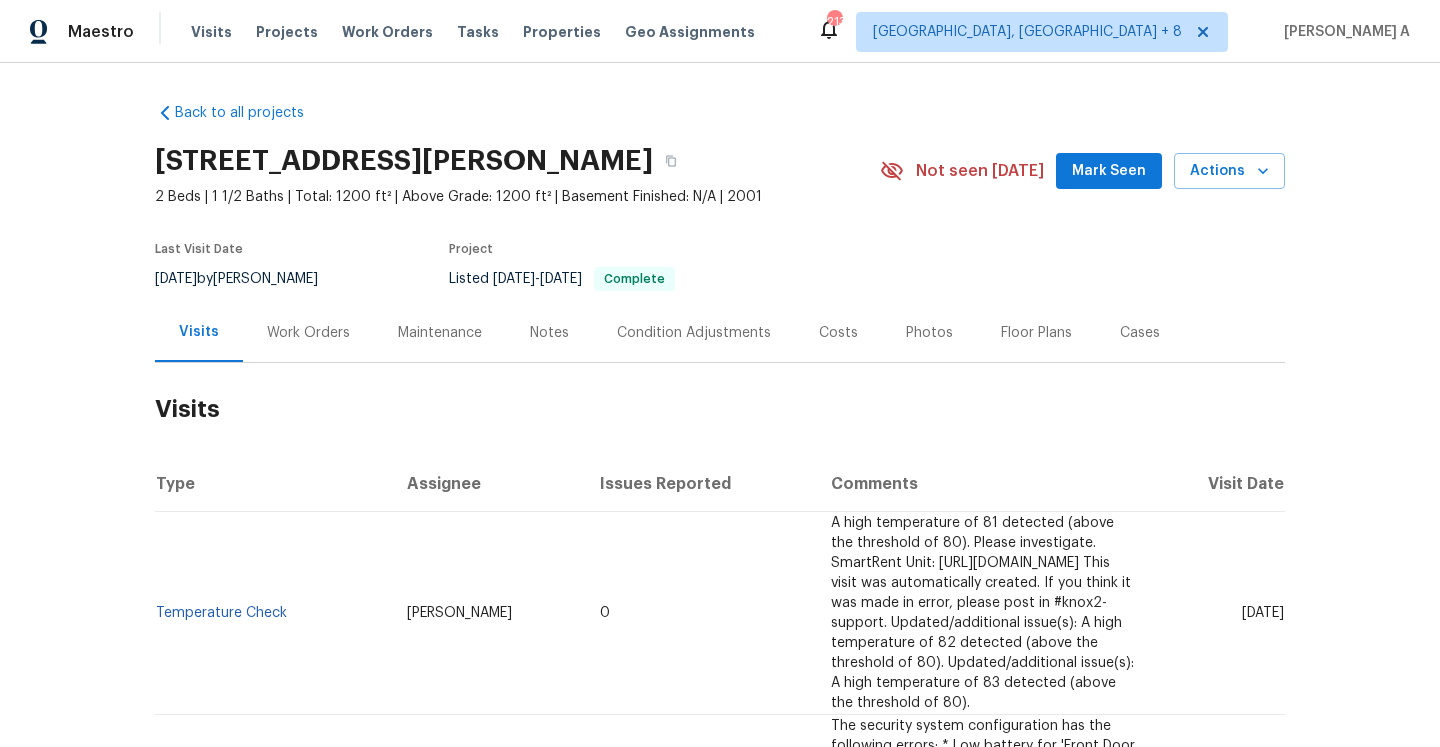 click on "Work Orders" at bounding box center (308, 333) 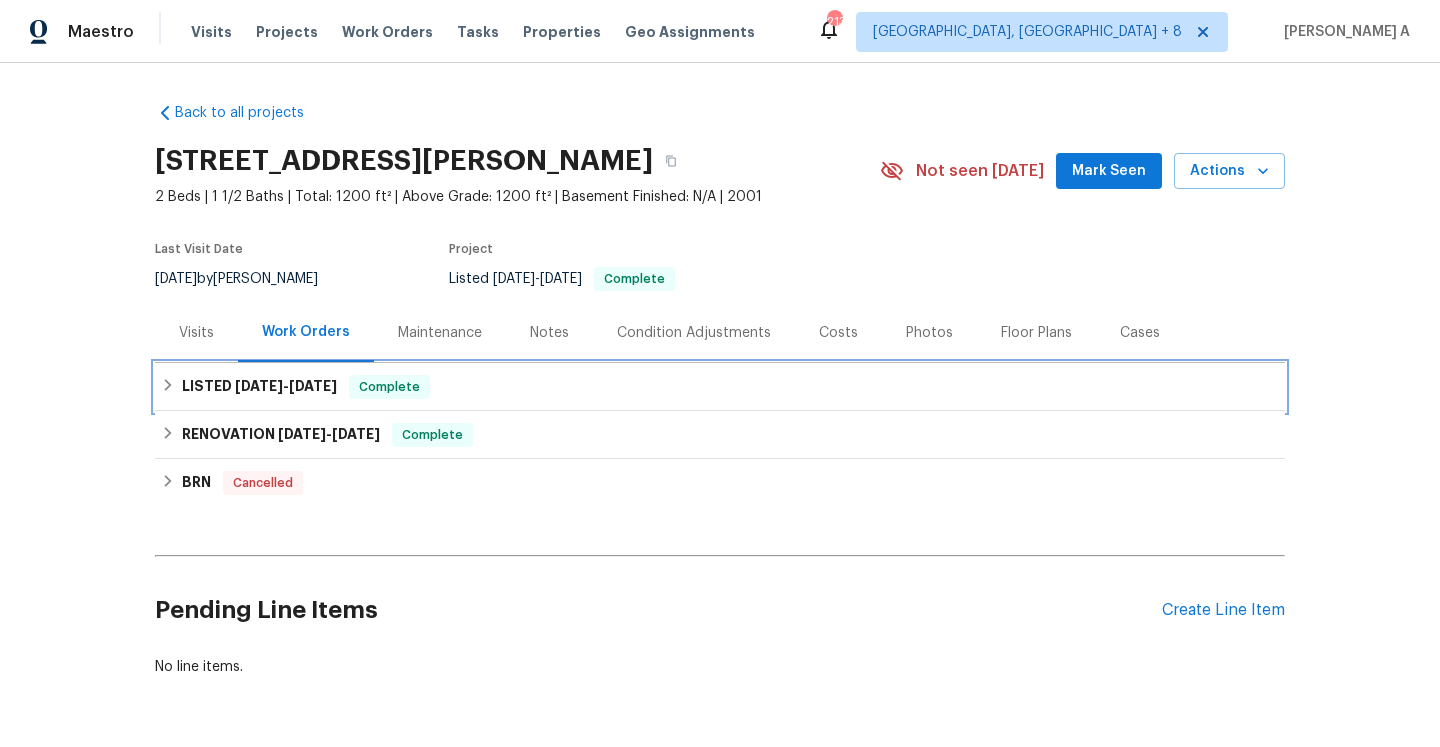 click on "4/10/25" at bounding box center [313, 386] 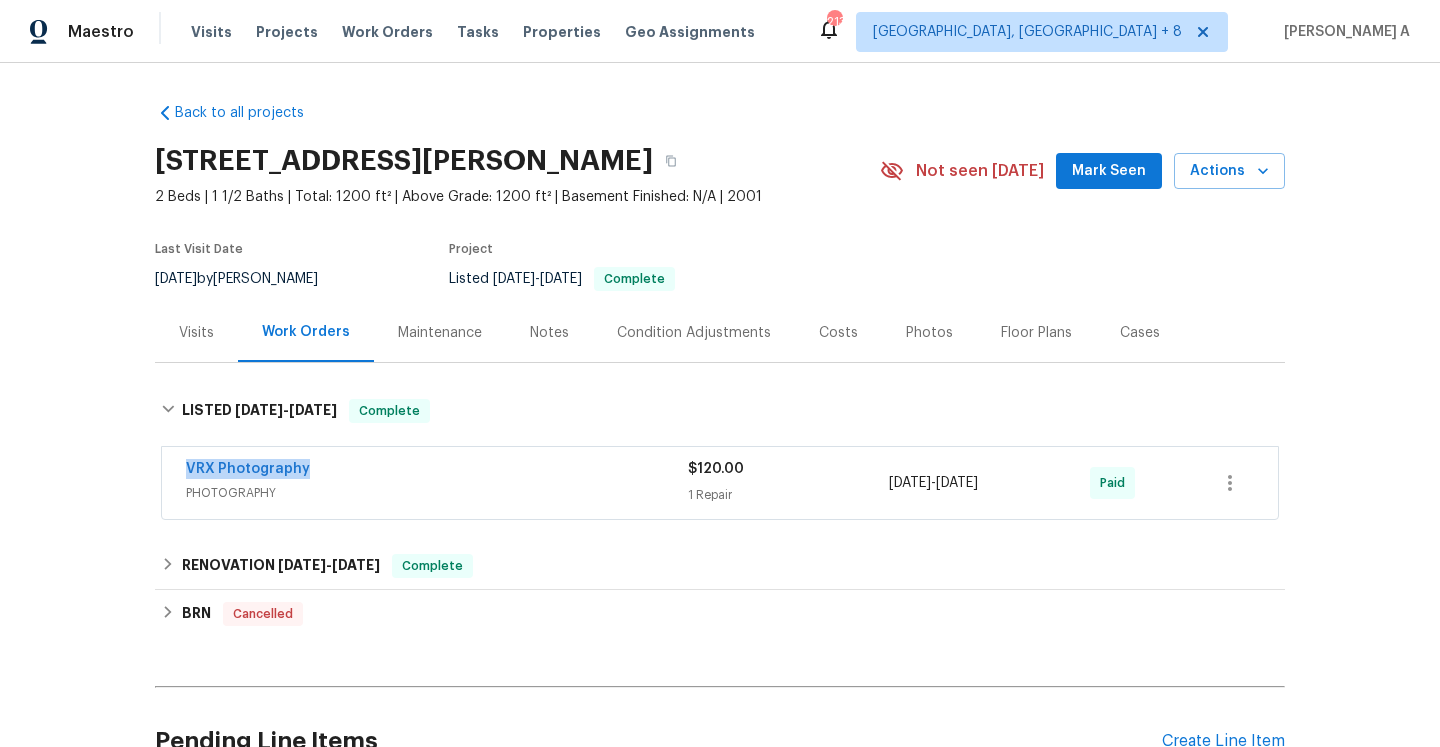 drag, startPoint x: 337, startPoint y: 464, endPoint x: 185, endPoint y: 470, distance: 152.11838 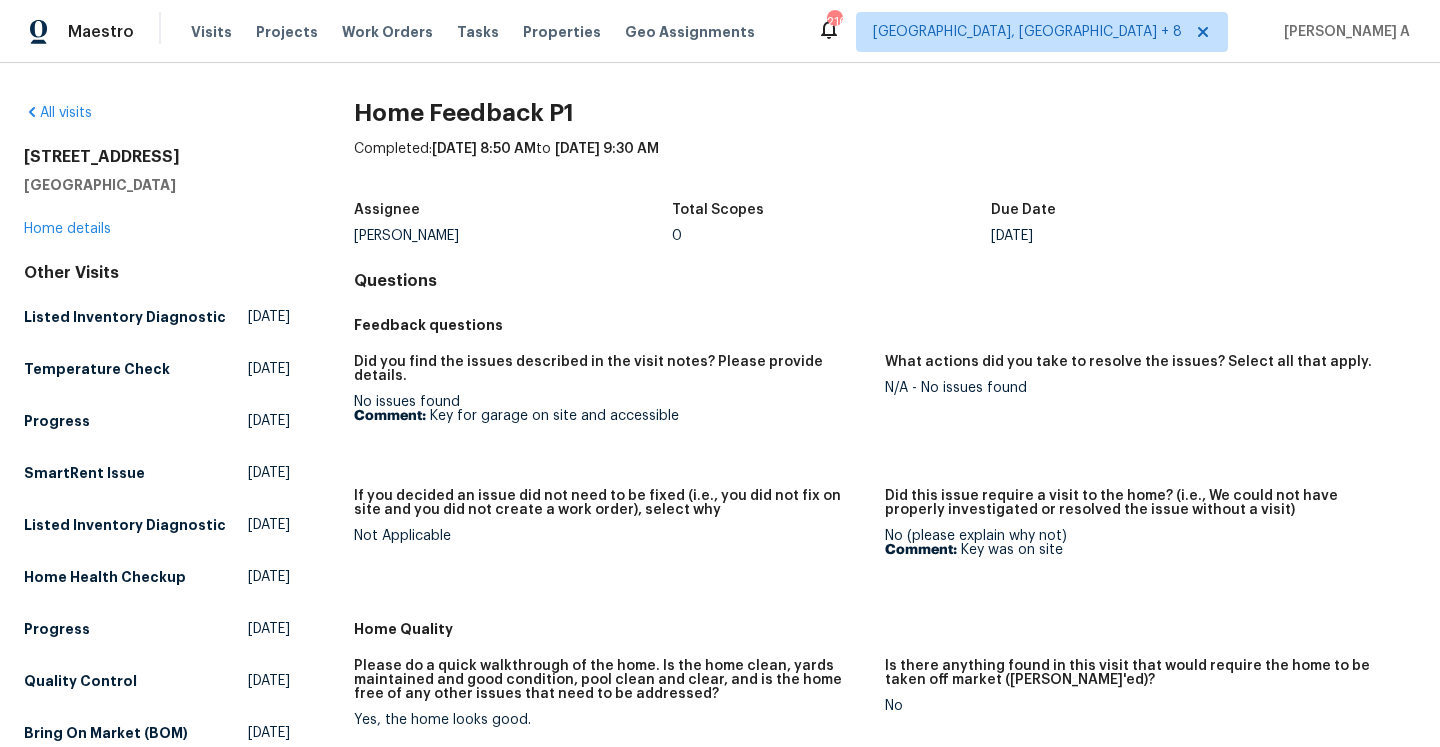 scroll, scrollTop: 0, scrollLeft: 0, axis: both 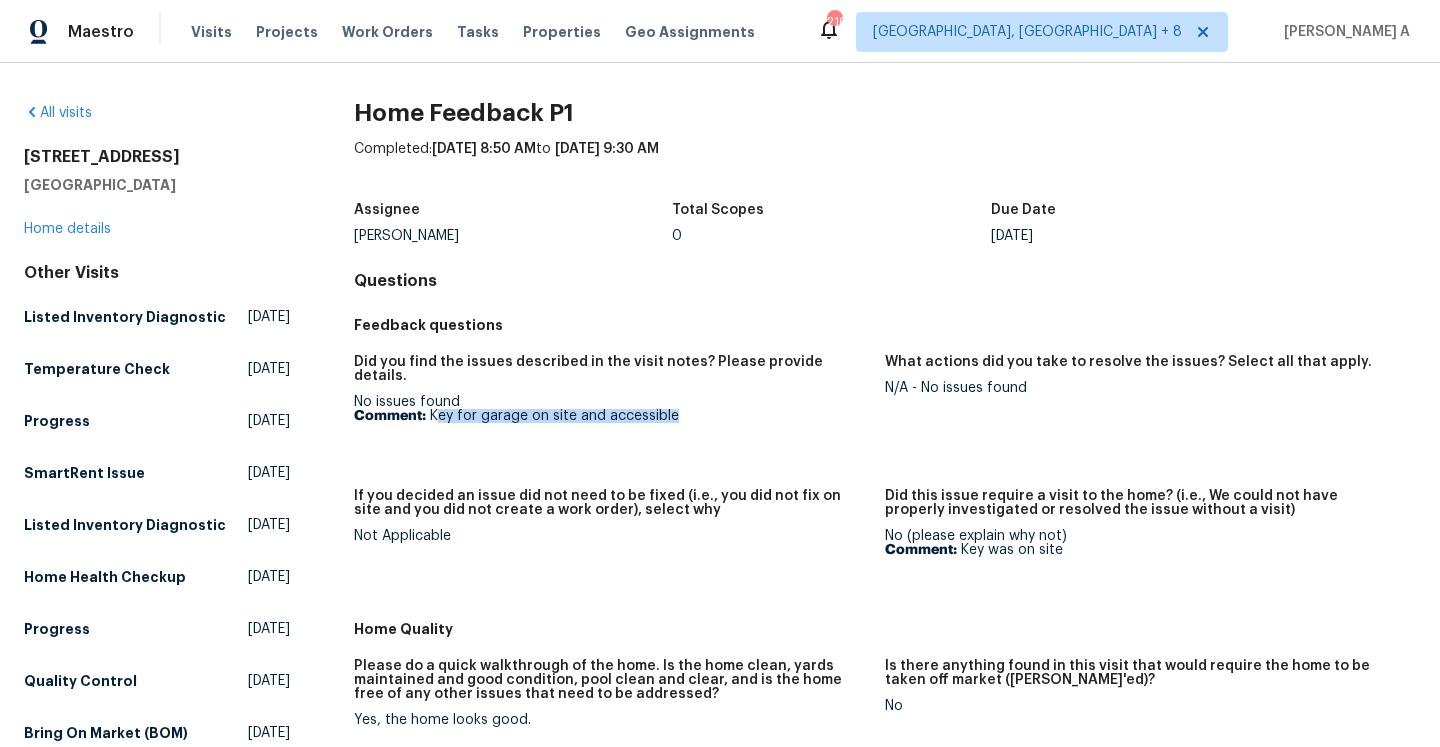 drag, startPoint x: 434, startPoint y: 403, endPoint x: 707, endPoint y: 397, distance: 273.06592 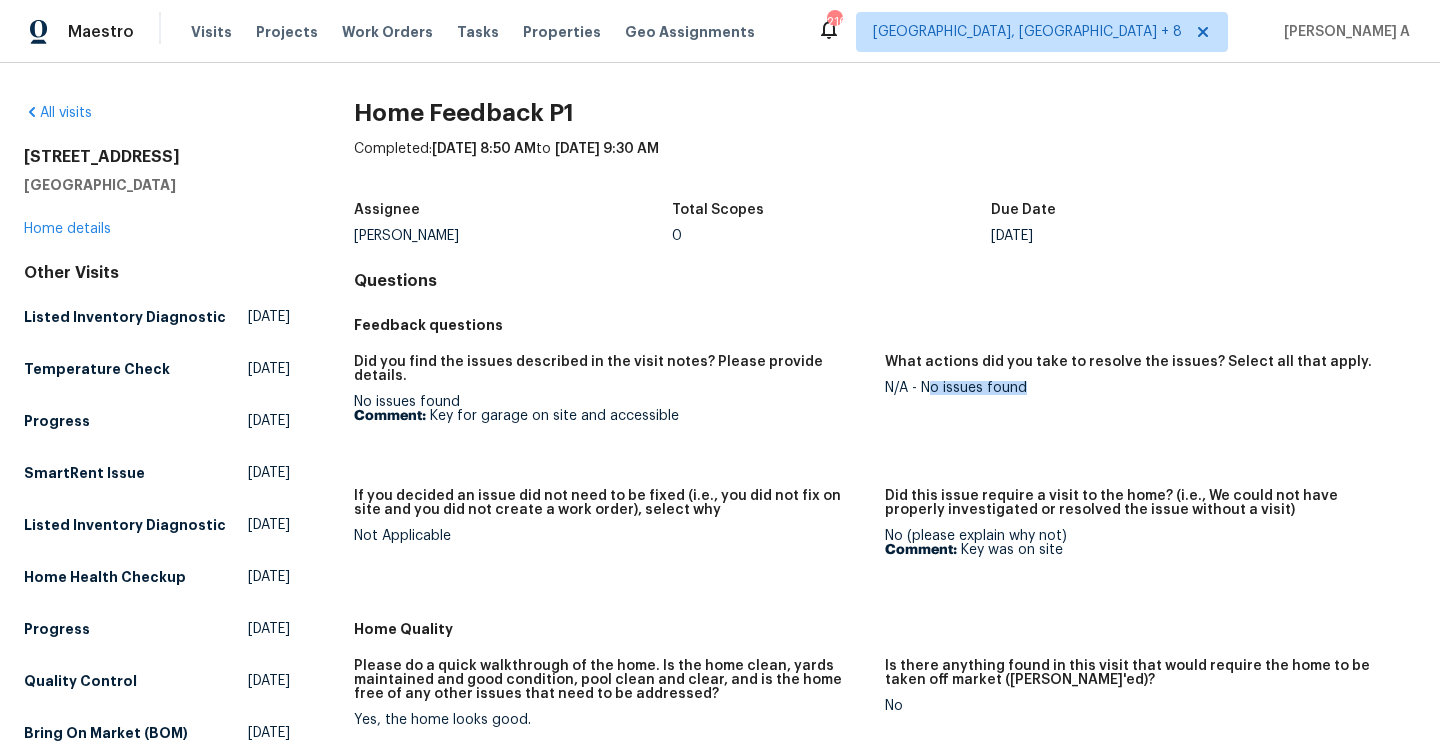 drag, startPoint x: 931, startPoint y: 386, endPoint x: 1032, endPoint y: 386, distance: 101 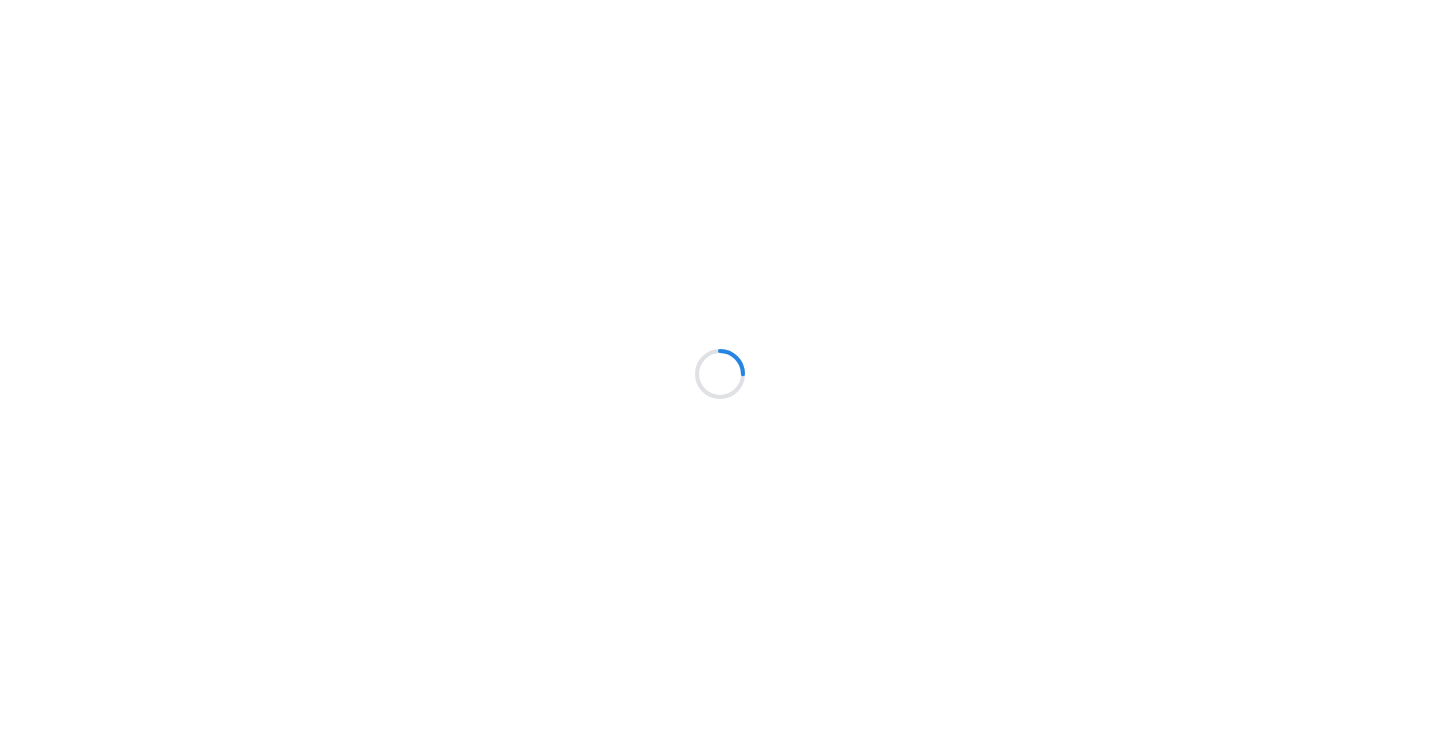 scroll, scrollTop: 0, scrollLeft: 0, axis: both 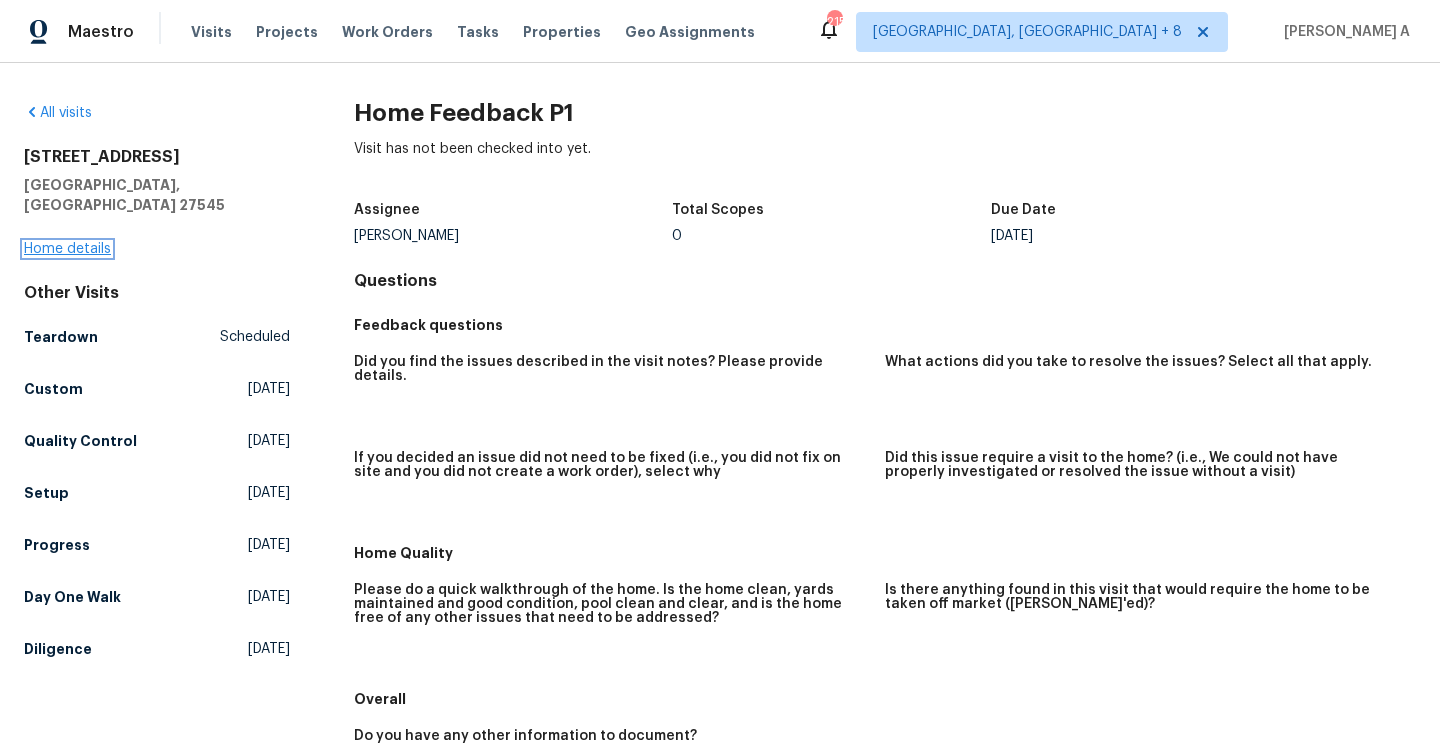 click on "Home details" at bounding box center (67, 249) 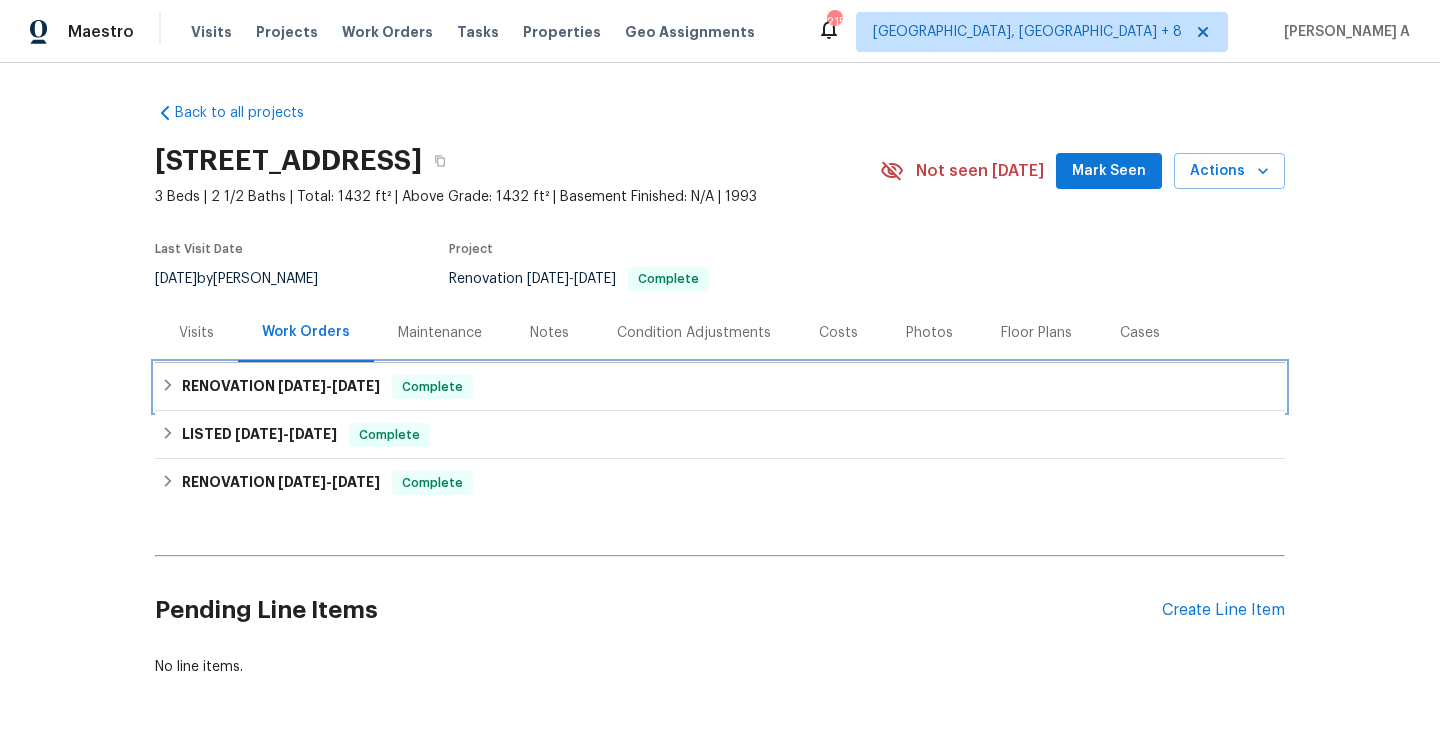 click on "RENOVATION   7/7/25  -  7/7/25 Complete" at bounding box center (720, 387) 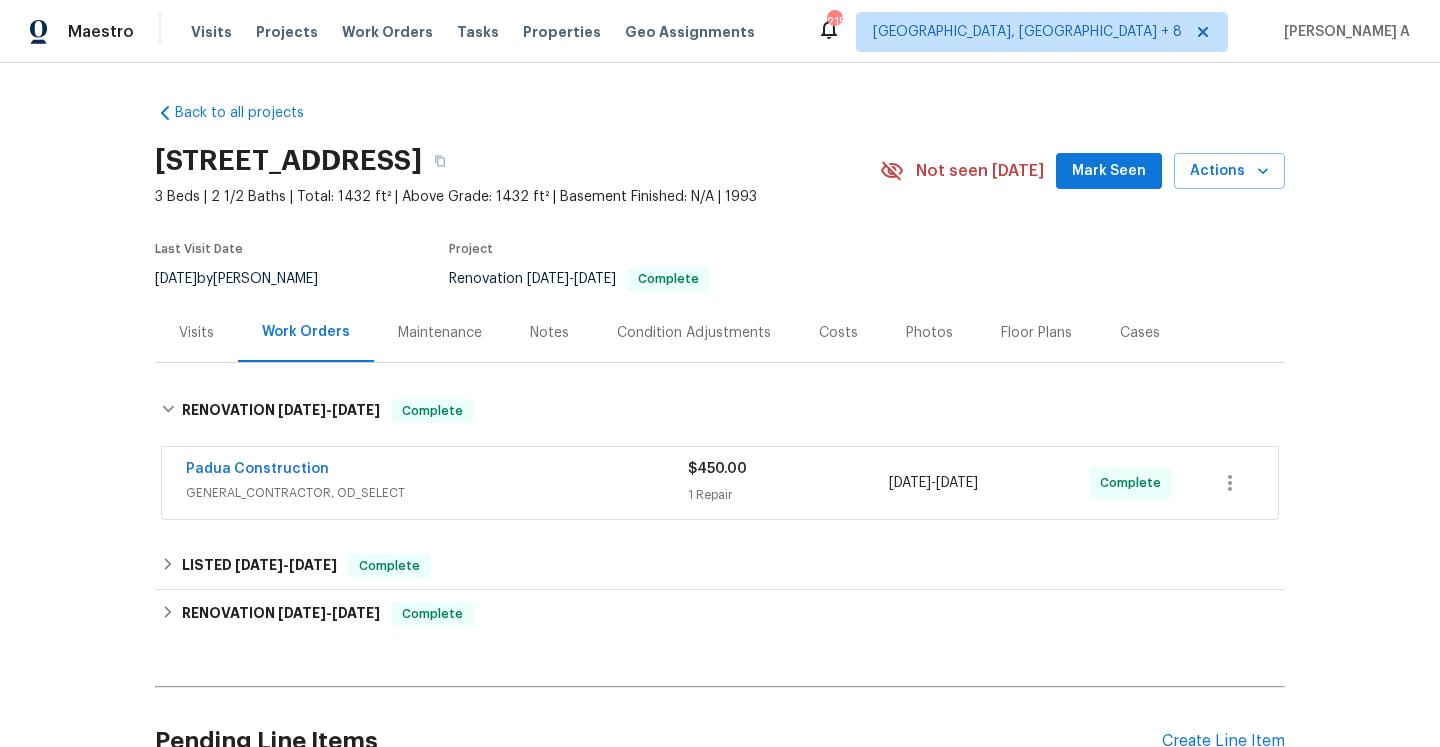 click on "GENERAL_CONTRACTOR, OD_SELECT" at bounding box center [437, 493] 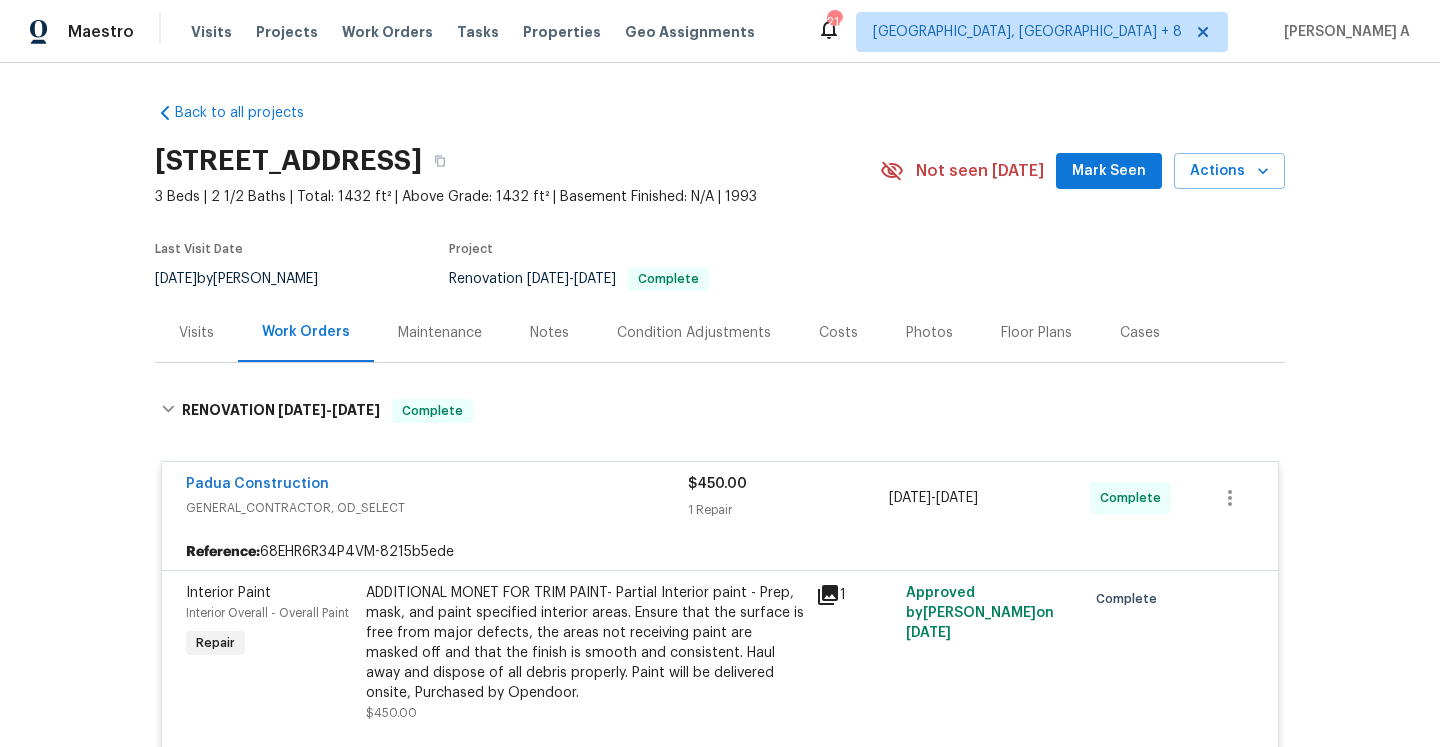 click on "Visits" at bounding box center [196, 332] 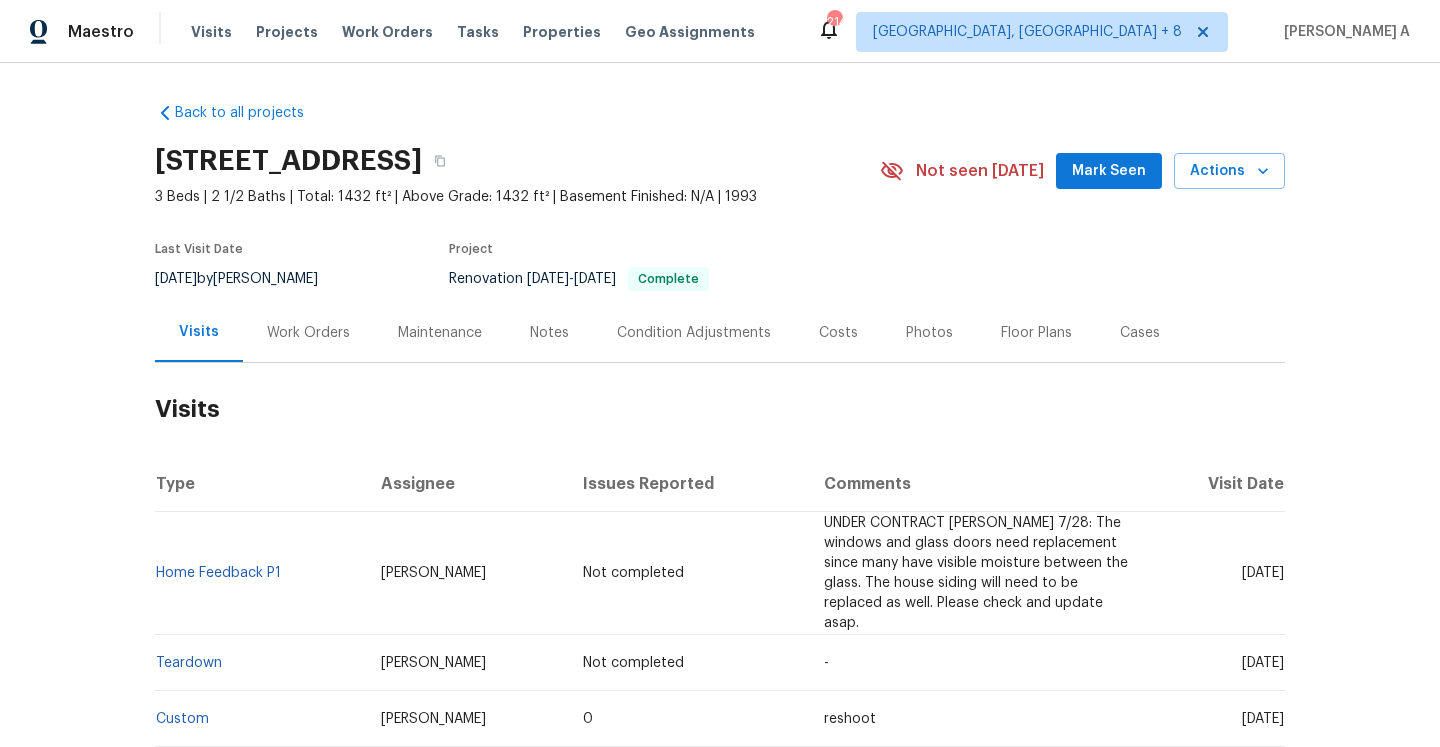 click on "Ryan Williams" at bounding box center [433, 573] 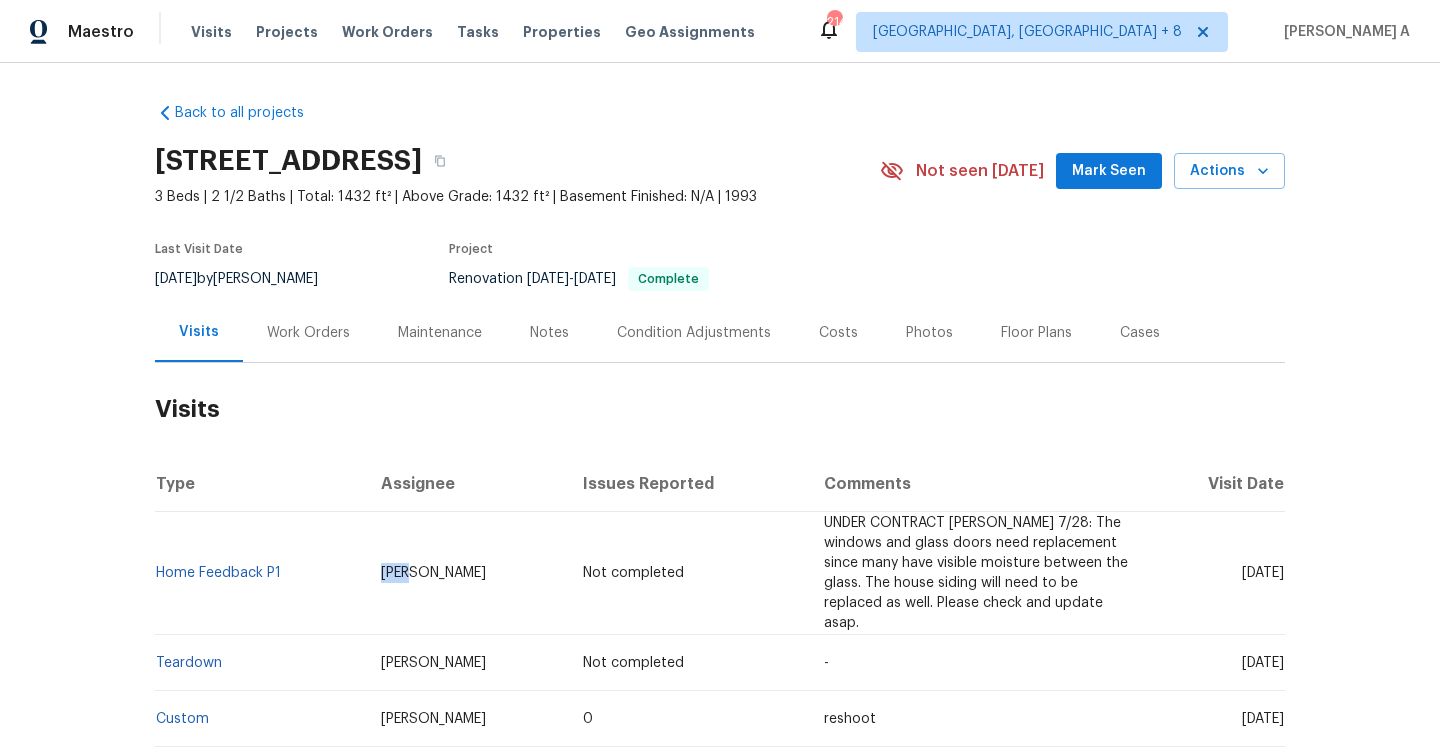 click on "Ryan Williams" at bounding box center (433, 573) 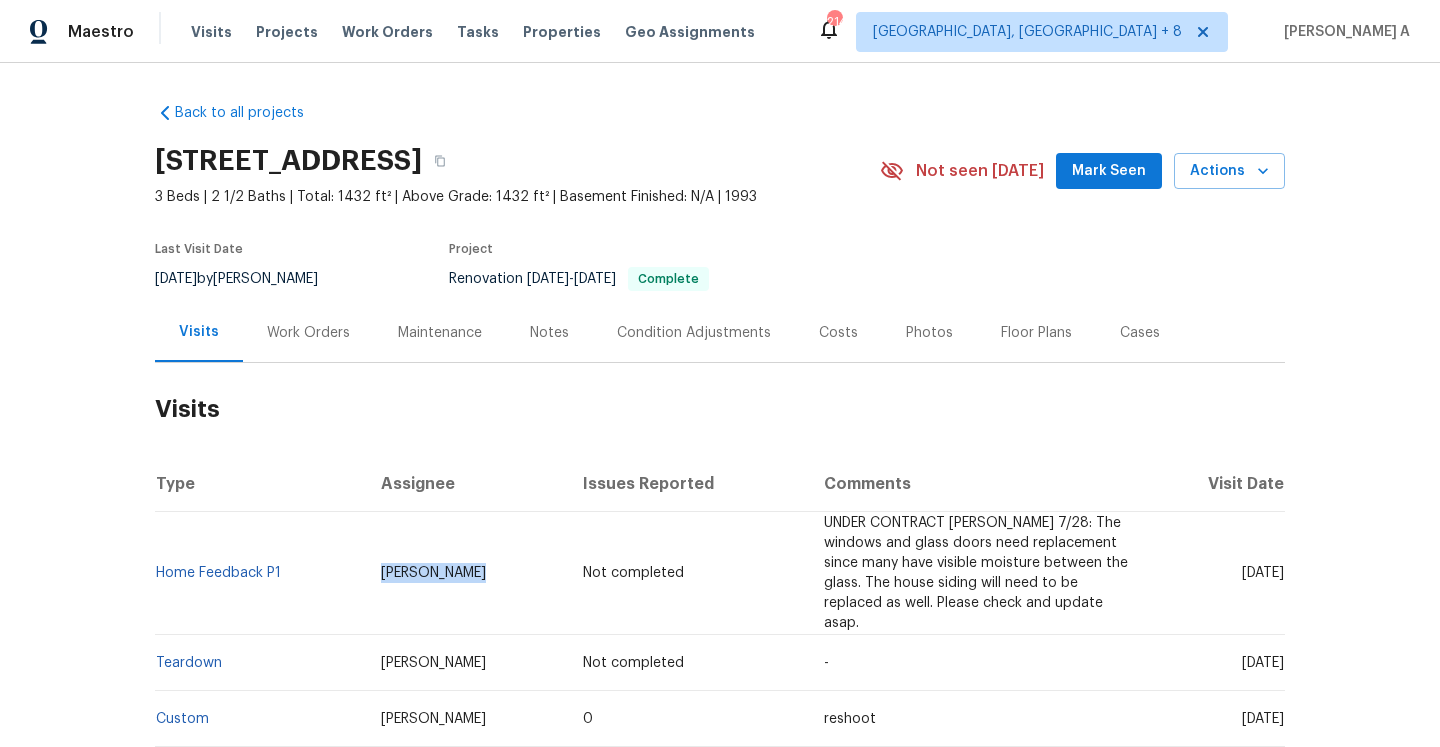 click on "Ryan Williams" at bounding box center [433, 573] 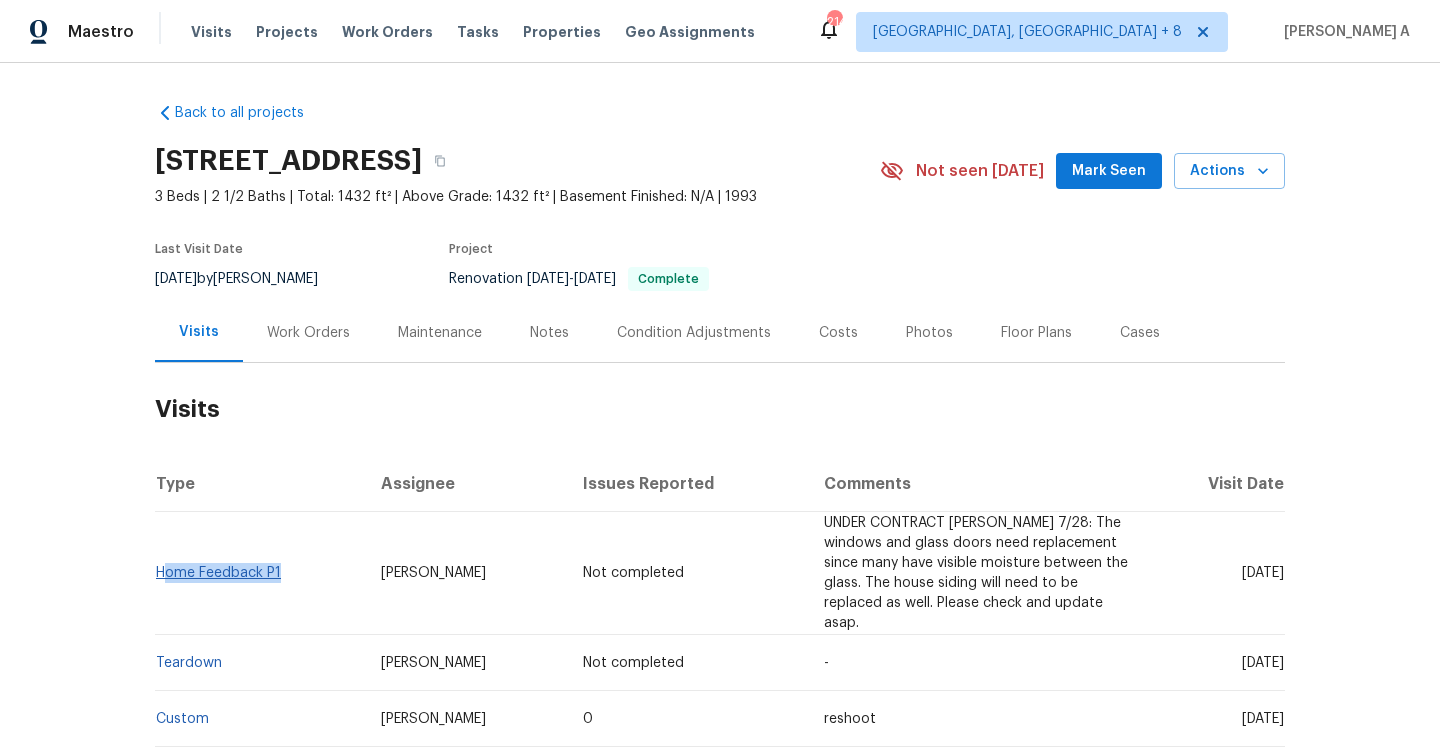 drag, startPoint x: 283, startPoint y: 569, endPoint x: 162, endPoint y: 566, distance: 121.037186 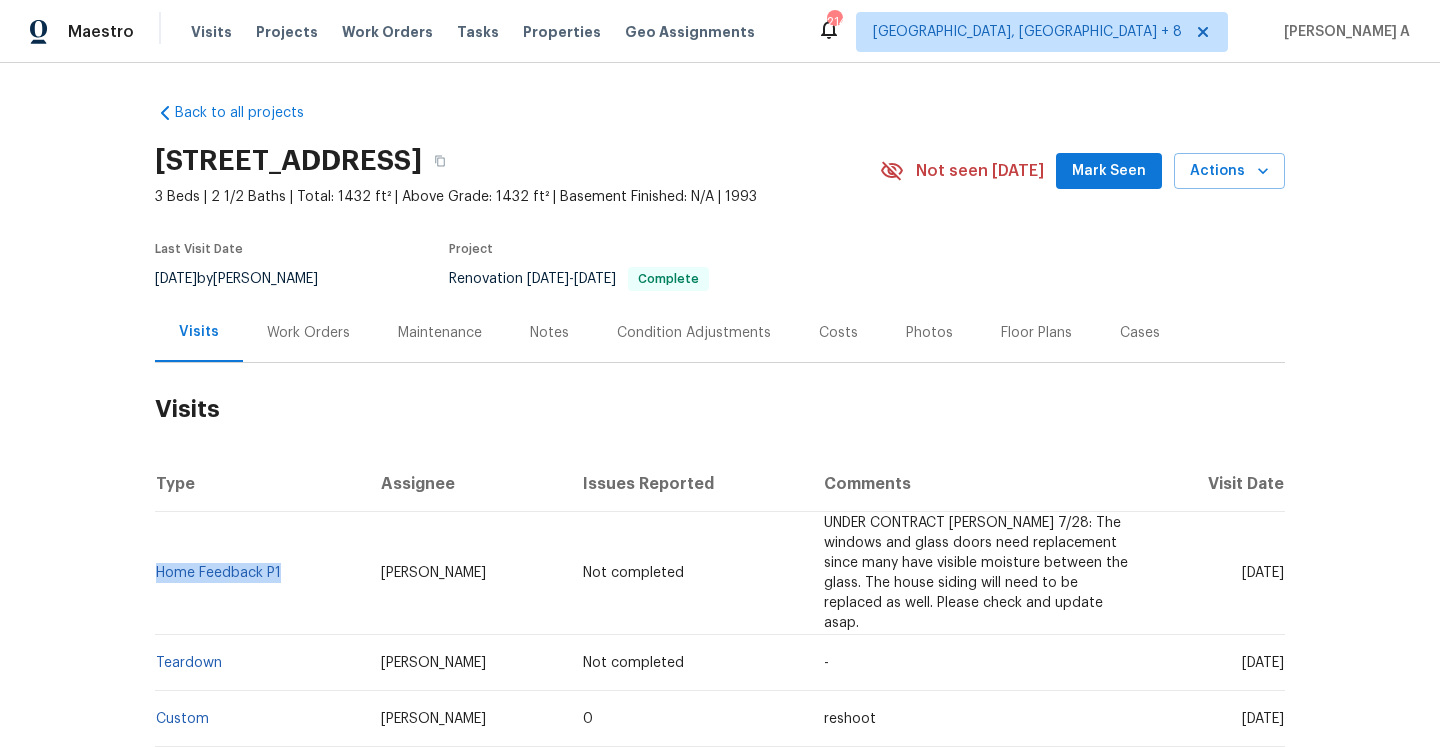 copy on "Home Feedback P1" 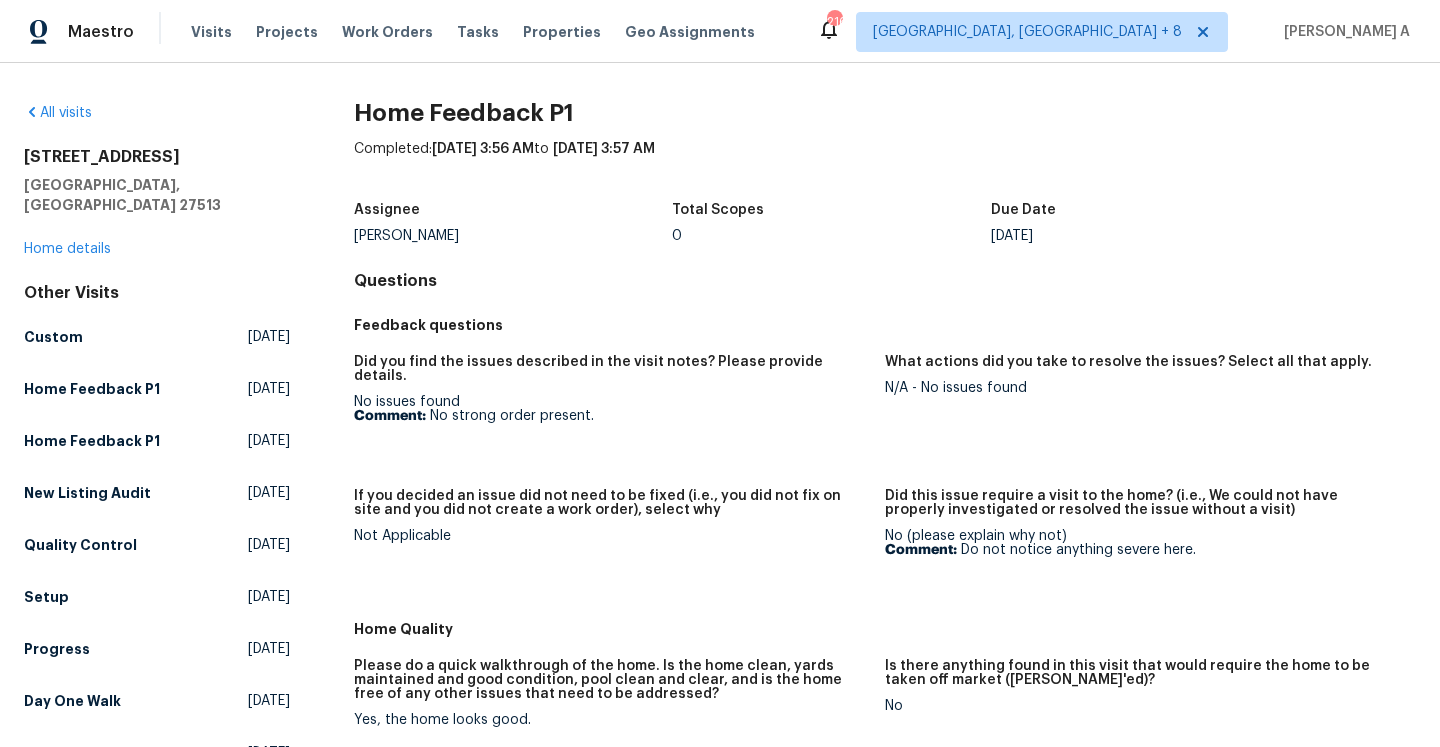 scroll, scrollTop: 0, scrollLeft: 0, axis: both 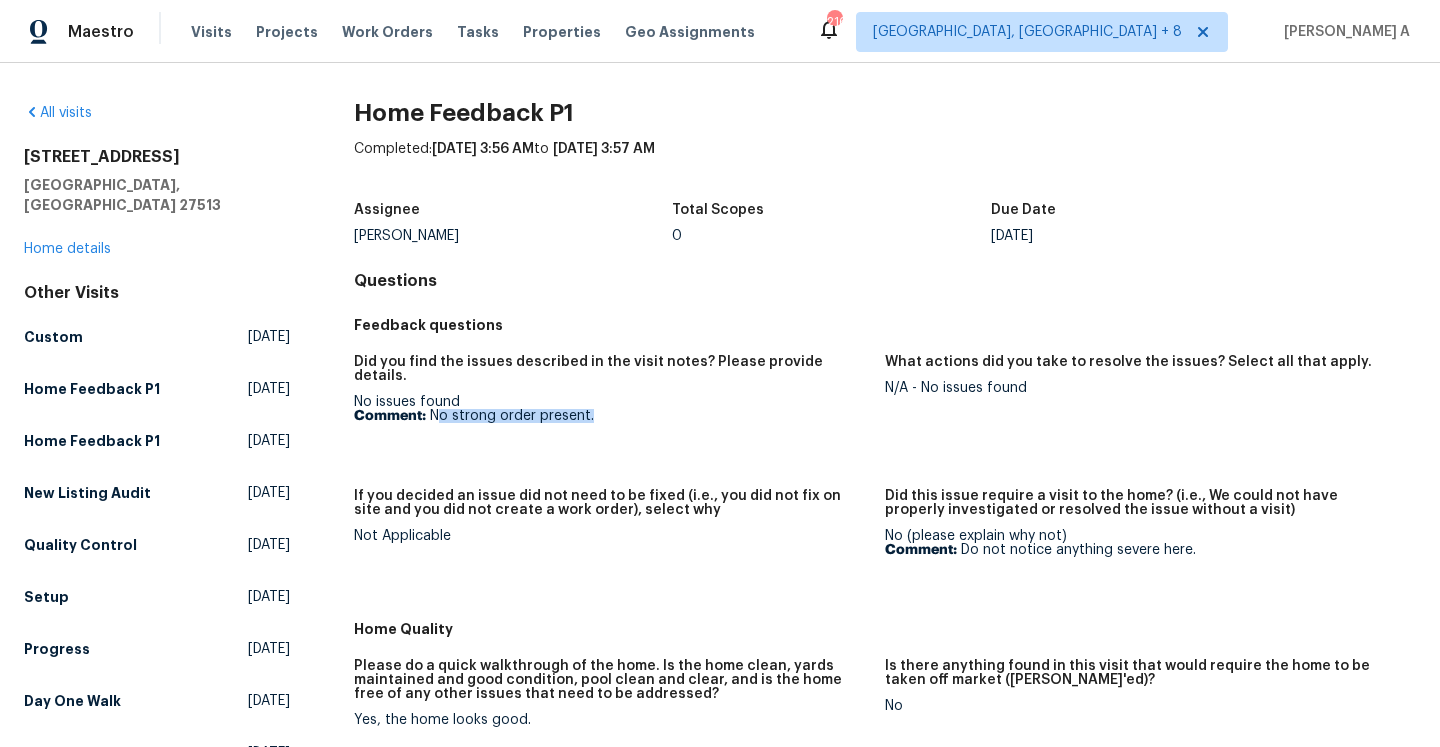 drag, startPoint x: 440, startPoint y: 401, endPoint x: 593, endPoint y: 401, distance: 153 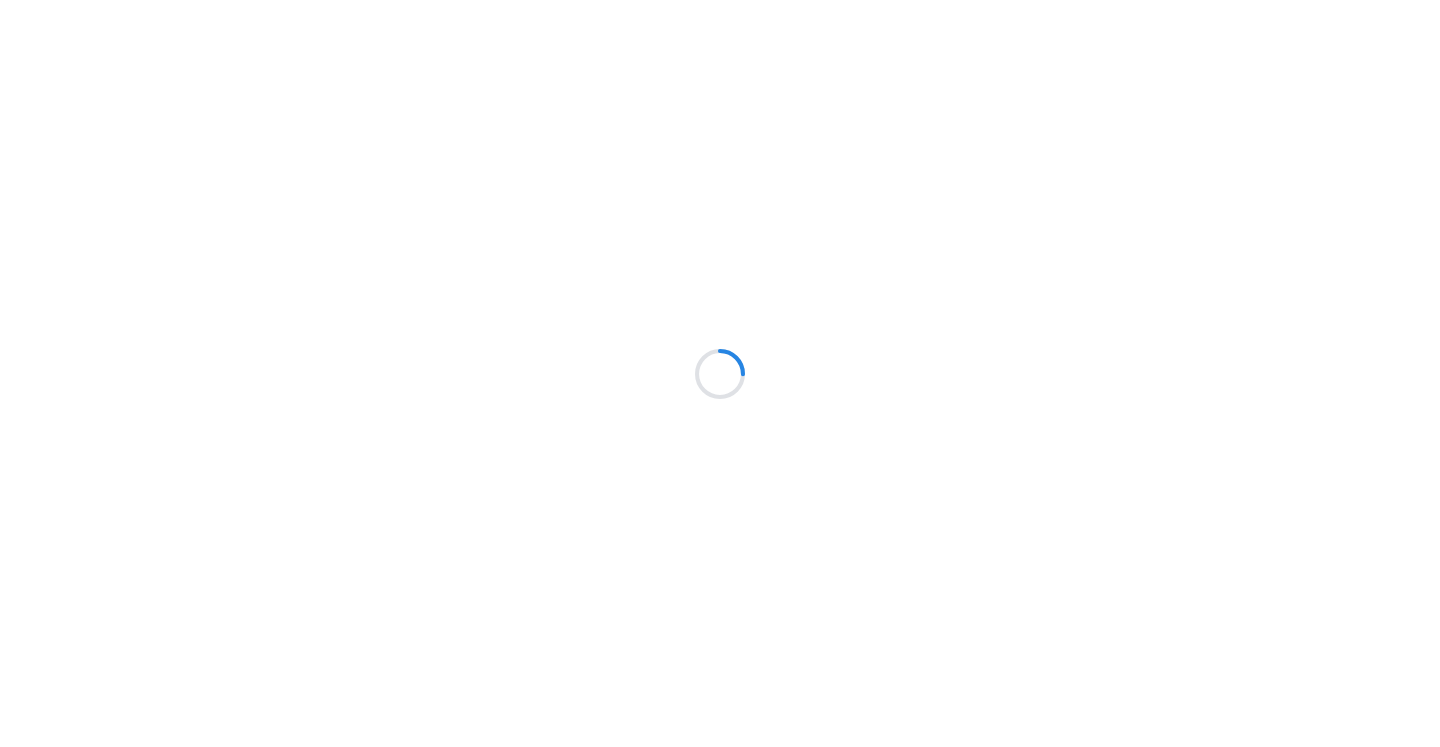scroll, scrollTop: 0, scrollLeft: 0, axis: both 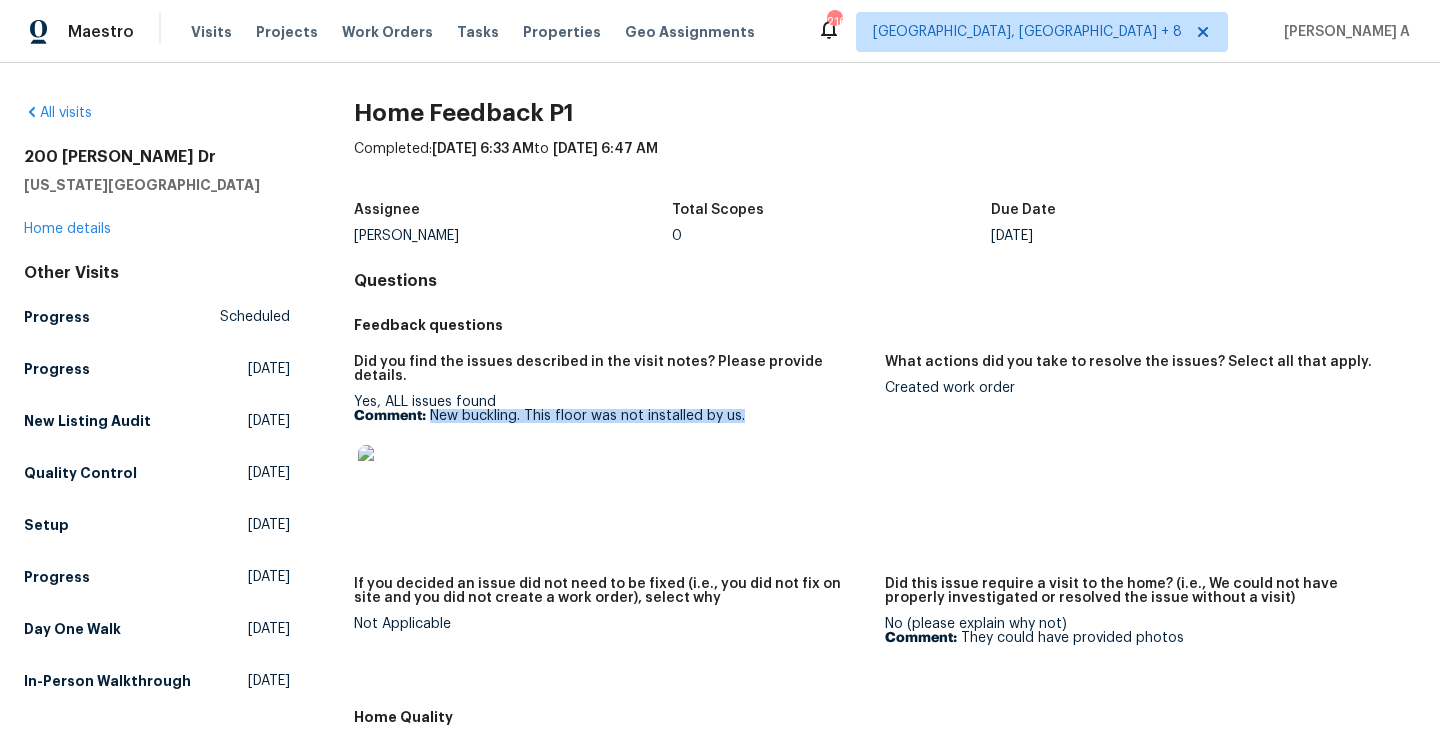 drag, startPoint x: 433, startPoint y: 398, endPoint x: 750, endPoint y: 398, distance: 317 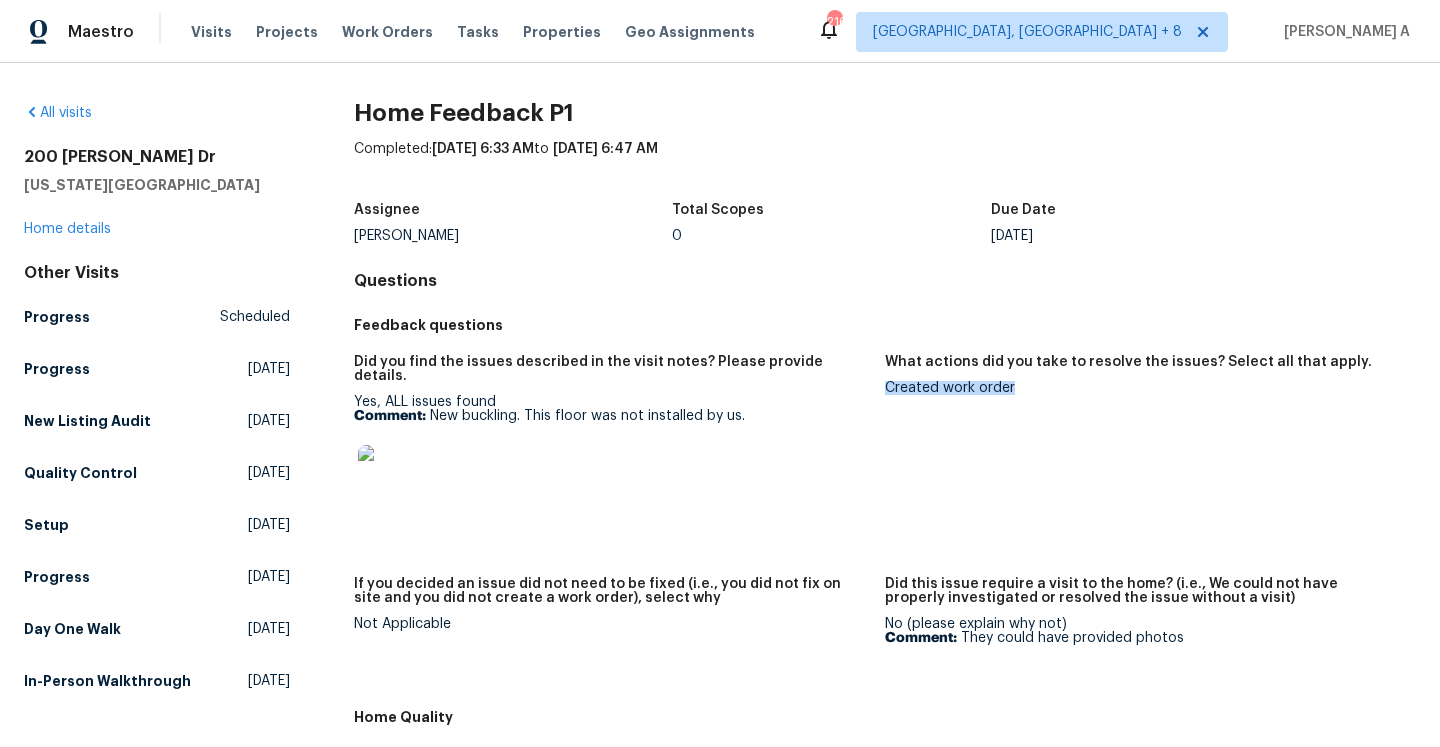 drag, startPoint x: 886, startPoint y: 388, endPoint x: 1026, endPoint y: 388, distance: 140 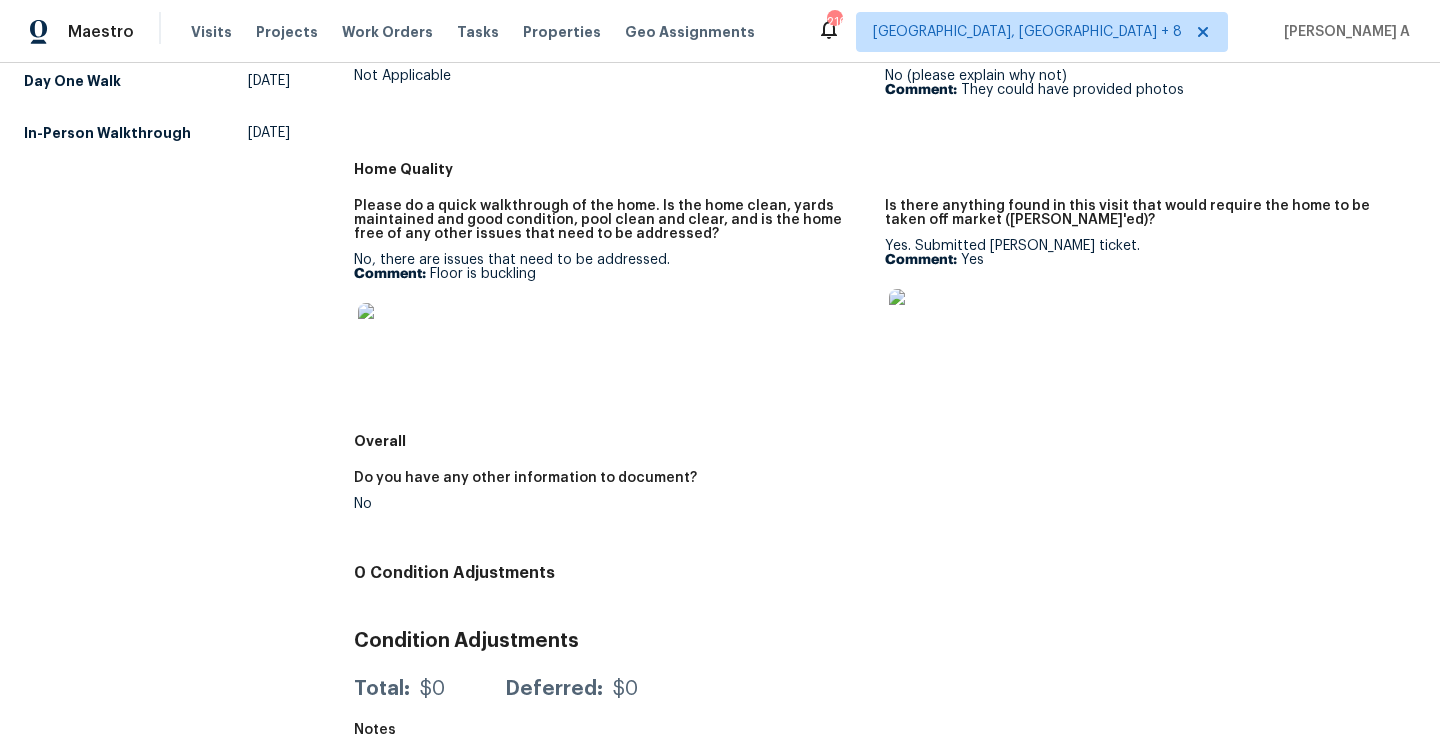 scroll, scrollTop: 500, scrollLeft: 0, axis: vertical 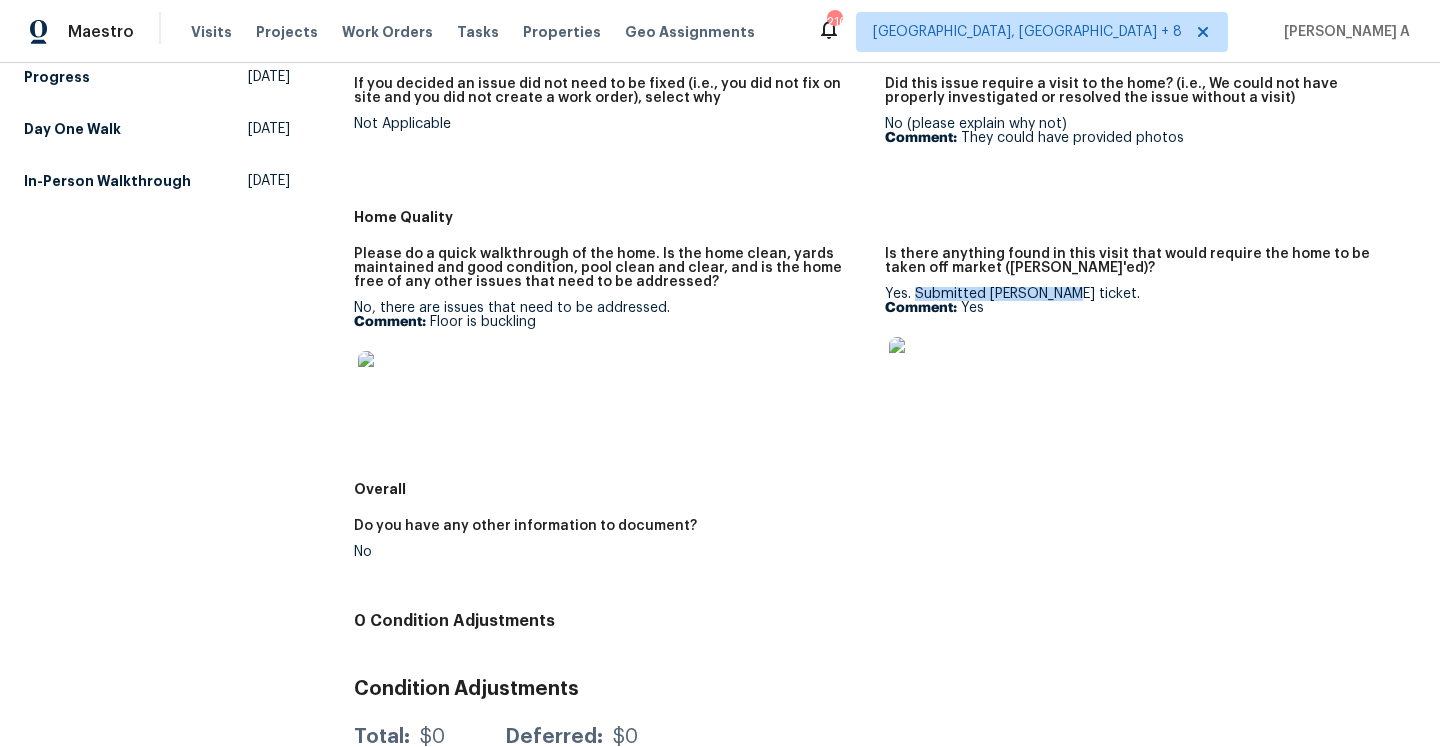 drag, startPoint x: 917, startPoint y: 278, endPoint x: 1086, endPoint y: 278, distance: 169 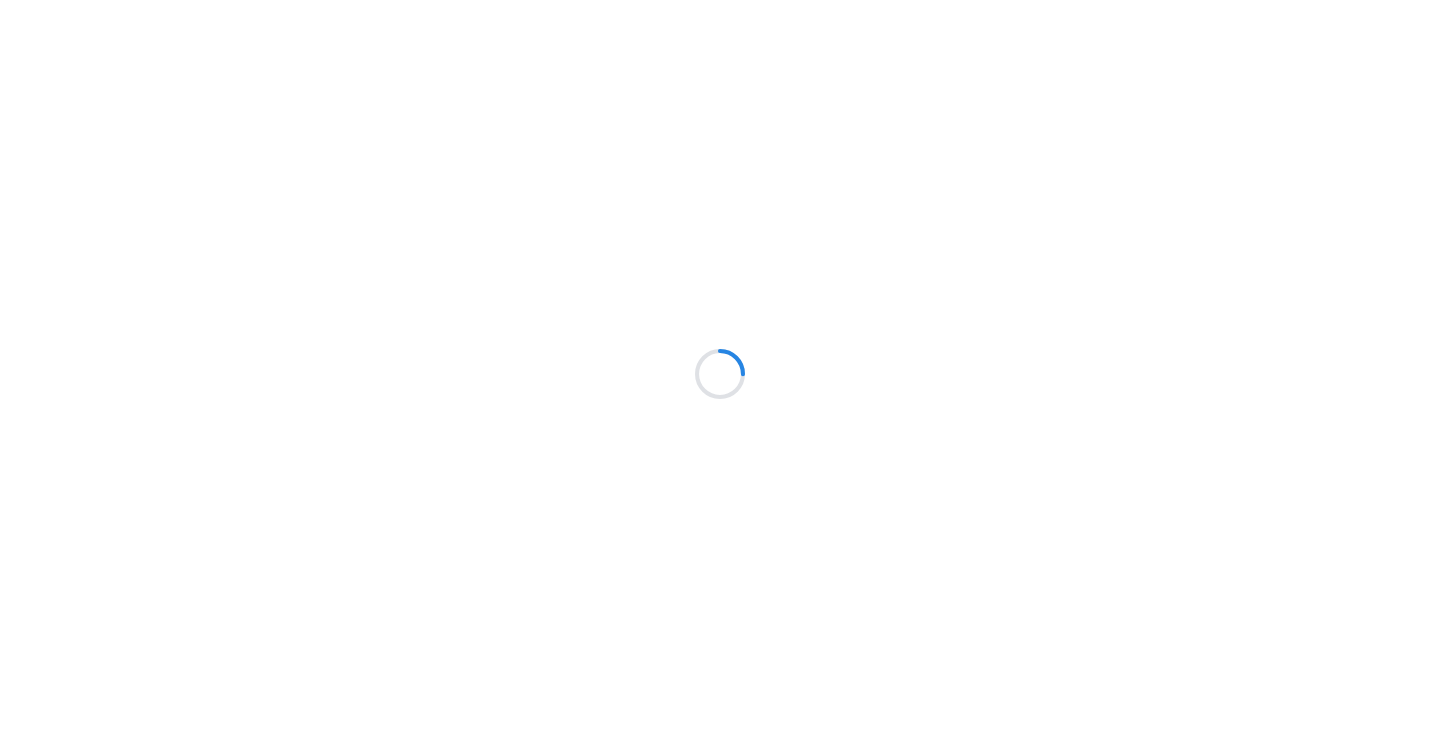 scroll, scrollTop: 0, scrollLeft: 0, axis: both 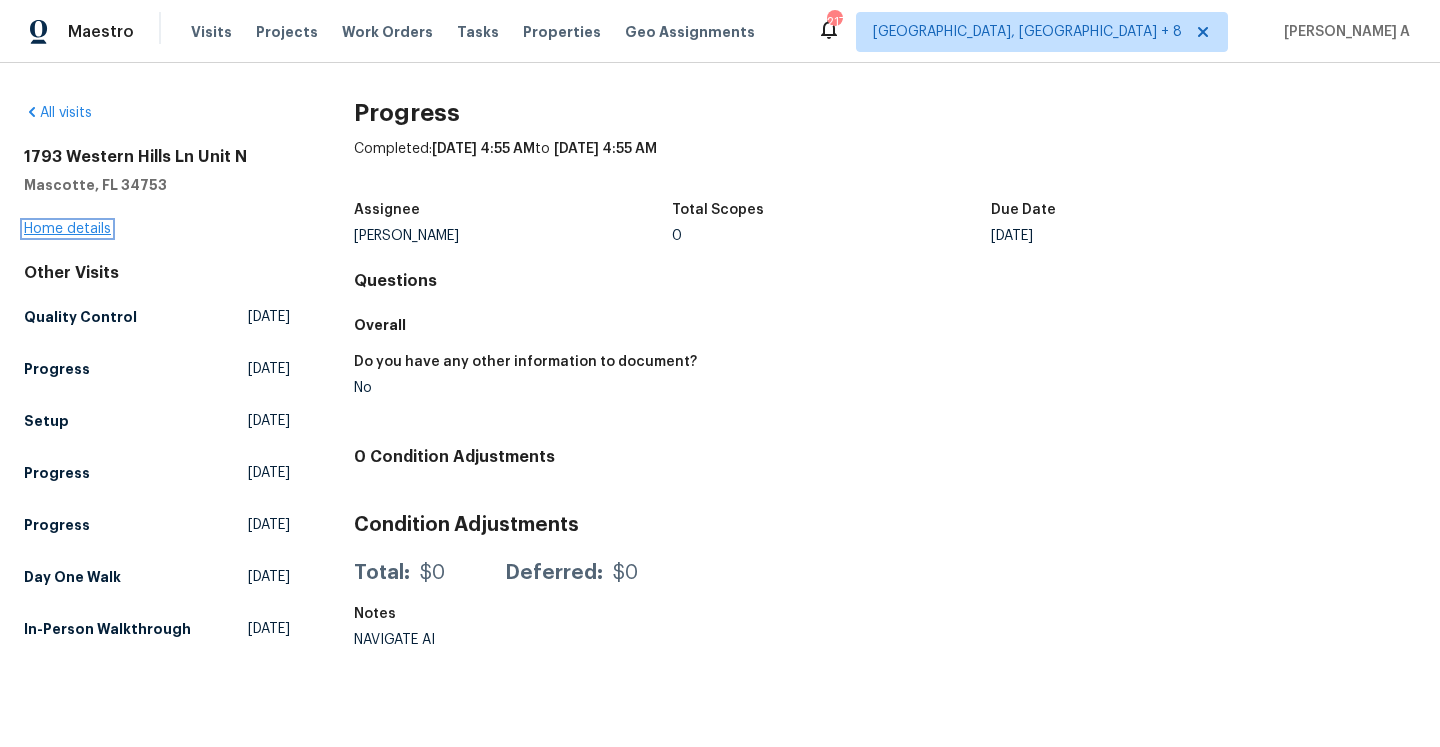 click on "Home details" at bounding box center (67, 229) 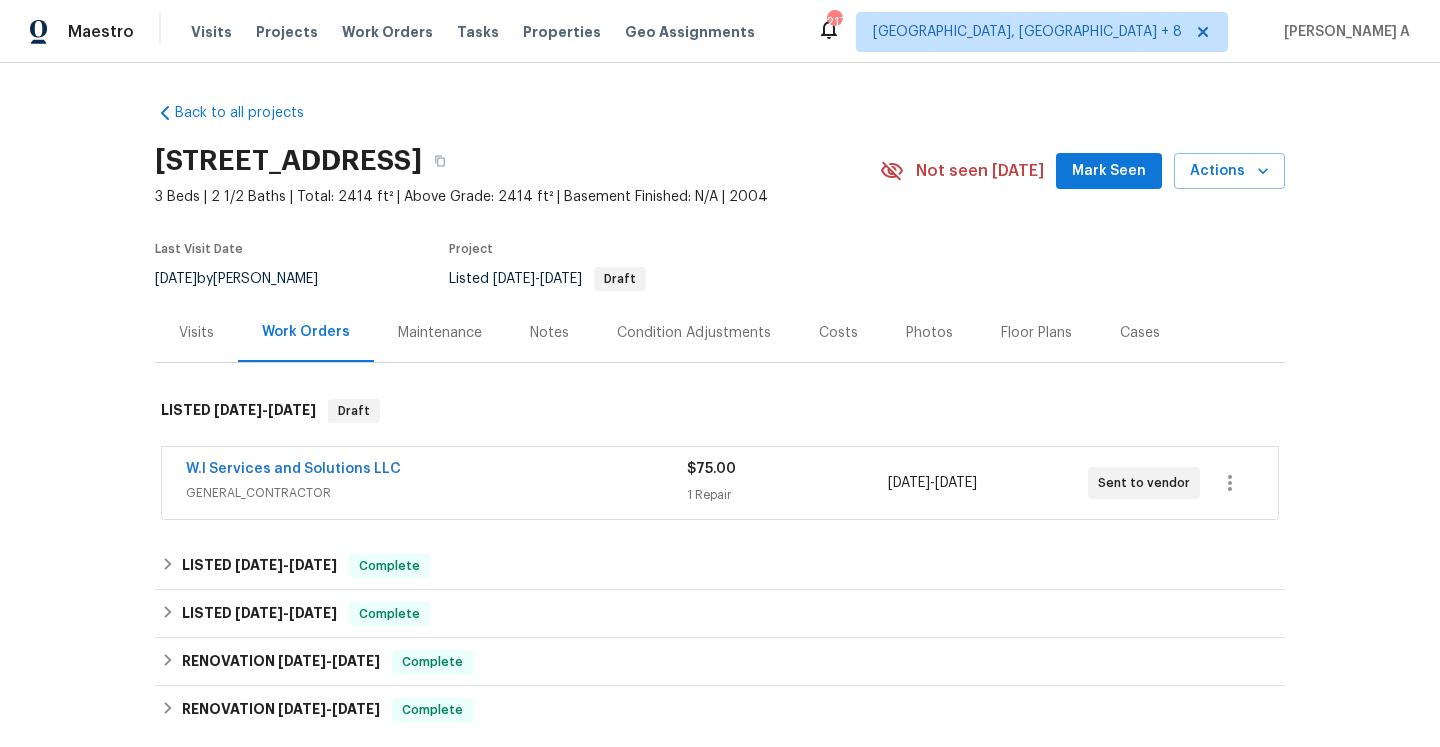 click on "GENERAL_CONTRACTOR" at bounding box center [436, 493] 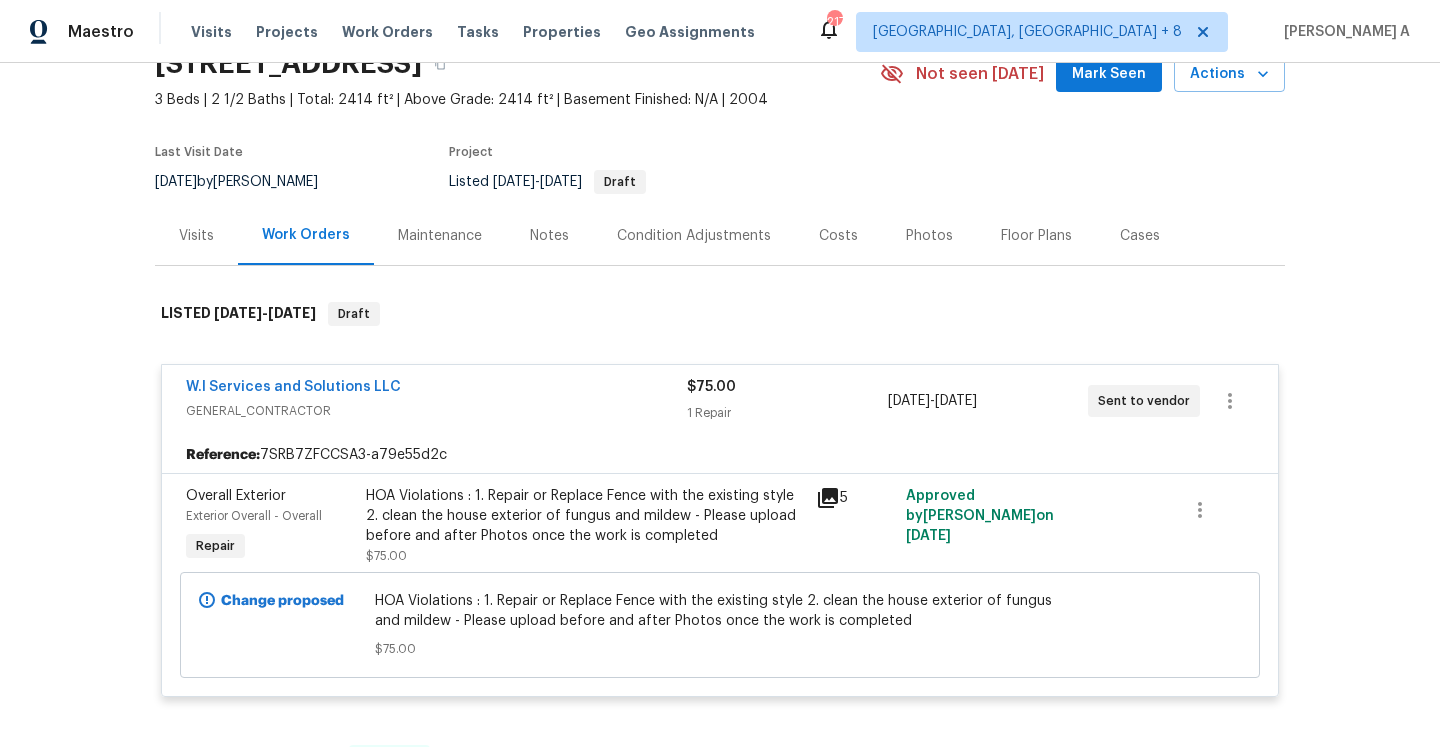 scroll, scrollTop: 102, scrollLeft: 0, axis: vertical 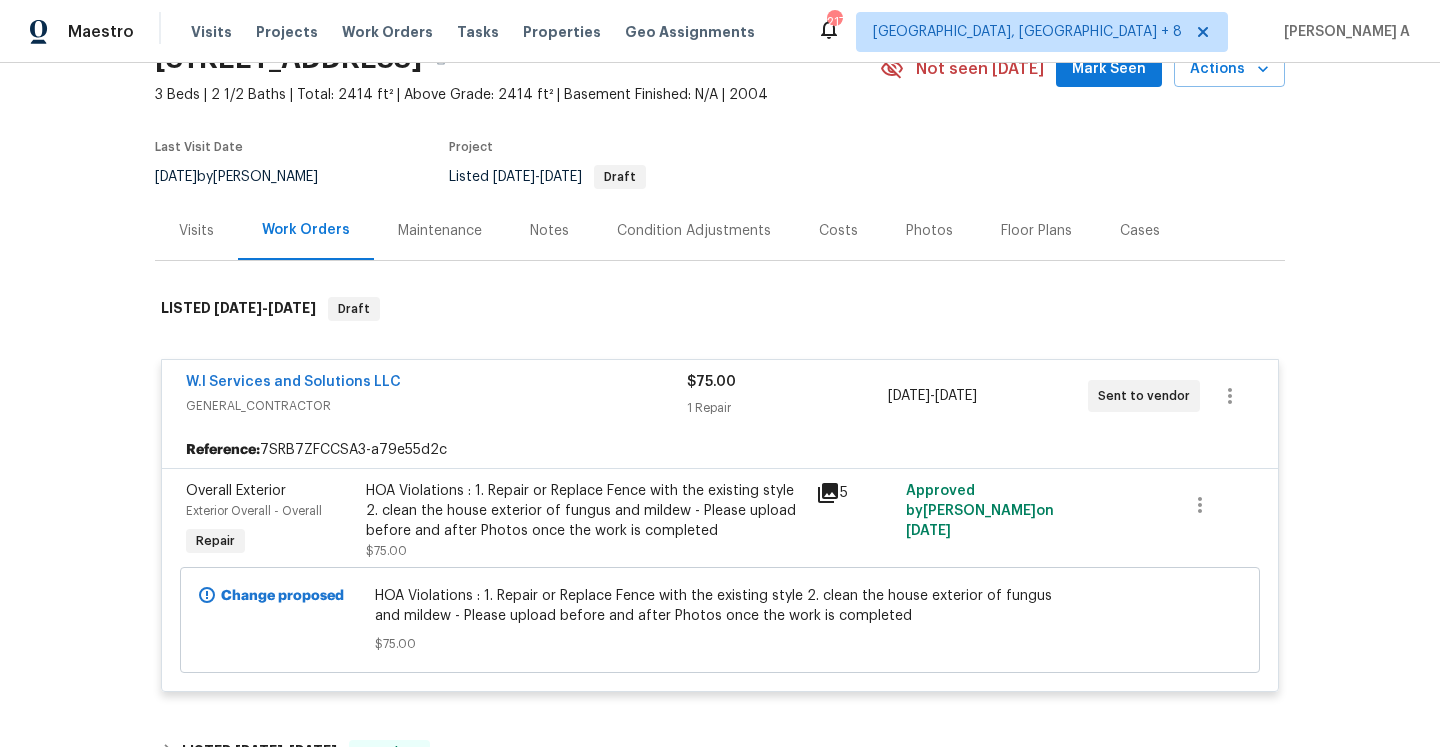 click on "Visits" at bounding box center [196, 231] 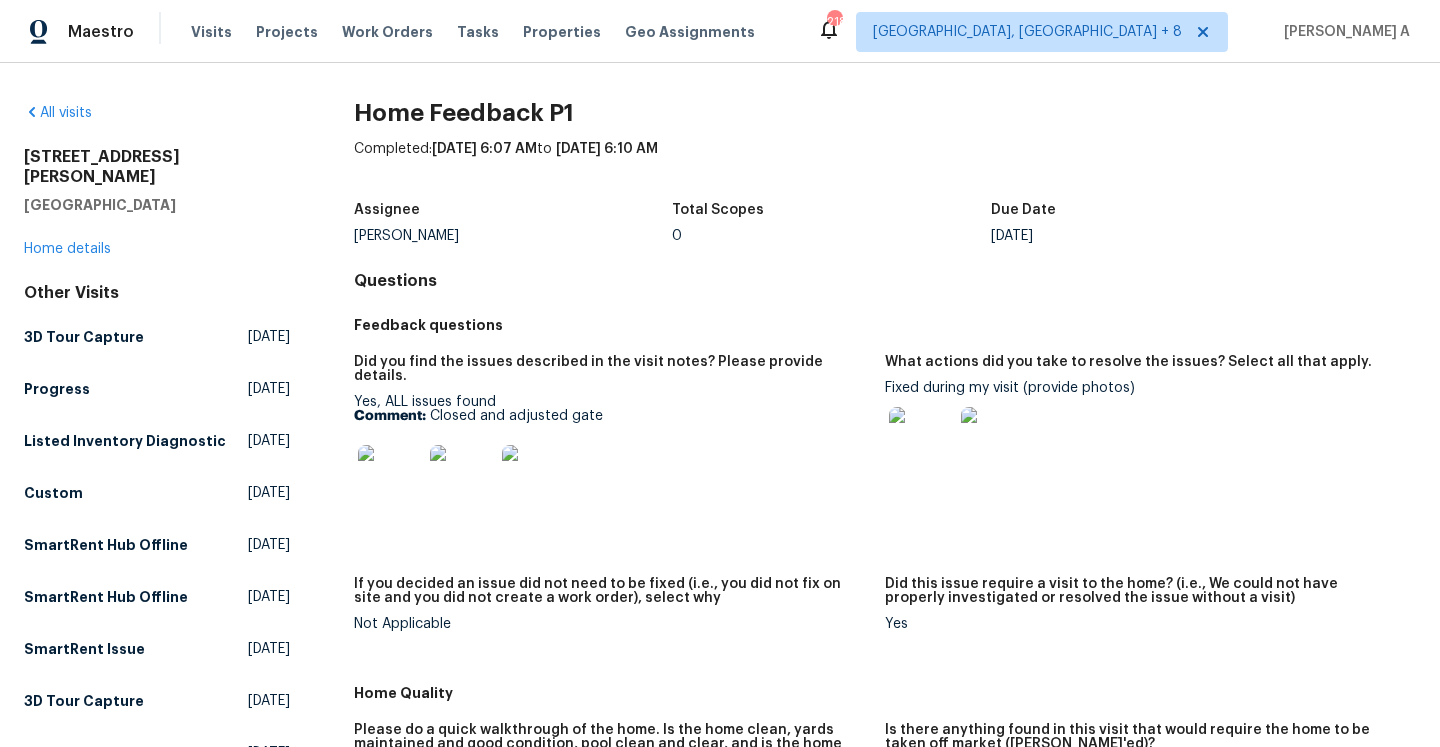 scroll, scrollTop: 0, scrollLeft: 0, axis: both 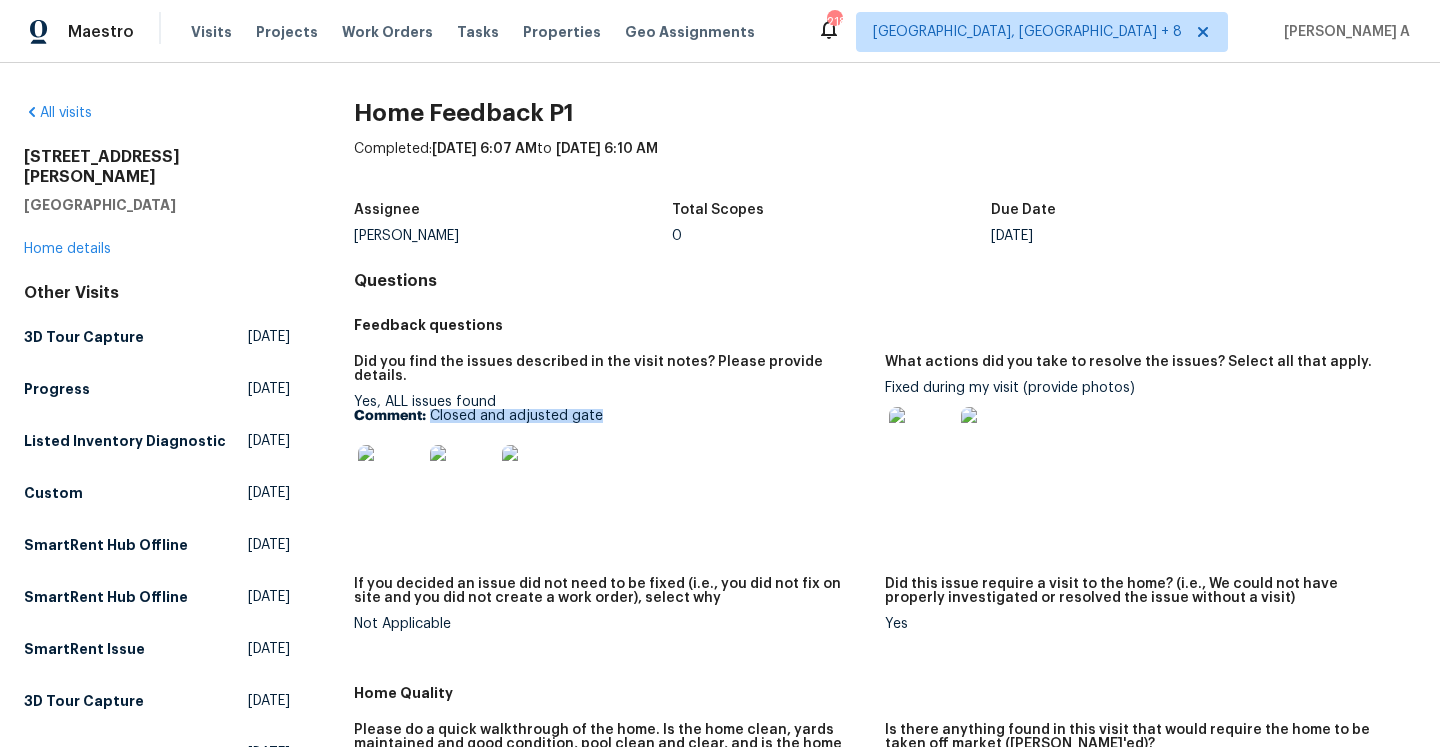 drag, startPoint x: 431, startPoint y: 396, endPoint x: 603, endPoint y: 398, distance: 172.01163 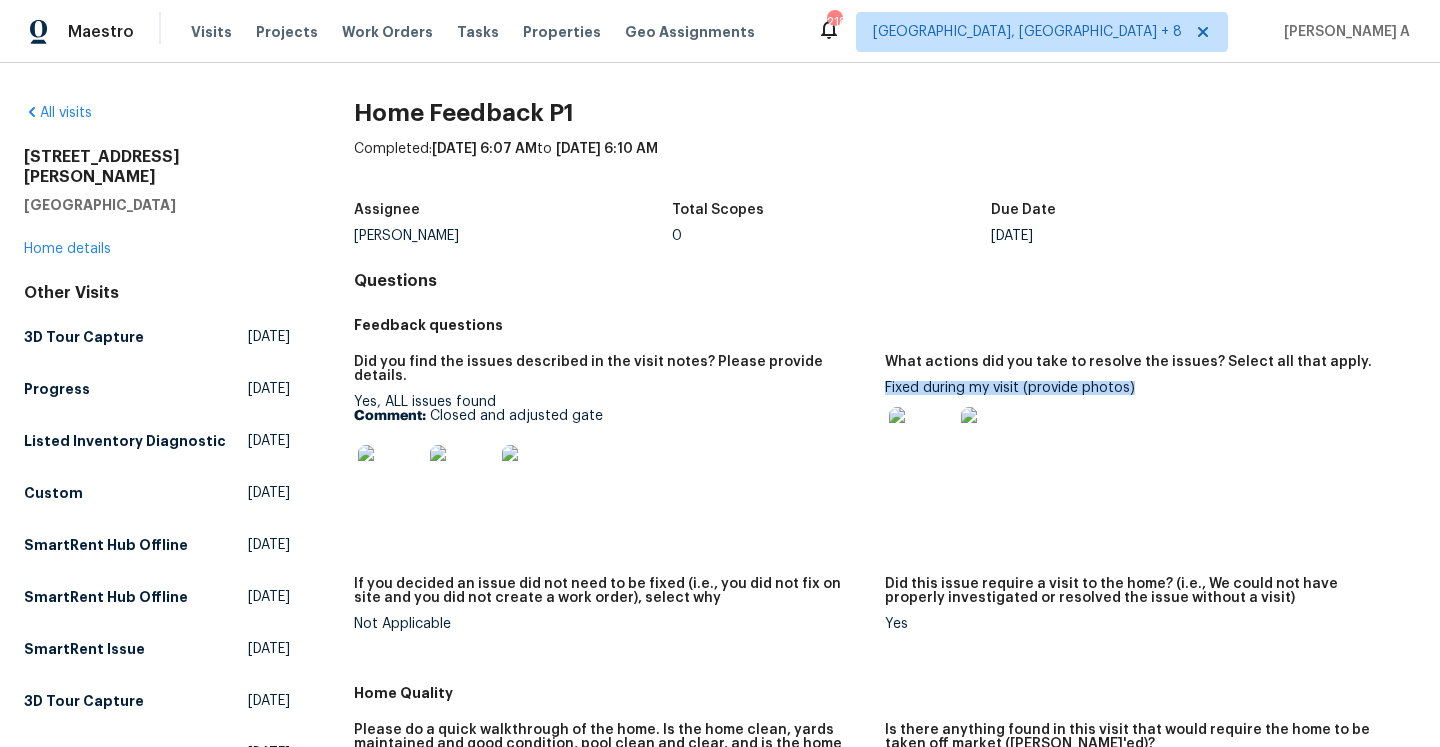 drag, startPoint x: 885, startPoint y: 383, endPoint x: 1162, endPoint y: 384, distance: 277.0018 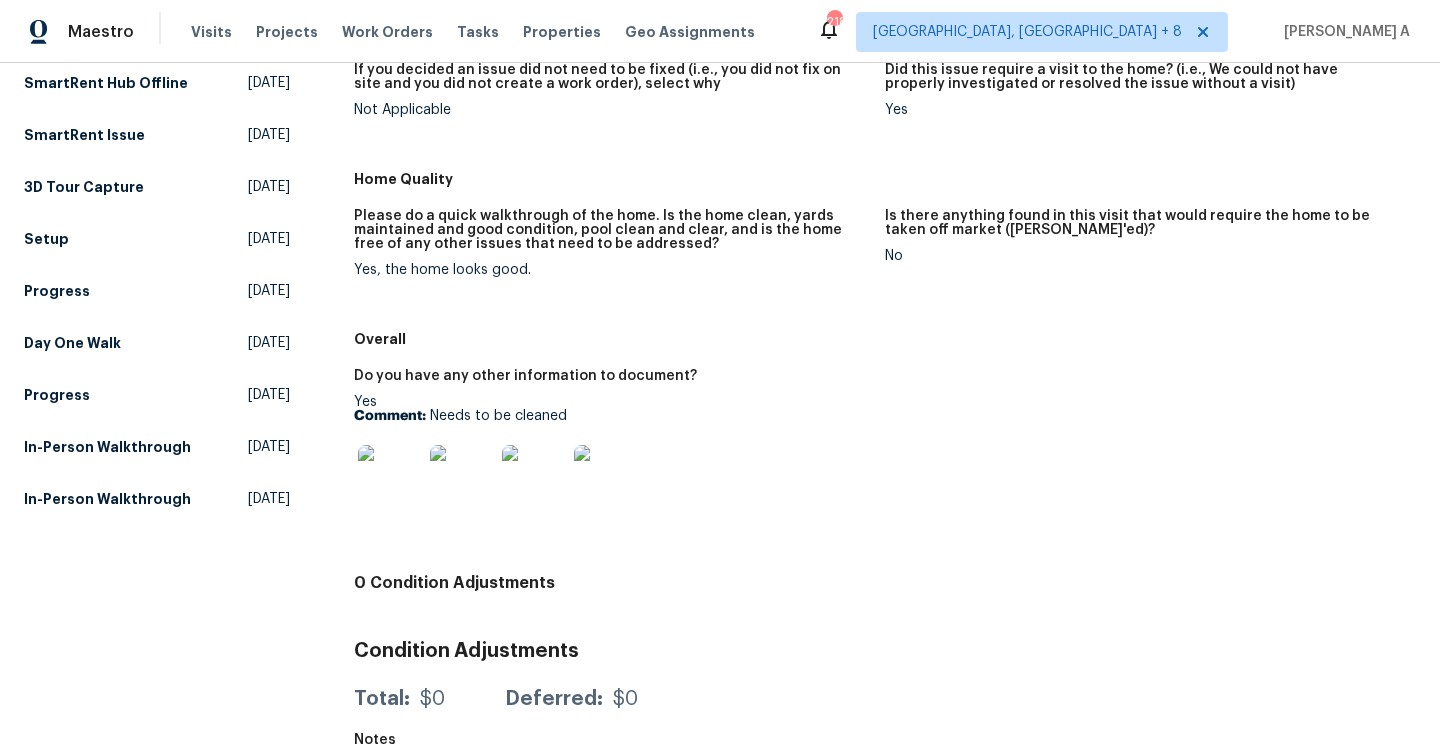 scroll, scrollTop: 520, scrollLeft: 0, axis: vertical 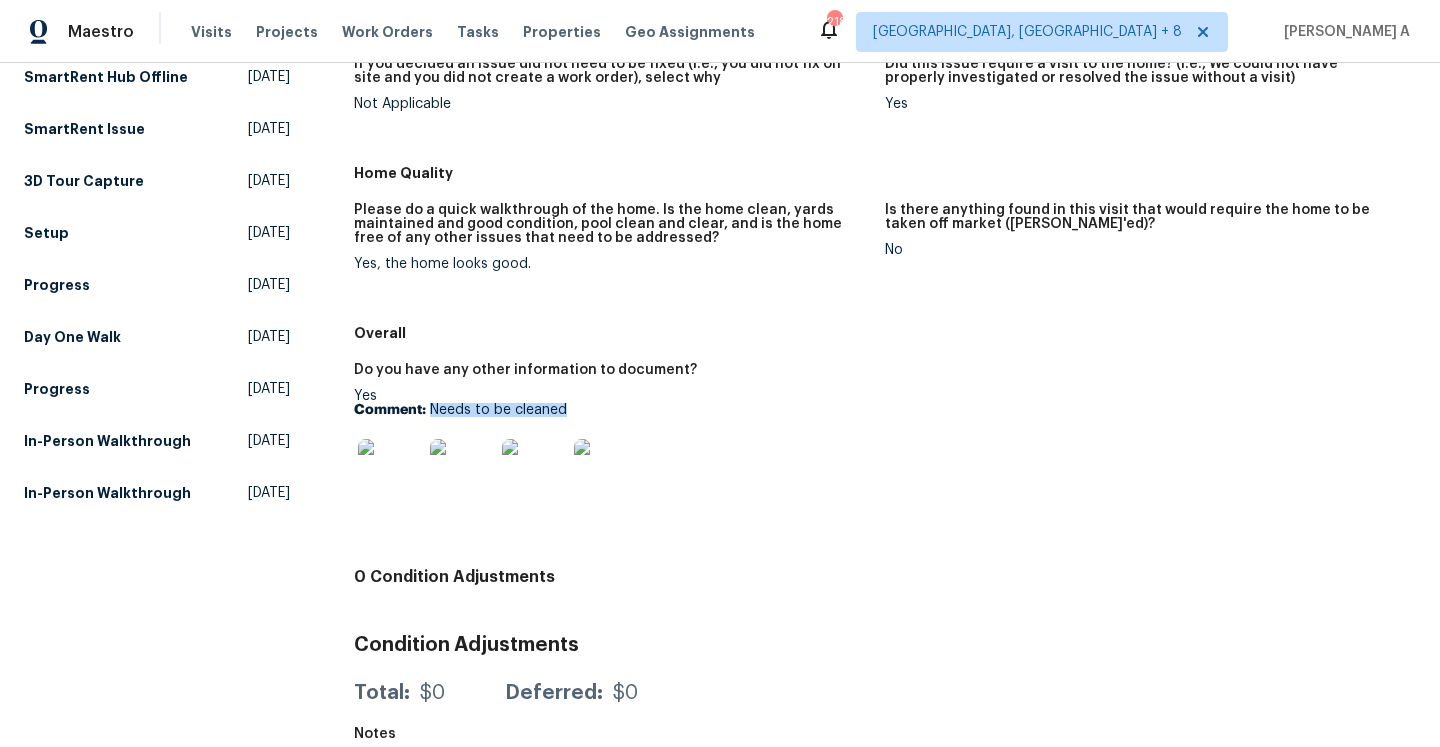 drag, startPoint x: 432, startPoint y: 394, endPoint x: 579, endPoint y: 394, distance: 147 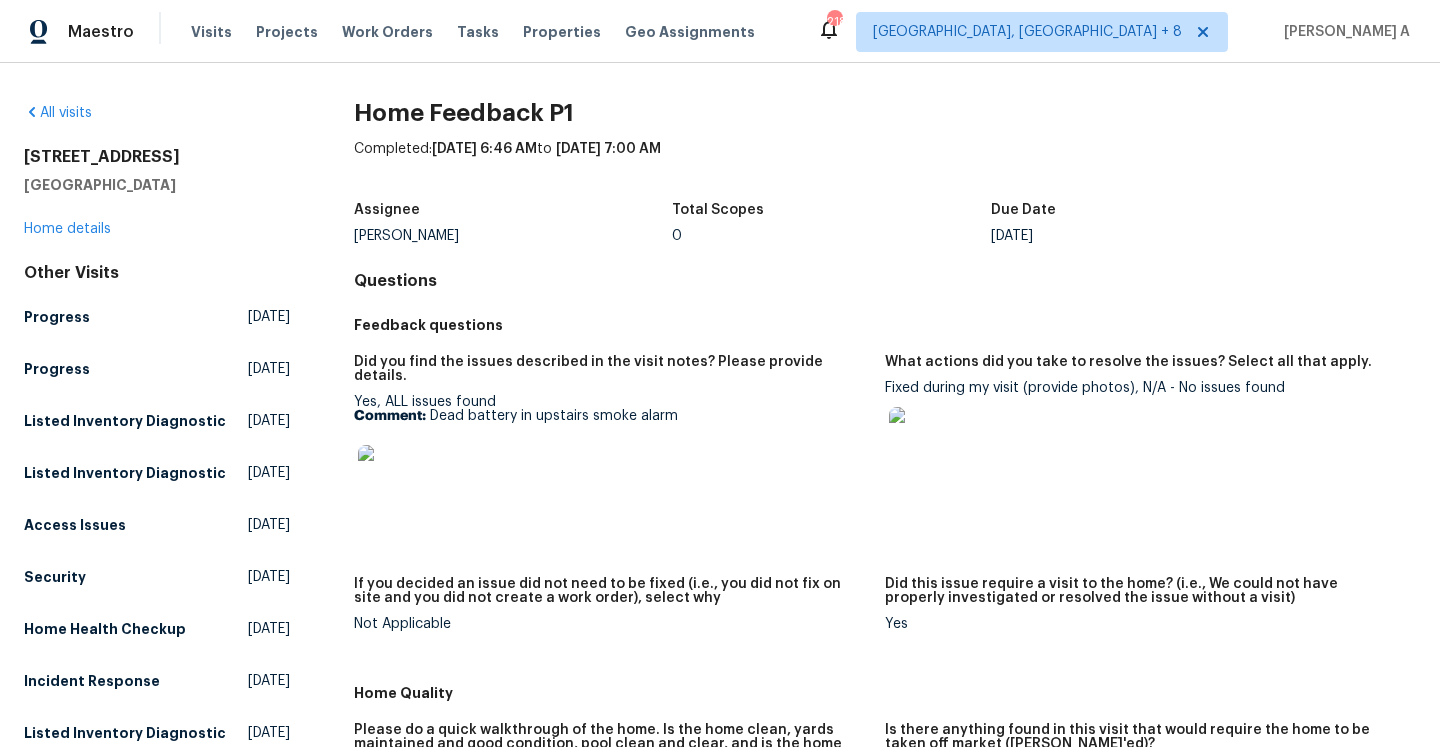 scroll, scrollTop: 0, scrollLeft: 0, axis: both 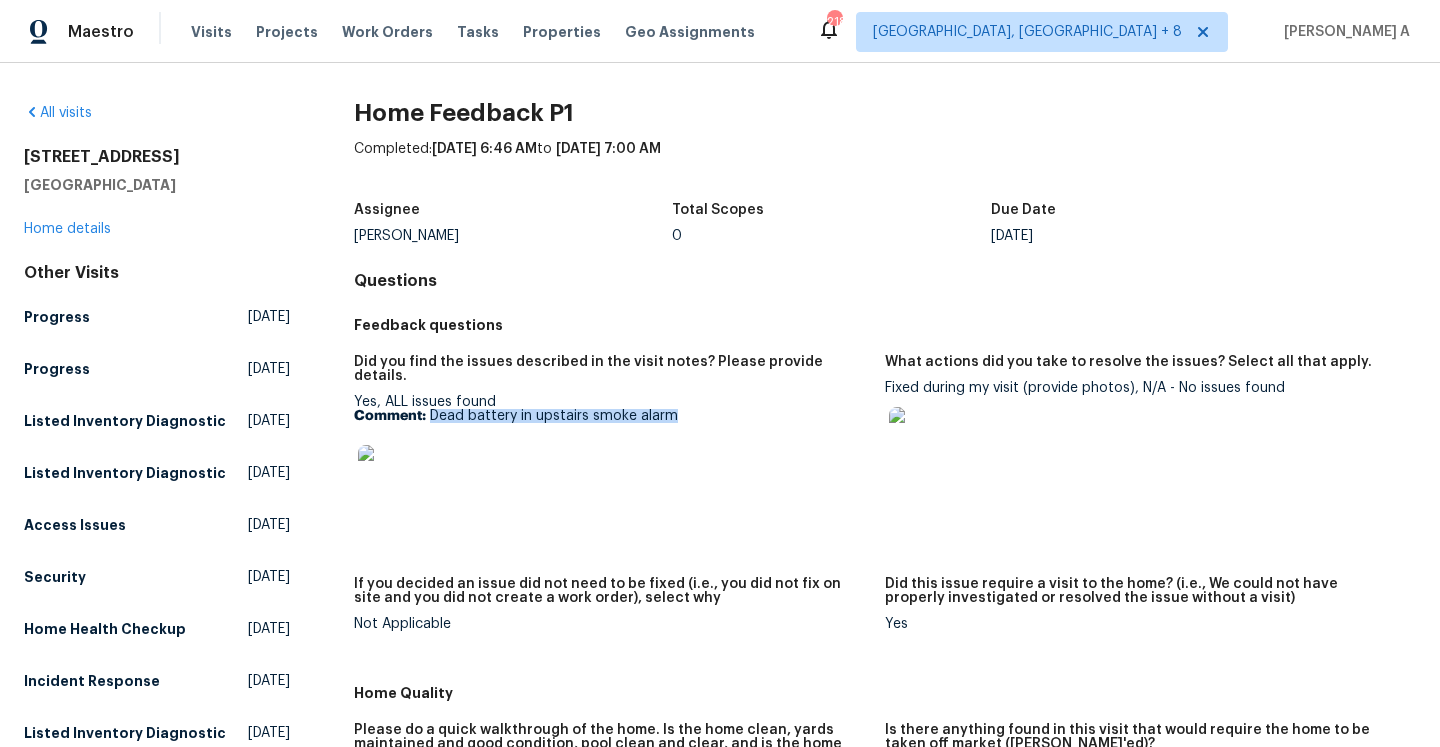 drag, startPoint x: 429, startPoint y: 401, endPoint x: 667, endPoint y: 401, distance: 238 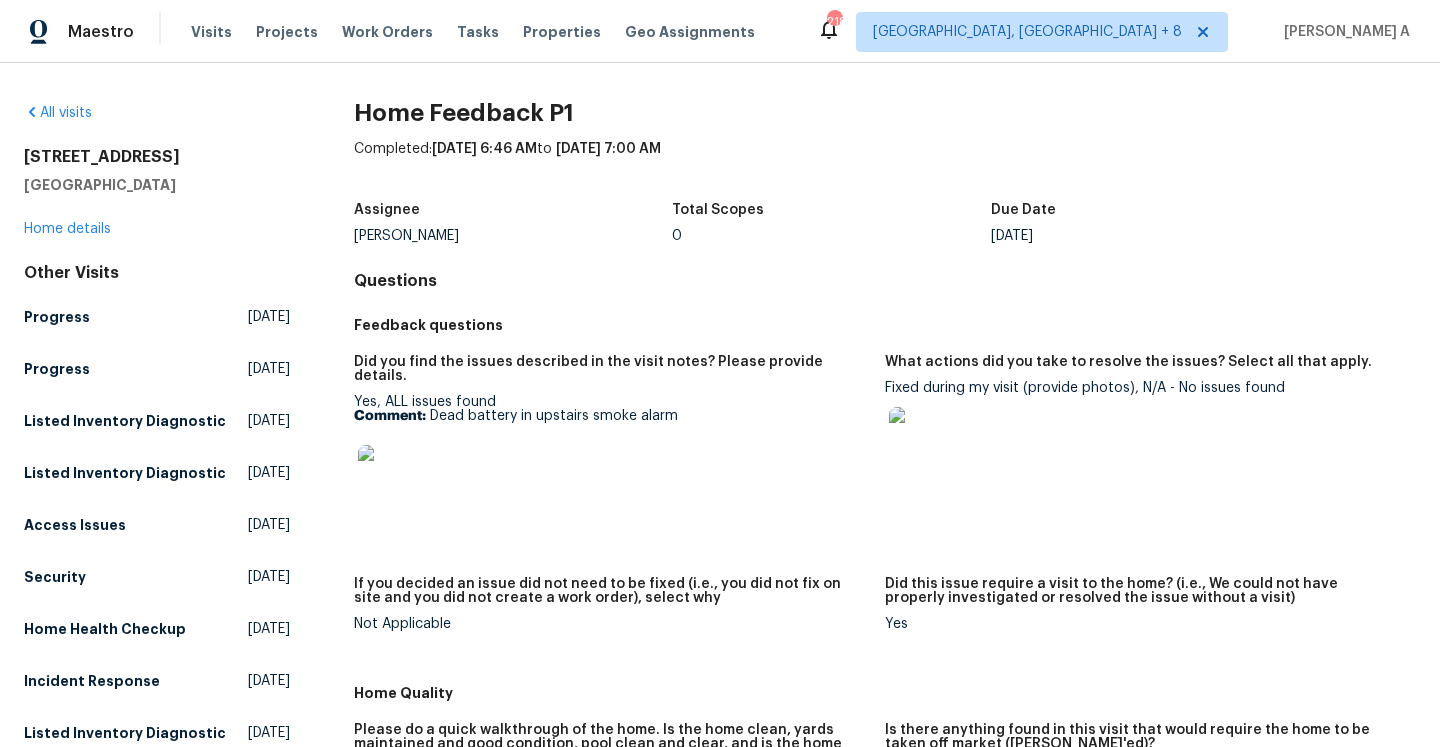 click on "Fixed during my visit (provide photos), N/A - No issues found" at bounding box center (1142, 432) 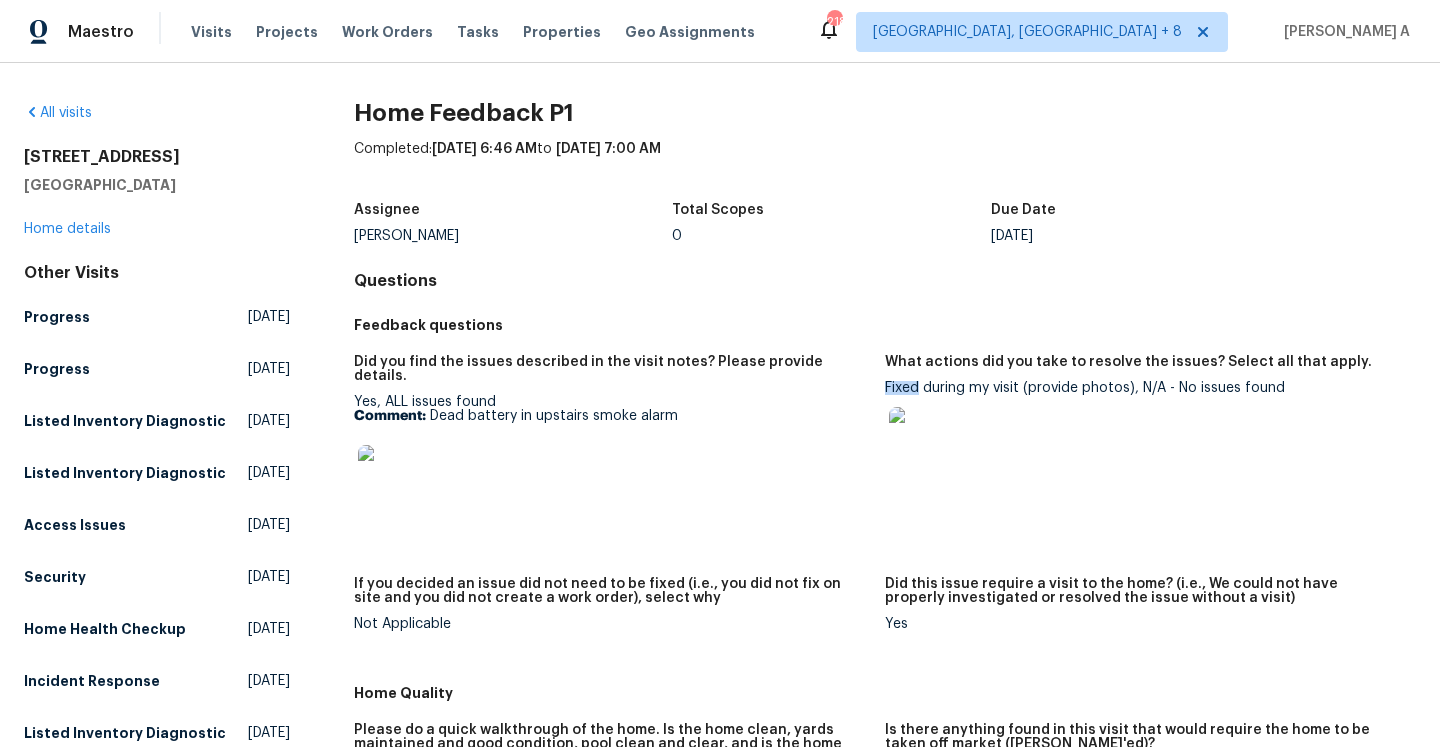 click on "Fixed during my visit (provide photos), N/A - No issues found" at bounding box center [1142, 432] 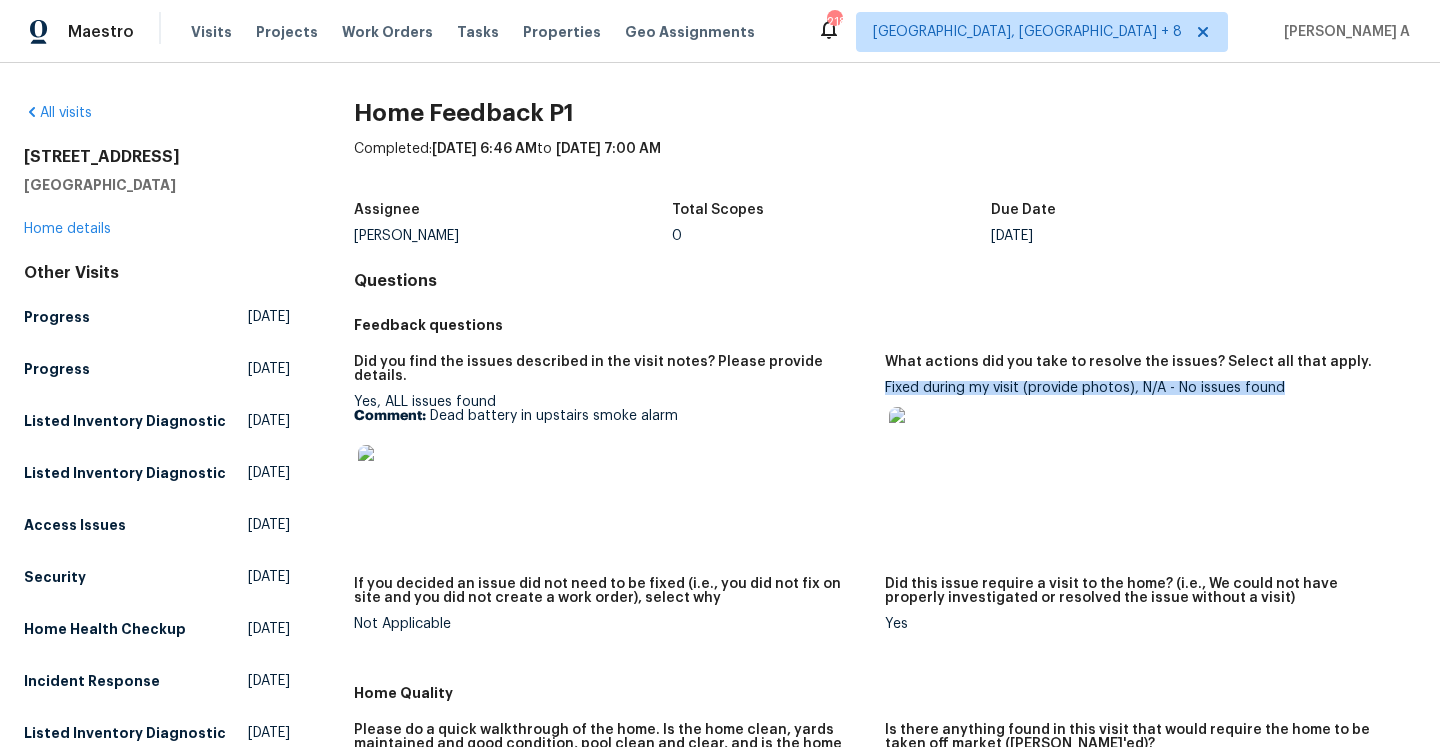 click on "Fixed during my visit (provide photos), N/A - No issues found" at bounding box center [1142, 432] 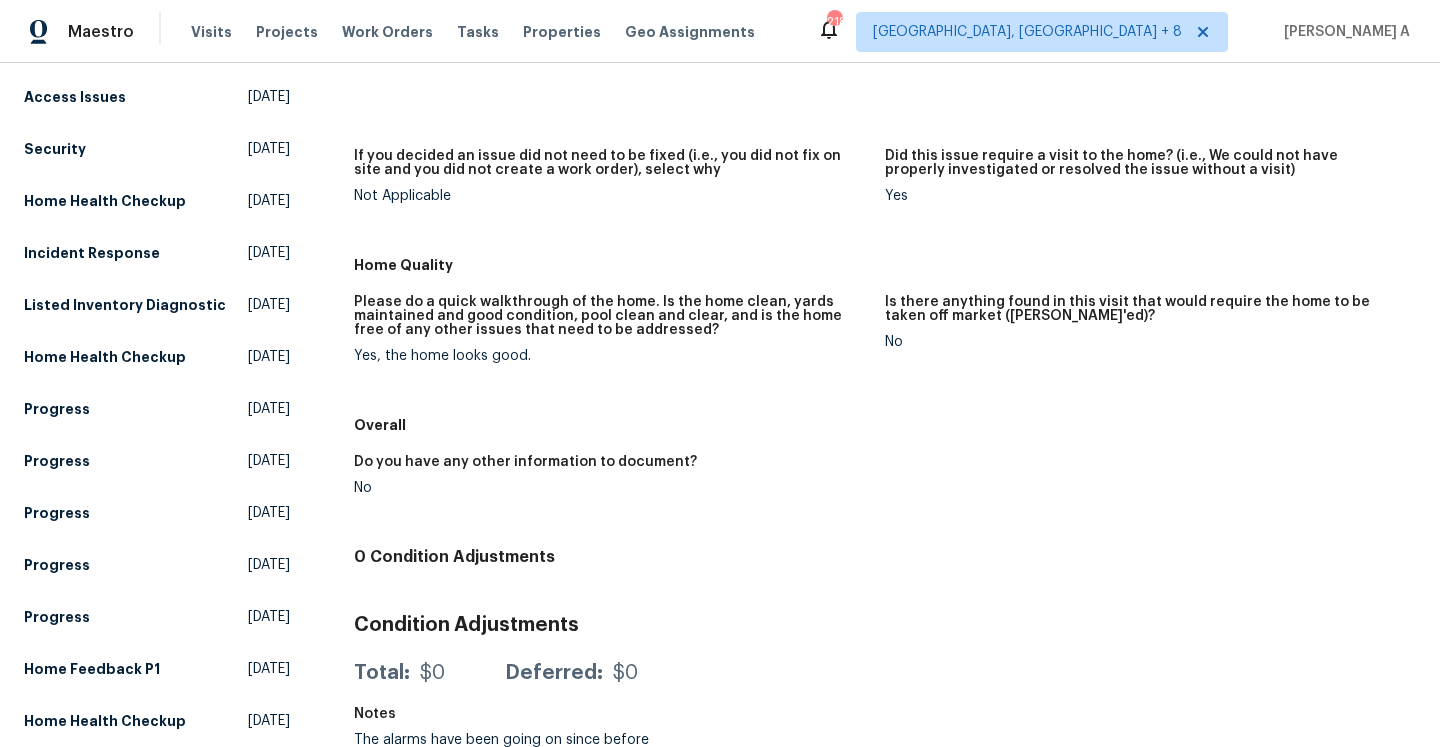 scroll, scrollTop: 458, scrollLeft: 0, axis: vertical 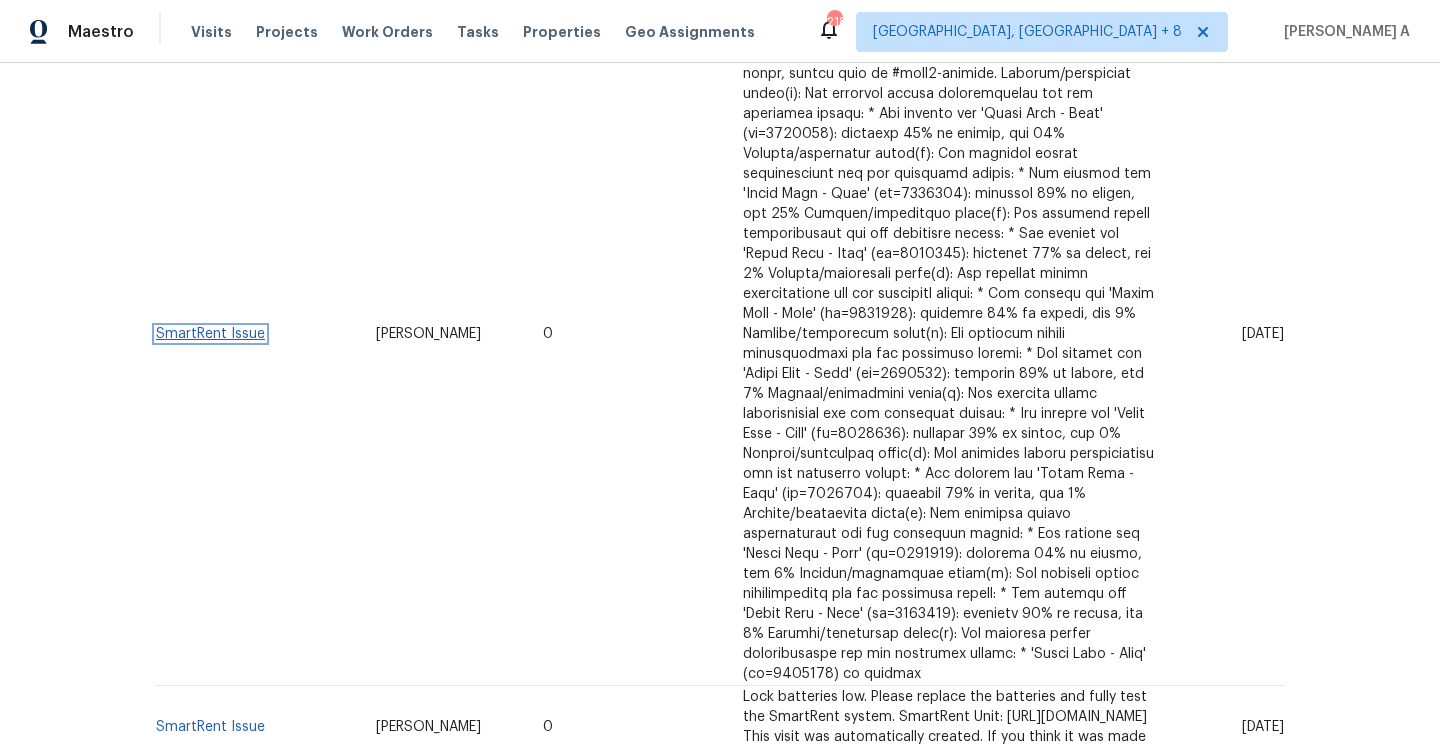 click on "SmartRent Issue" at bounding box center (210, 334) 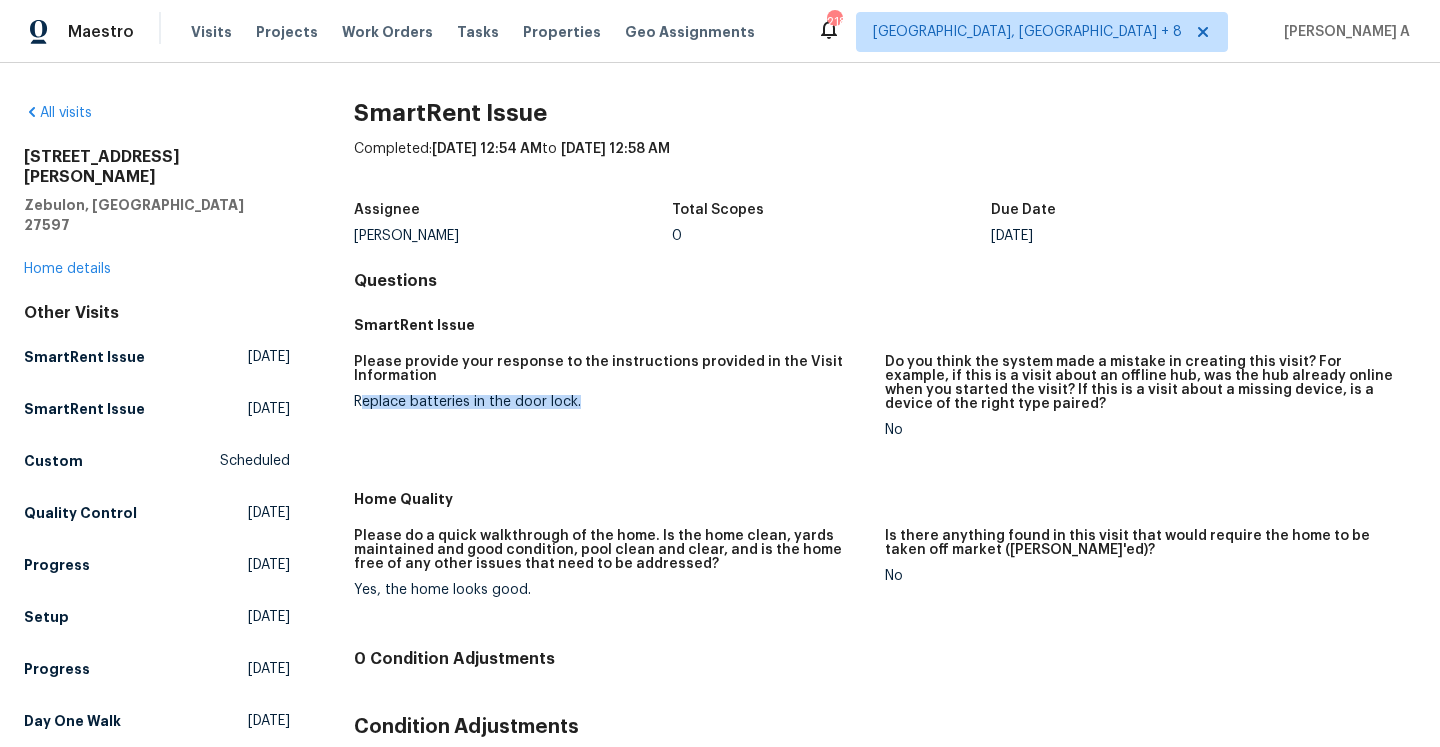 drag, startPoint x: 359, startPoint y: 400, endPoint x: 584, endPoint y: 401, distance: 225.00223 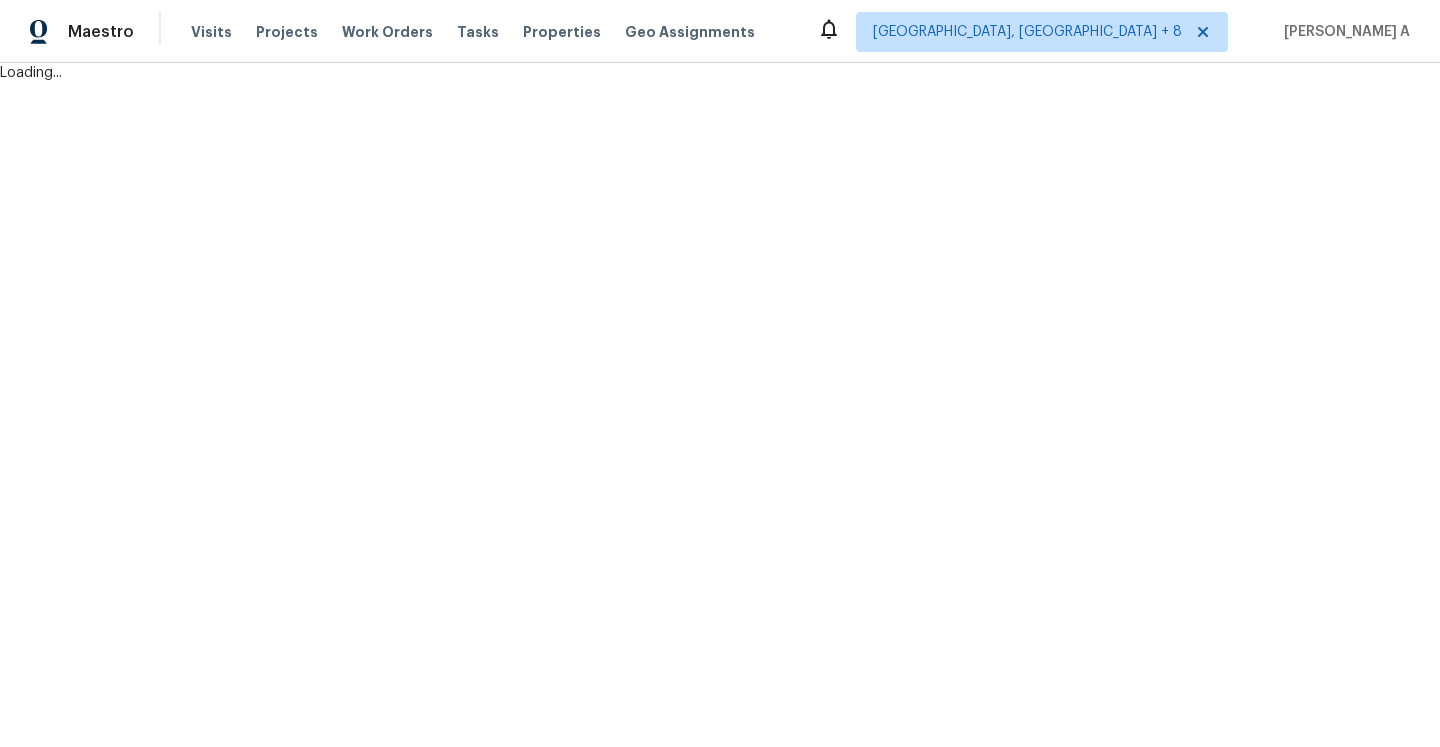 scroll, scrollTop: 0, scrollLeft: 0, axis: both 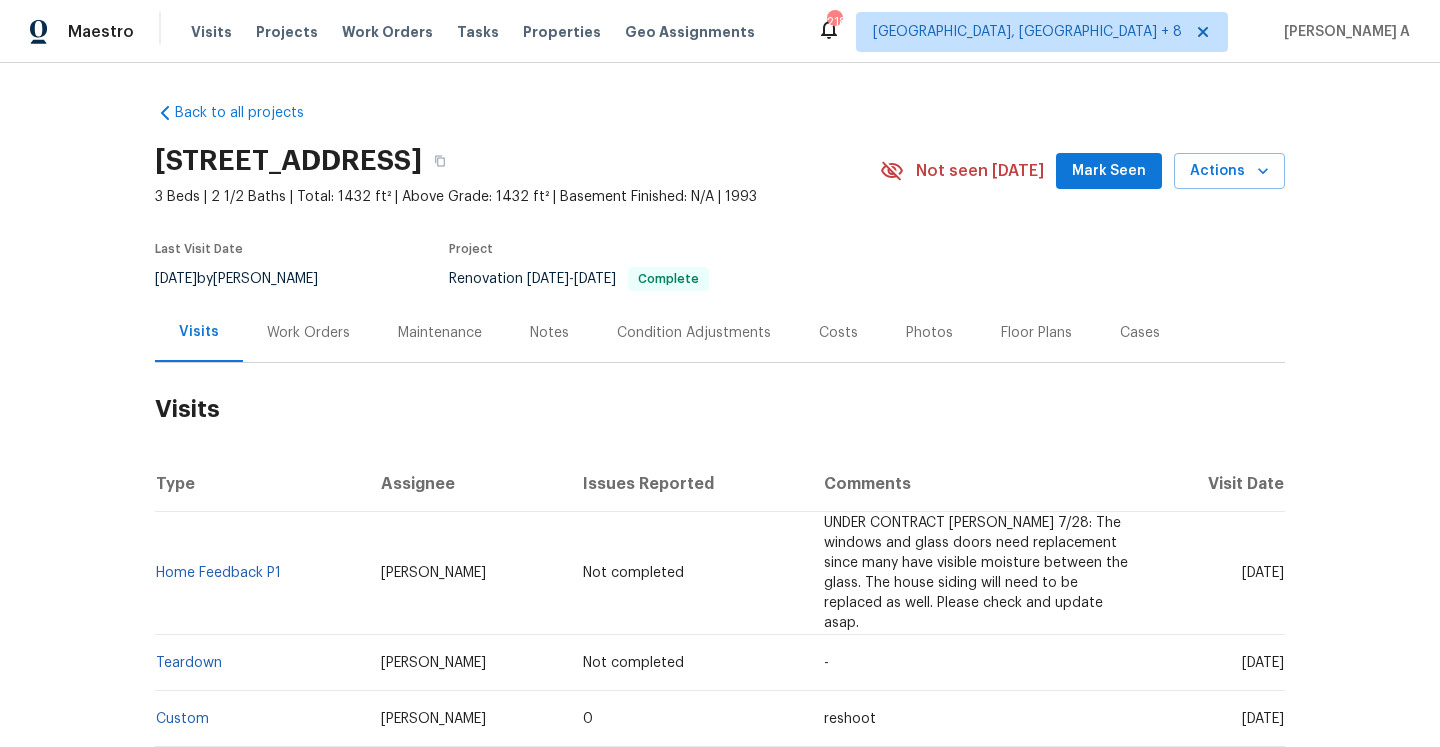 click on "Cases" at bounding box center [1140, 332] 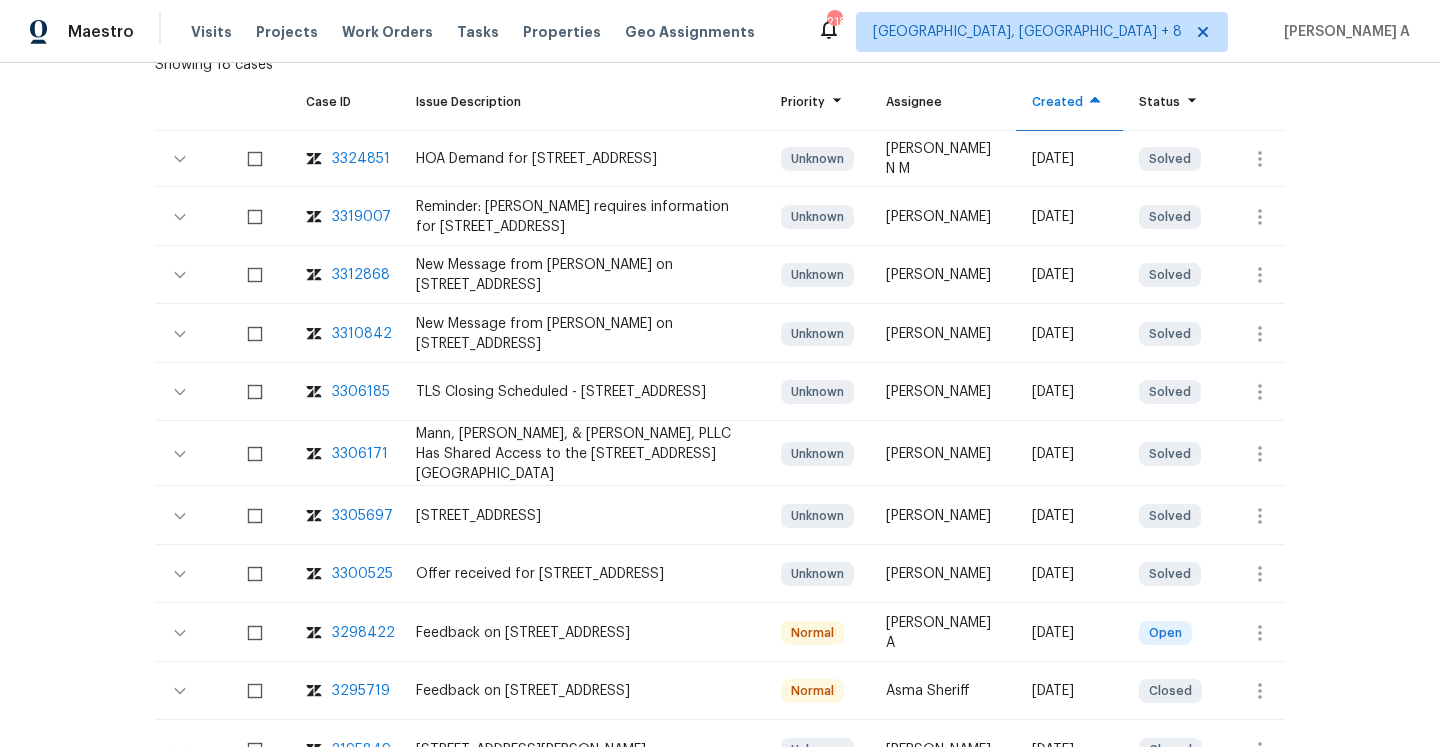 scroll, scrollTop: 474, scrollLeft: 0, axis: vertical 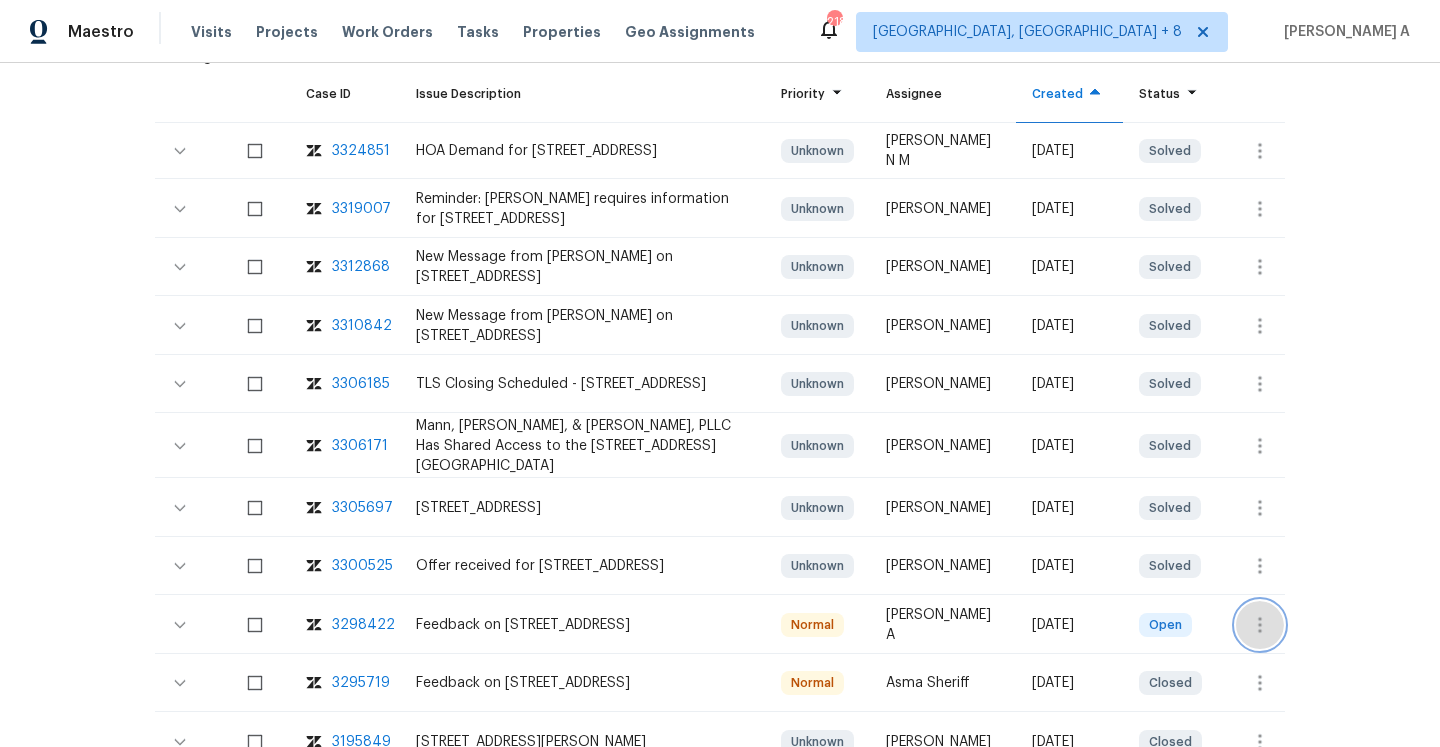 click 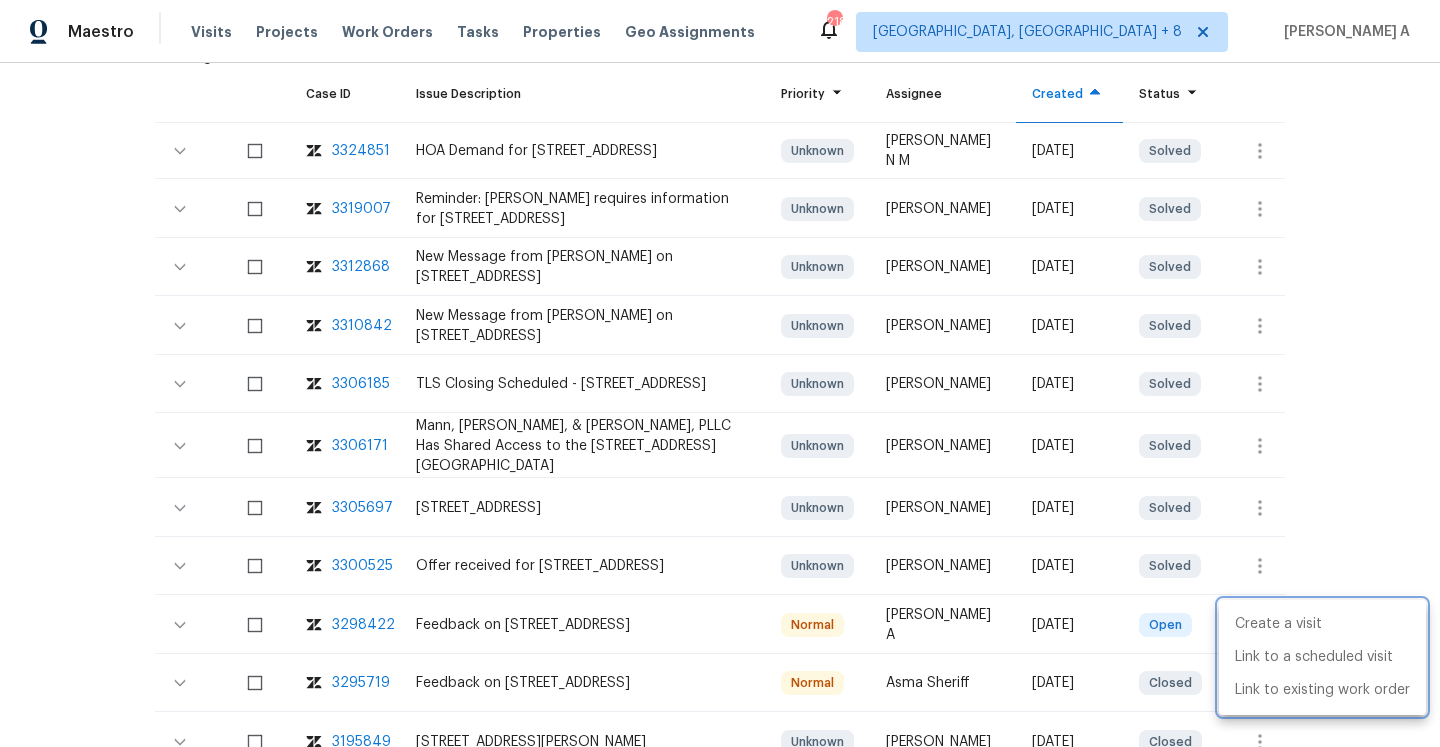 click at bounding box center (720, 373) 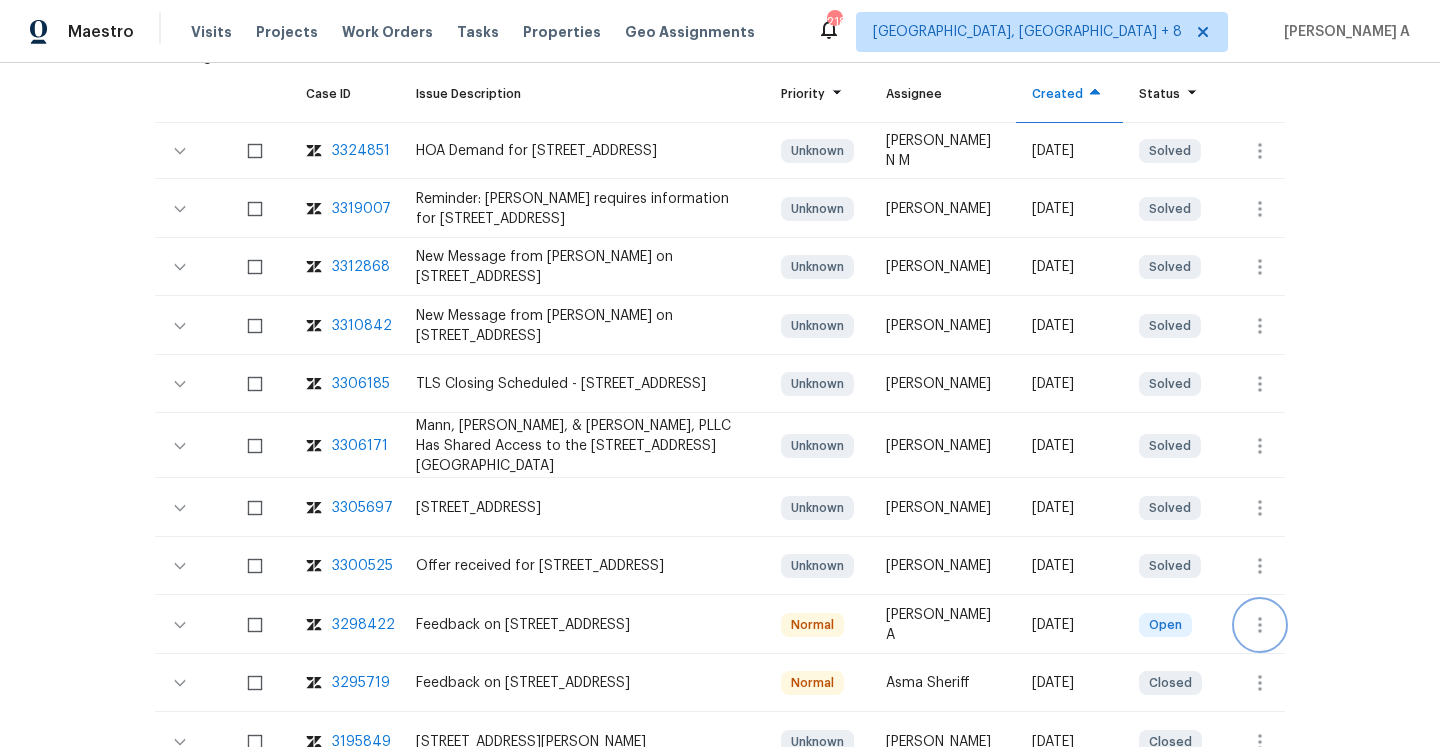 scroll, scrollTop: 0, scrollLeft: 0, axis: both 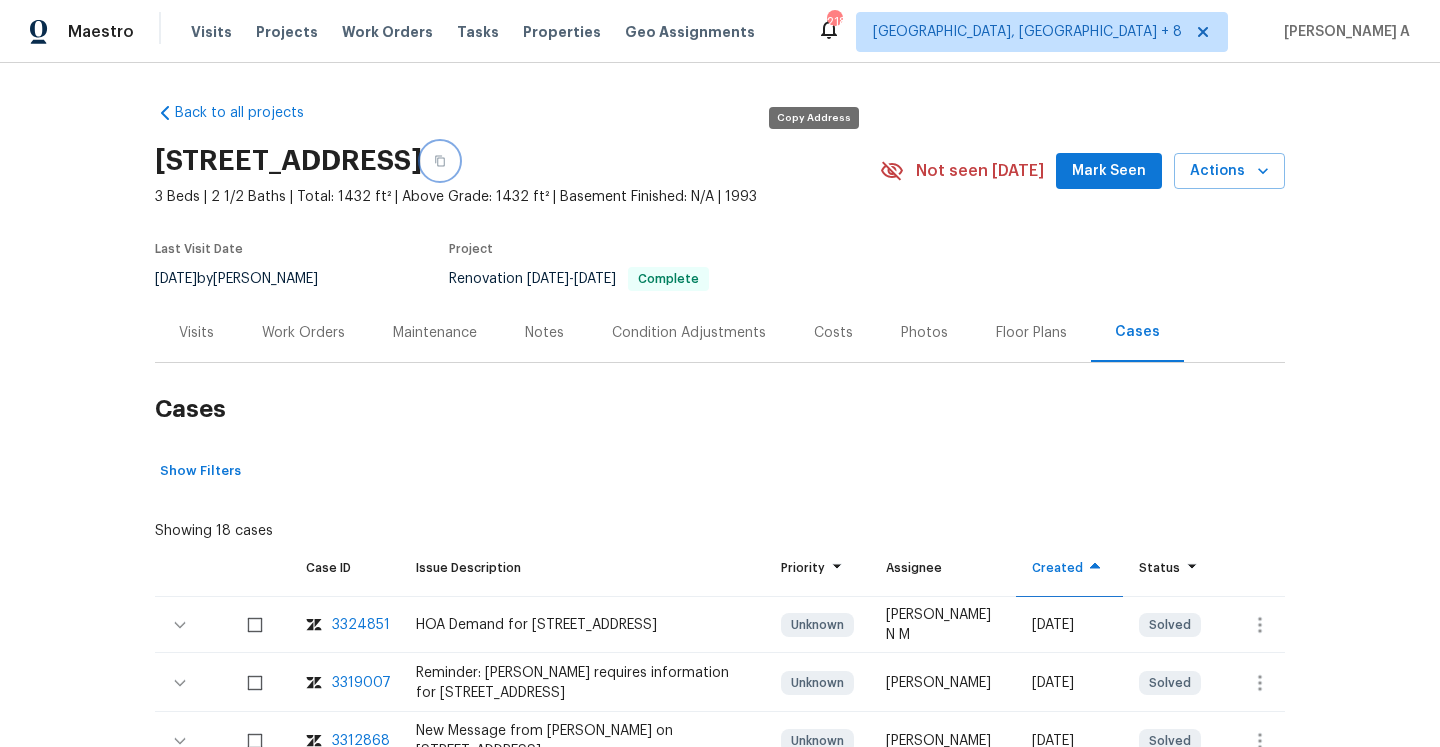 click at bounding box center (440, 161) 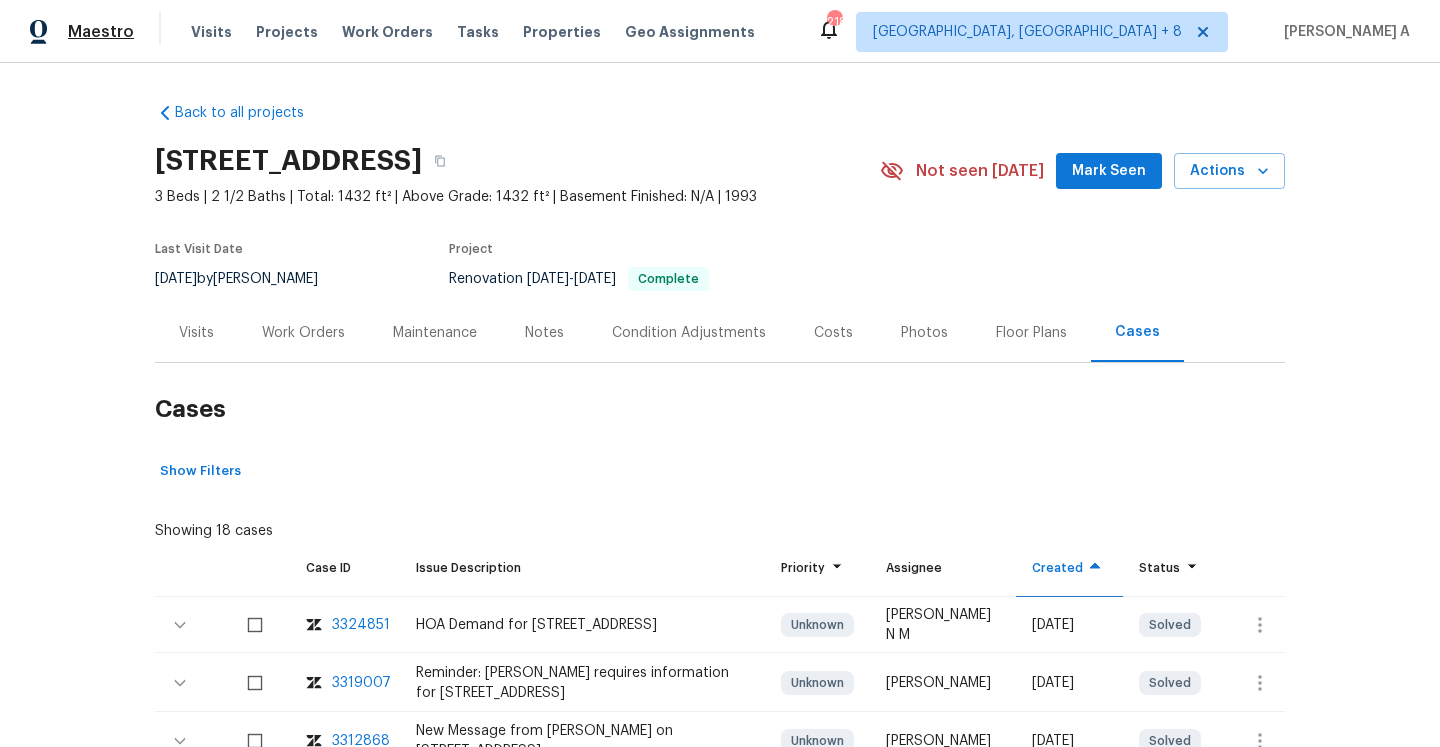 click on "Maestro" at bounding box center [101, 32] 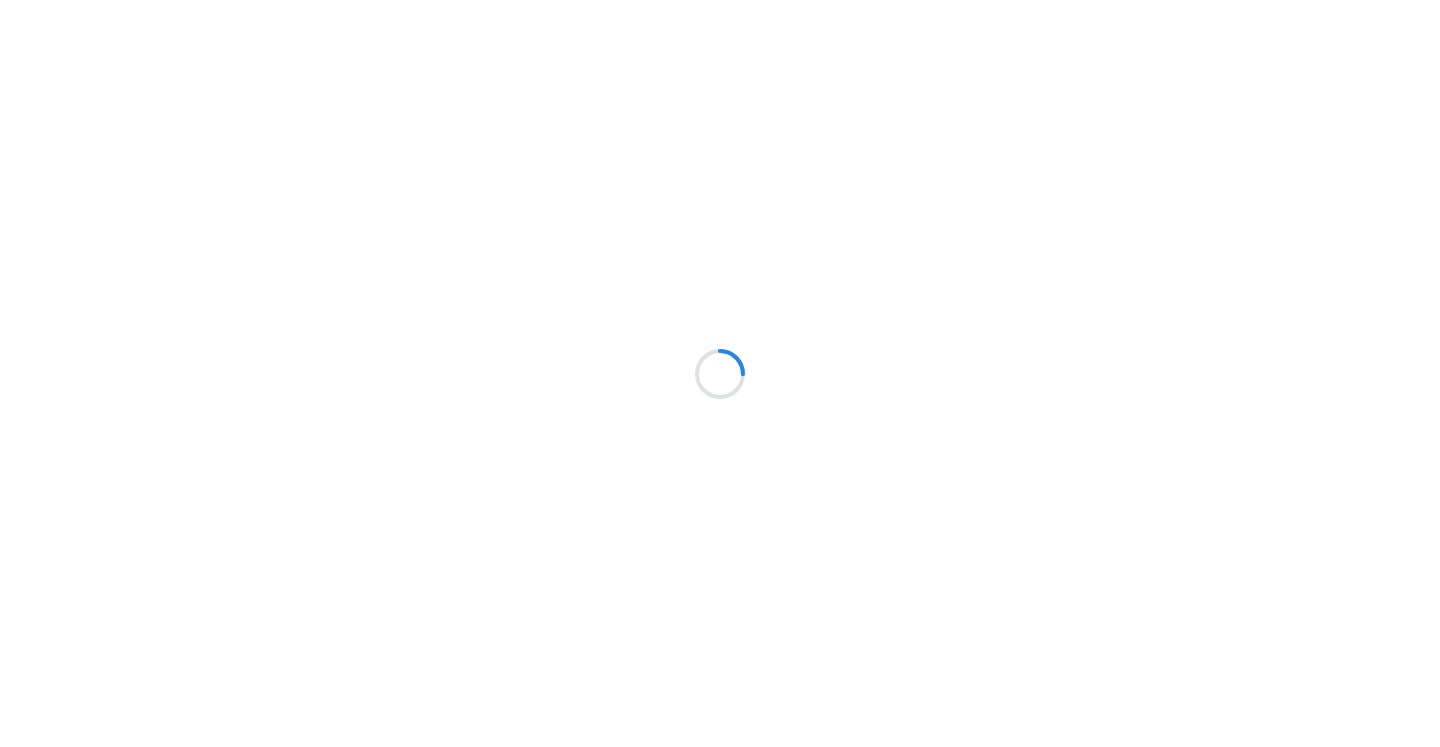 scroll, scrollTop: 0, scrollLeft: 0, axis: both 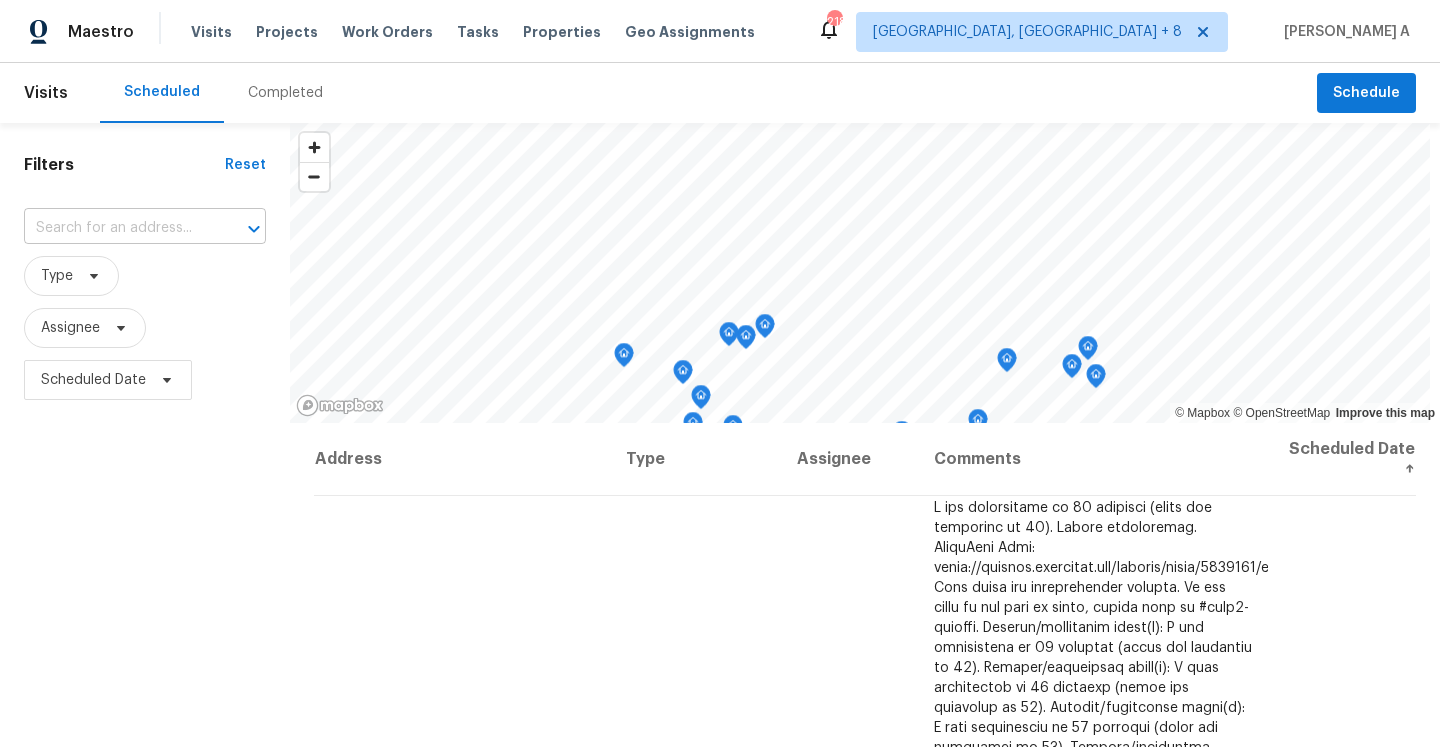 click at bounding box center (117, 228) 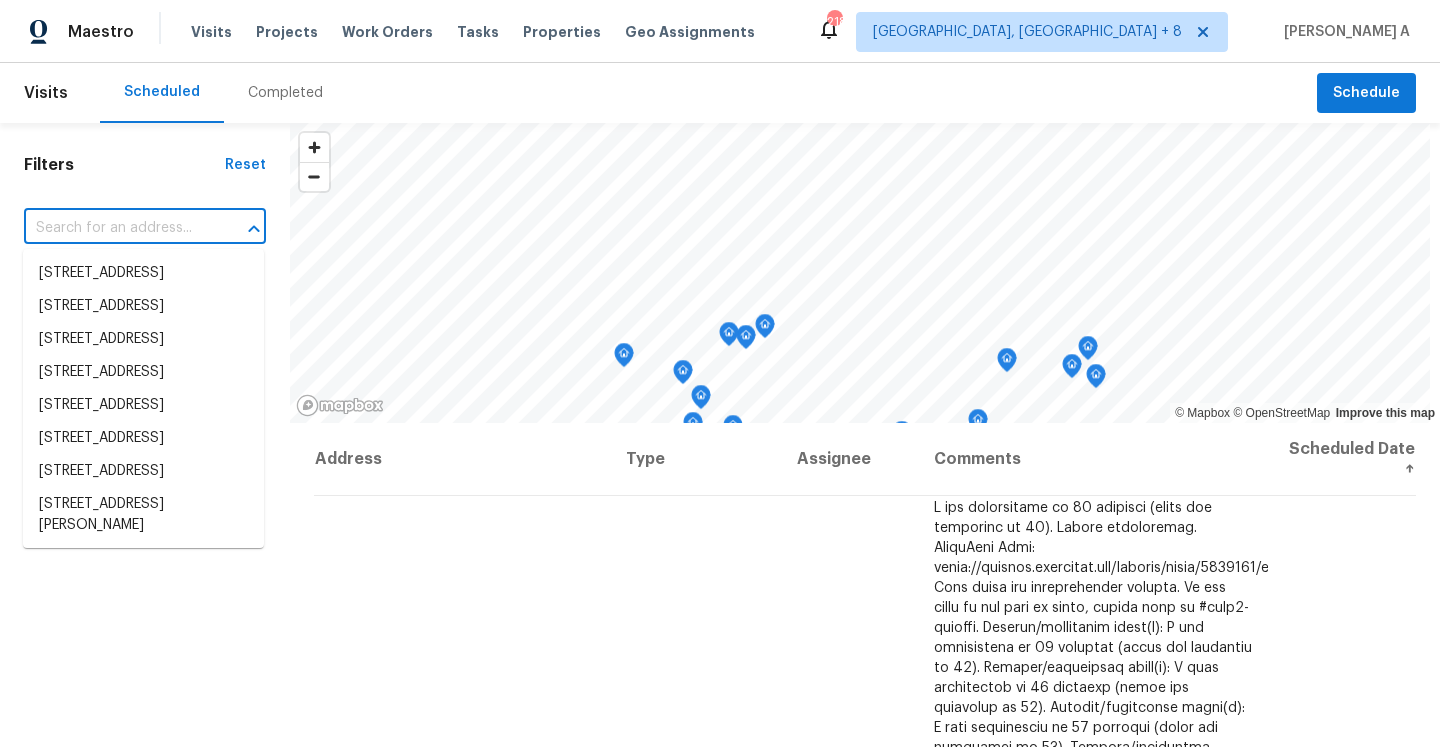 paste on "[STREET_ADDRESS]" 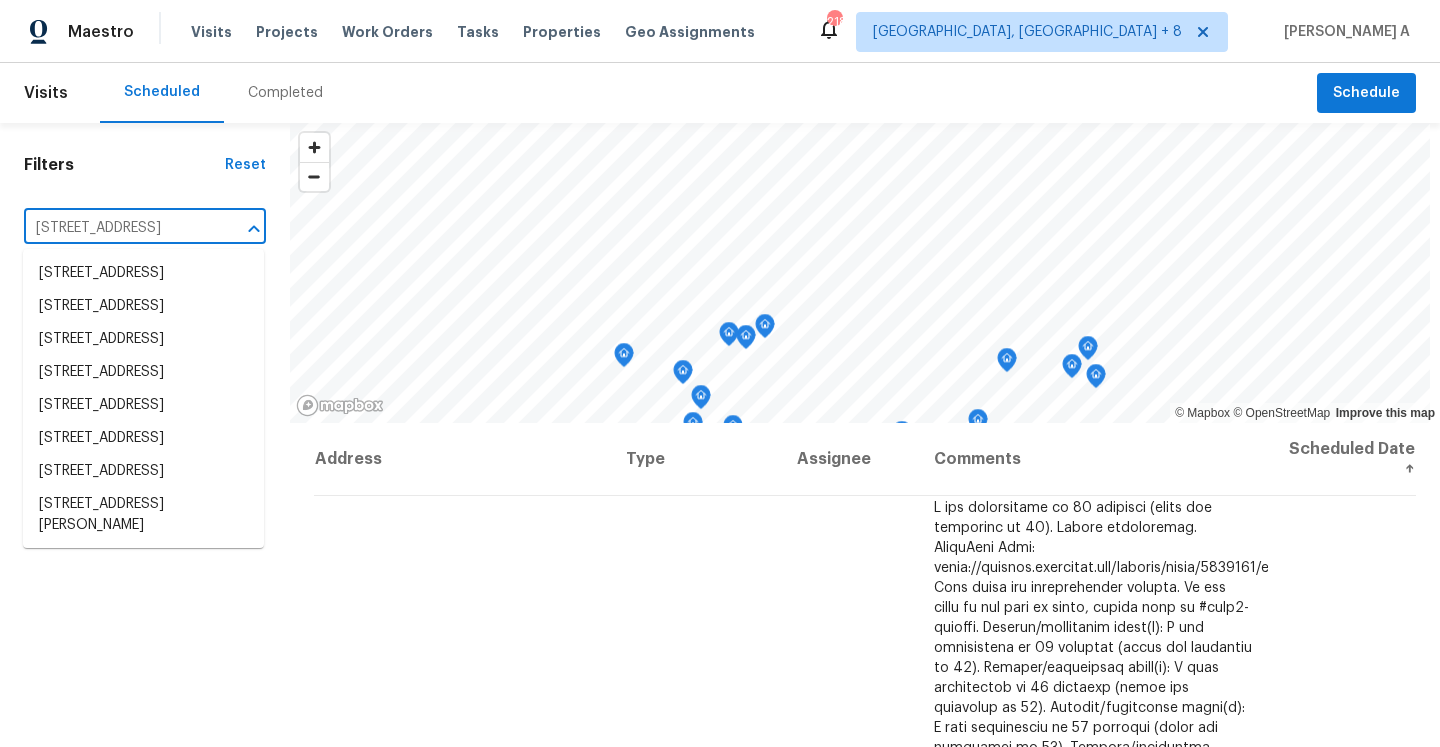 scroll, scrollTop: 0, scrollLeft: 136, axis: horizontal 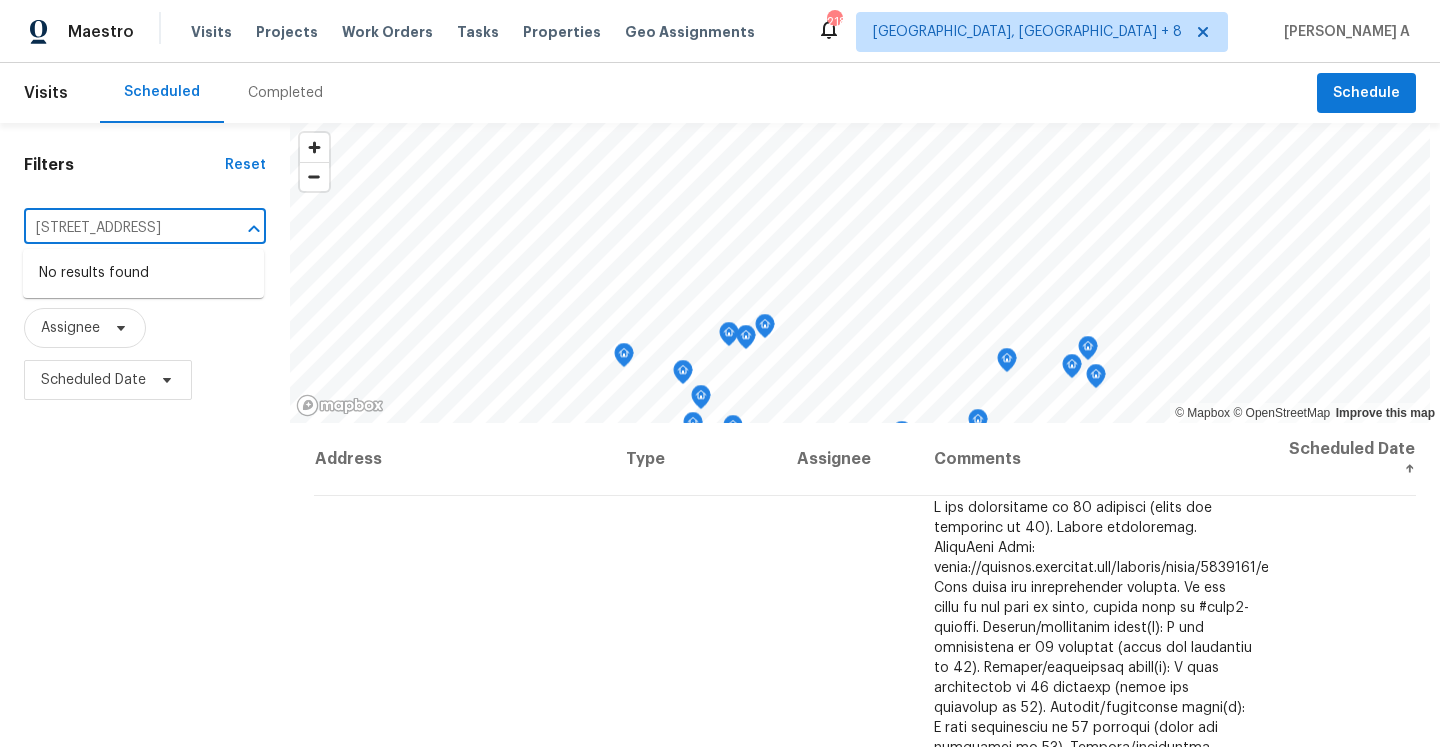 type on "[STREET_ADDRESS]" 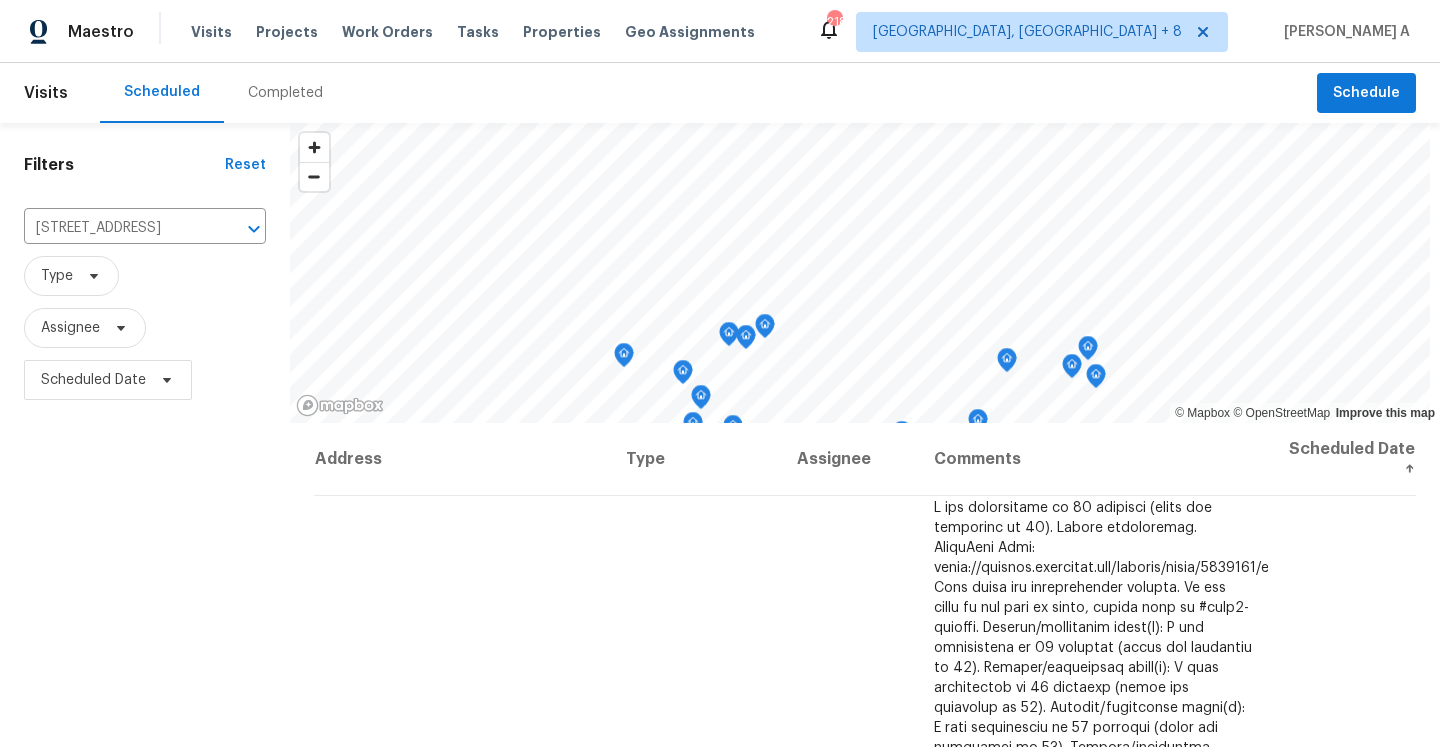 type 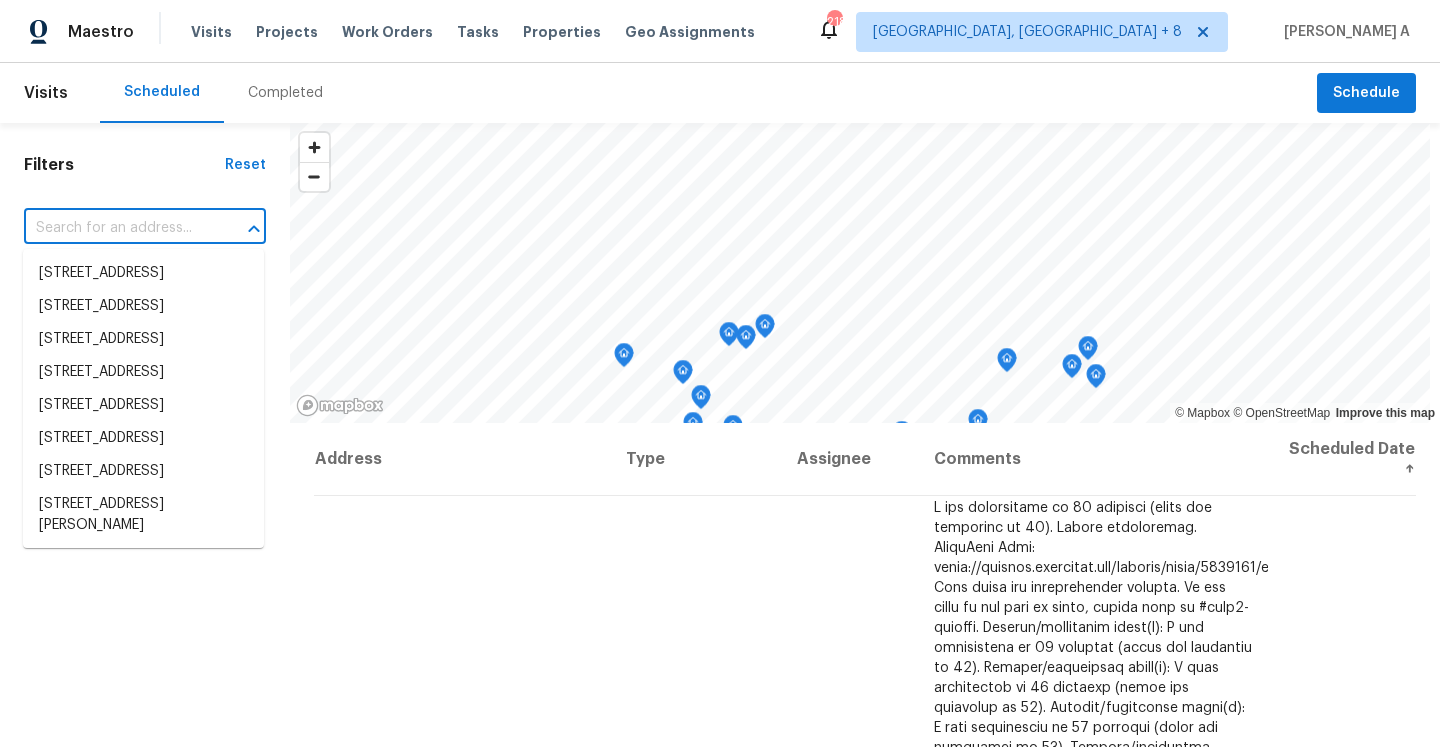 scroll, scrollTop: 0, scrollLeft: 0, axis: both 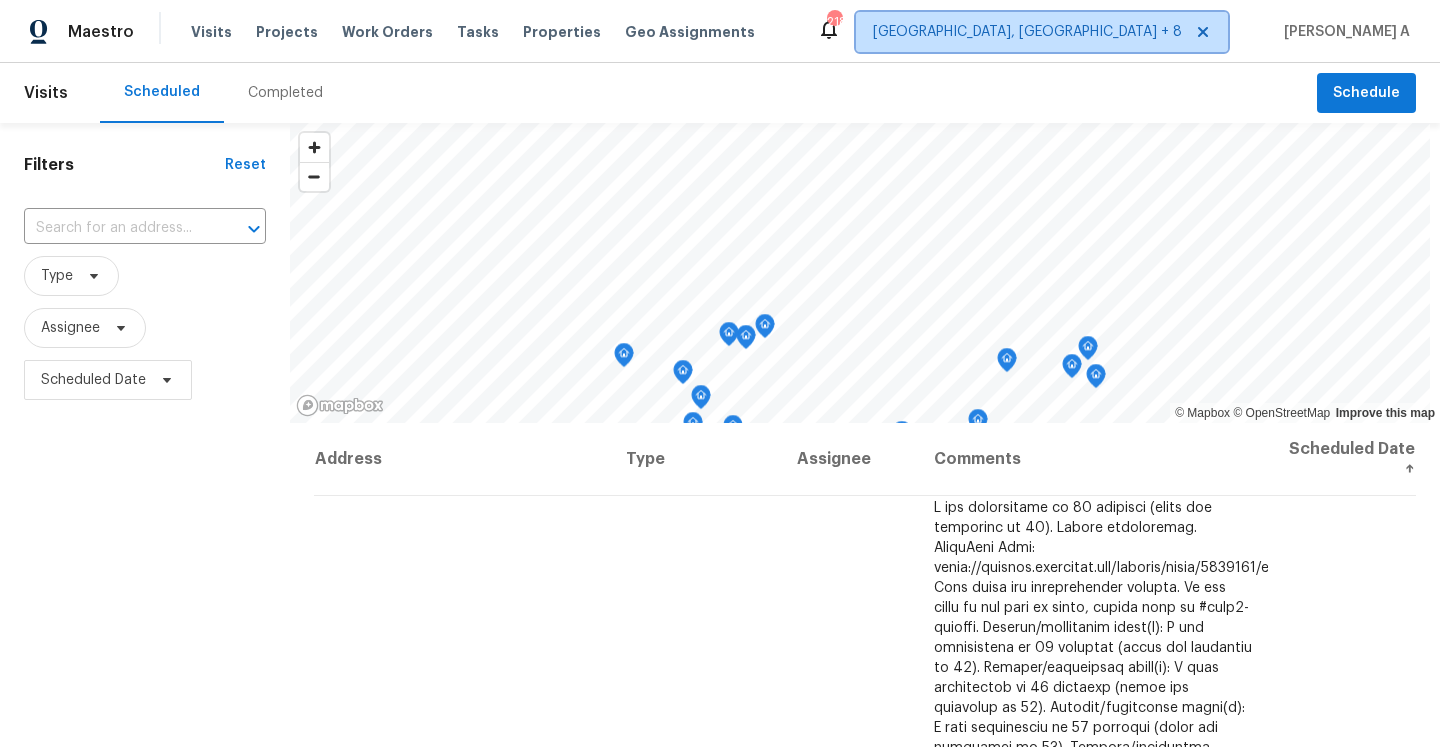 click on "[GEOGRAPHIC_DATA], [GEOGRAPHIC_DATA] + 8" at bounding box center (1027, 32) 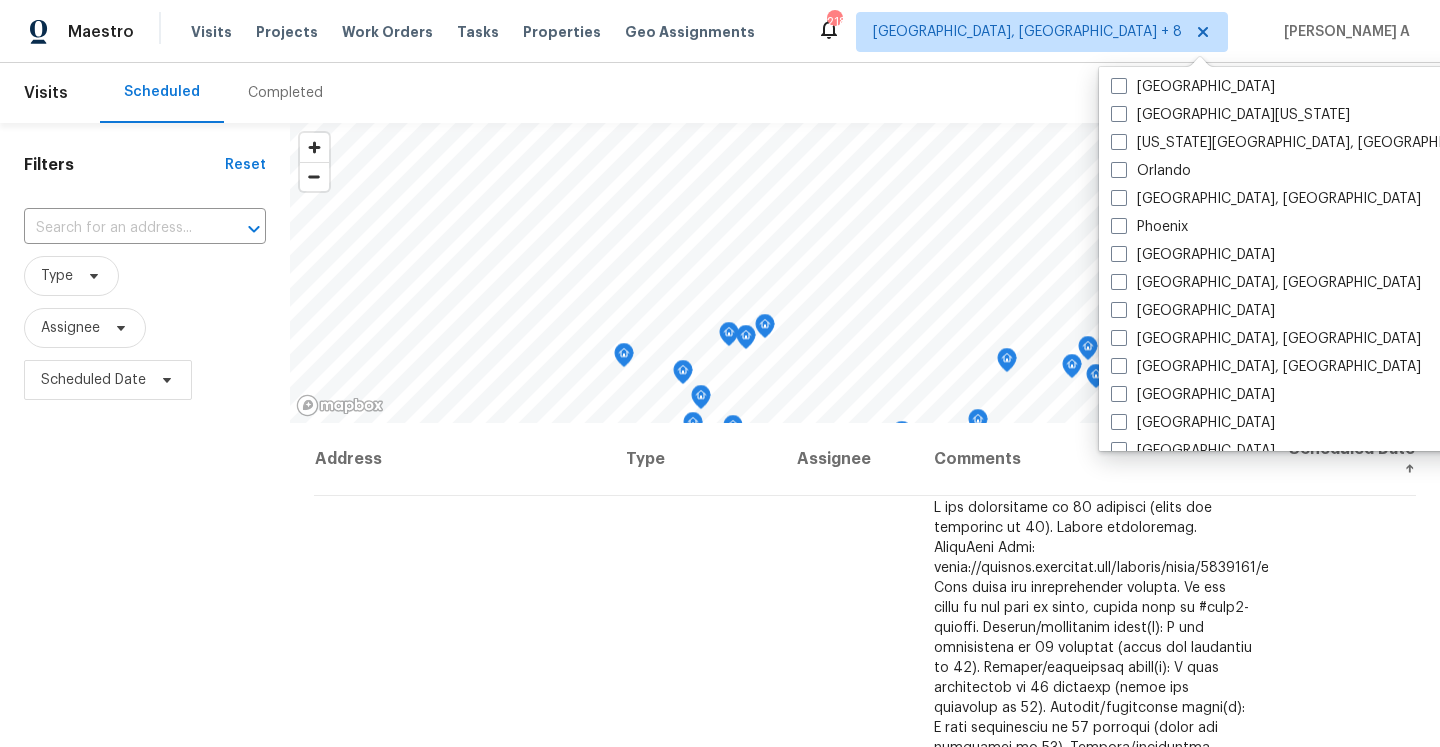 scroll, scrollTop: 1104, scrollLeft: 0, axis: vertical 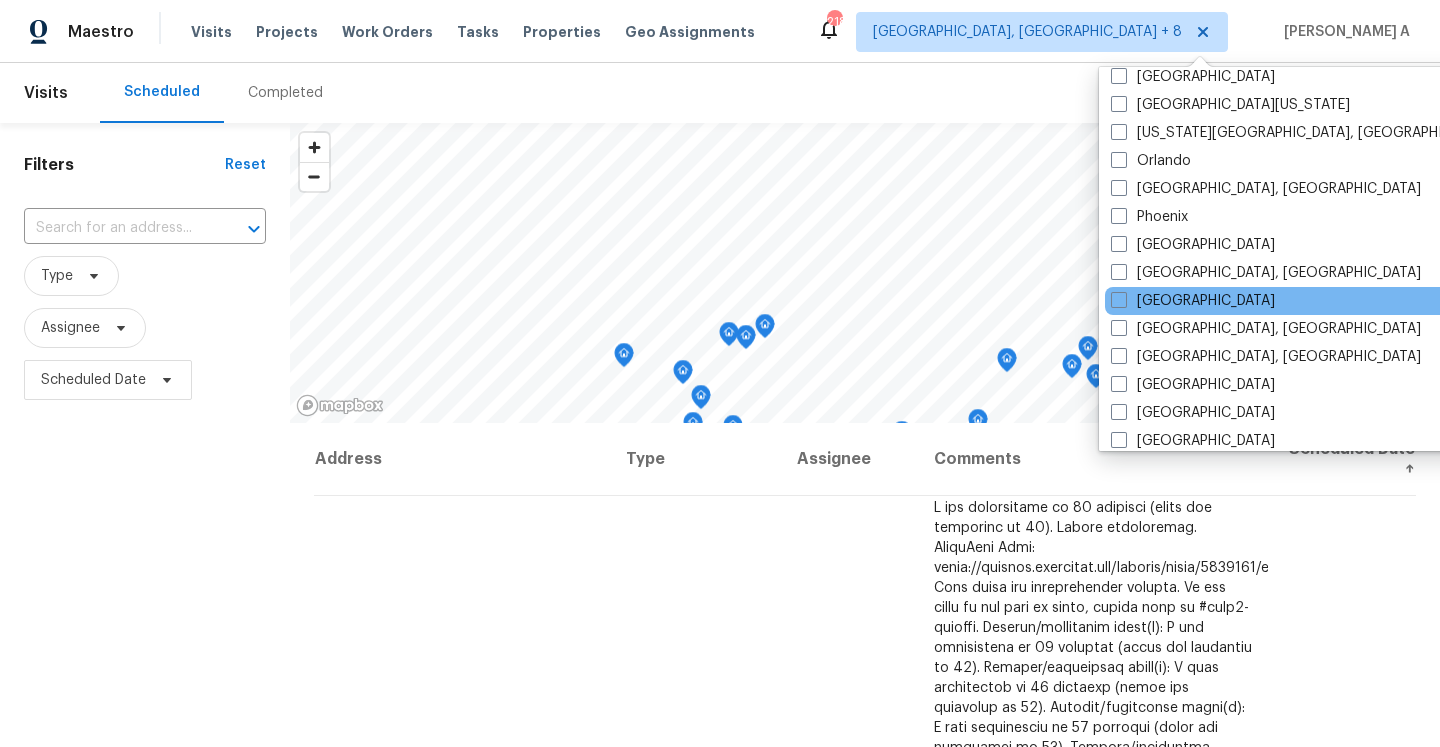 click on "Raleigh" at bounding box center [1306, 301] 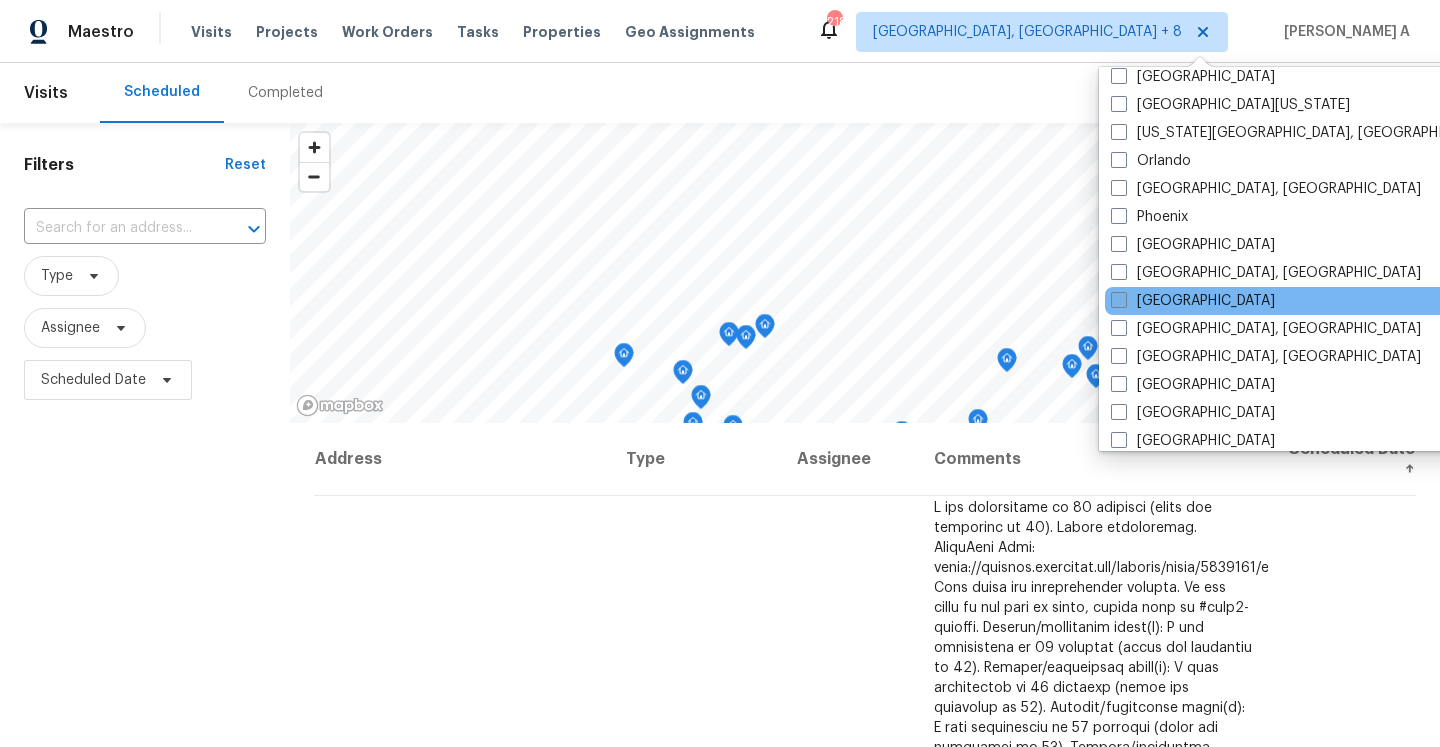 click on "Raleigh" at bounding box center [1193, 301] 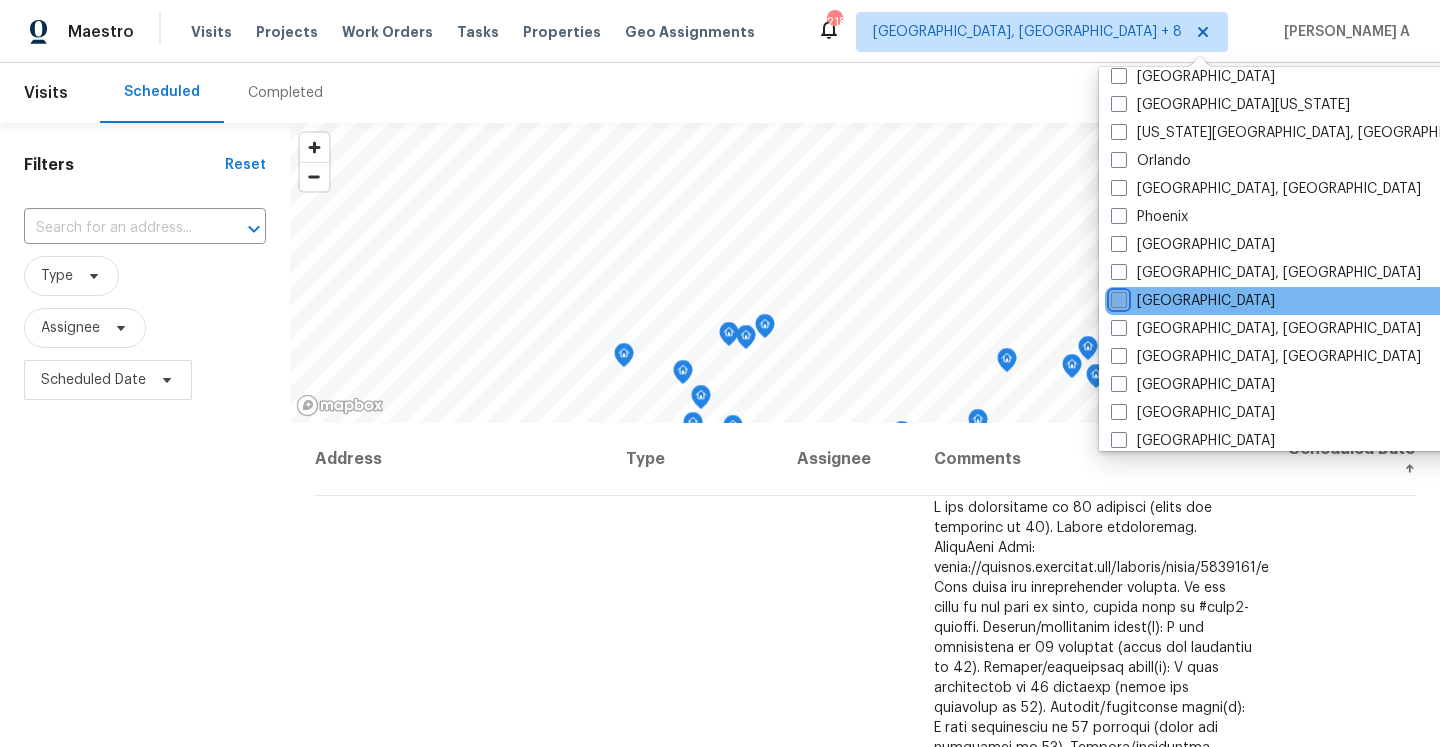 click on "Raleigh" at bounding box center (1117, 297) 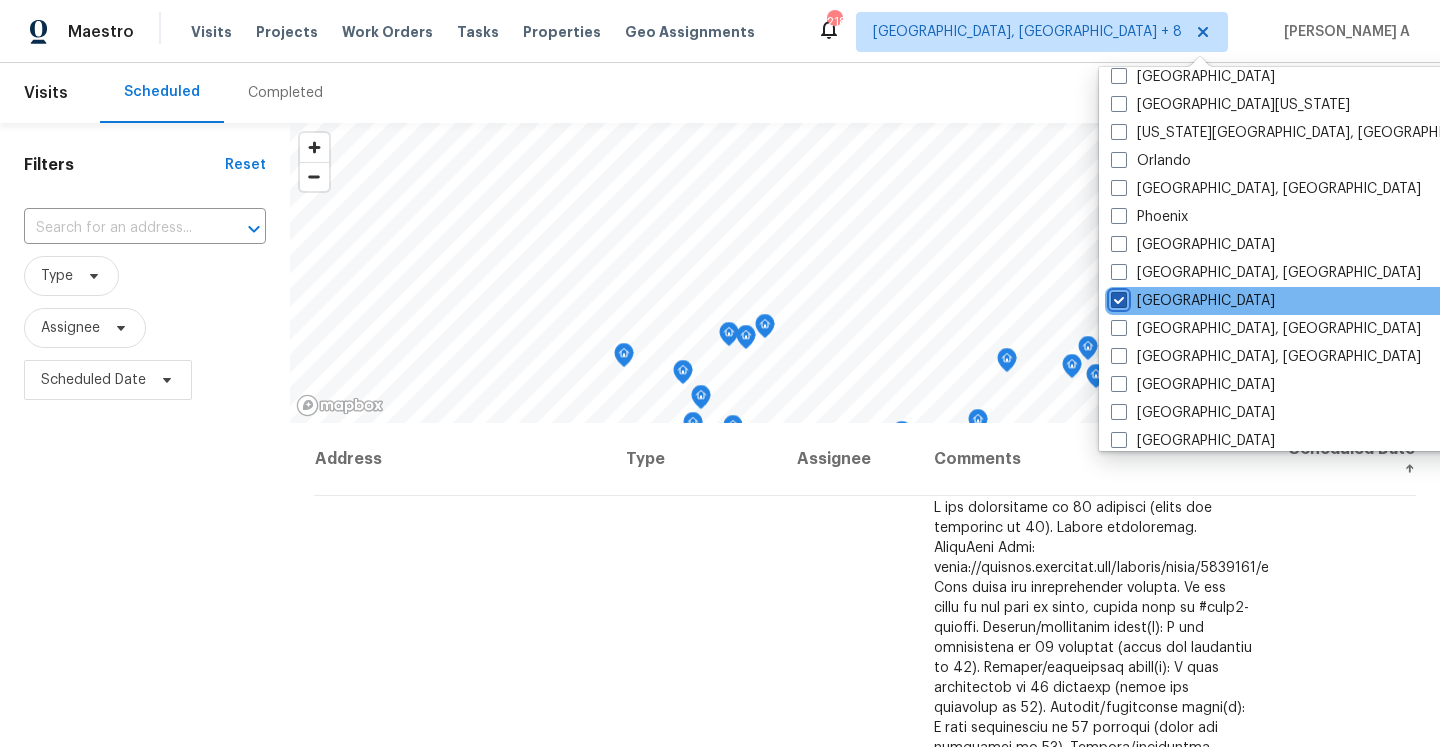 checkbox on "true" 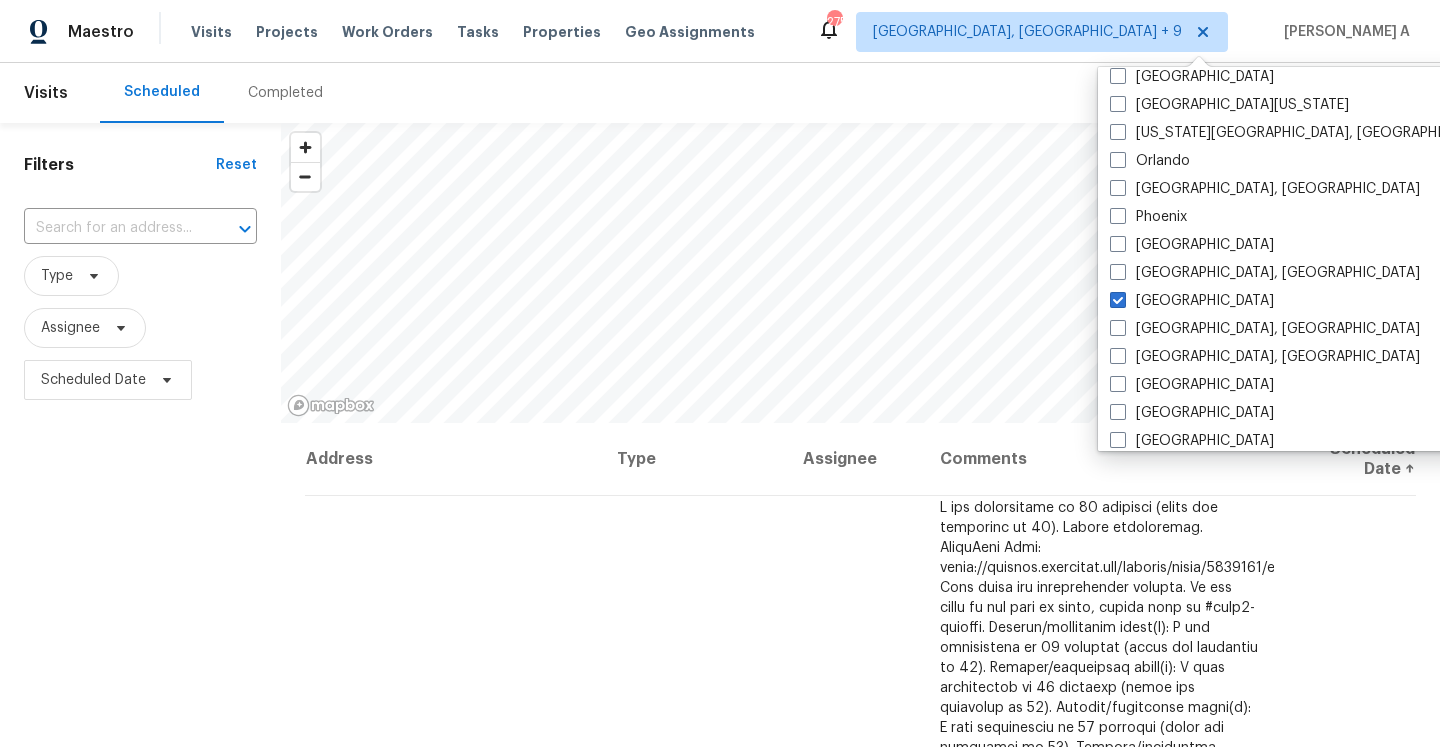 click at bounding box center [112, 228] 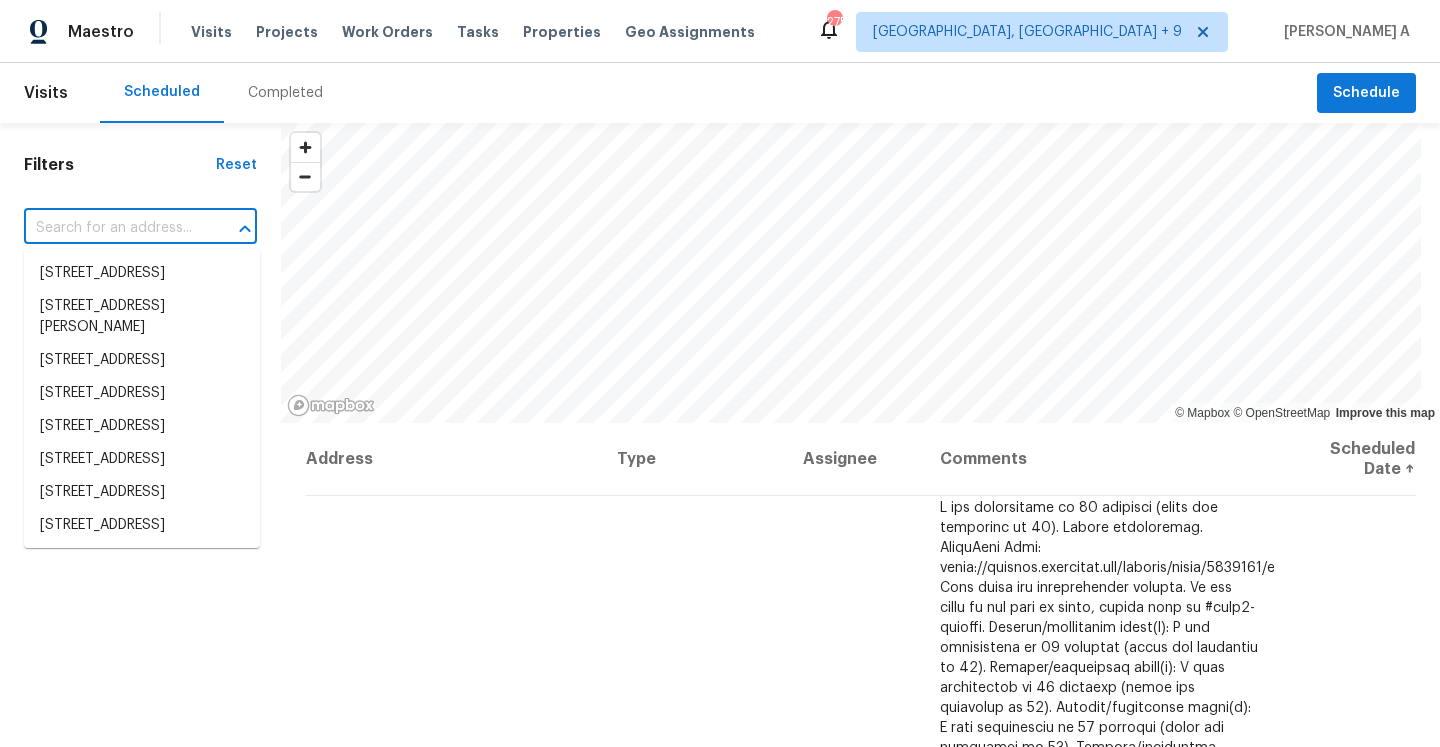 paste on "5356 Baywood Forest Dr, Knightdale, NC 27545" 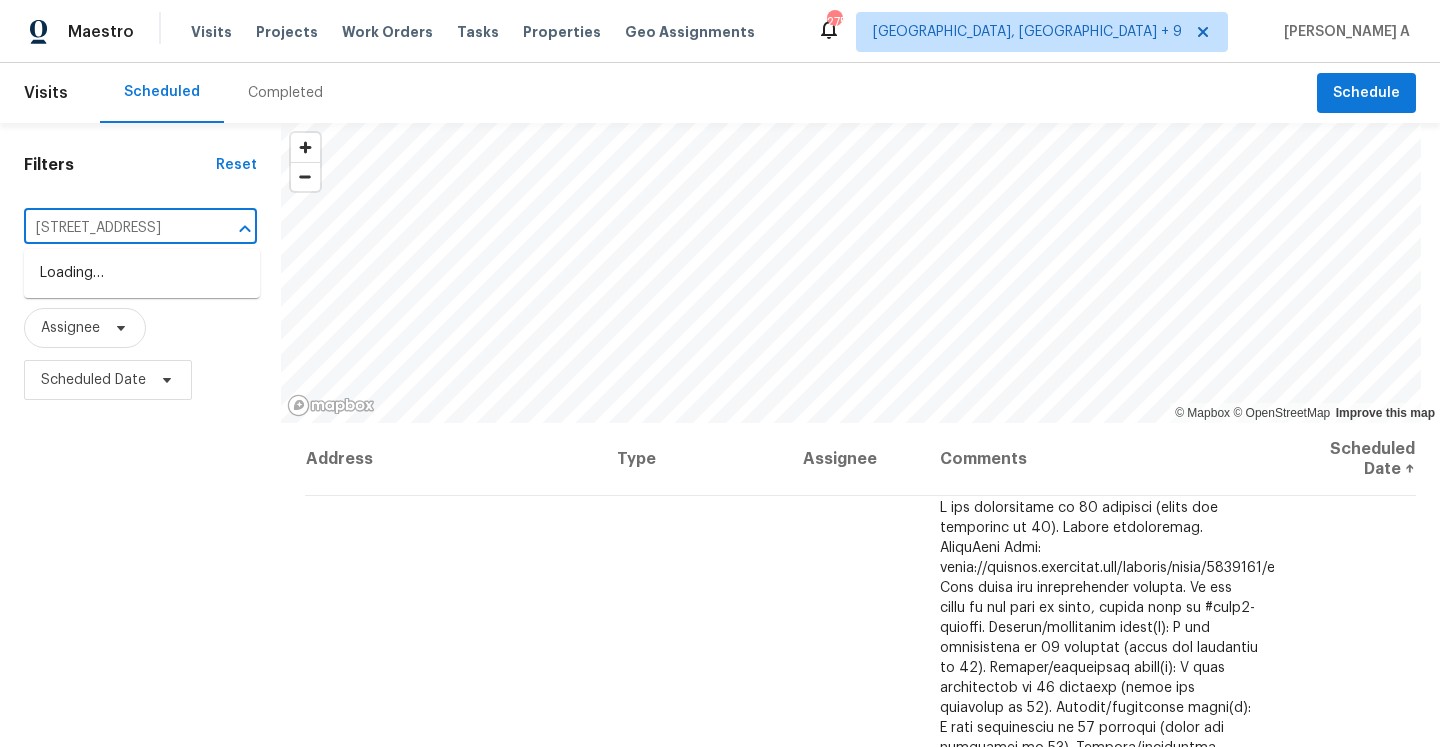 scroll, scrollTop: 0, scrollLeft: 141, axis: horizontal 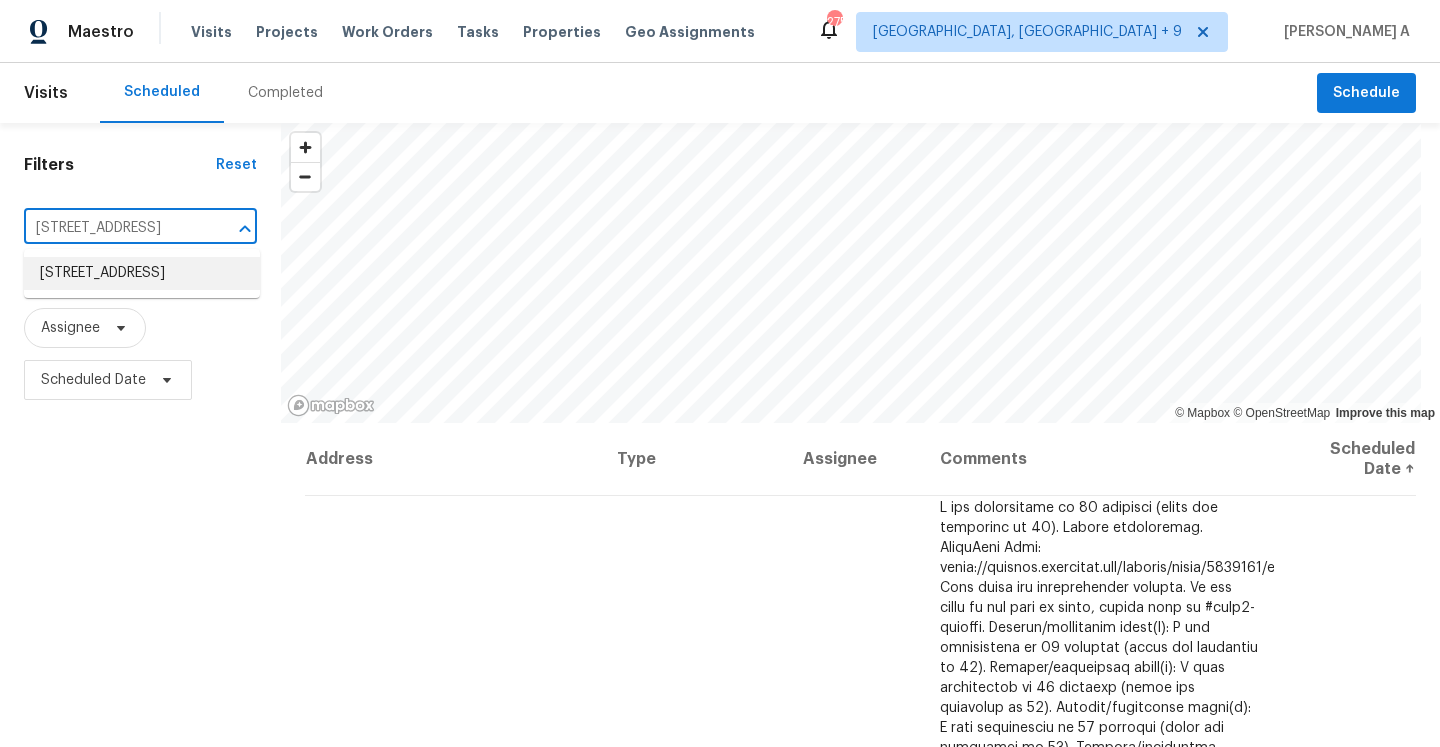click on "5356 Baywood Forest Dr, Knightdale, NC 27545" at bounding box center (142, 273) 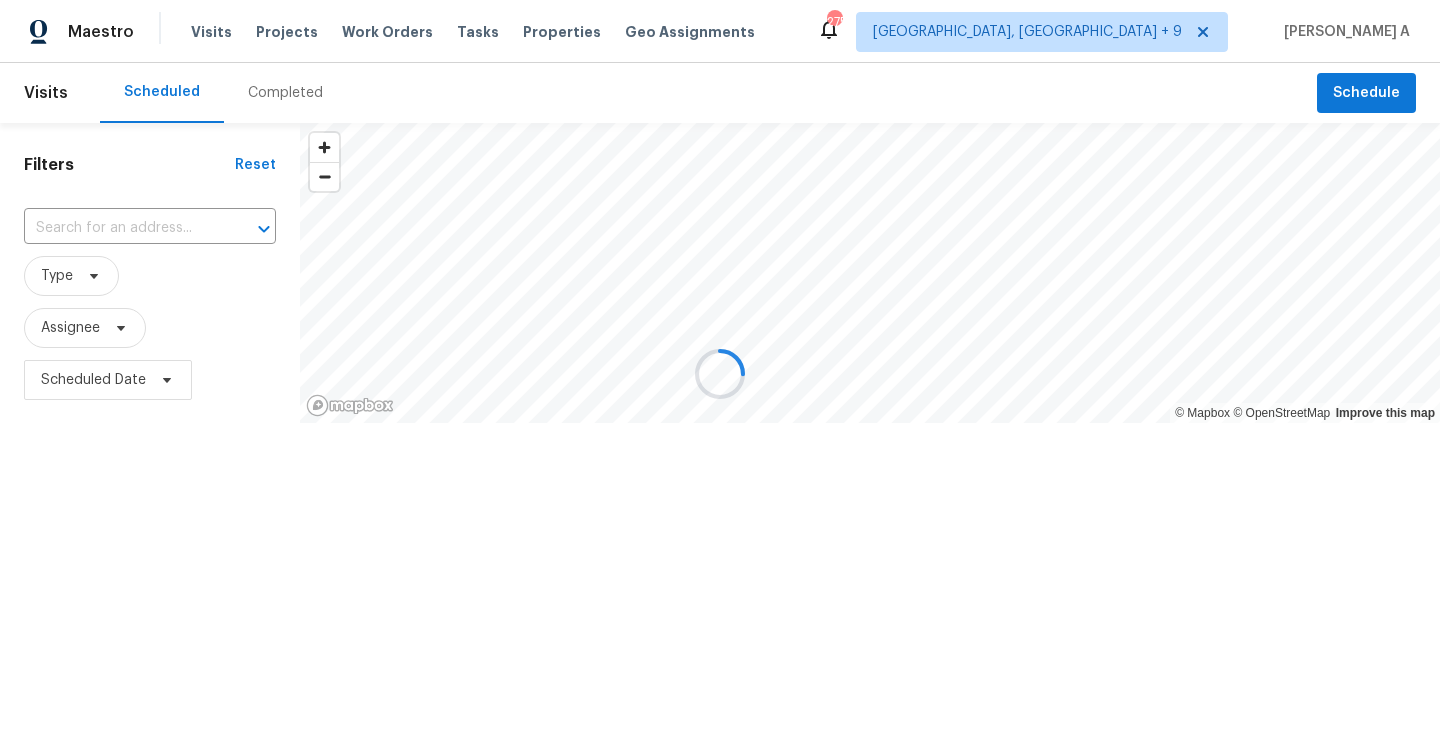 type on "5356 Baywood Forest Dr, Knightdale, NC 27545" 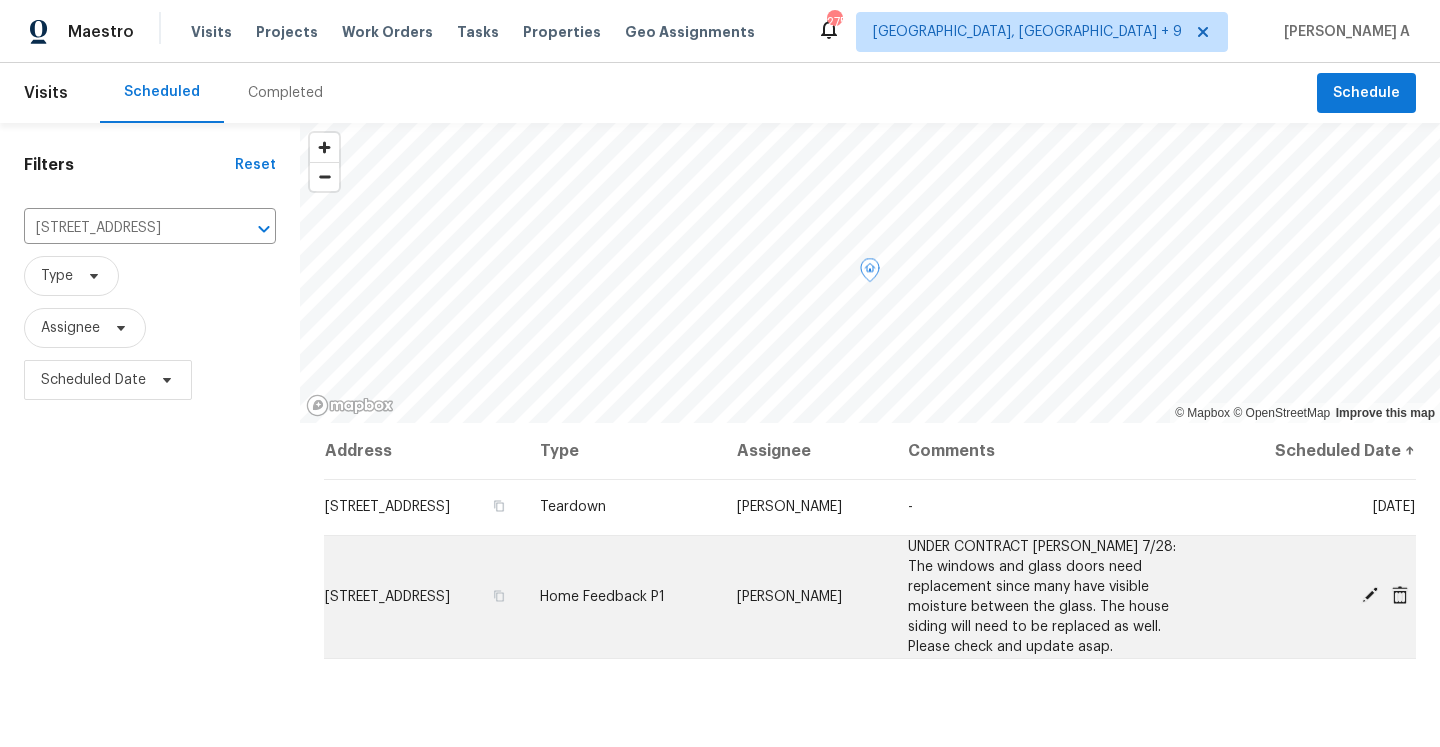 click 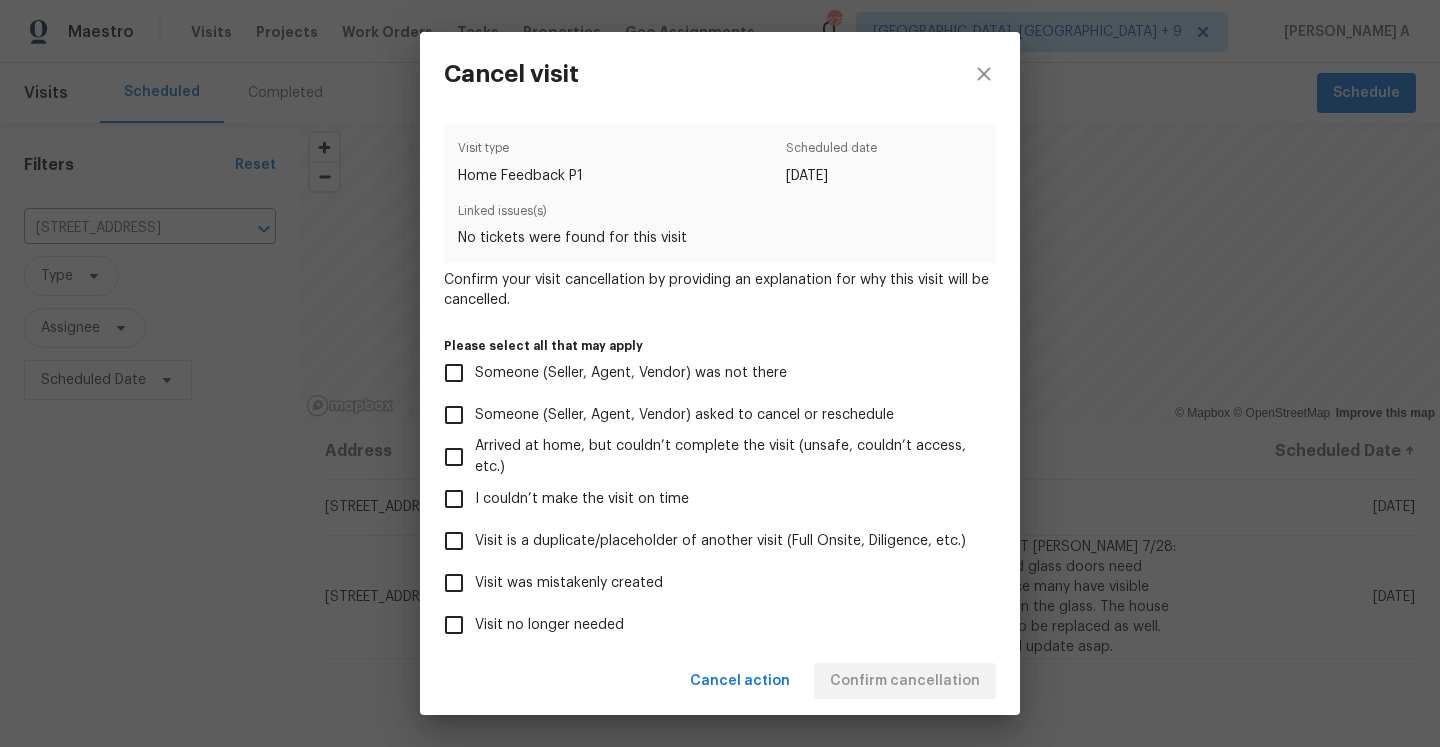 click on "Visit was mistakenly created" at bounding box center (706, 583) 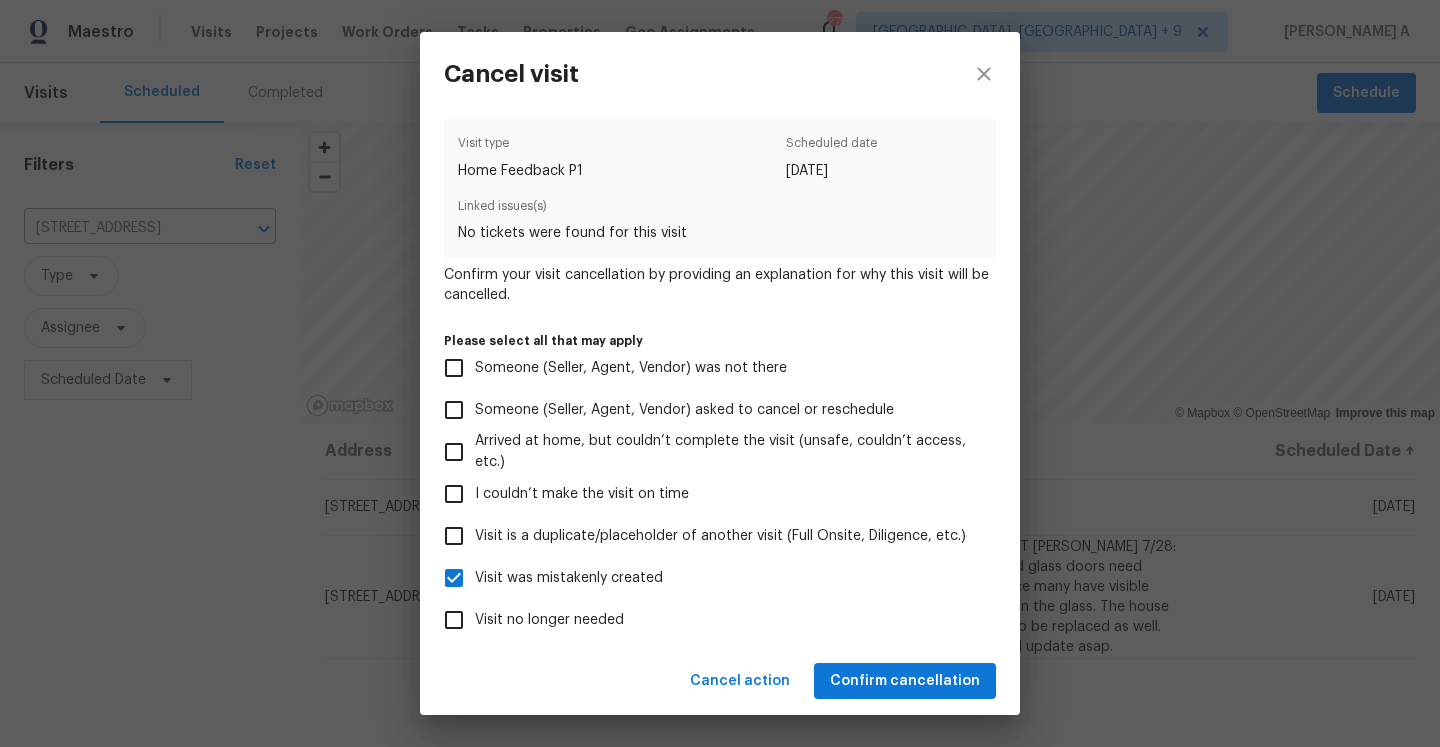 scroll, scrollTop: 146, scrollLeft: 0, axis: vertical 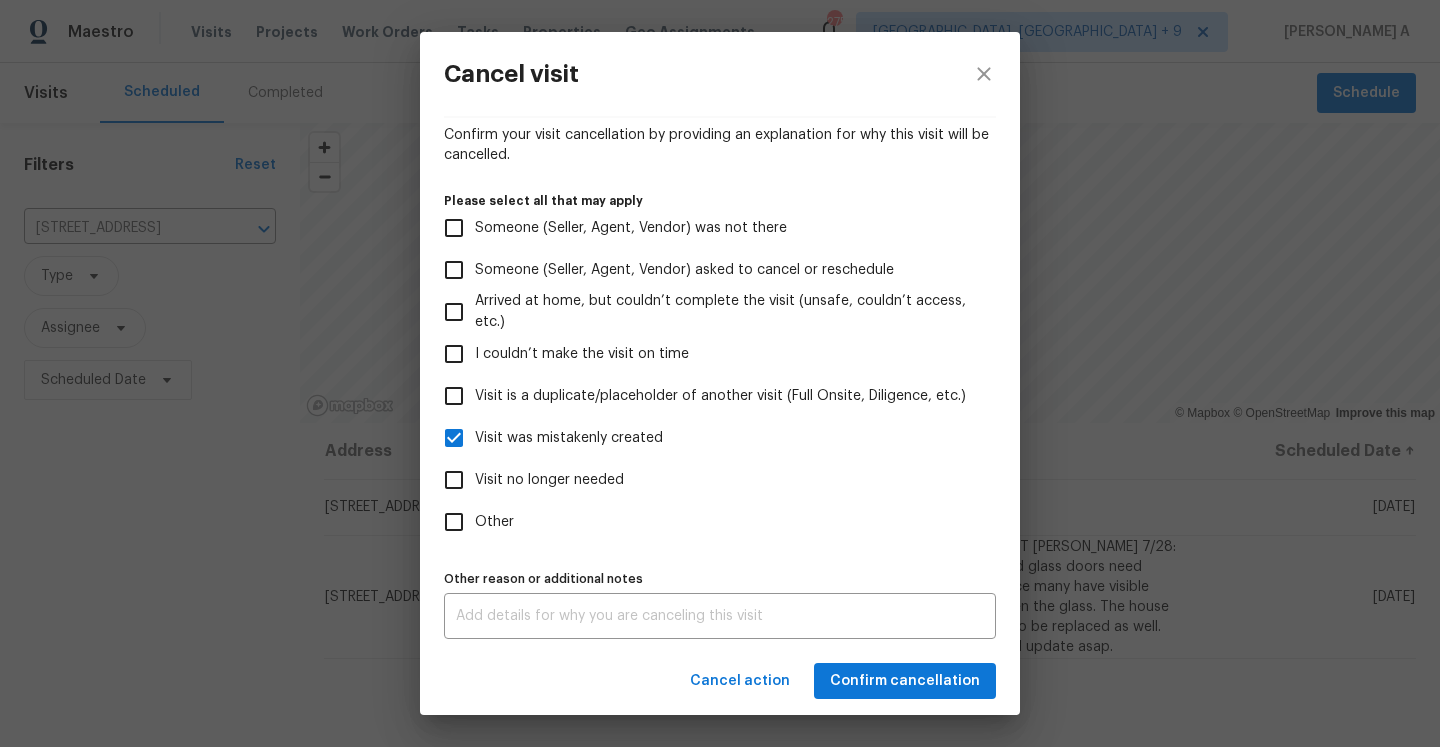 click on "Visit was mistakenly created" at bounding box center (569, 438) 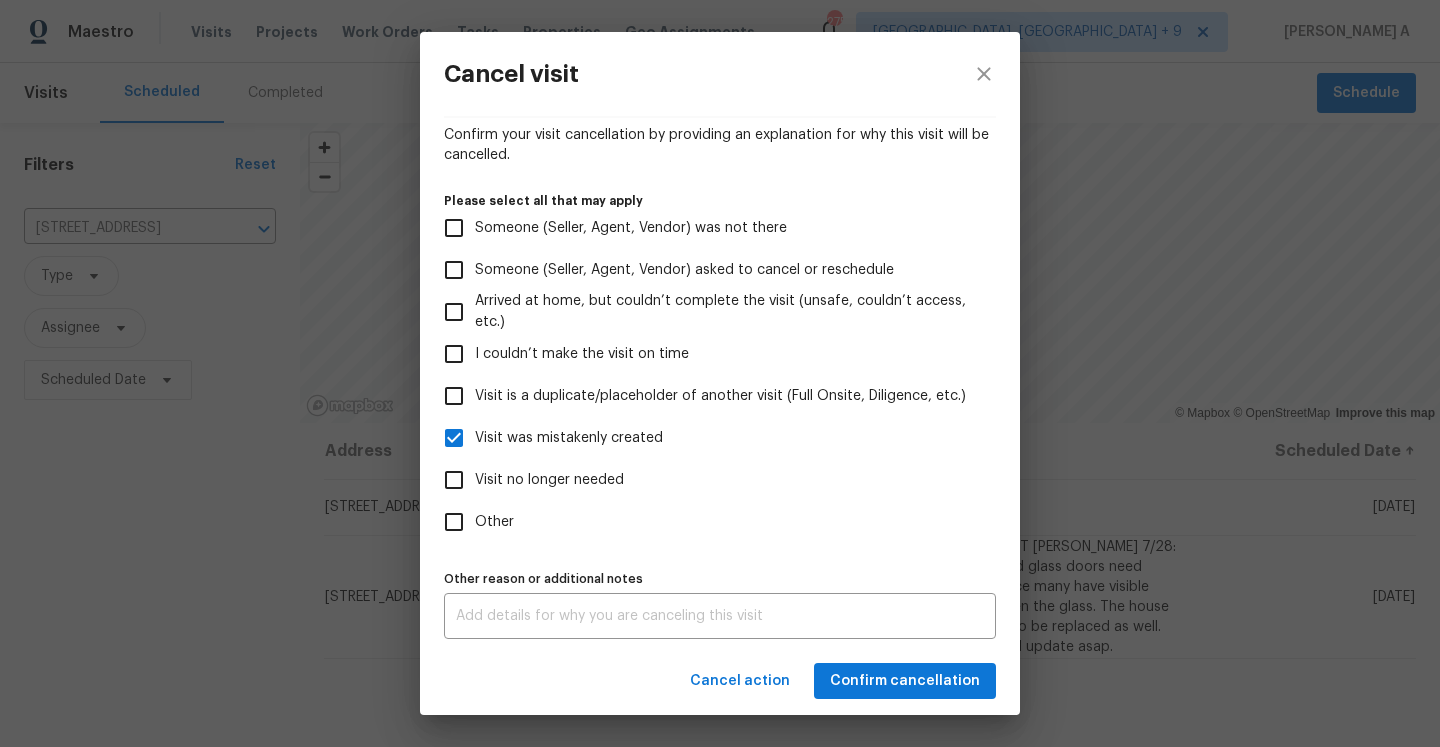 checkbox on "false" 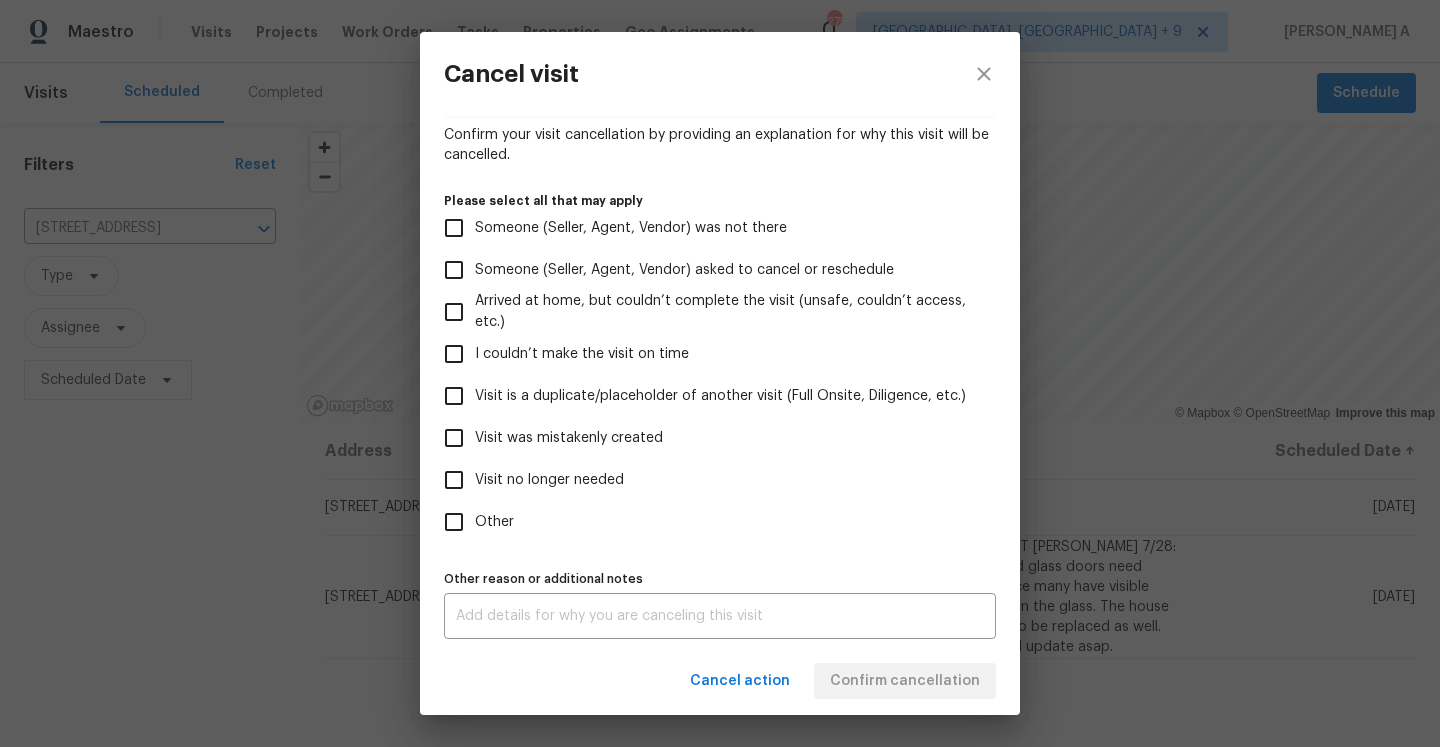 click on "Other" at bounding box center [494, 522] 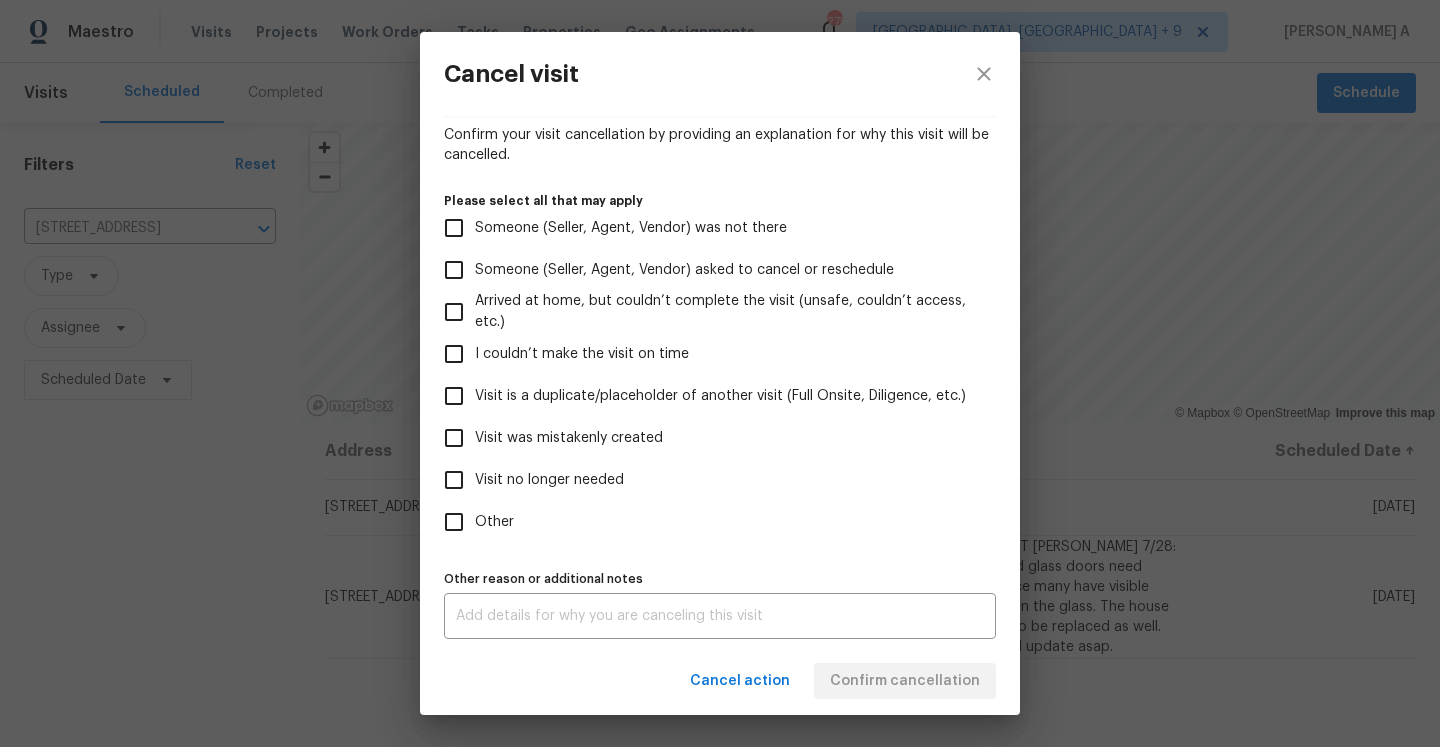 click on "Other" at bounding box center (454, 522) 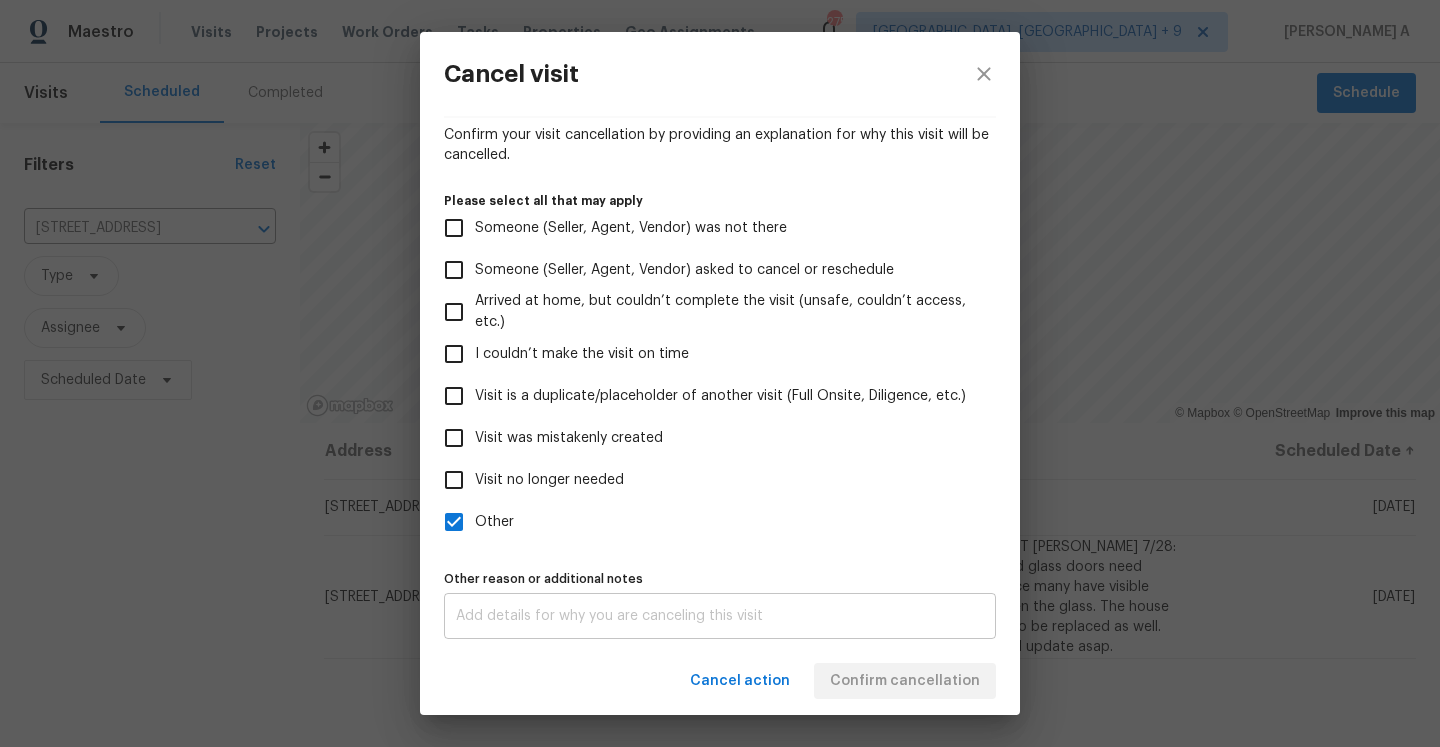 click on "x Other reason or additional notes" at bounding box center [720, 616] 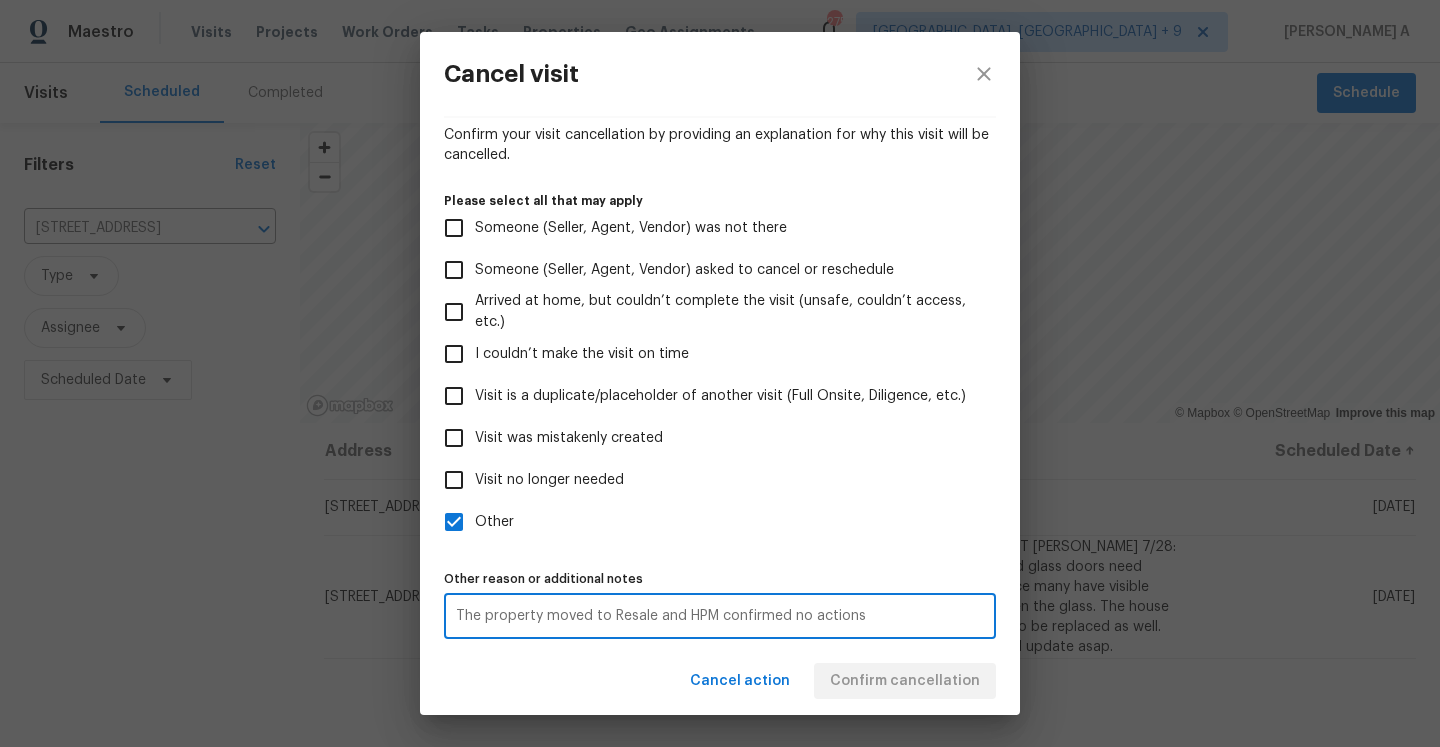 type on "The property moved to Resale and HPM confirmed no actions" 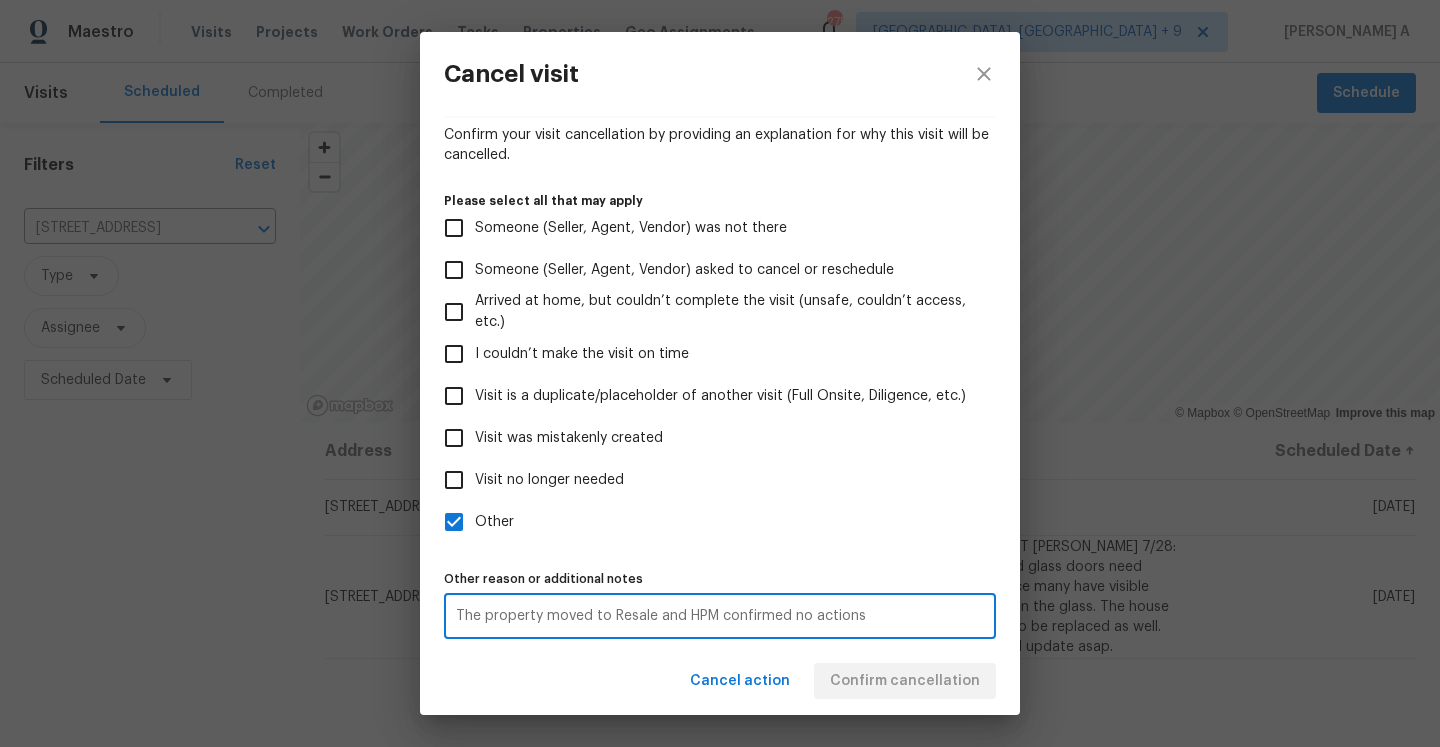 click on "Visit no longer needed" at bounding box center (706, 480) 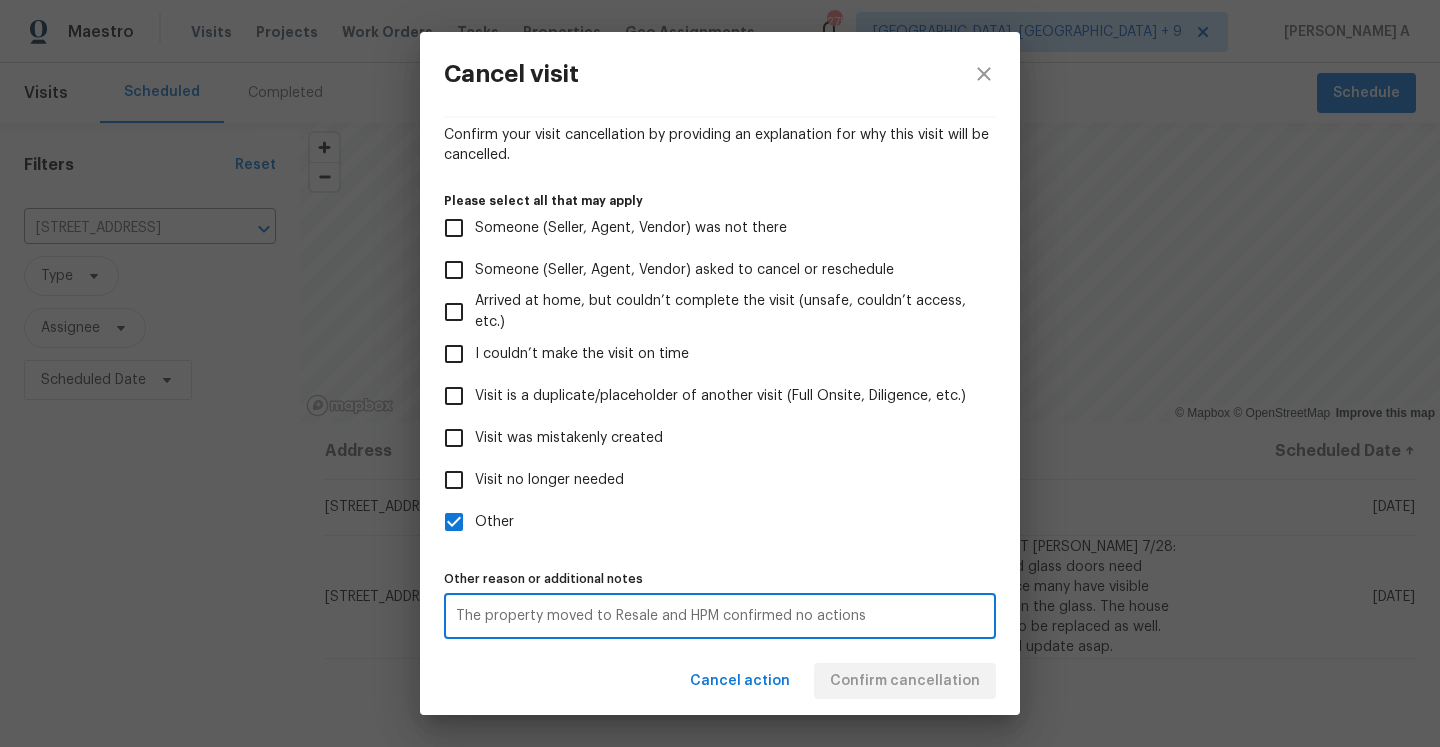 checkbox on "true" 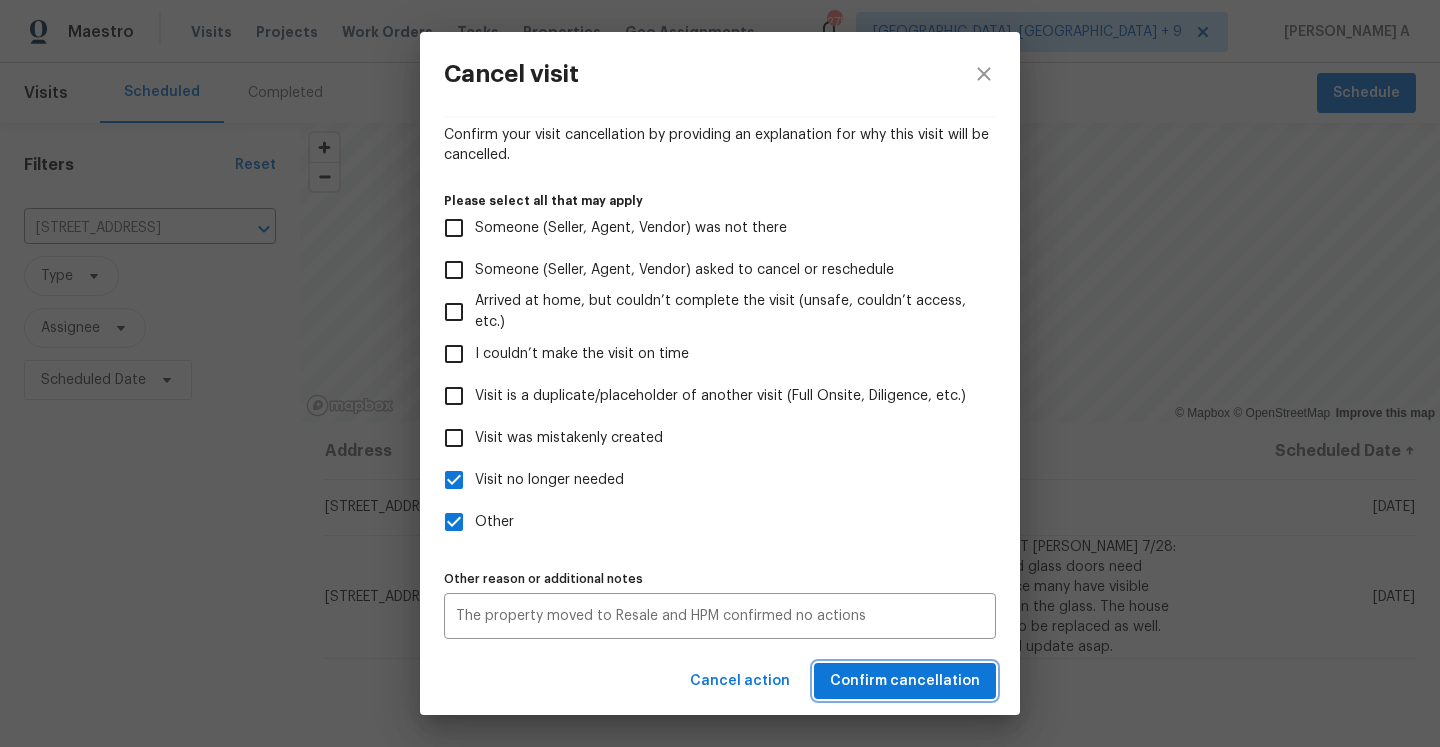 click on "Confirm cancellation" at bounding box center (905, 681) 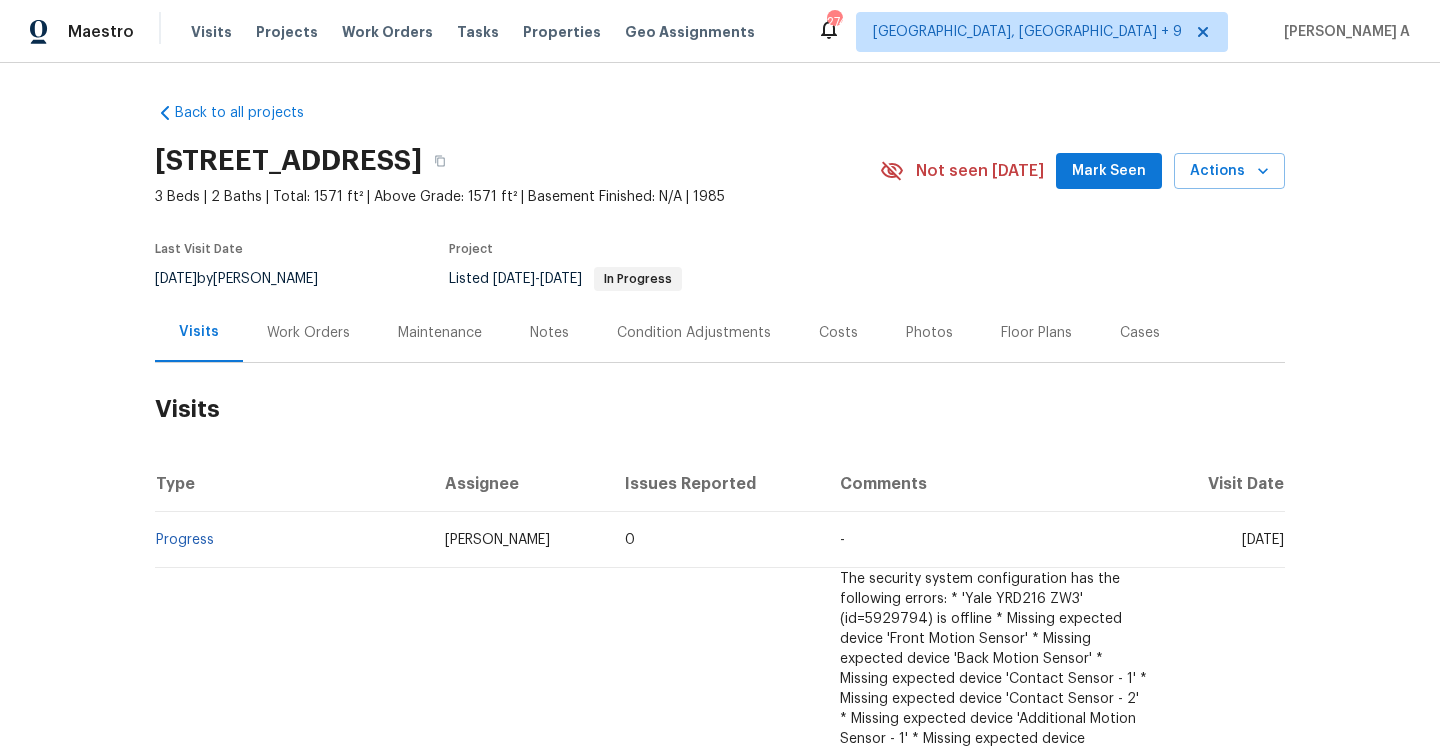 scroll, scrollTop: 0, scrollLeft: 0, axis: both 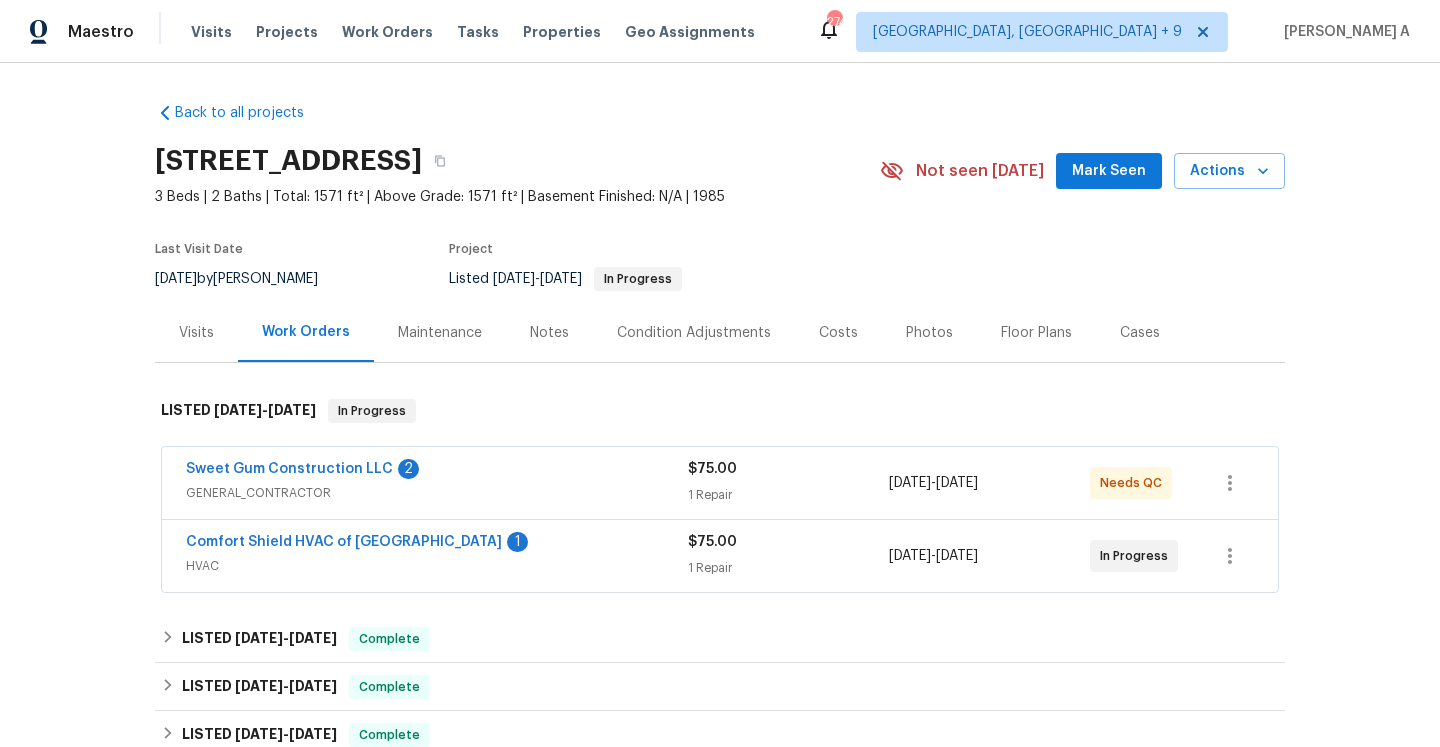 click on "Comfort Shield HVAC of NC 1" at bounding box center (437, 544) 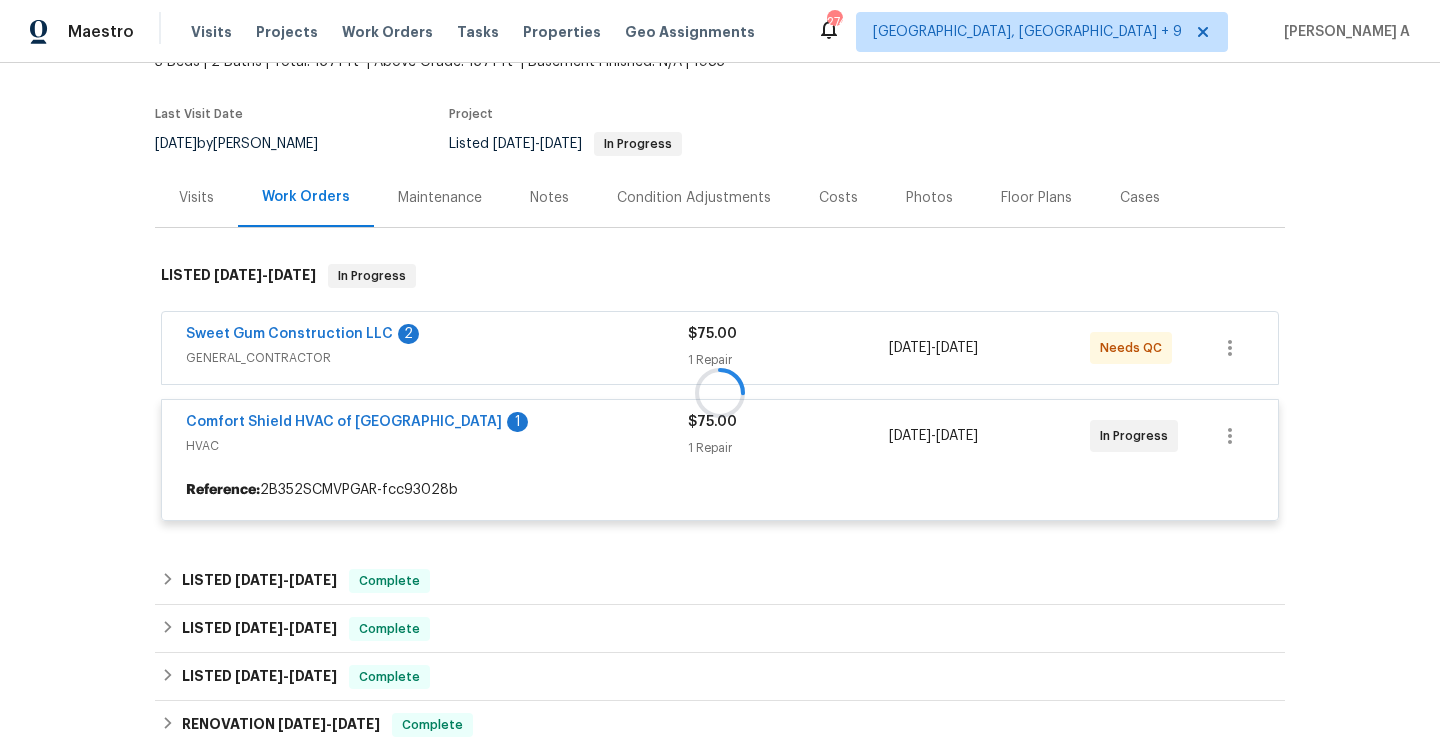 scroll, scrollTop: 146, scrollLeft: 0, axis: vertical 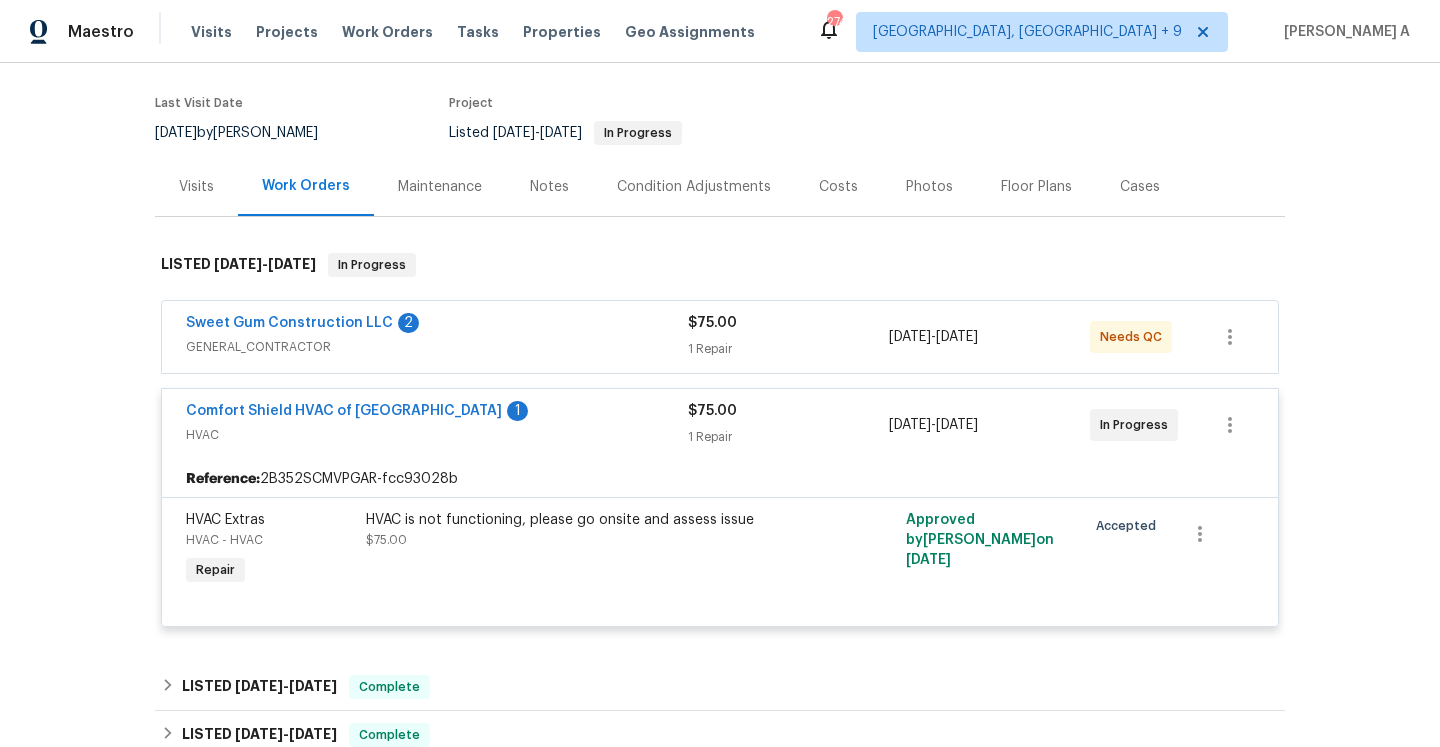 click on "Comfort Shield HVAC of NC 1" at bounding box center [437, 413] 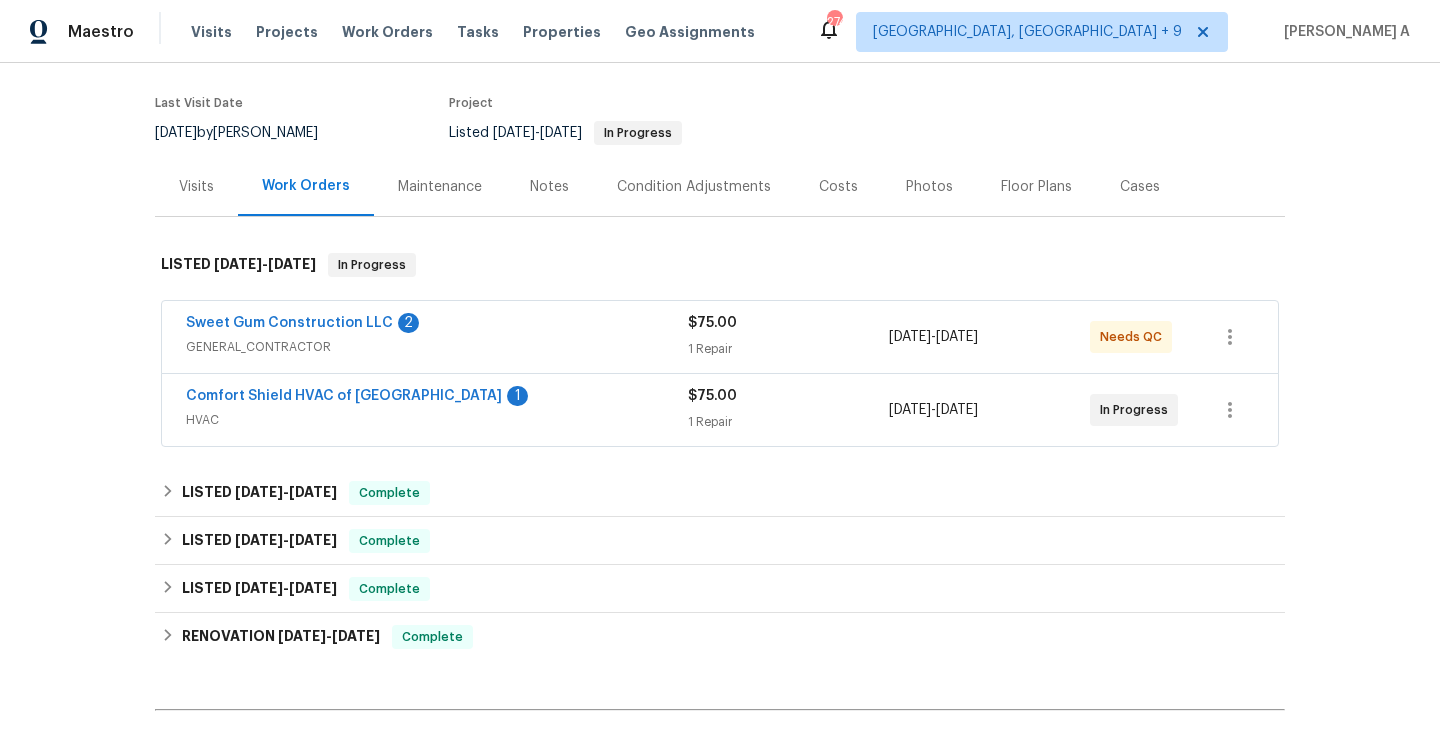 click on "Sweet Gum Construction LLC 2 GENERAL_CONTRACTOR $75.00 1 Repair [DATE]  -  [DATE] Needs QC" at bounding box center [720, 337] 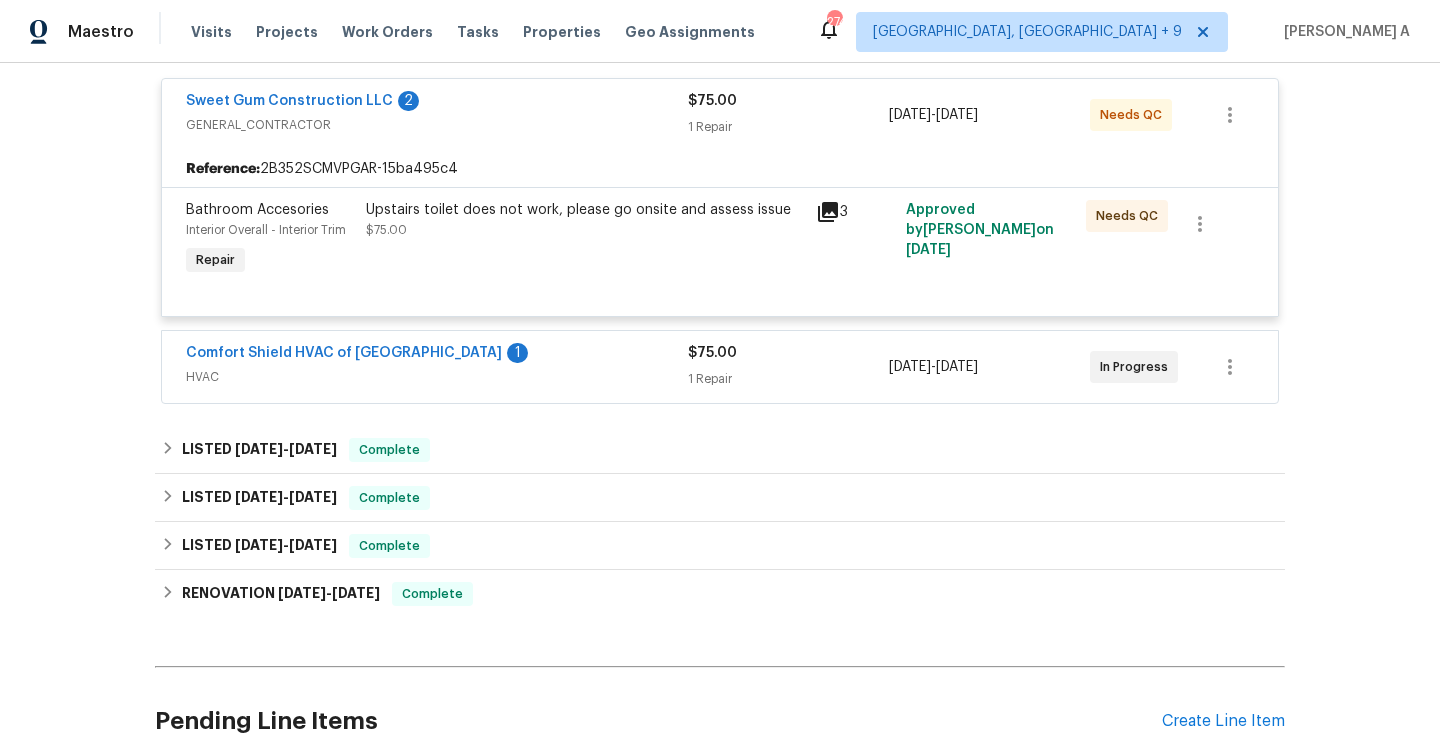scroll, scrollTop: 147, scrollLeft: 0, axis: vertical 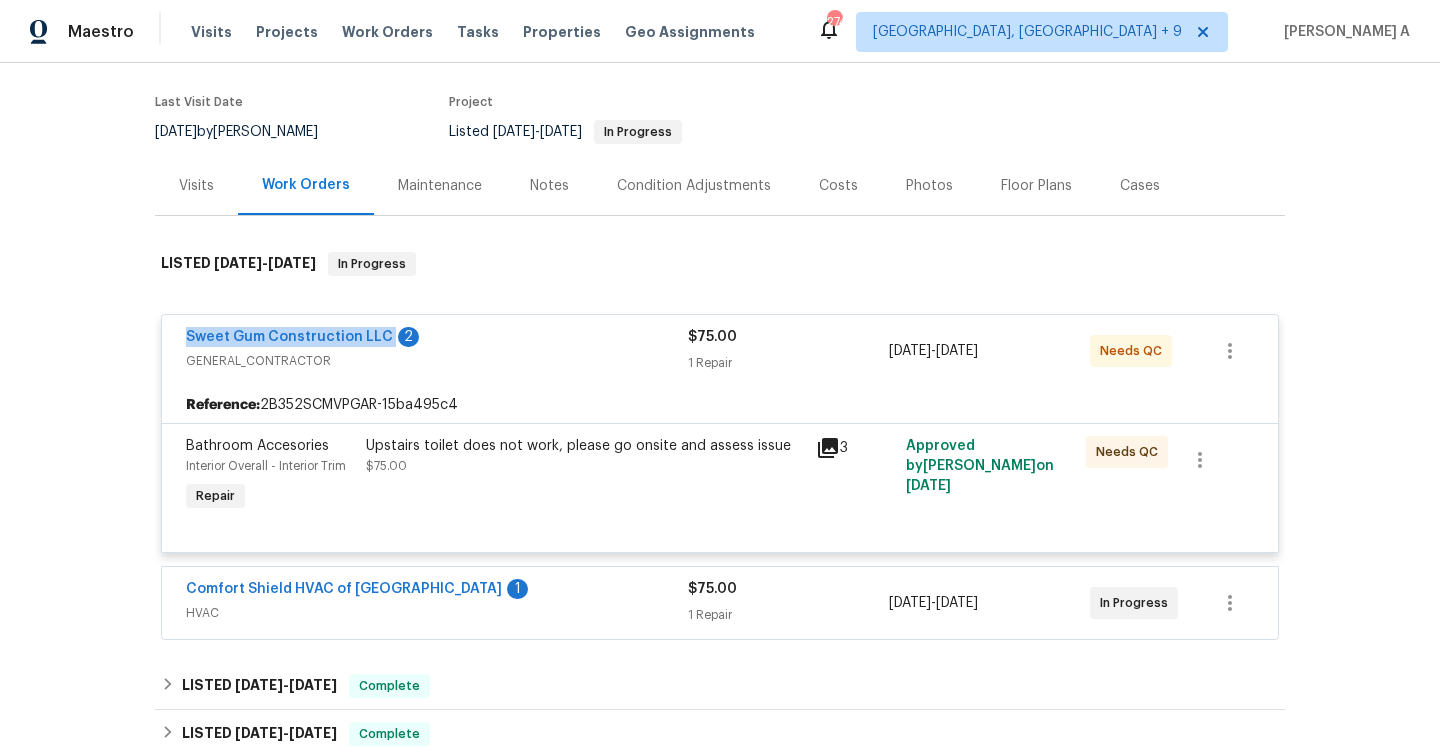 drag, startPoint x: 182, startPoint y: 345, endPoint x: 385, endPoint y: 340, distance: 203.06157 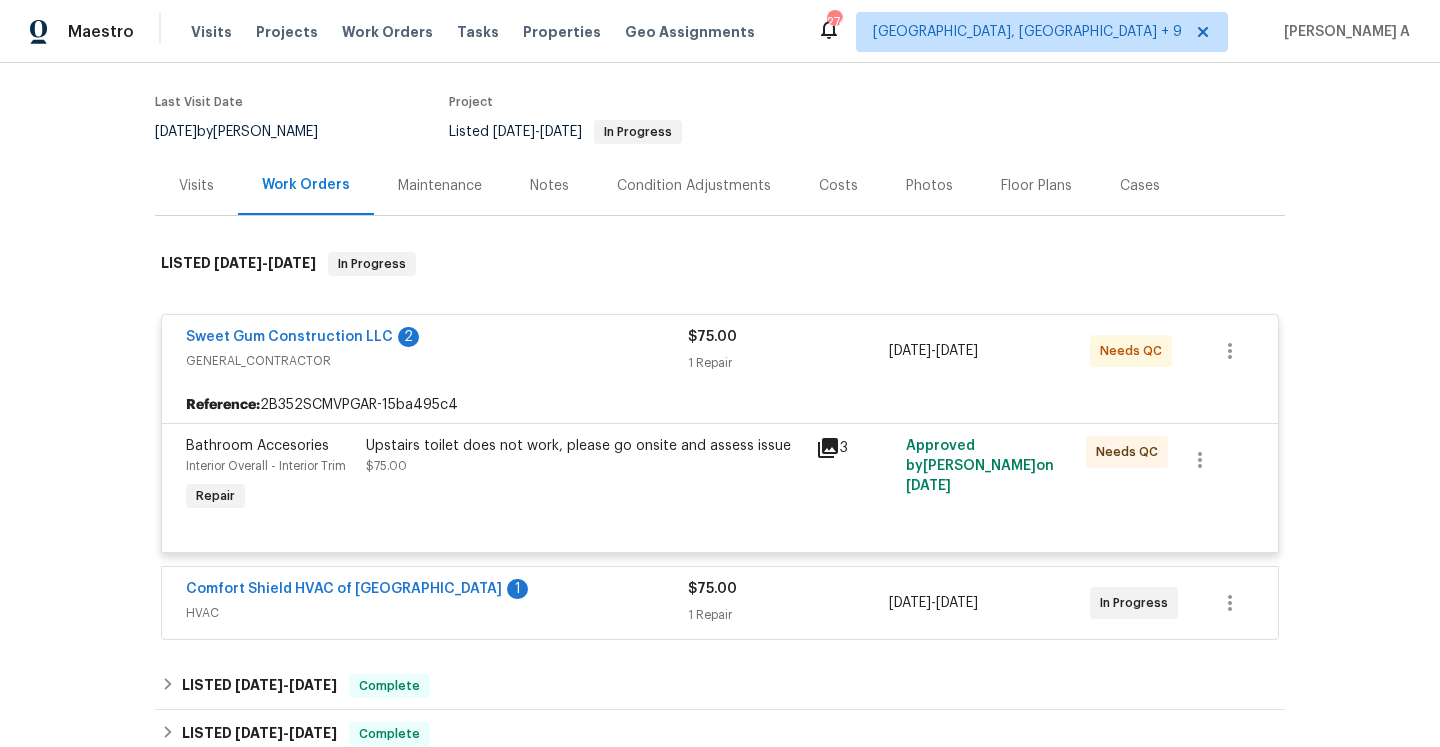 click on "Last Visit Date [DATE]  by  [PERSON_NAME]   Project Listed   [DATE]  -  [DATE] In Progress" at bounding box center [494, 120] 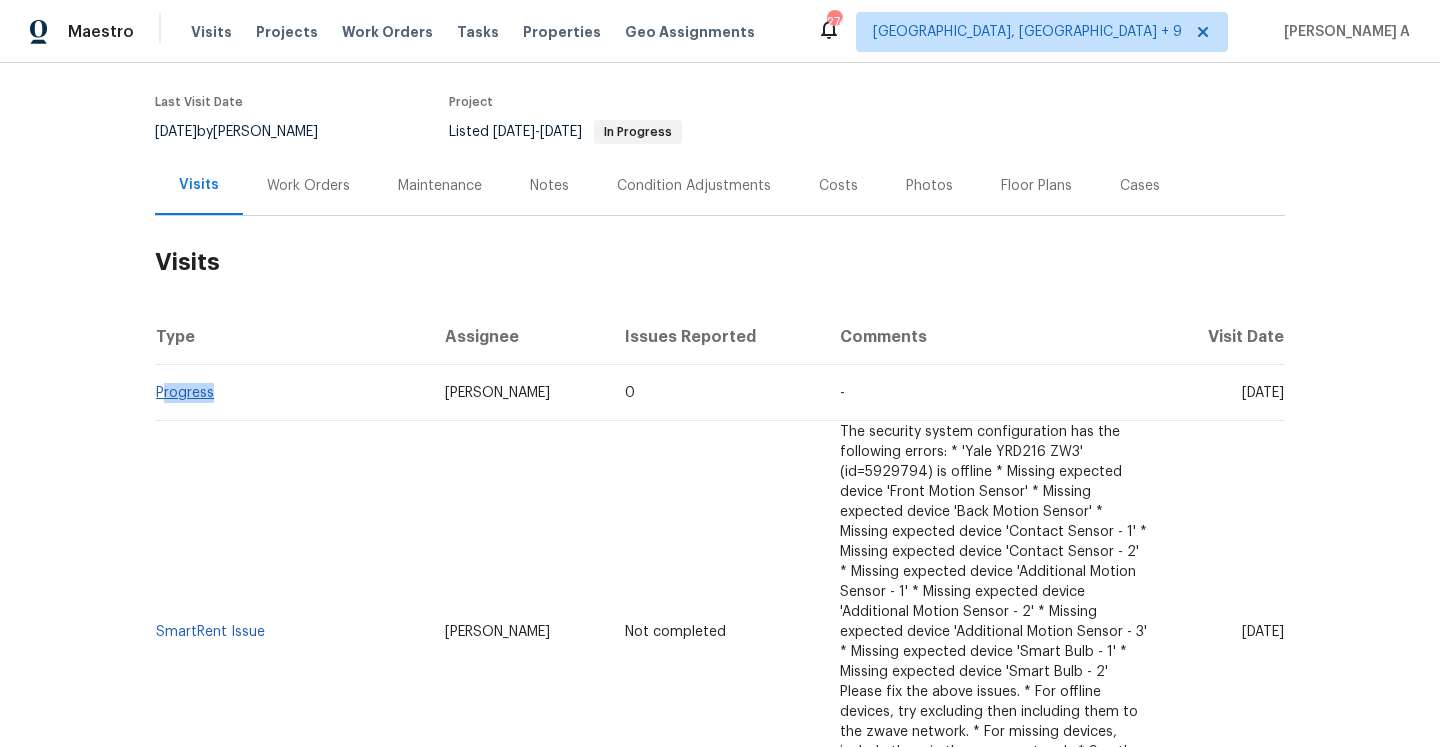drag, startPoint x: 234, startPoint y: 403, endPoint x: 164, endPoint y: 399, distance: 70.11419 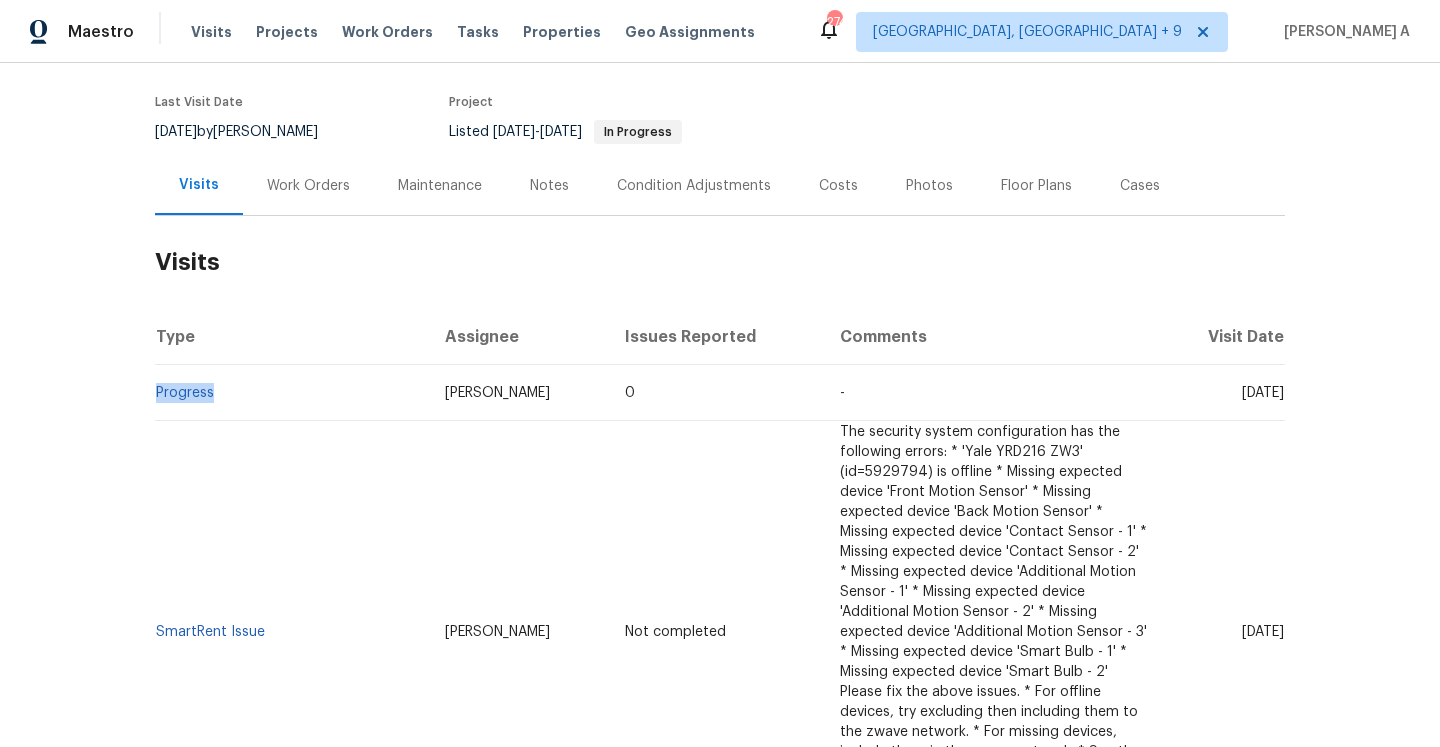 copy on "Progress" 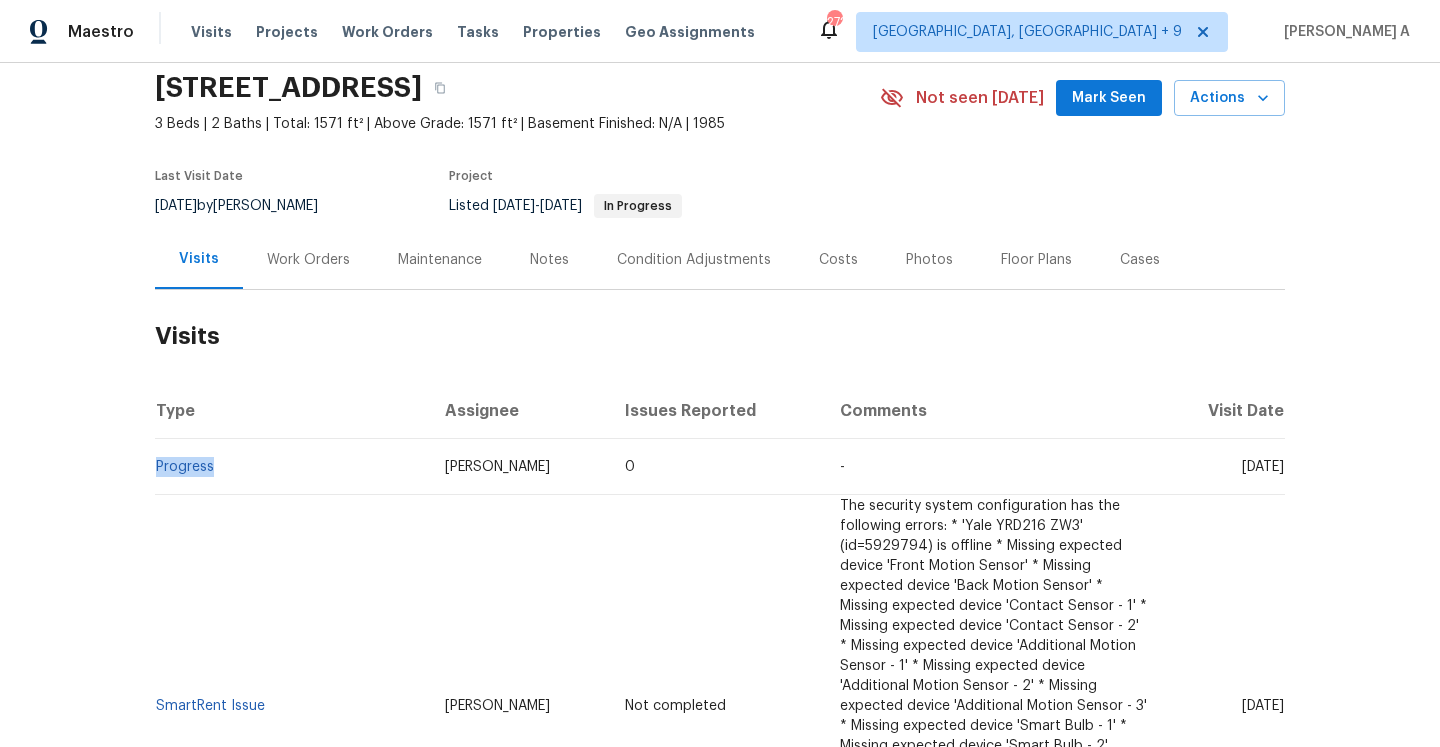 scroll, scrollTop: 0, scrollLeft: 0, axis: both 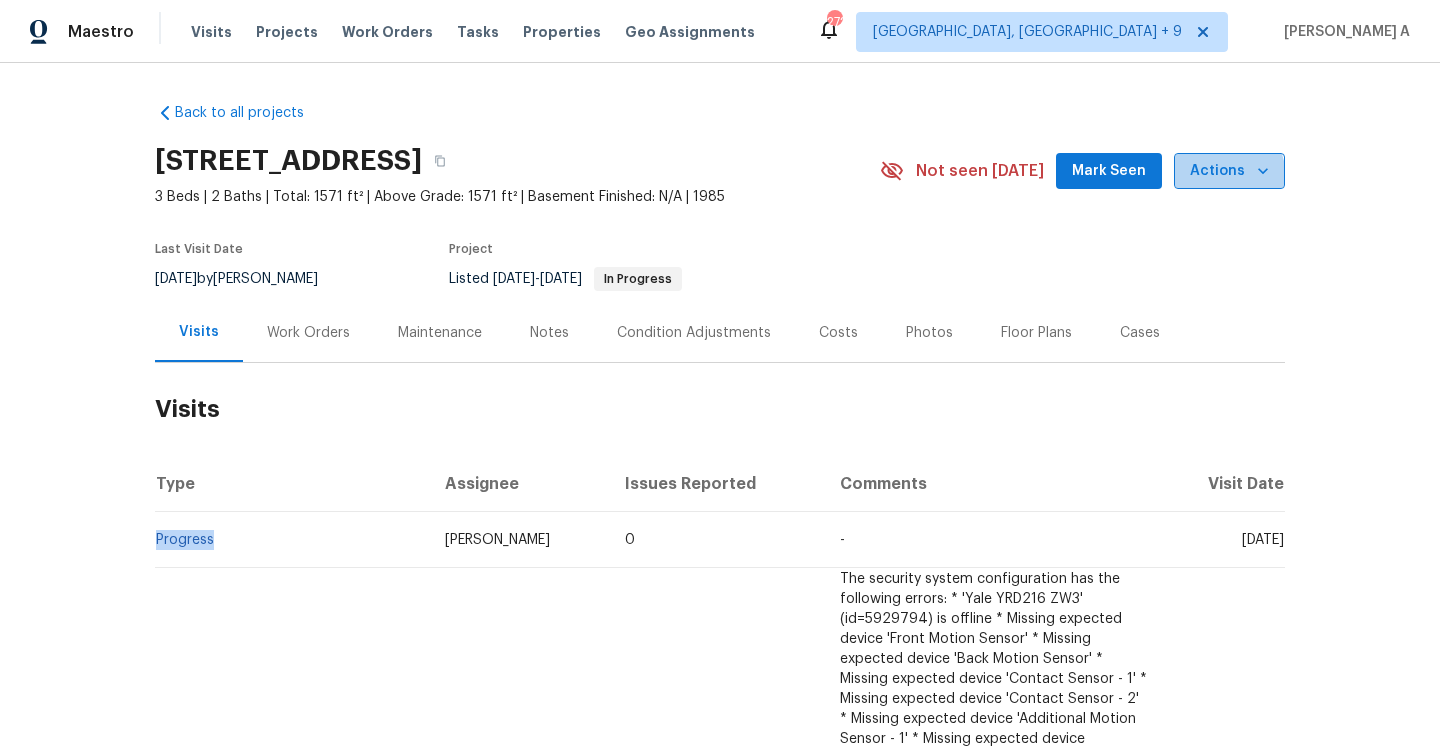click on "Actions" at bounding box center (1229, 171) 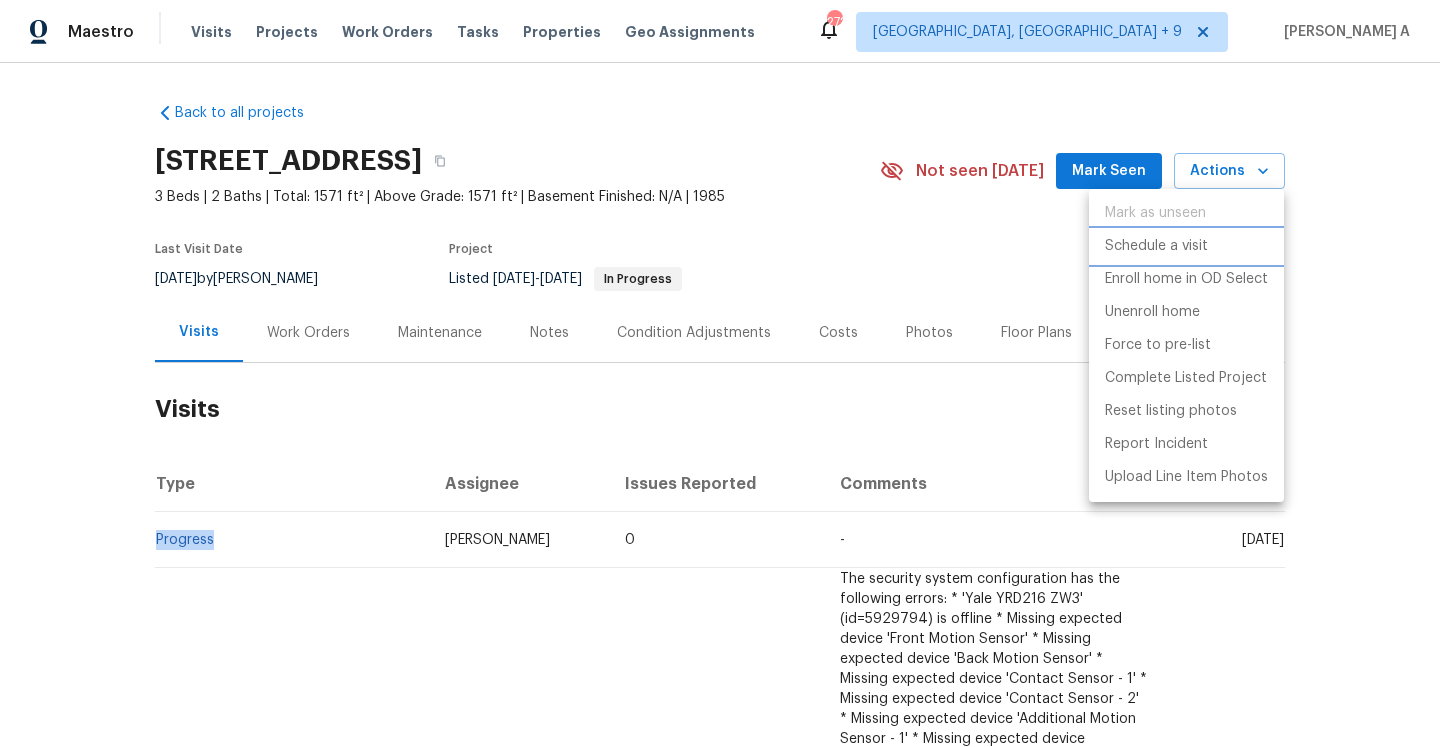 click on "Schedule a visit" at bounding box center [1186, 246] 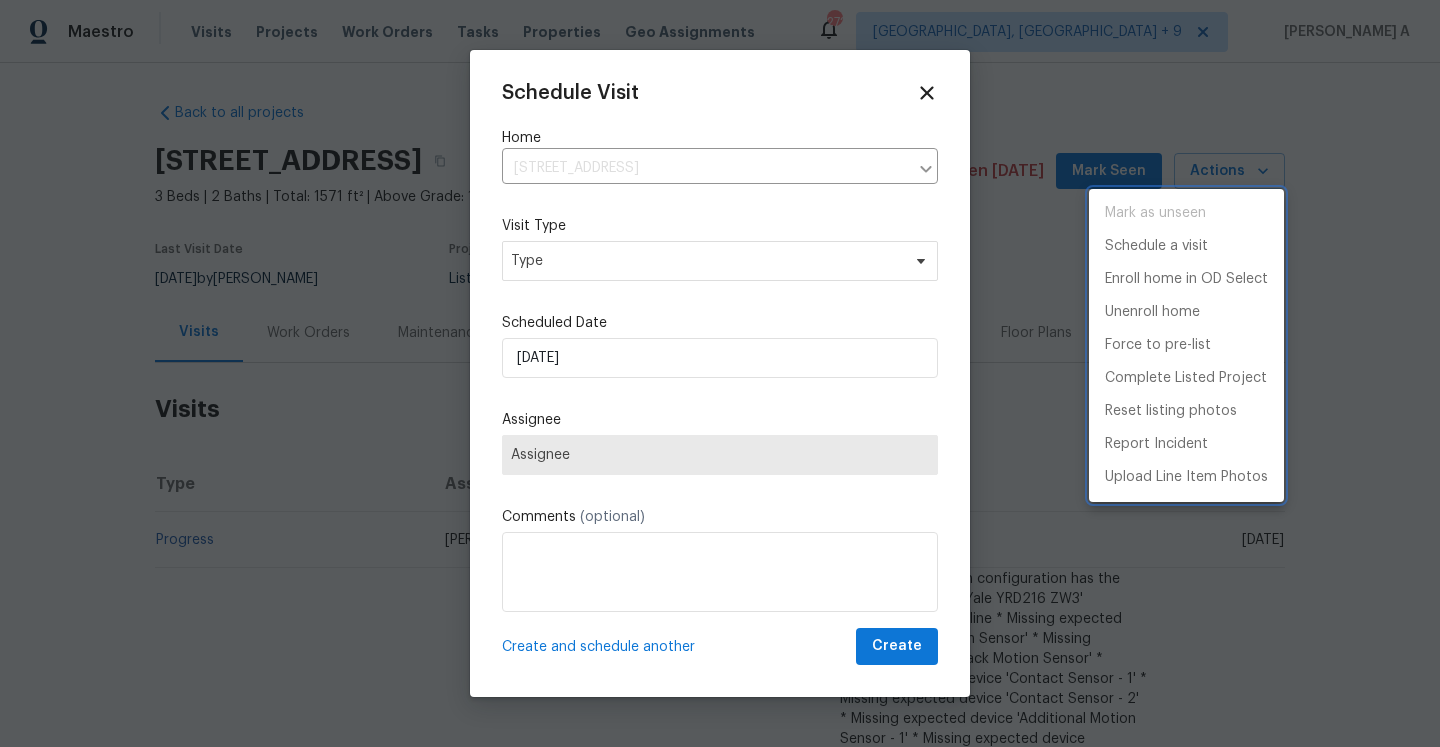 click at bounding box center [720, 373] 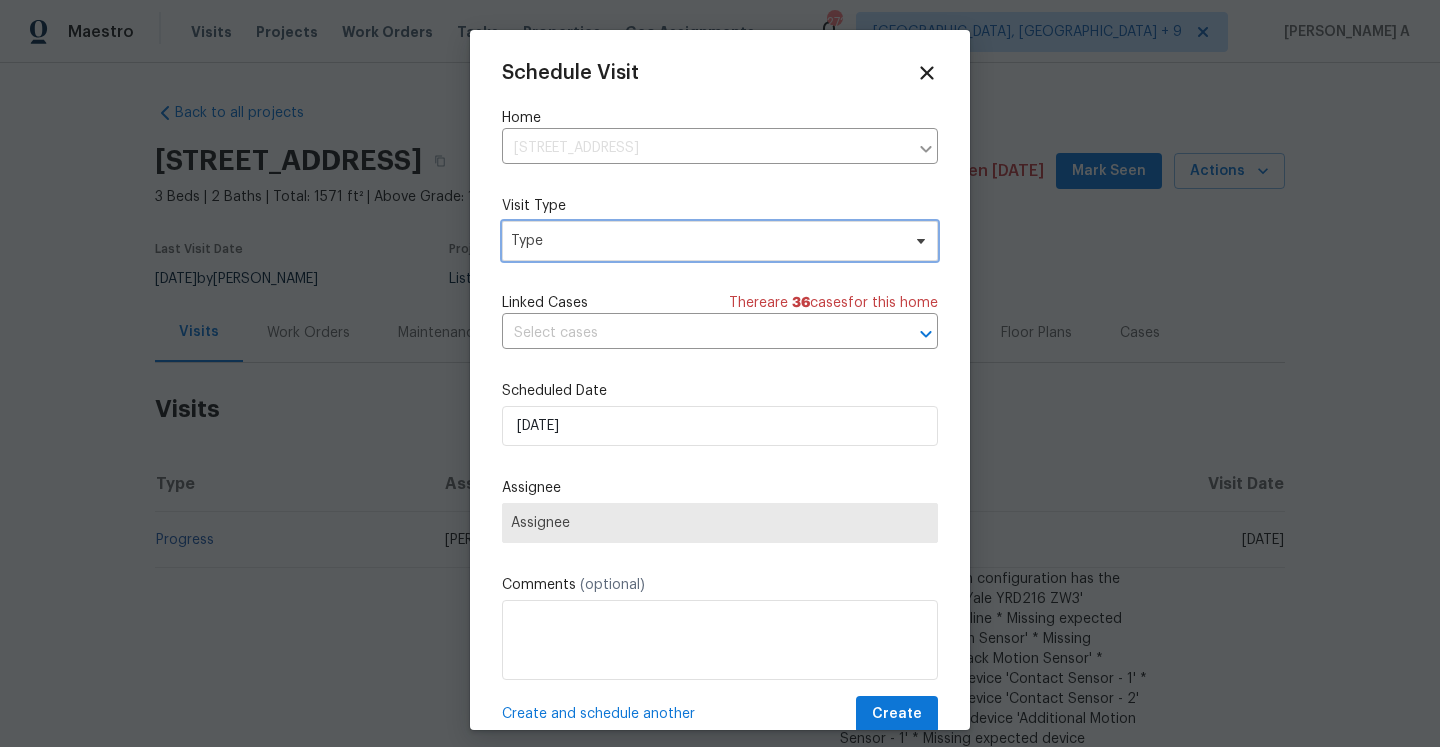 click on "Type" at bounding box center [720, 241] 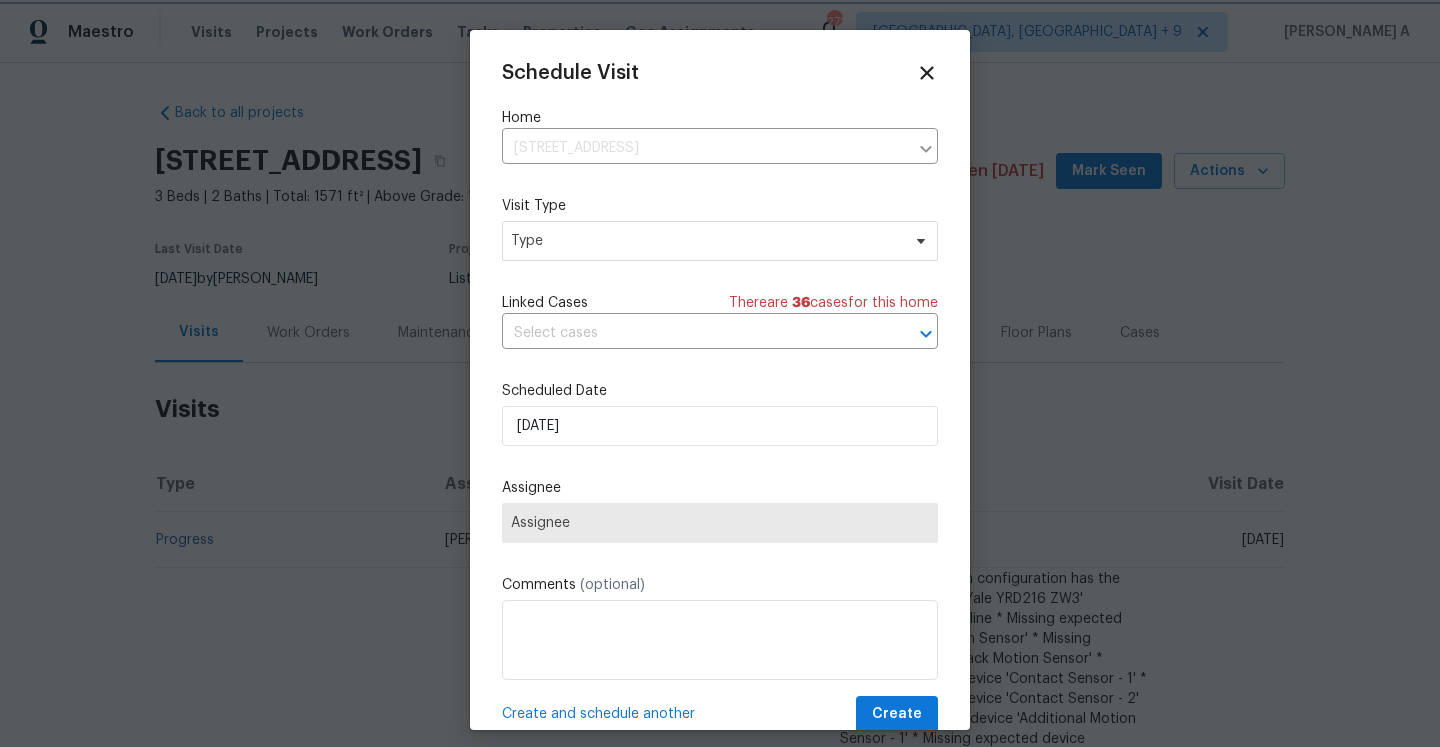 click at bounding box center [720, 373] 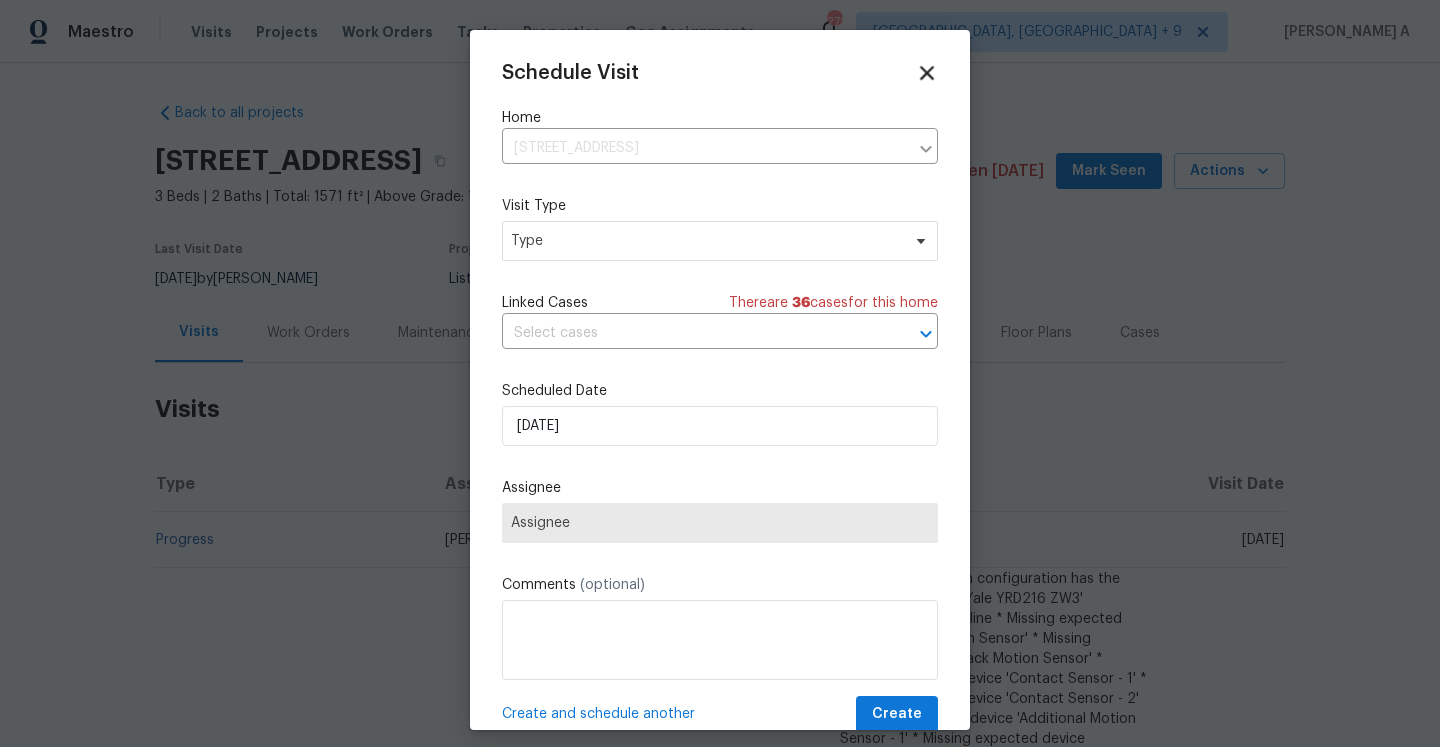 click 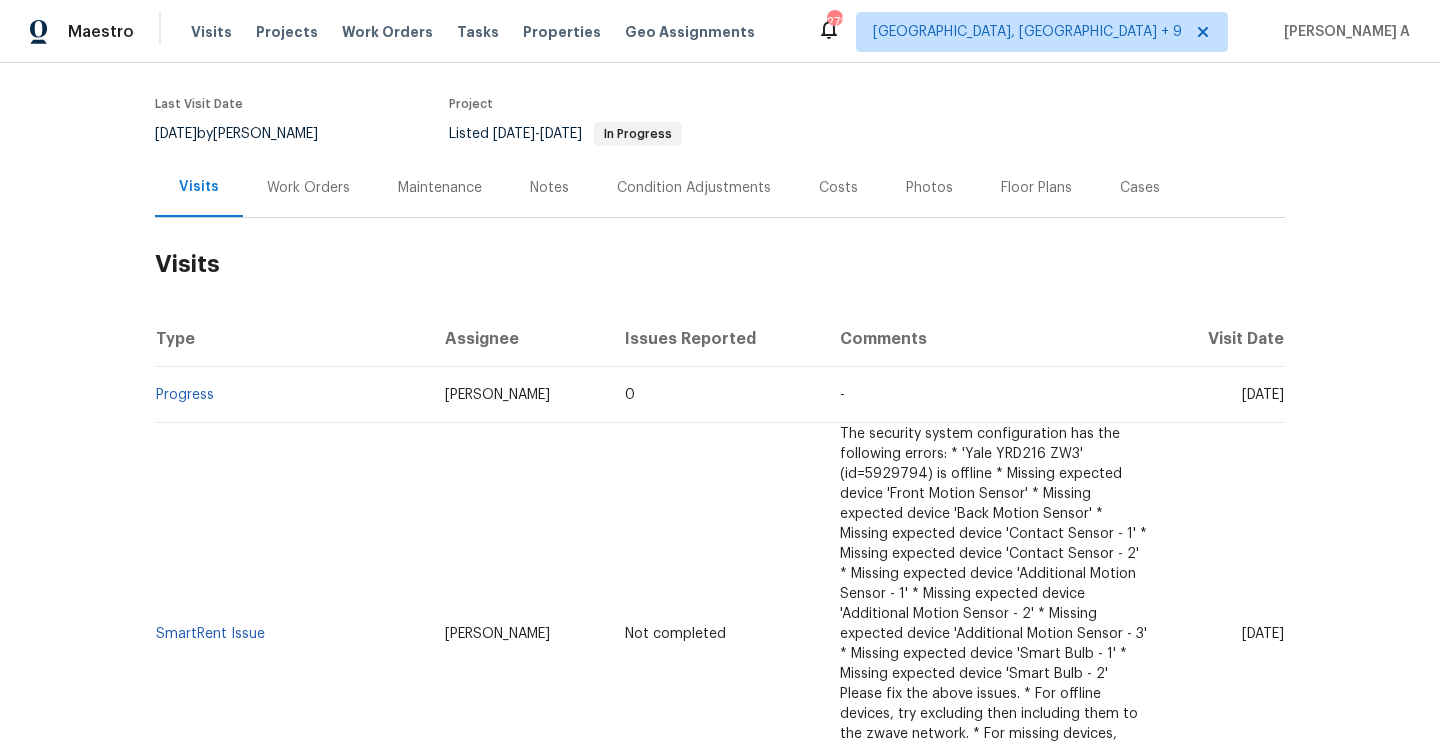 scroll, scrollTop: 302, scrollLeft: 0, axis: vertical 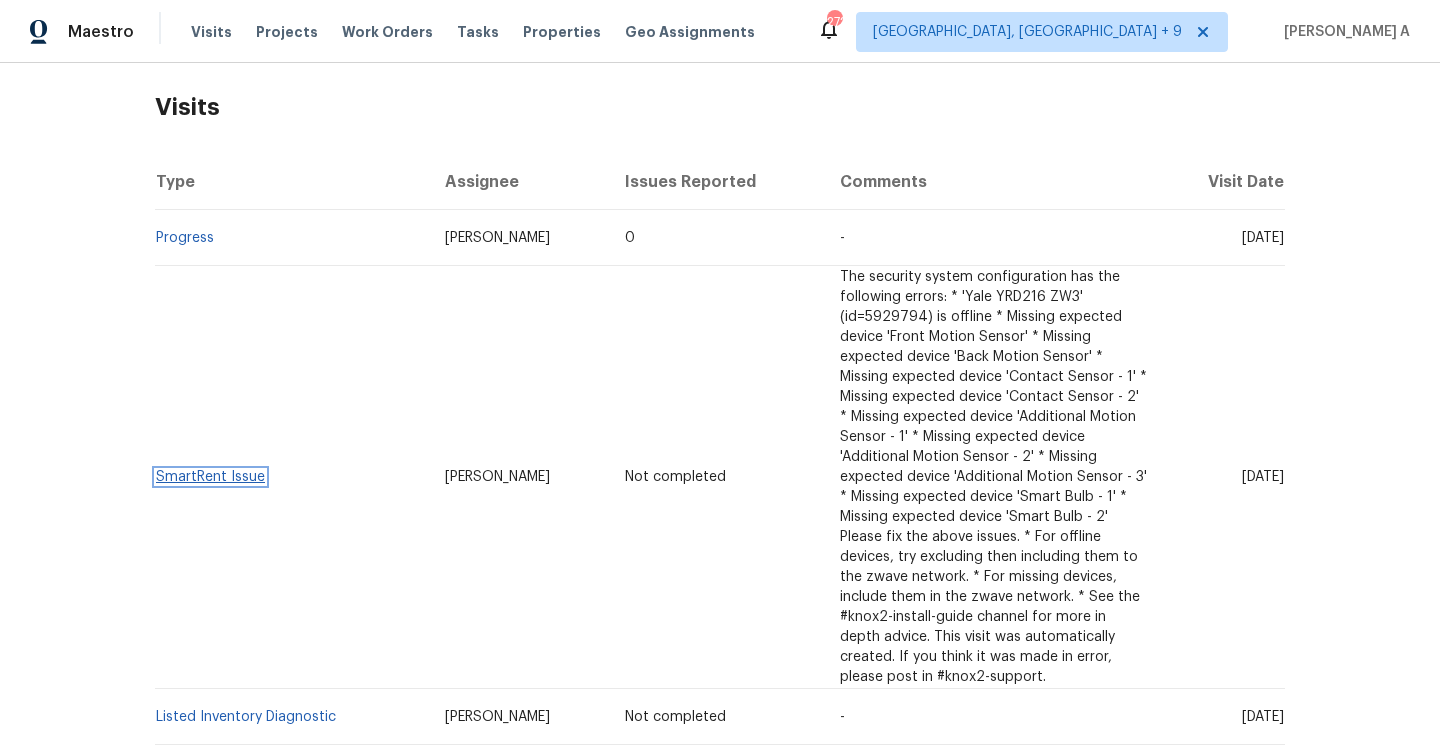 click on "SmartRent Issue" at bounding box center [210, 477] 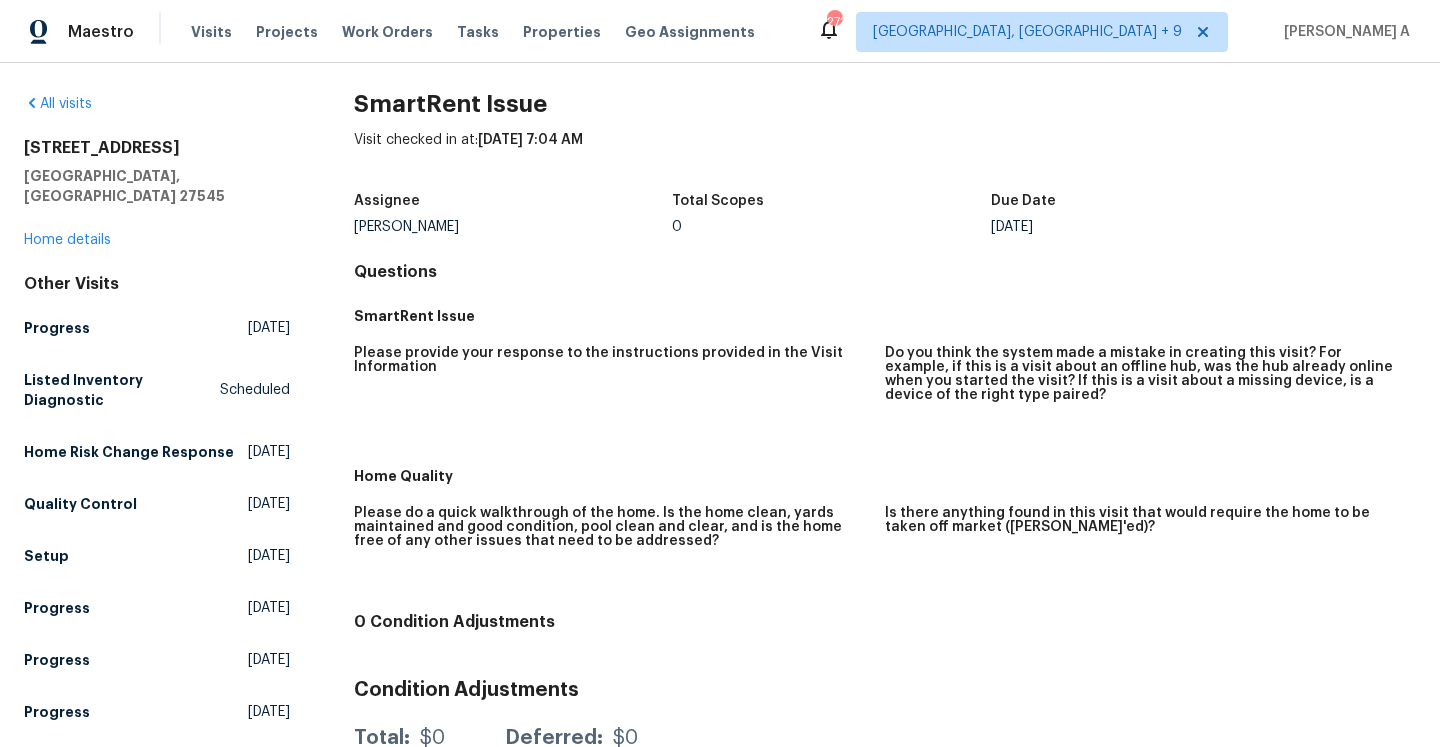 scroll, scrollTop: 0, scrollLeft: 0, axis: both 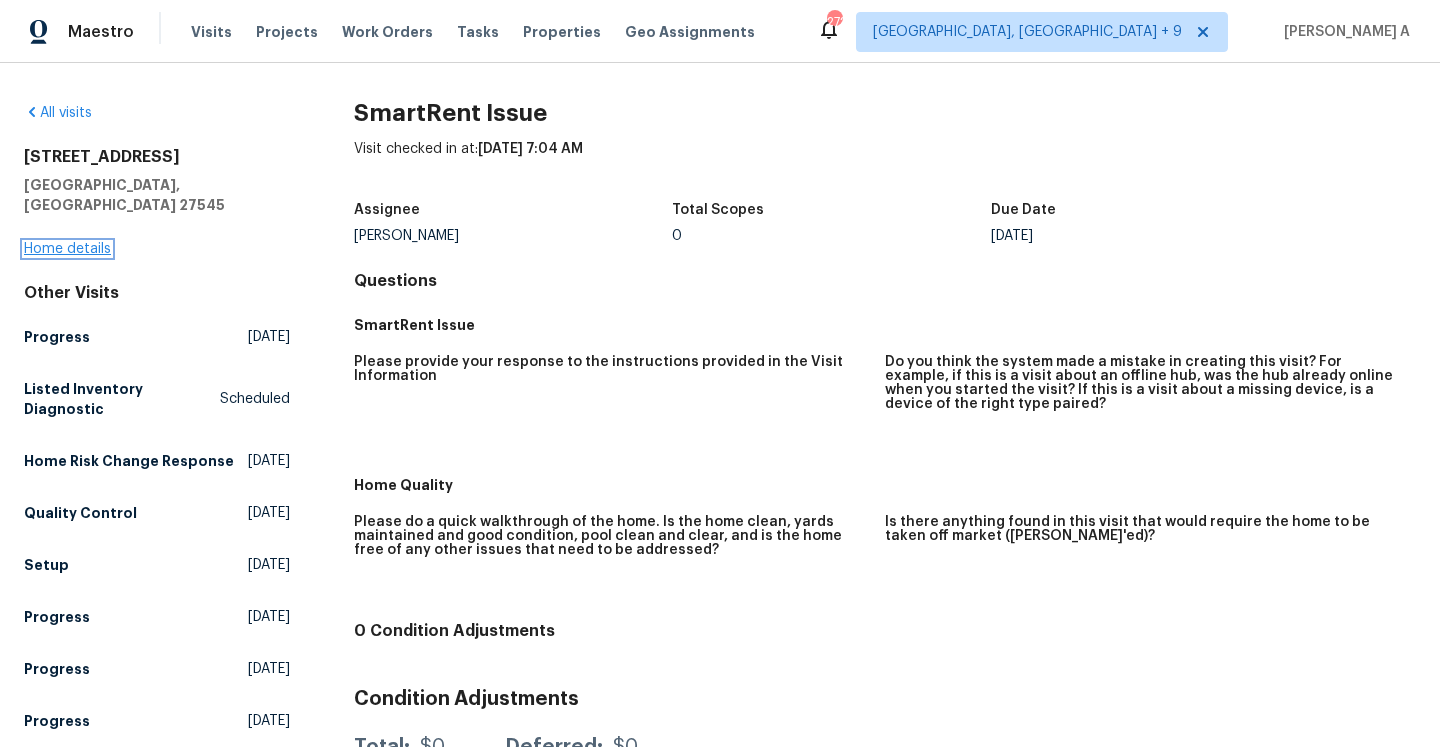 click on "Home details" at bounding box center [67, 249] 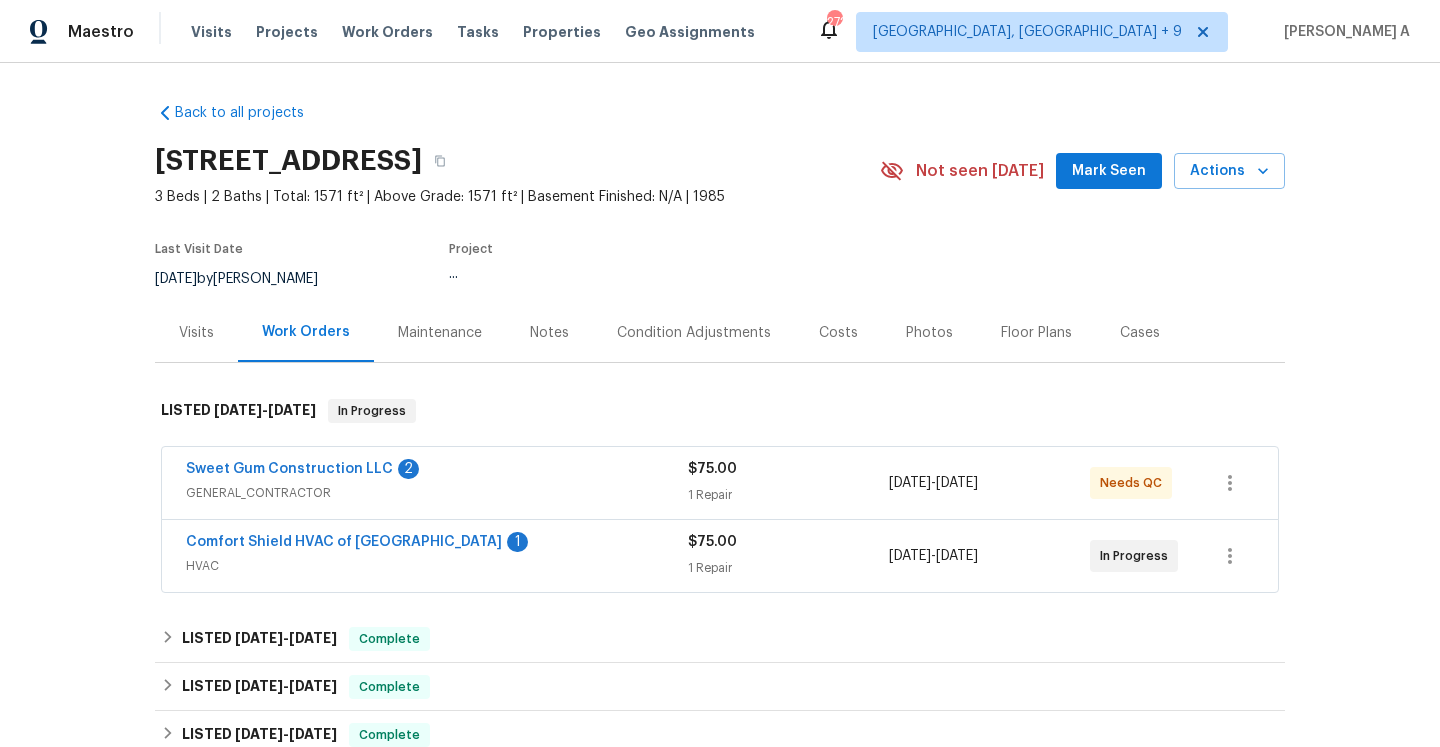 click on "Visits" at bounding box center [196, 333] 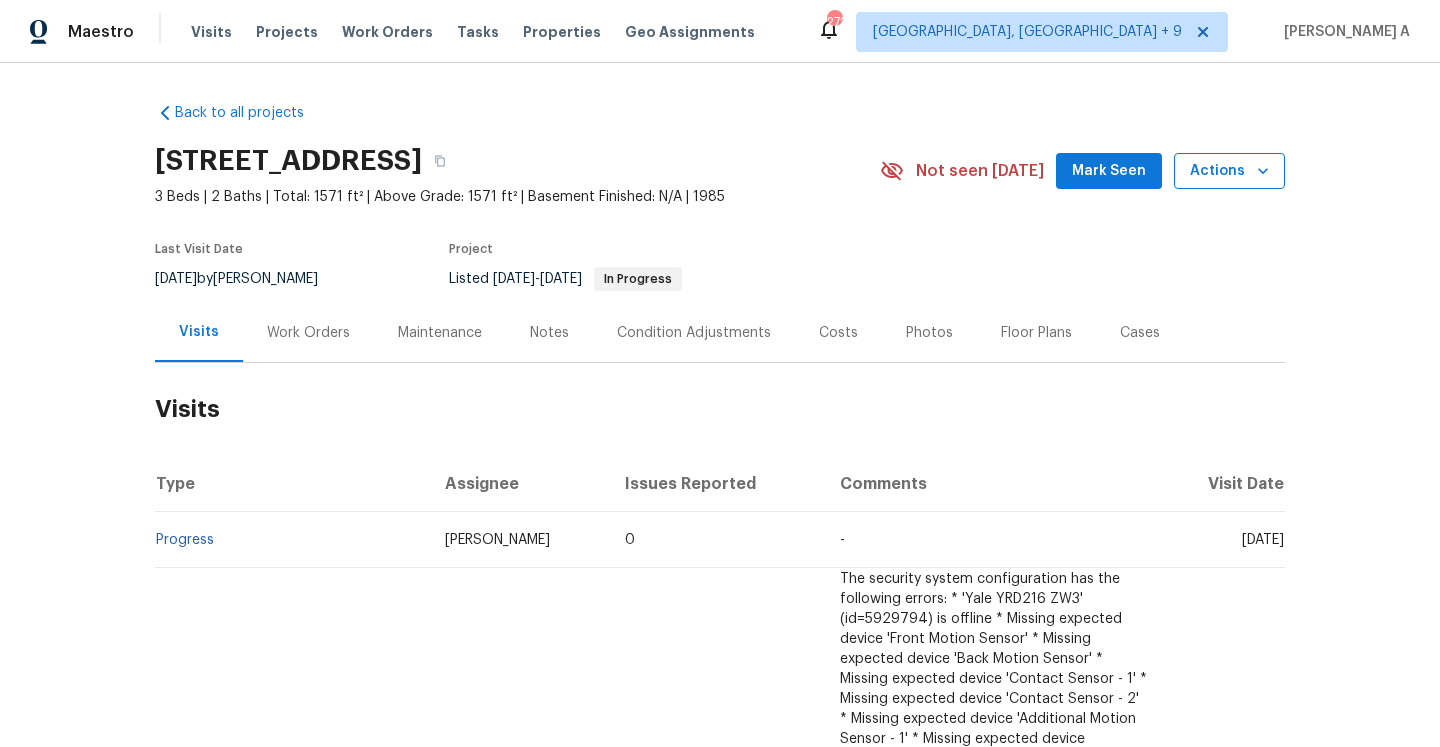 click on "Actions" at bounding box center (1229, 171) 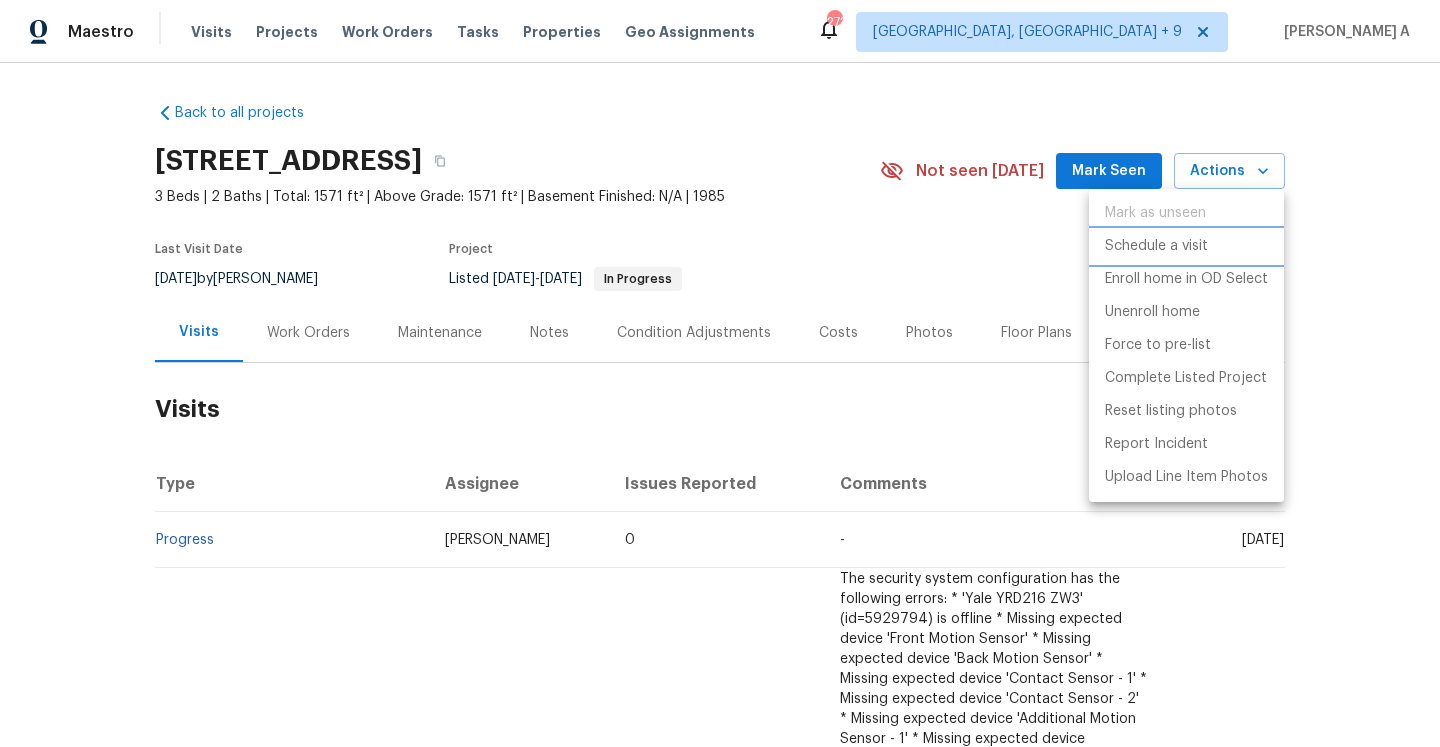 click on "Schedule a visit" at bounding box center (1156, 246) 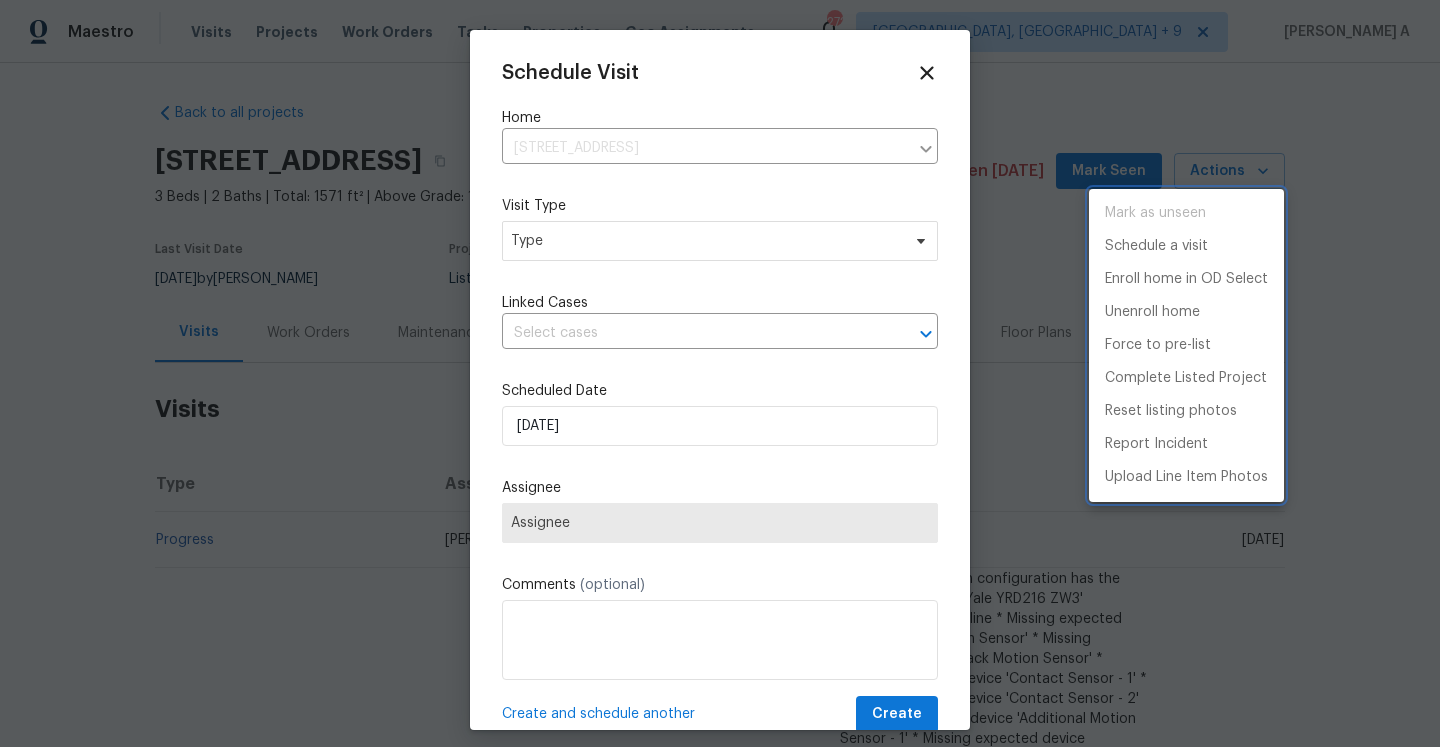 click at bounding box center [720, 373] 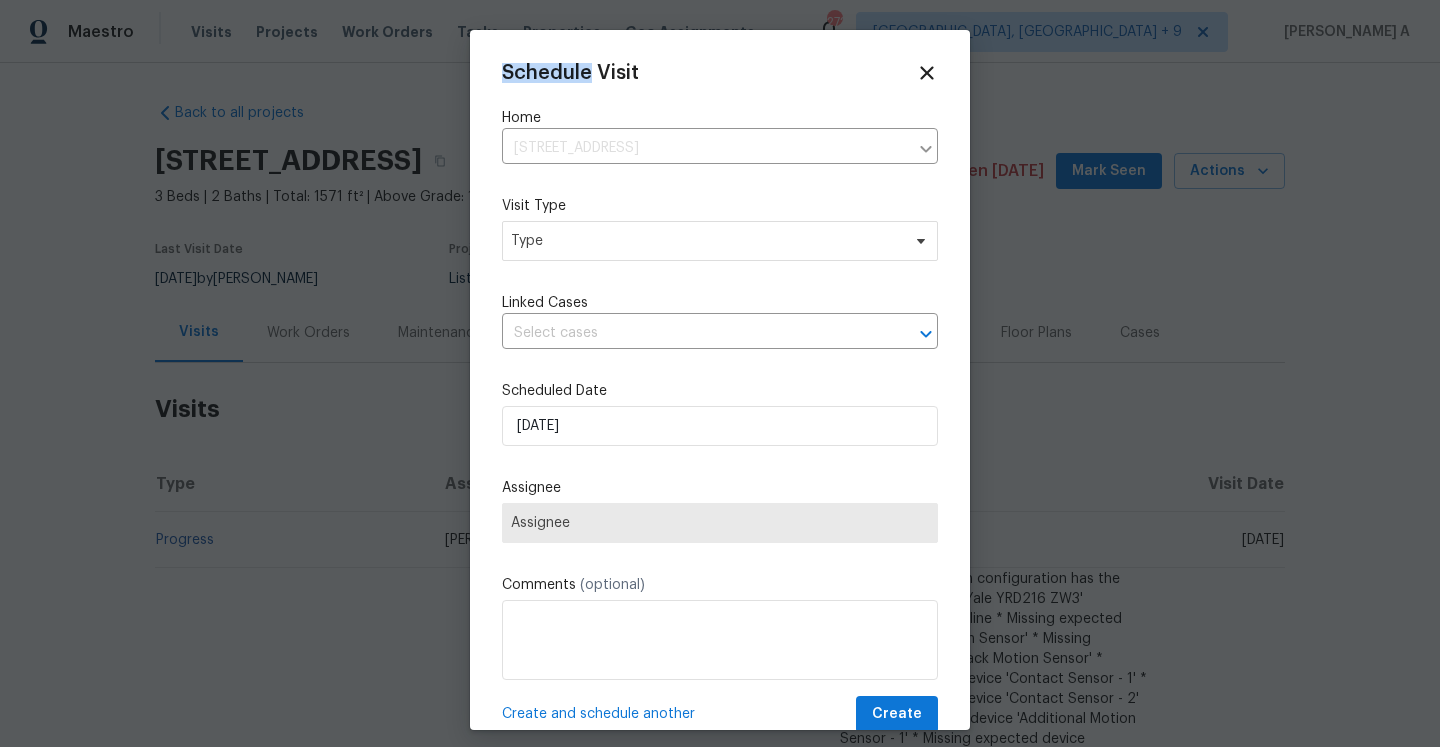 click on "Mark as unseen Schedule a visit Enroll home in OD Select Unenroll home Force to pre-list Complete Listed Project   Reset listing photos Report Incident Upload Line Item Photos" at bounding box center (720, 373) 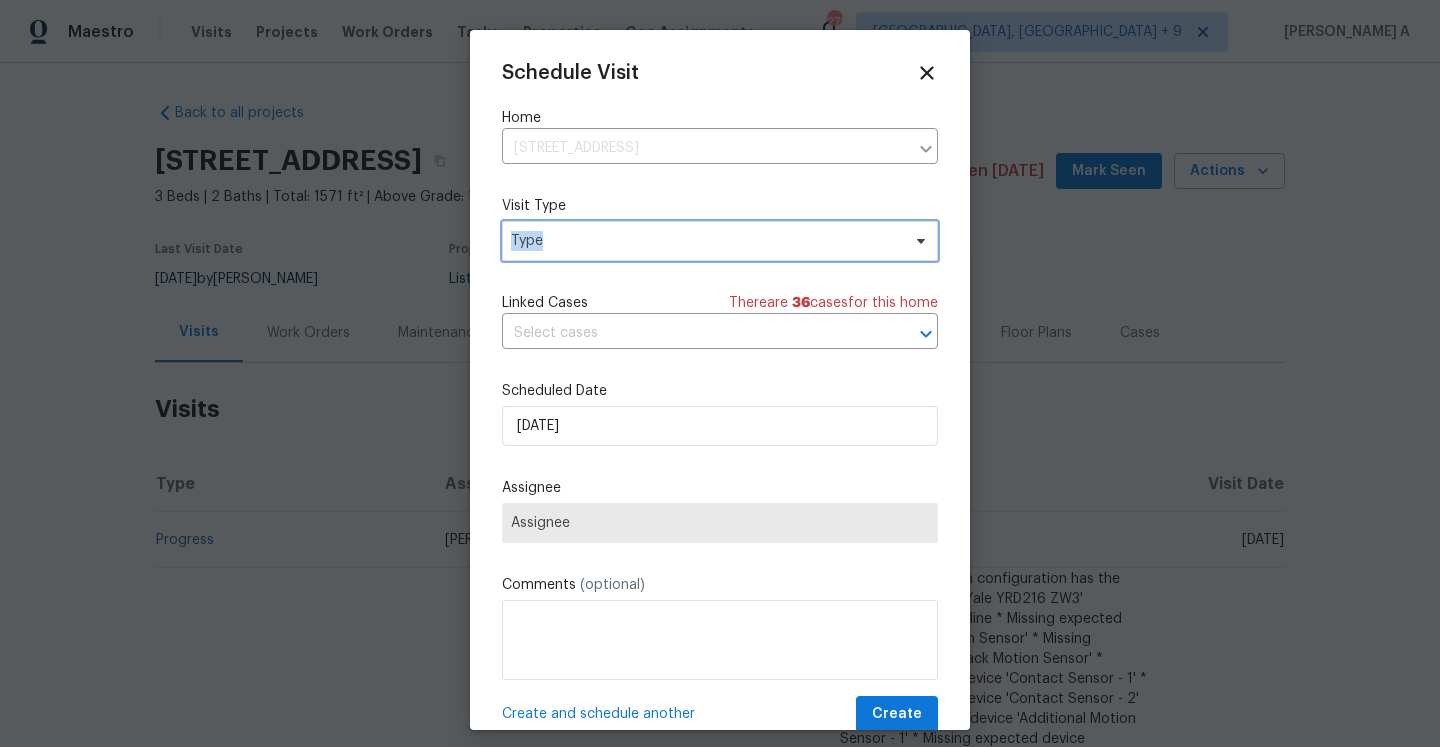 click on "Type" at bounding box center [705, 241] 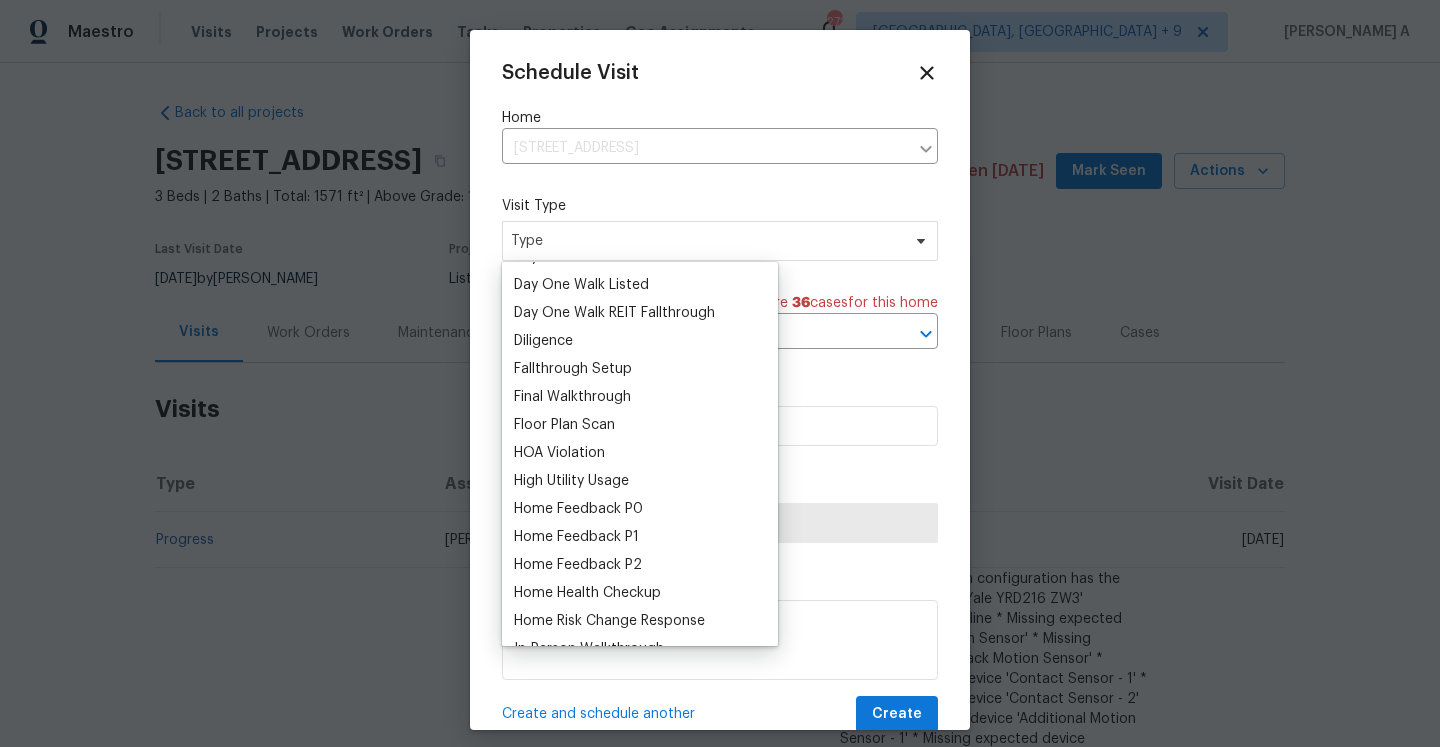scroll, scrollTop: 543, scrollLeft: 0, axis: vertical 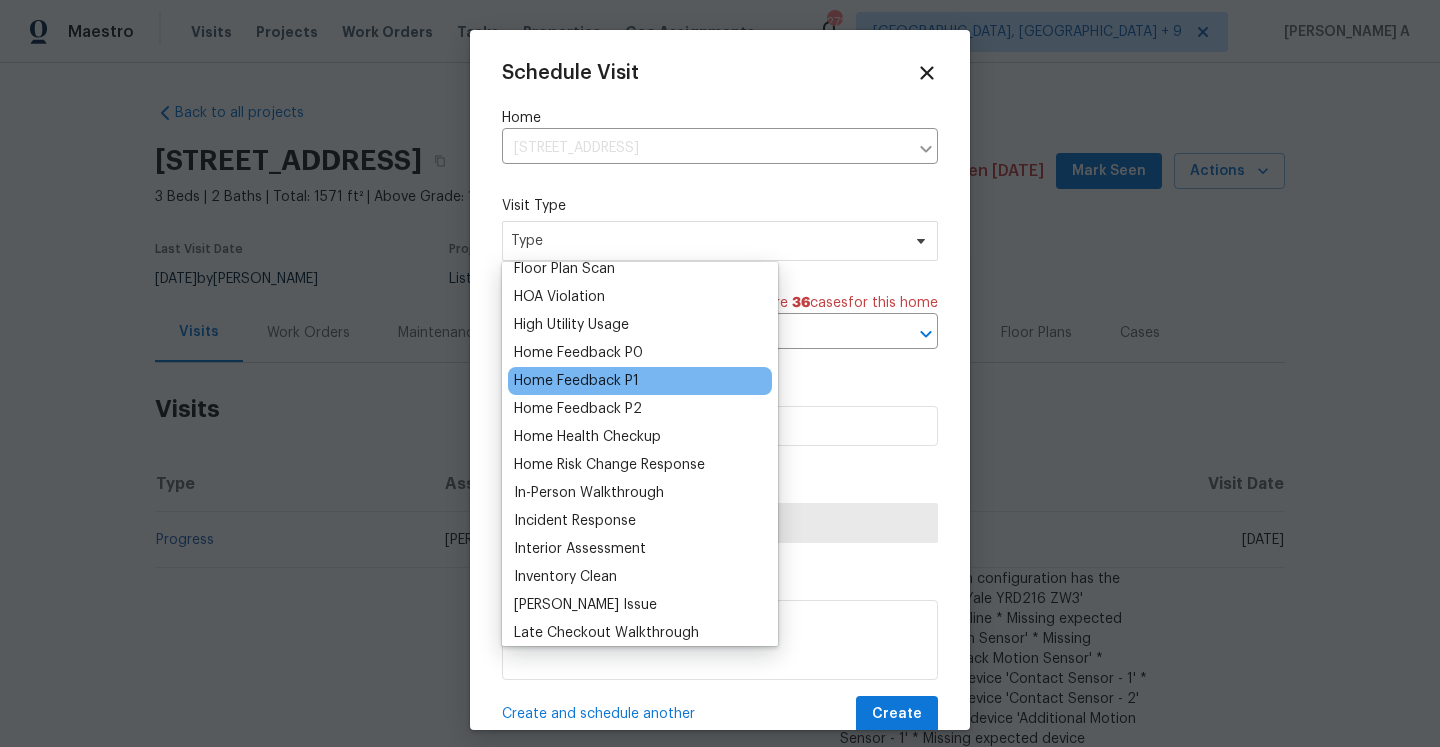 click on "Home Feedback P1" at bounding box center [576, 381] 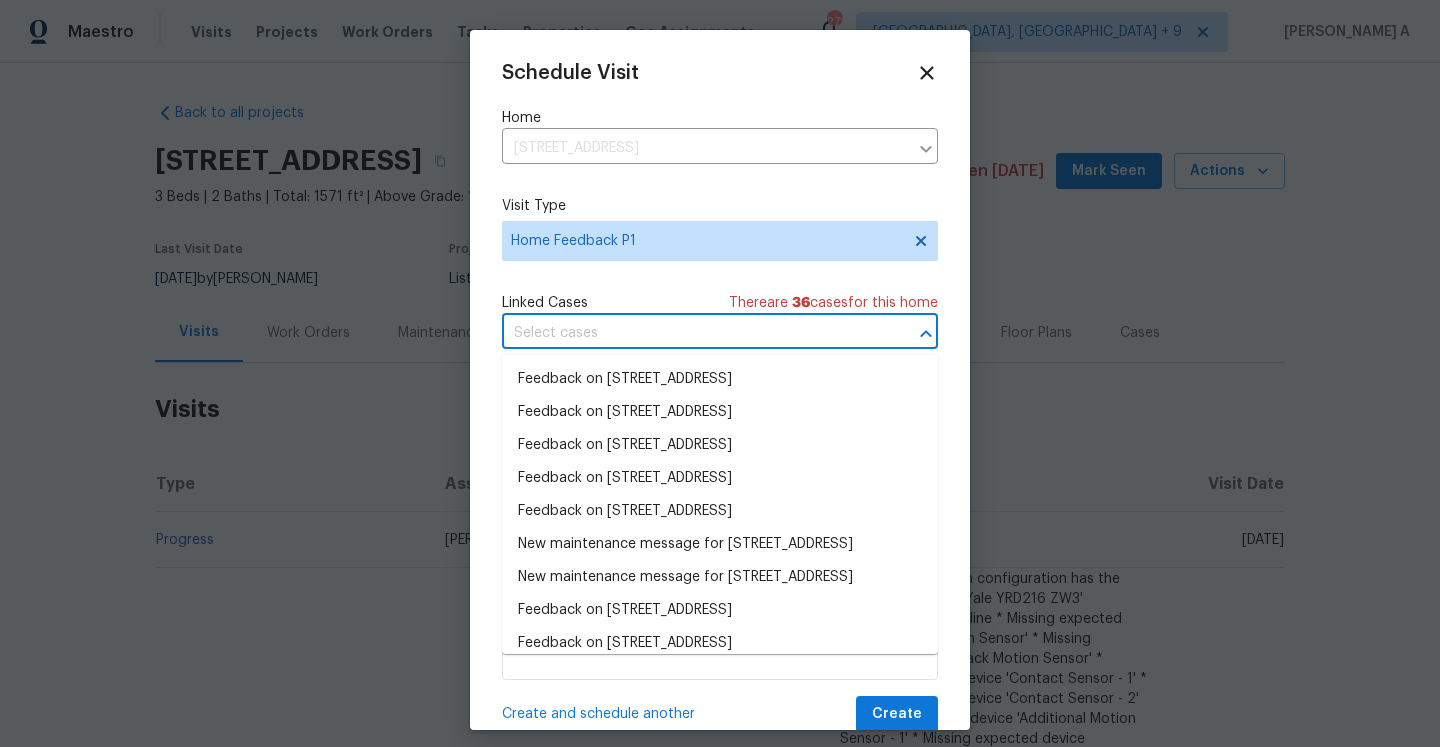 click at bounding box center (692, 333) 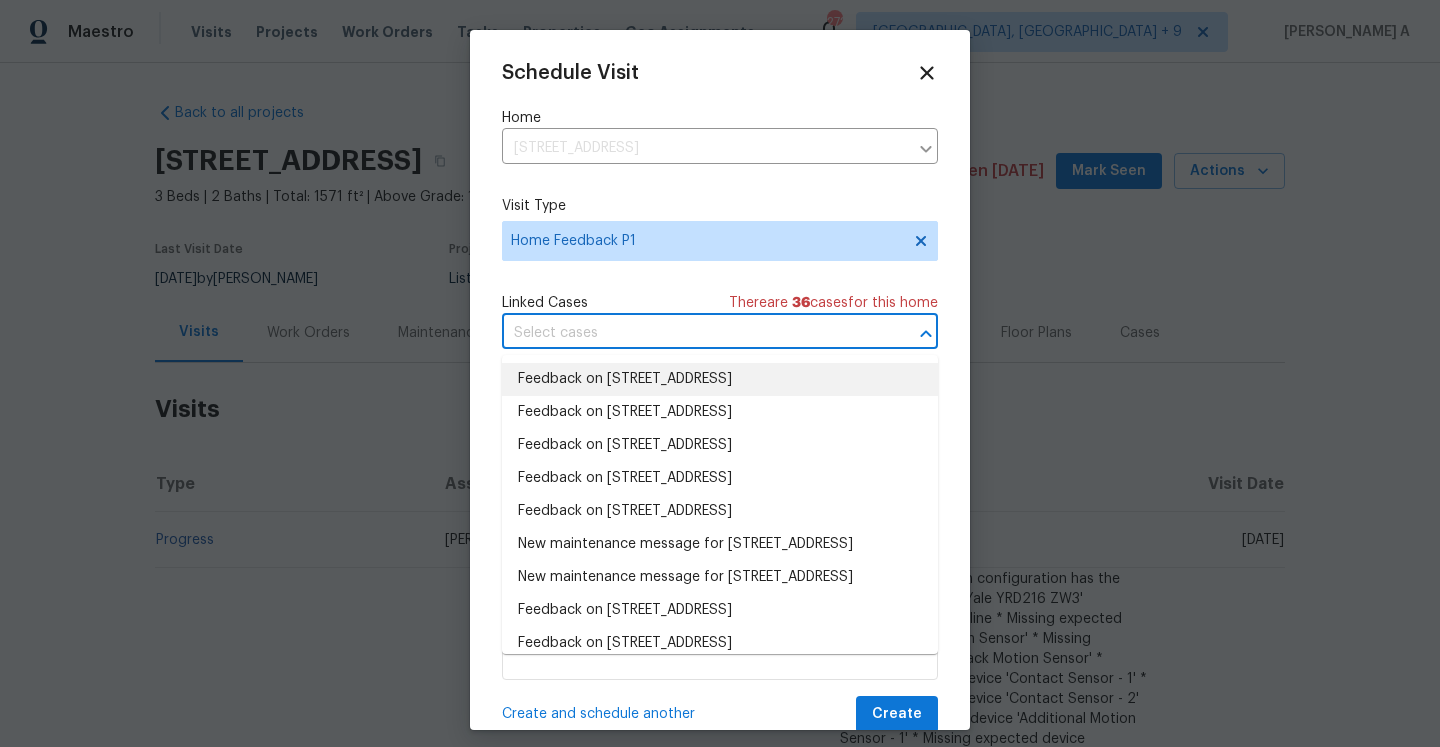 click on "Feedback on [STREET_ADDRESS]" at bounding box center (720, 379) 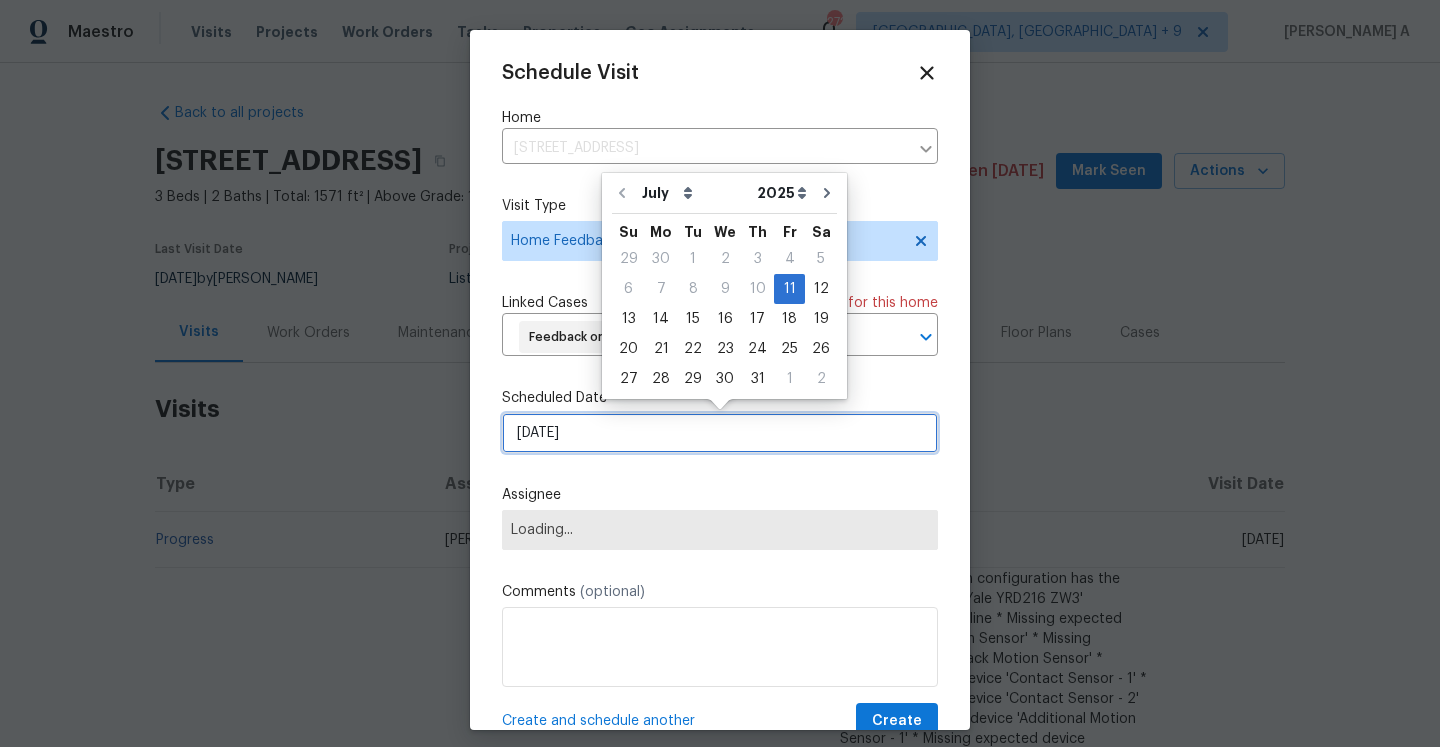 click on "[DATE]" at bounding box center (720, 433) 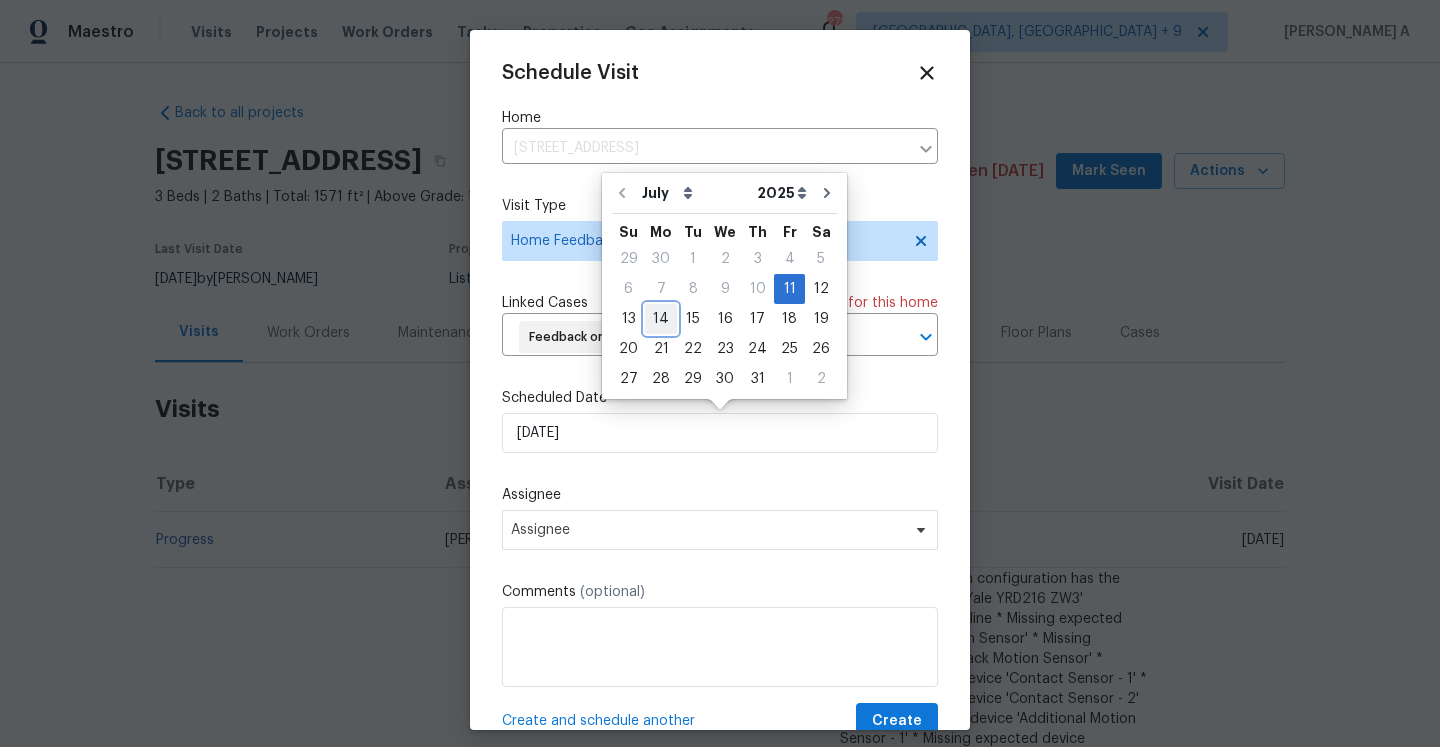 click on "14" at bounding box center (661, 319) 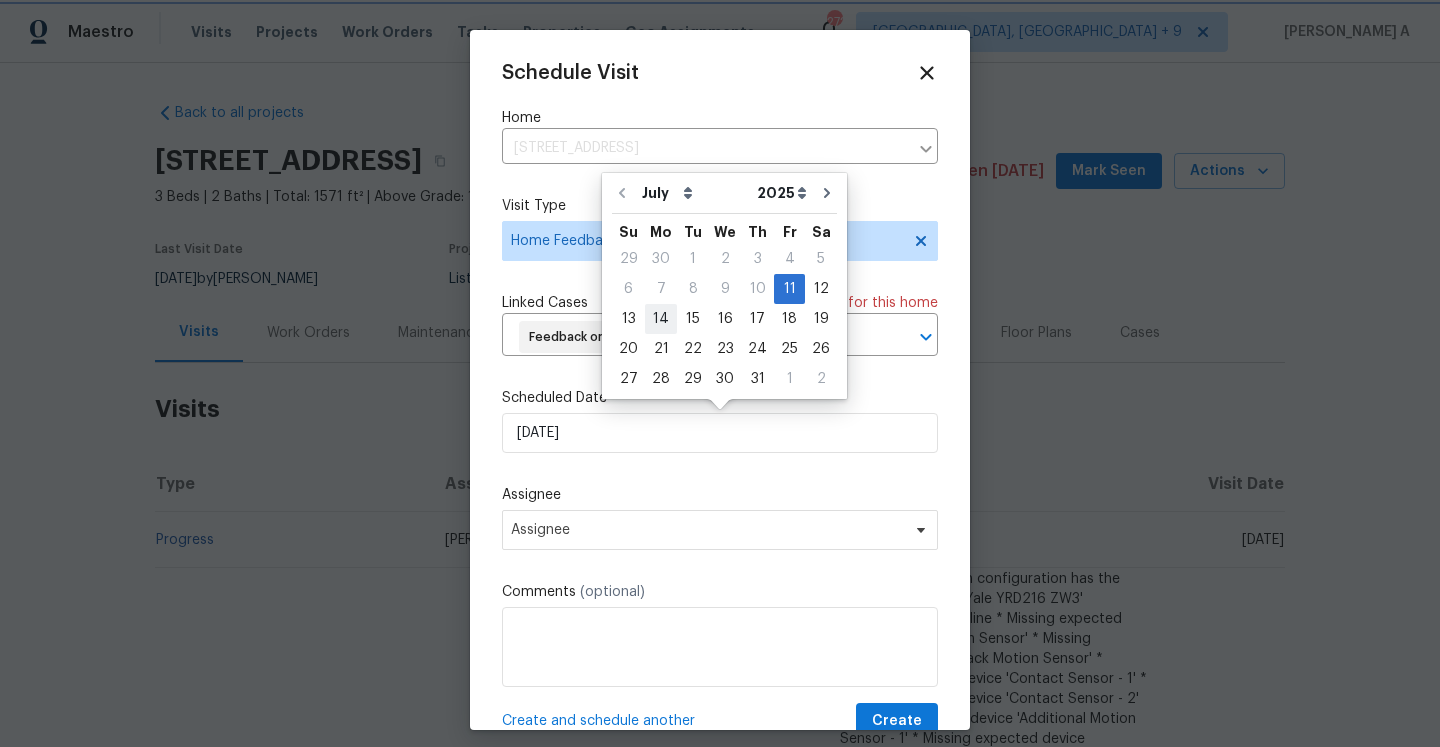 type on "[DATE]" 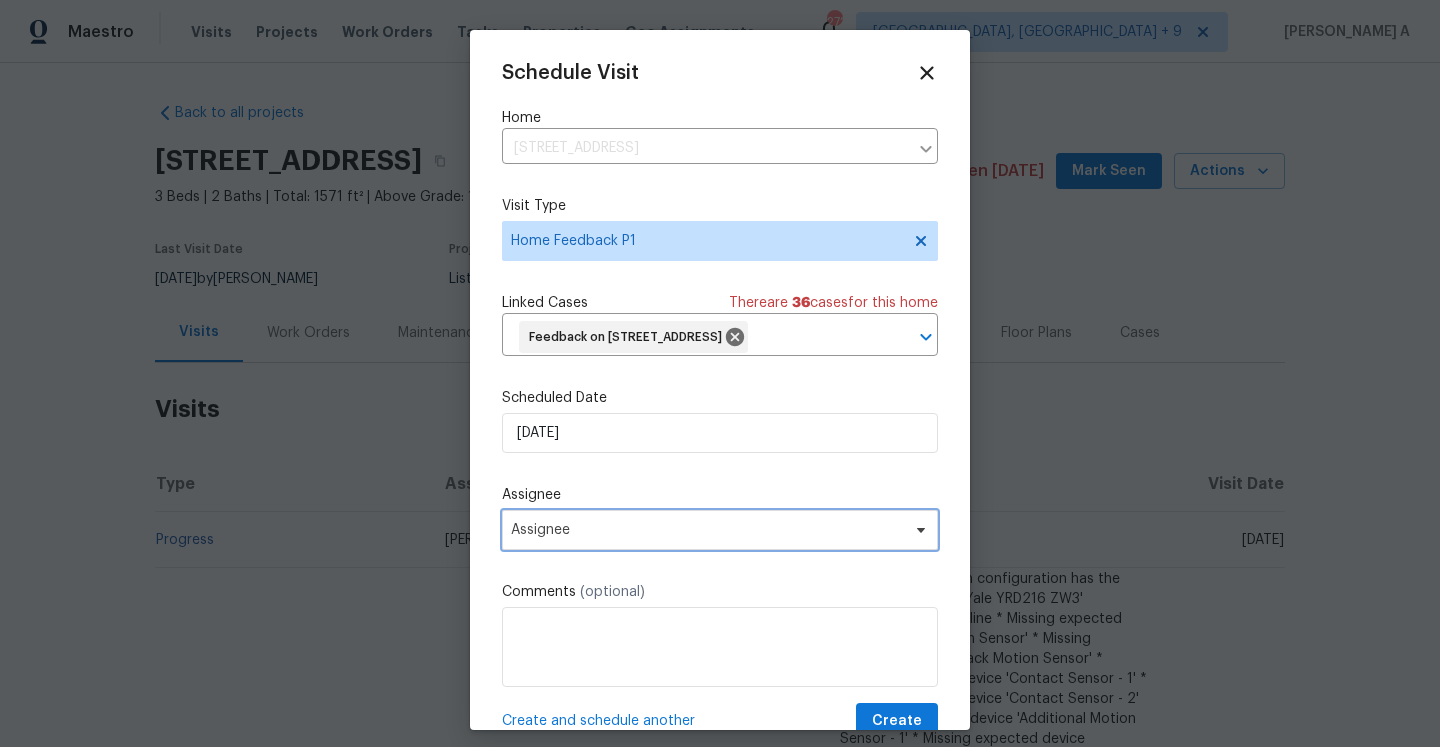 click on "Assignee" at bounding box center (720, 530) 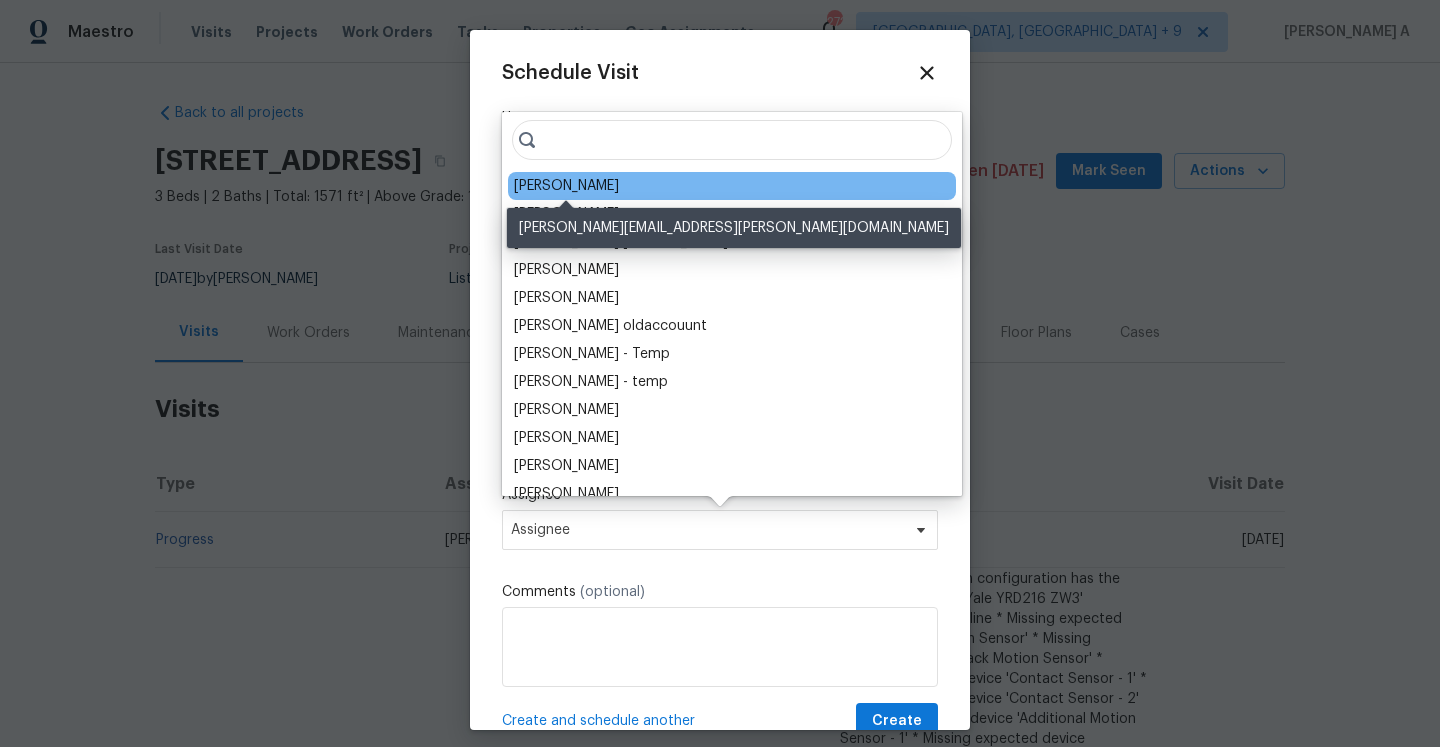 click on "[PERSON_NAME]" at bounding box center [566, 186] 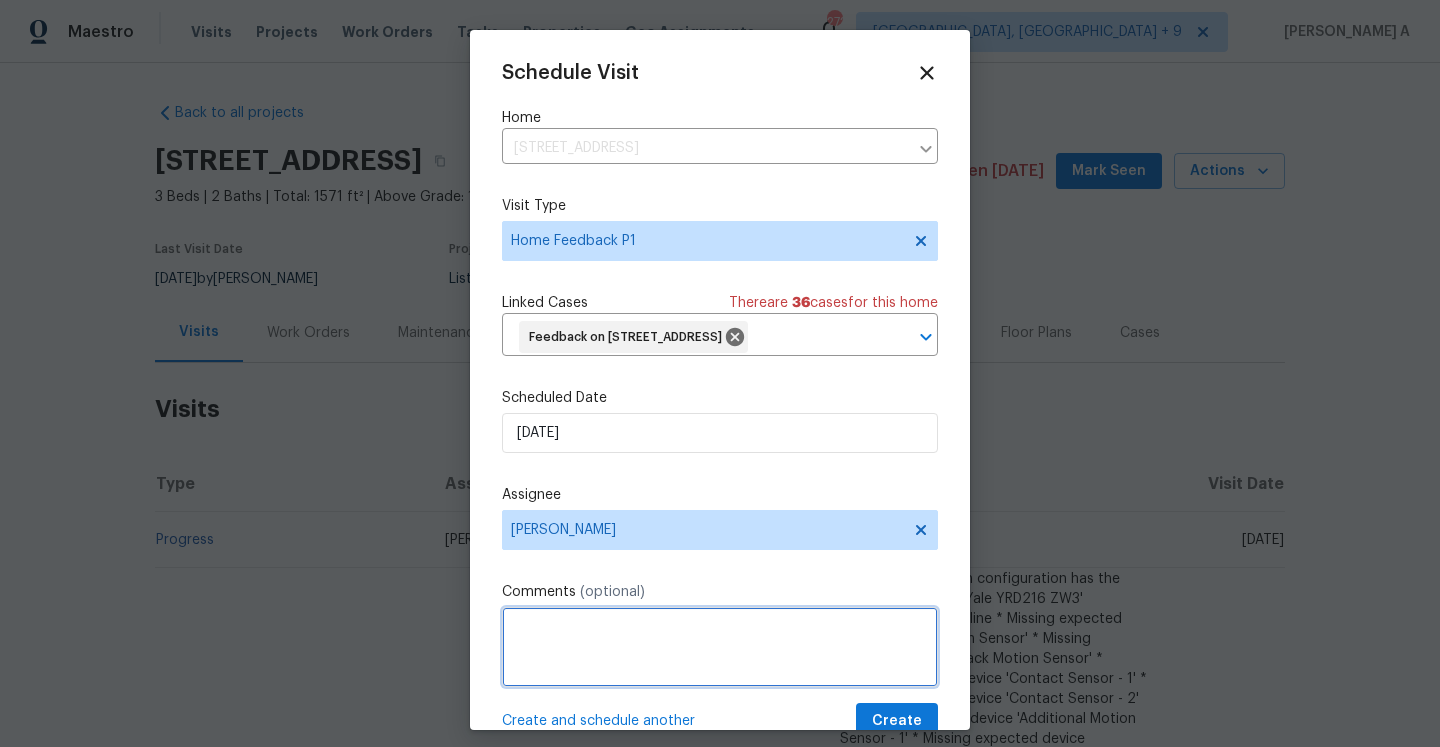 click at bounding box center [720, 647] 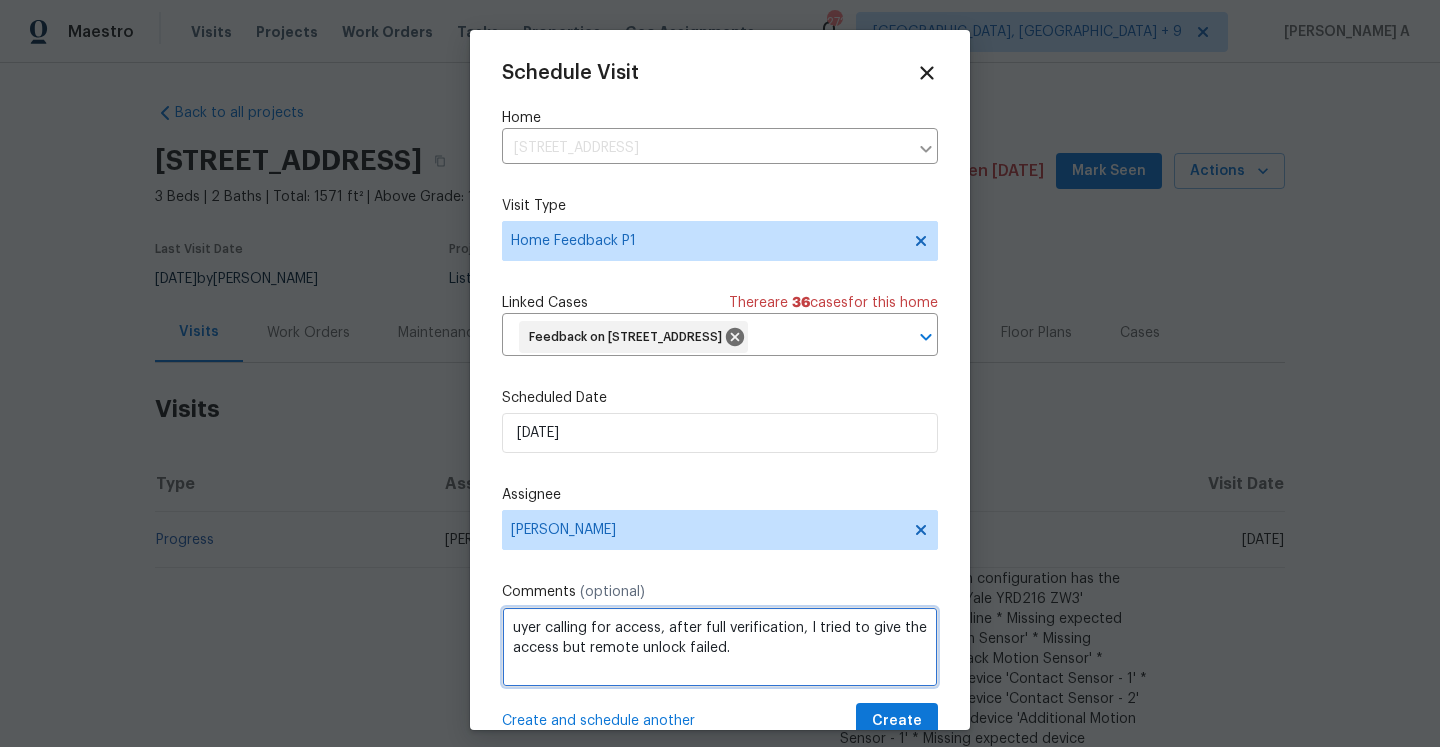 click on "uyer calling for access, after full verification, I tried to give the access but remote unlock failed." at bounding box center [720, 647] 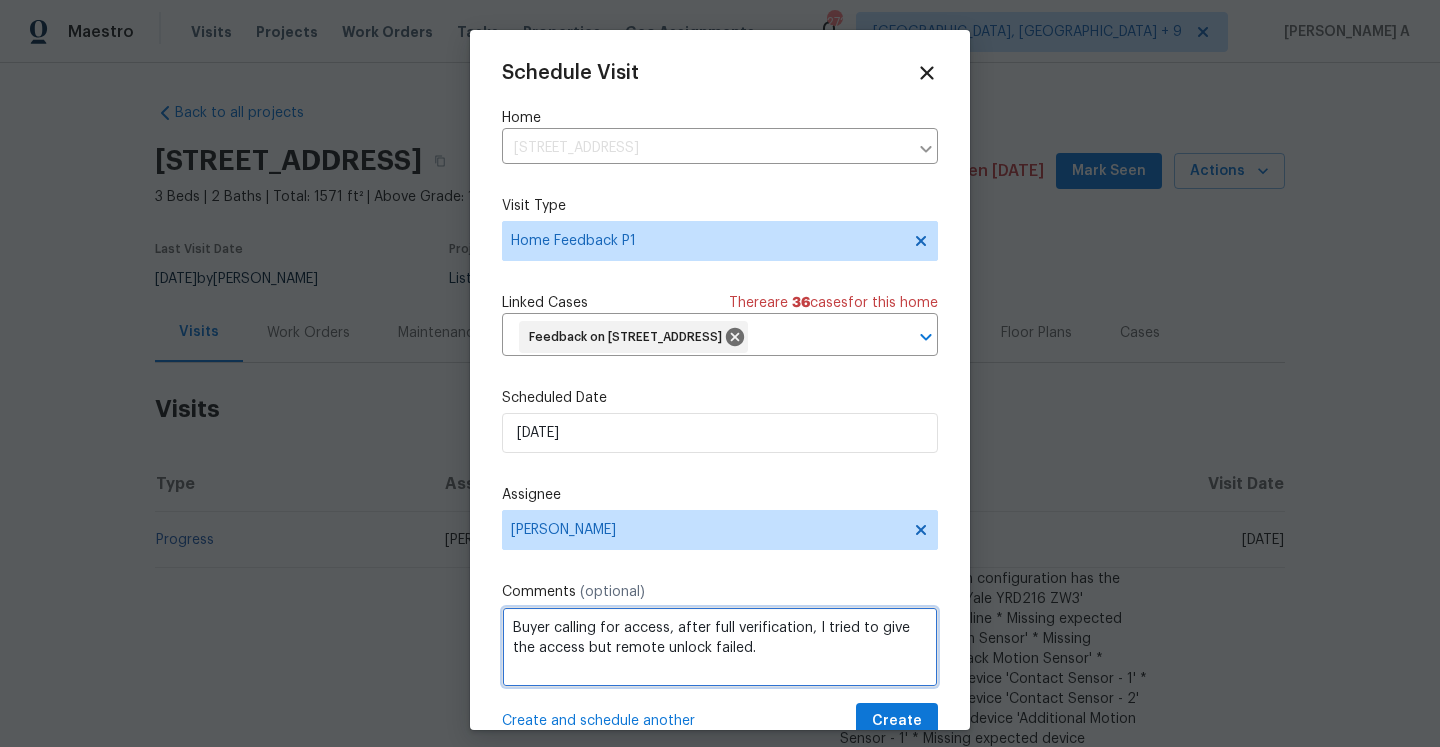 click on "Buyer calling for access, after full verification, I tried to give the access but remote unlock failed." at bounding box center [720, 647] 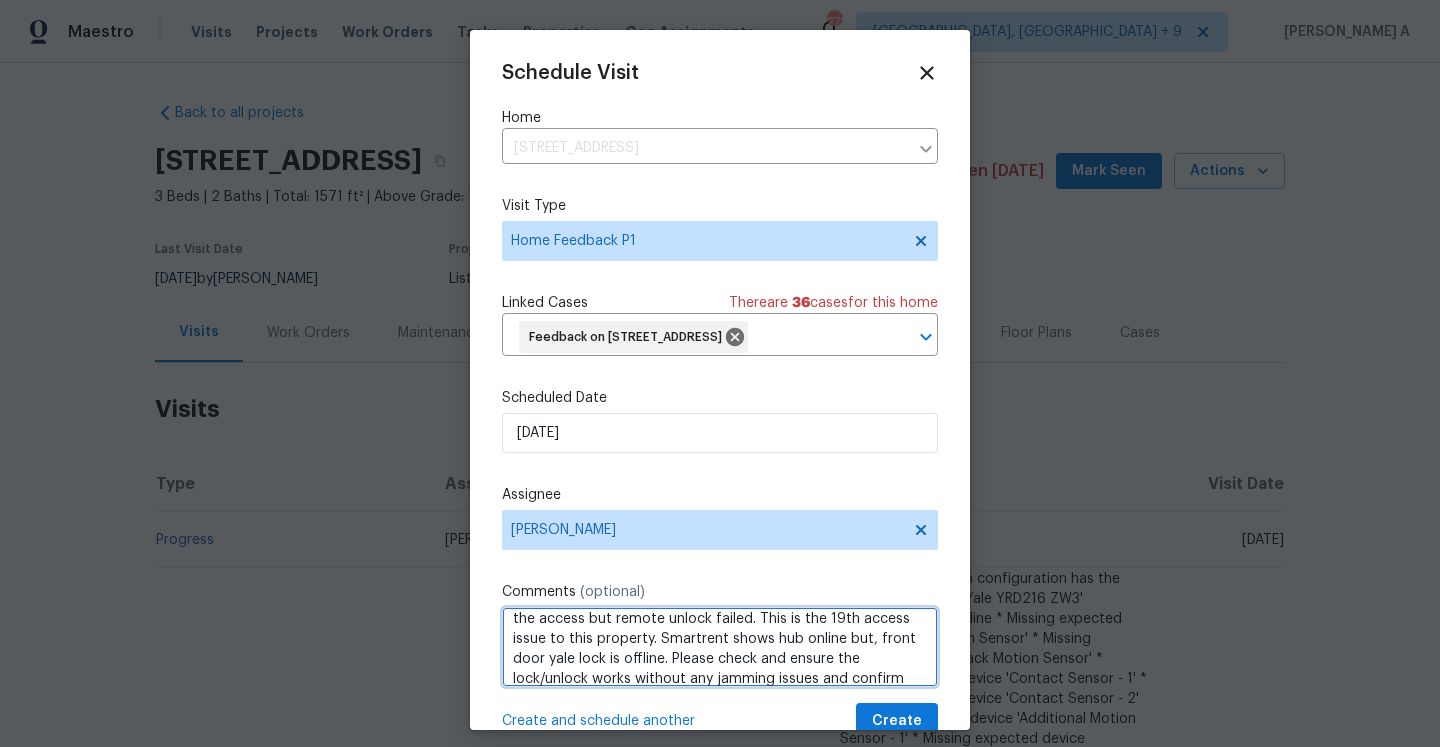 scroll, scrollTop: 49, scrollLeft: 0, axis: vertical 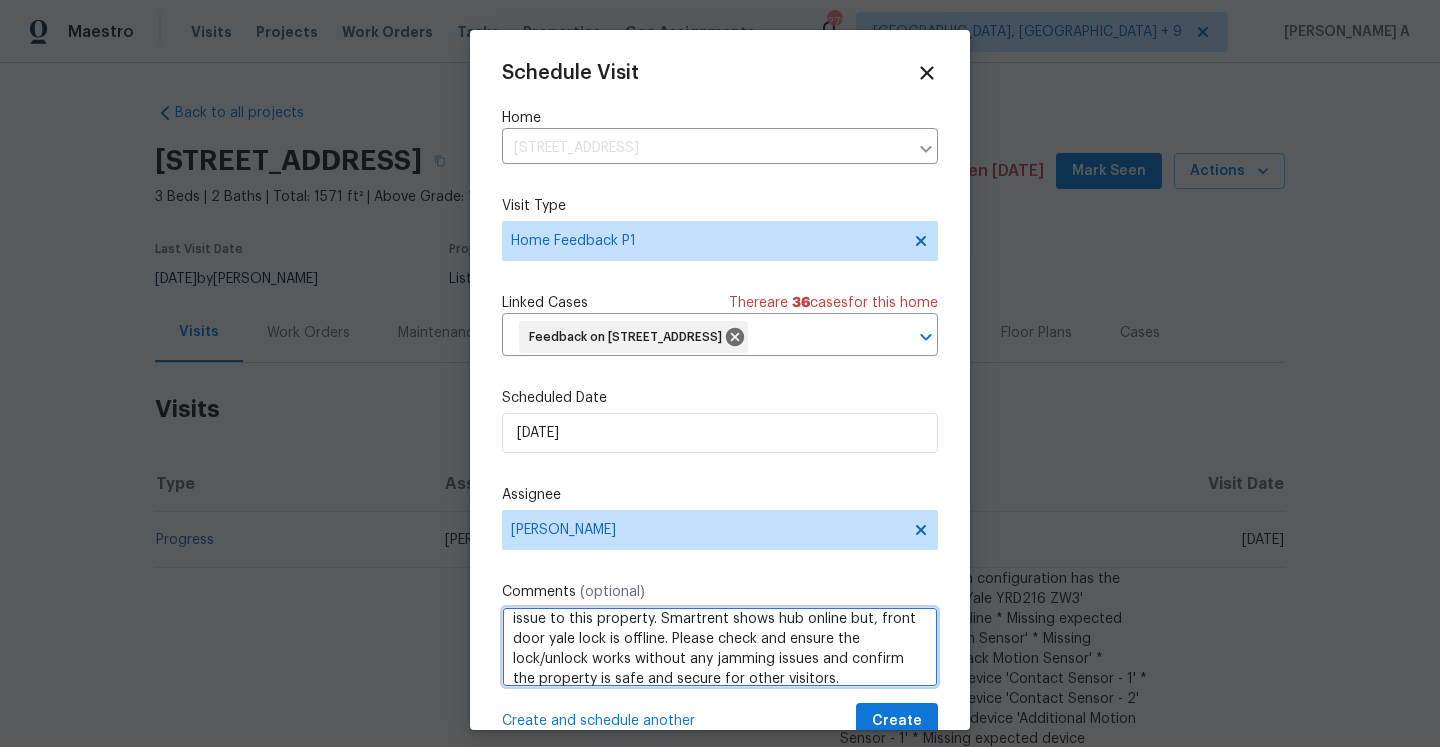 type on "Buyer calling for access, after full verification, I tried to give the access but remote unlock failed. This is the 19th access issue to this property. Smartrent shows hub online but, front door yale lock is offline. Please check and ensure the lock/unlock works without any jamming issues and confirm the property is safe and secure for other visitors." 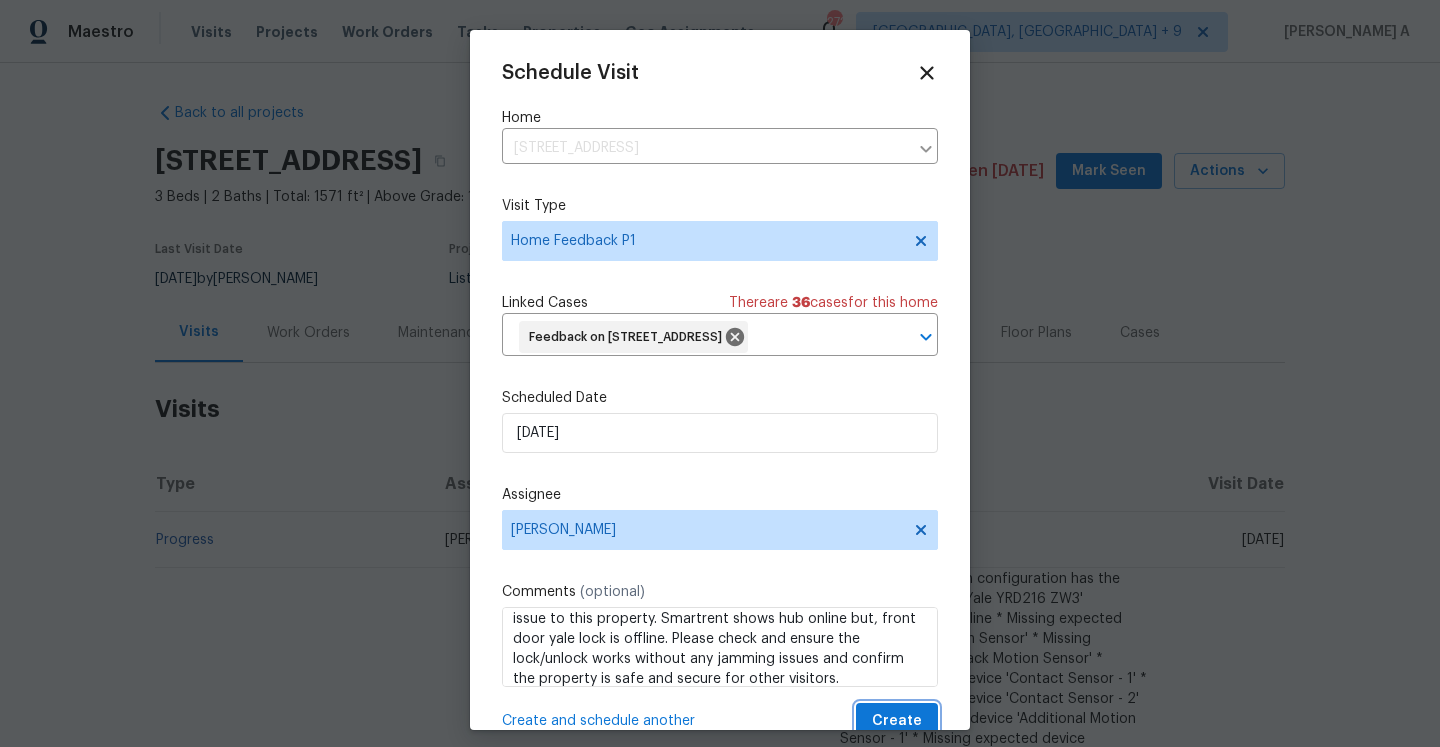 click on "Create" at bounding box center (897, 721) 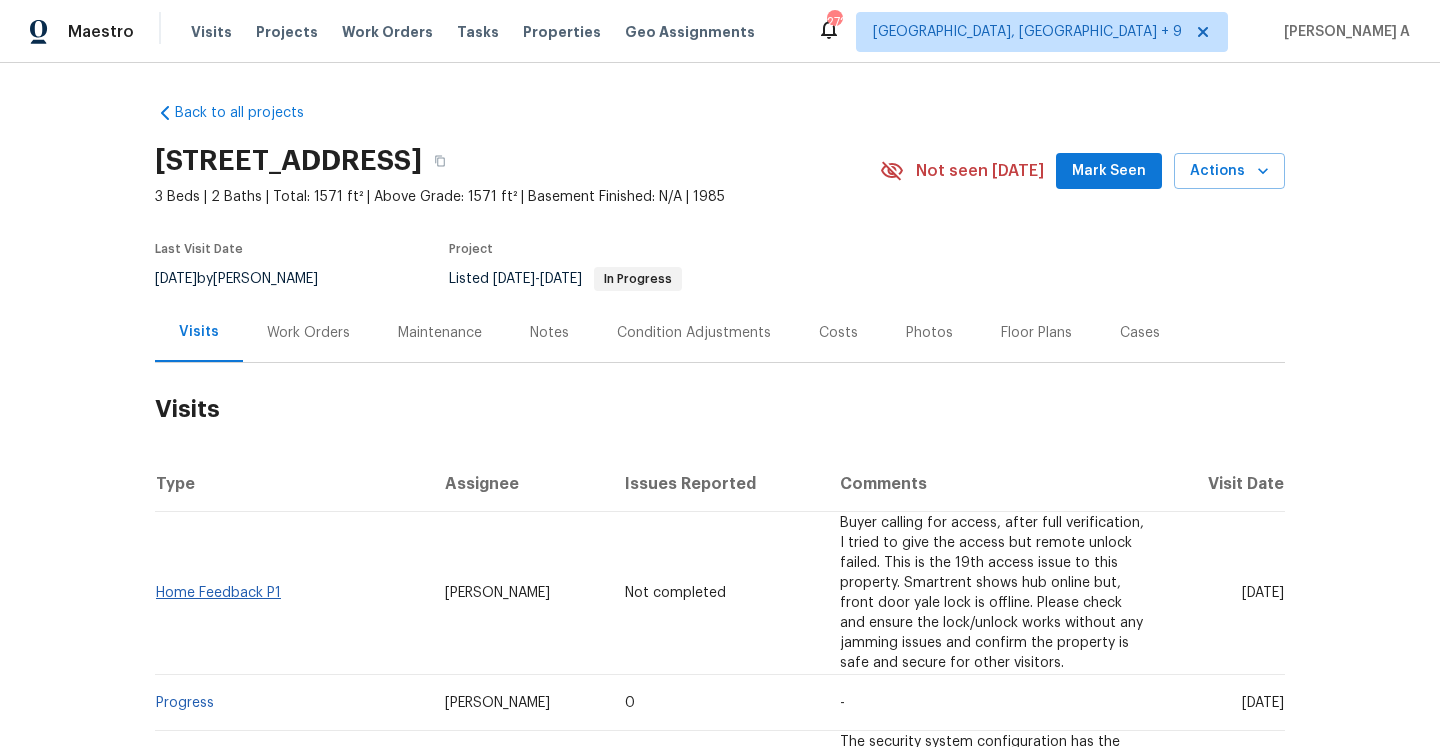 drag, startPoint x: 279, startPoint y: 594, endPoint x: 252, endPoint y: 594, distance: 27 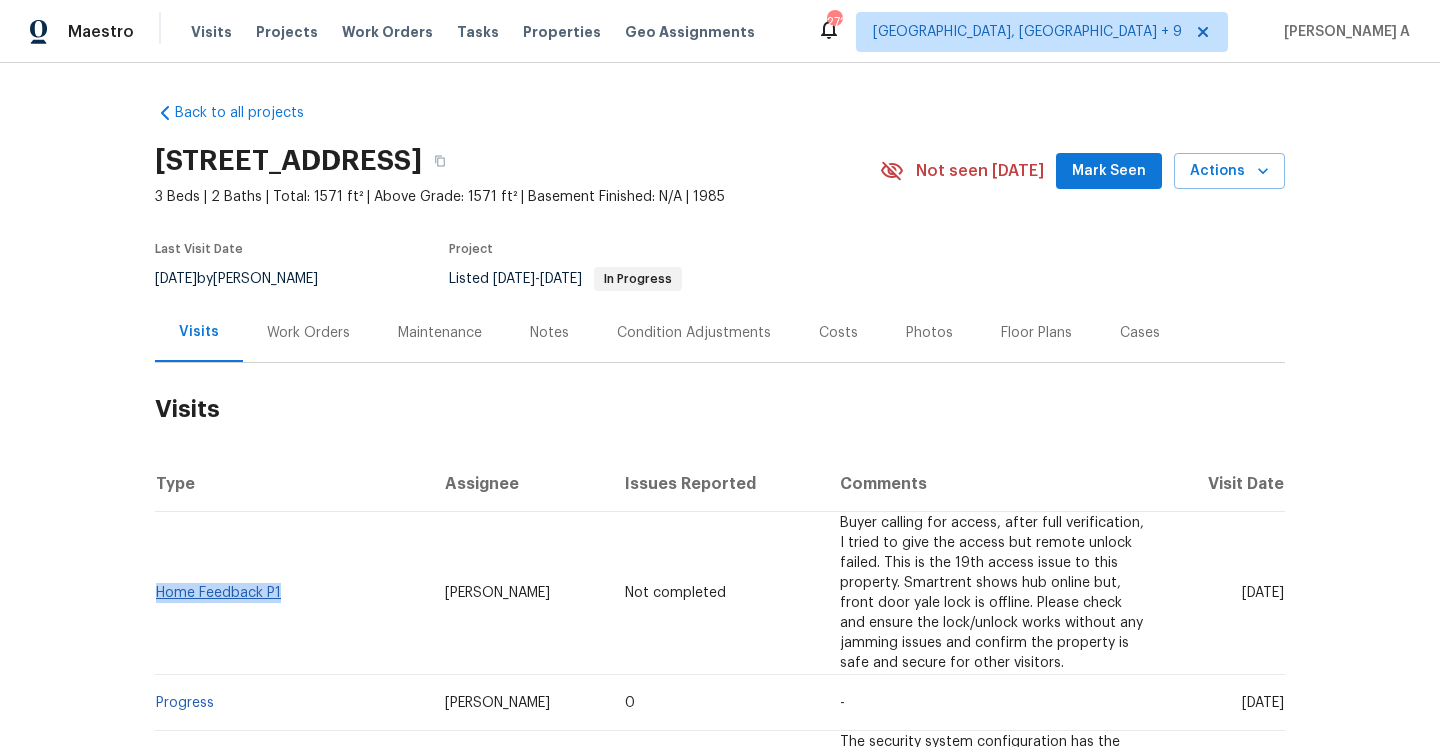drag, startPoint x: 289, startPoint y: 597, endPoint x: 160, endPoint y: 597, distance: 129 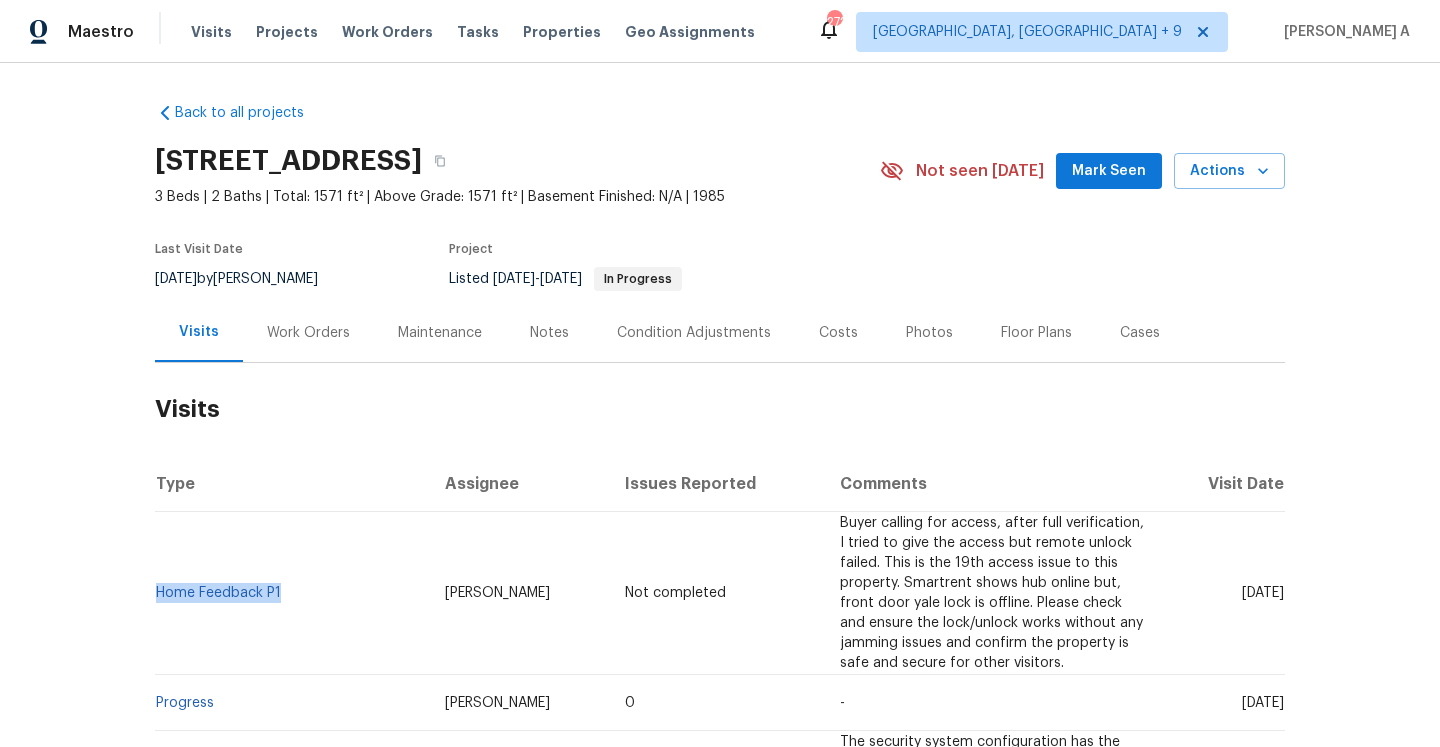 copy on "Home Feedback P1" 